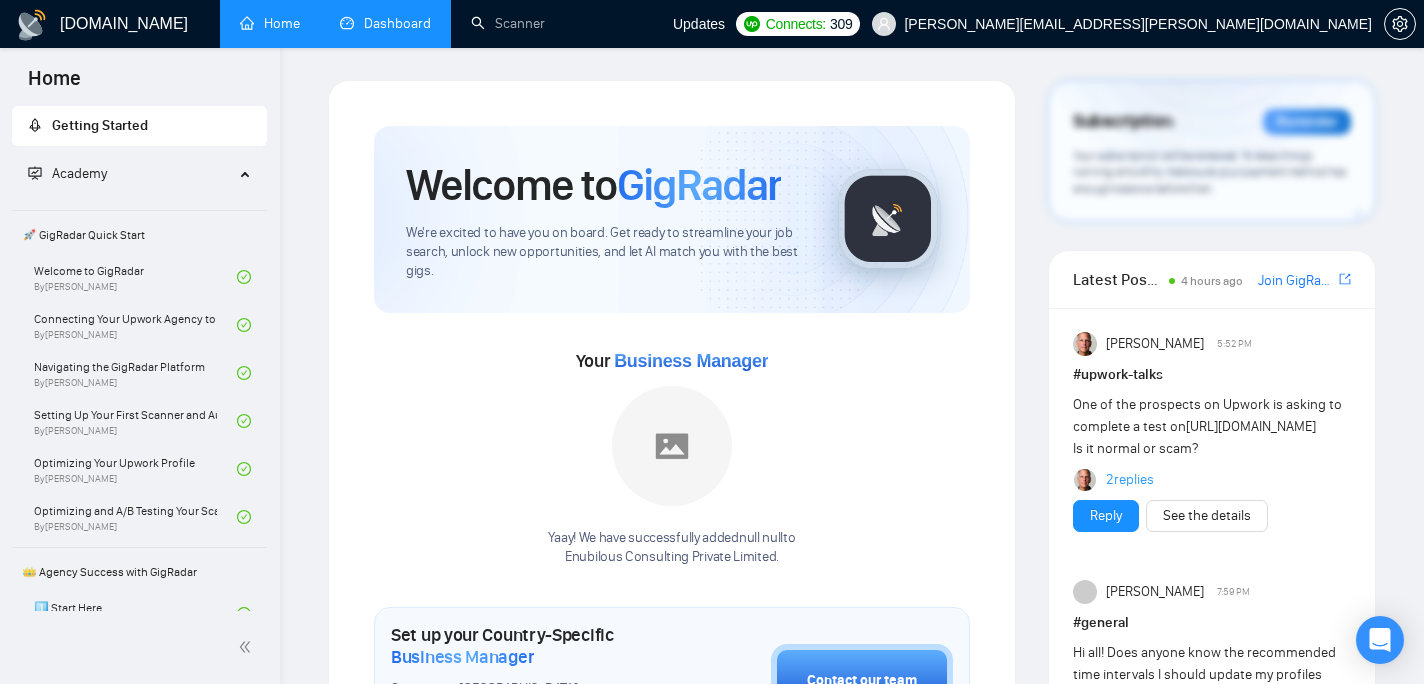 scroll, scrollTop: 0, scrollLeft: 0, axis: both 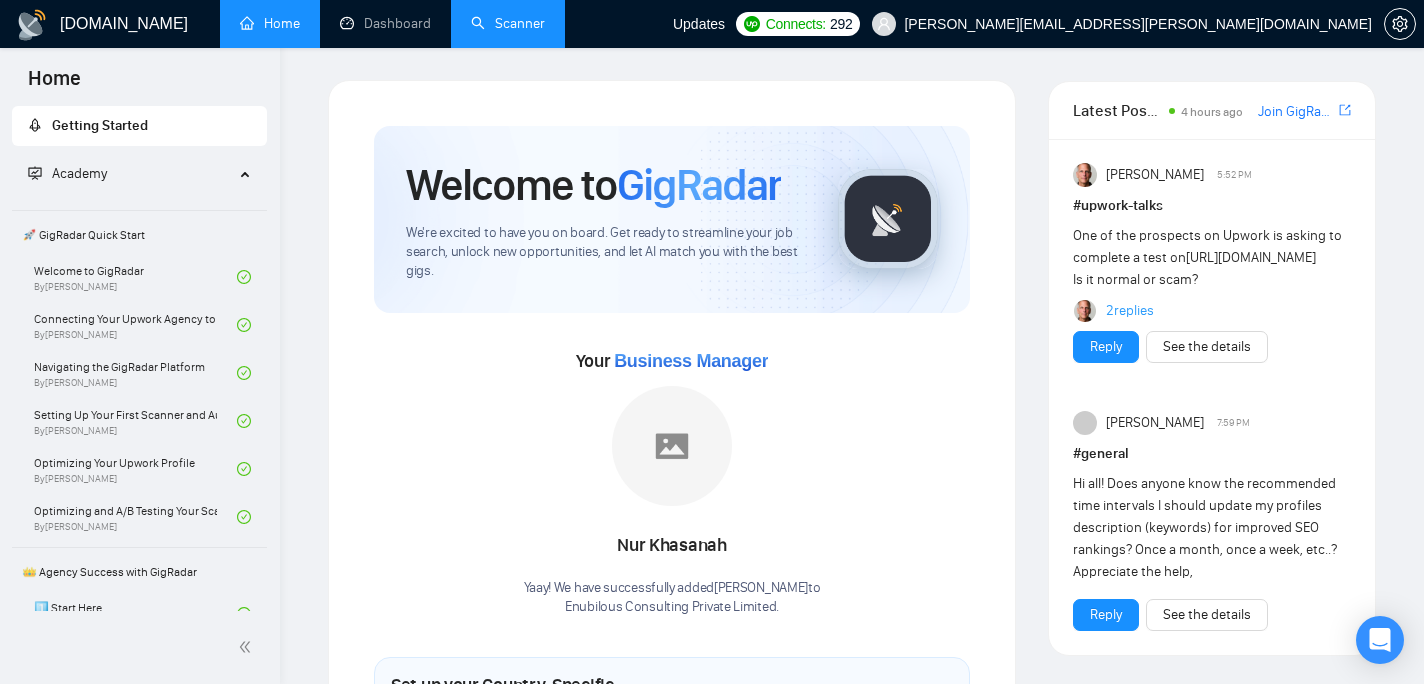 click on "Scanner" at bounding box center (508, 23) 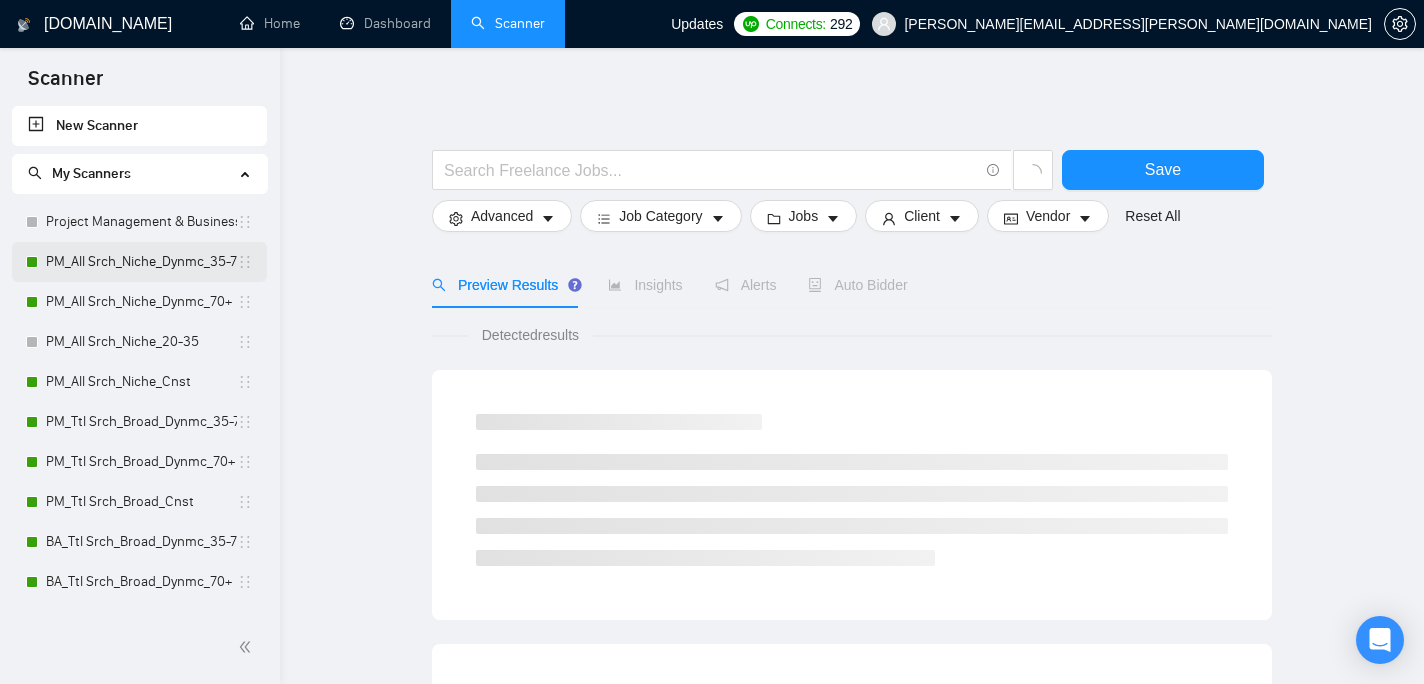 click on "PM_All Srch_Niche_Dynmc_35-70" at bounding box center (141, 262) 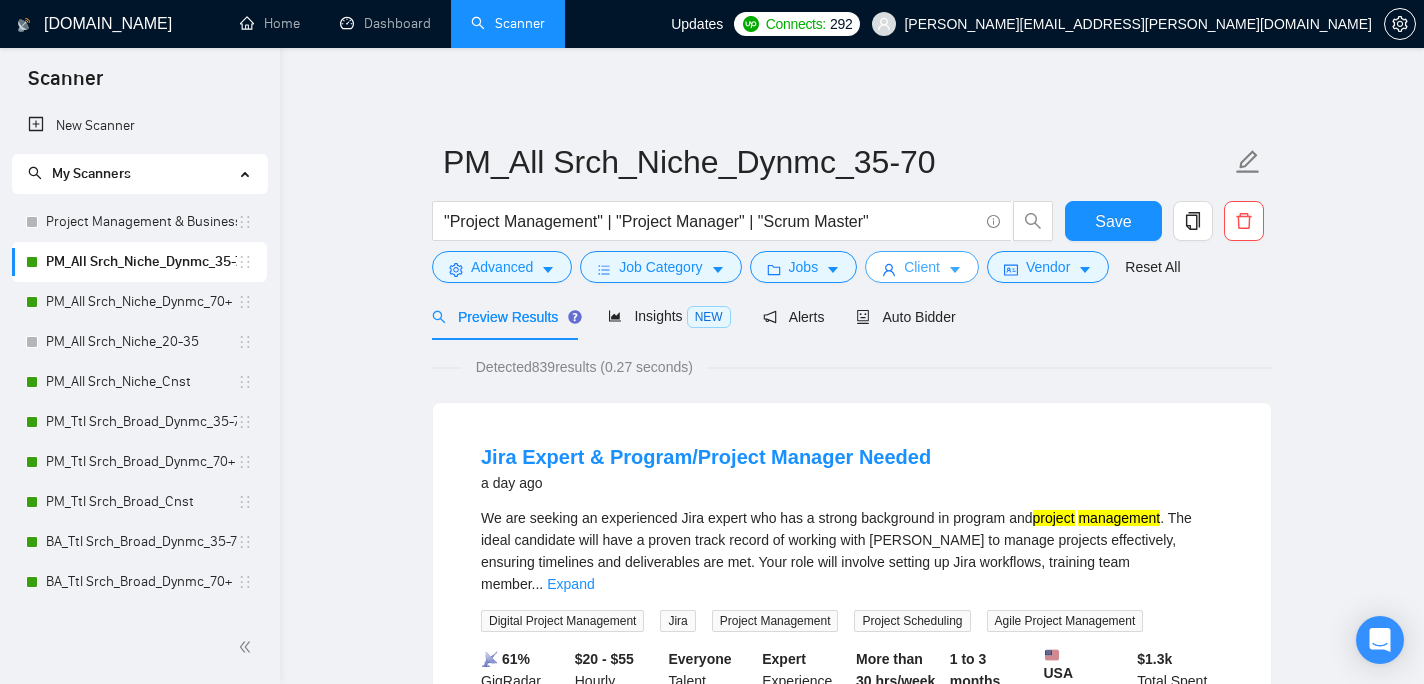 click on "Client" at bounding box center [922, 267] 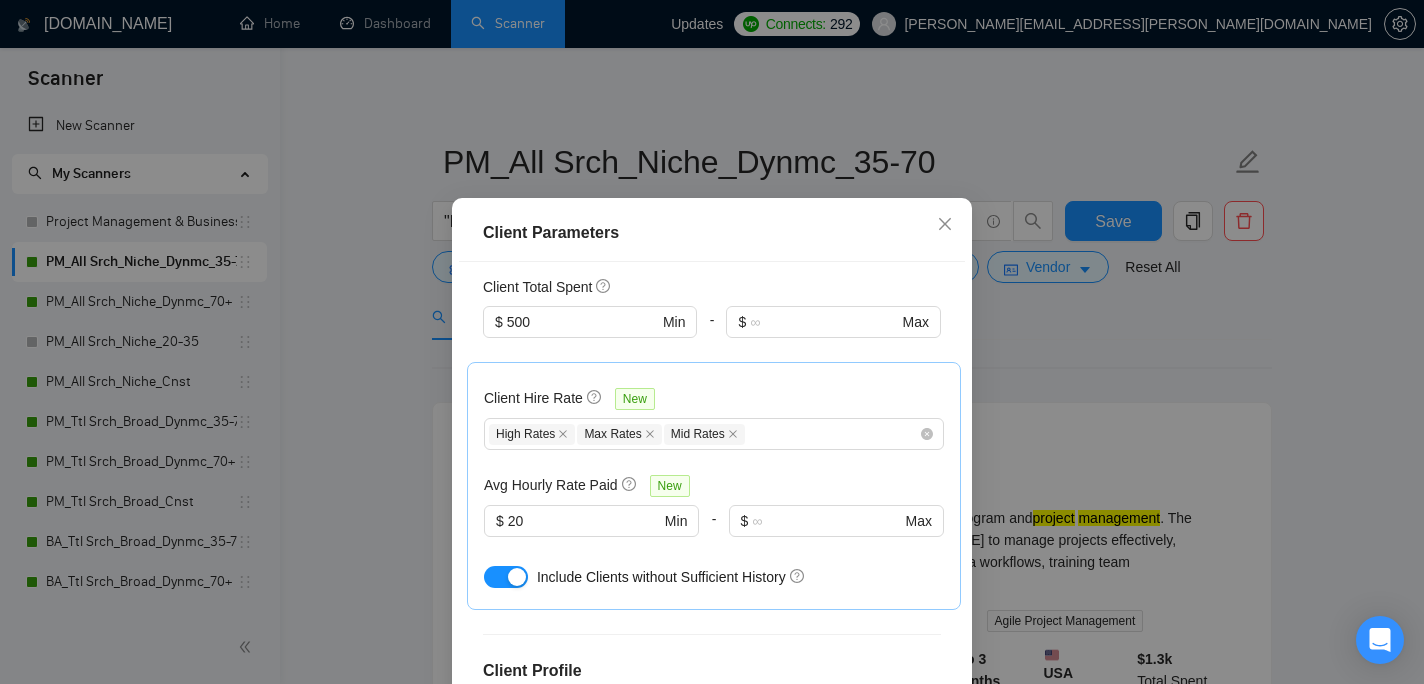 scroll, scrollTop: 609, scrollLeft: 0, axis: vertical 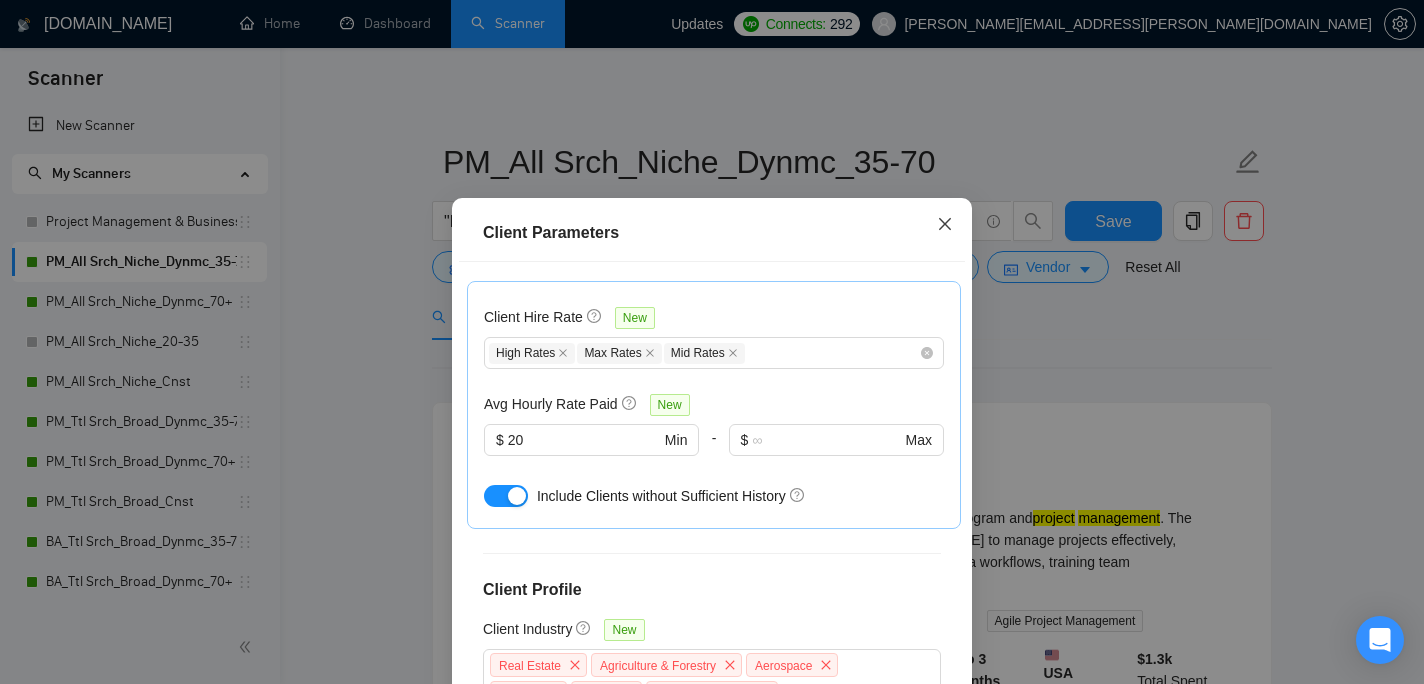 click 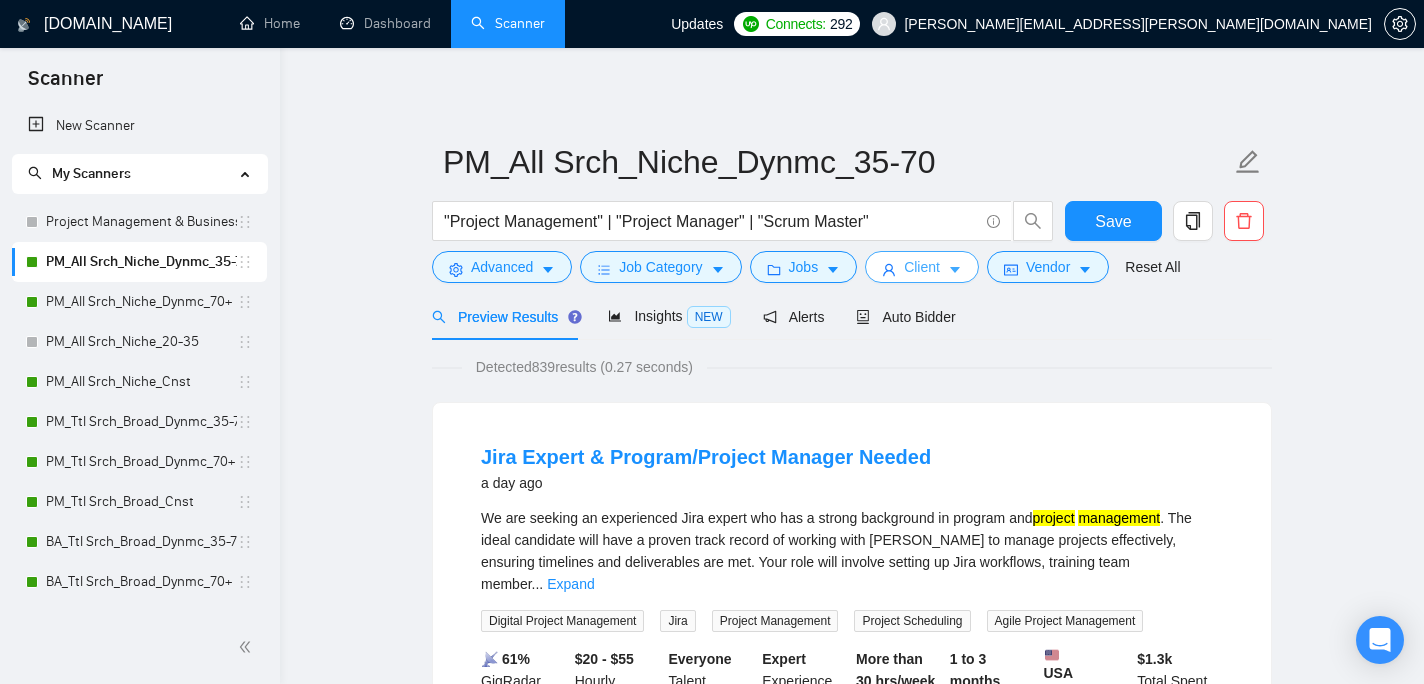 click on "Client" at bounding box center (922, 267) 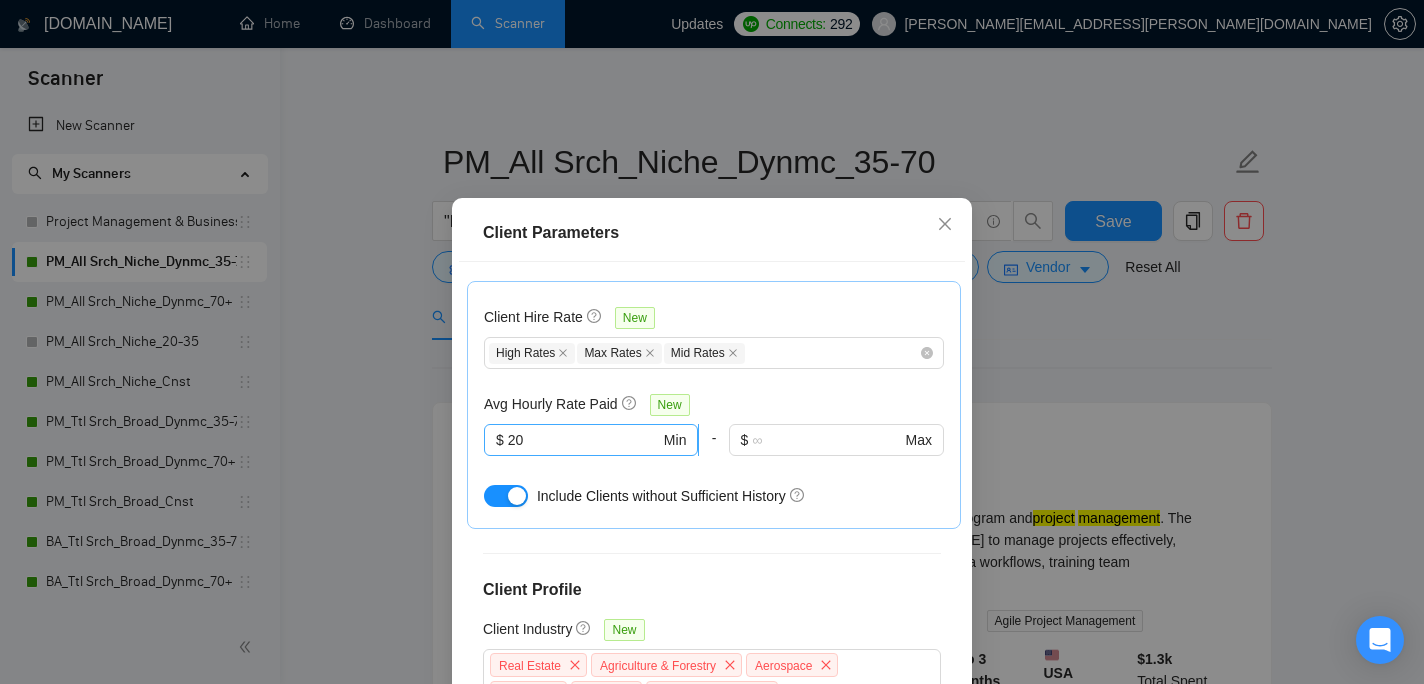 click on "20" at bounding box center [584, 440] 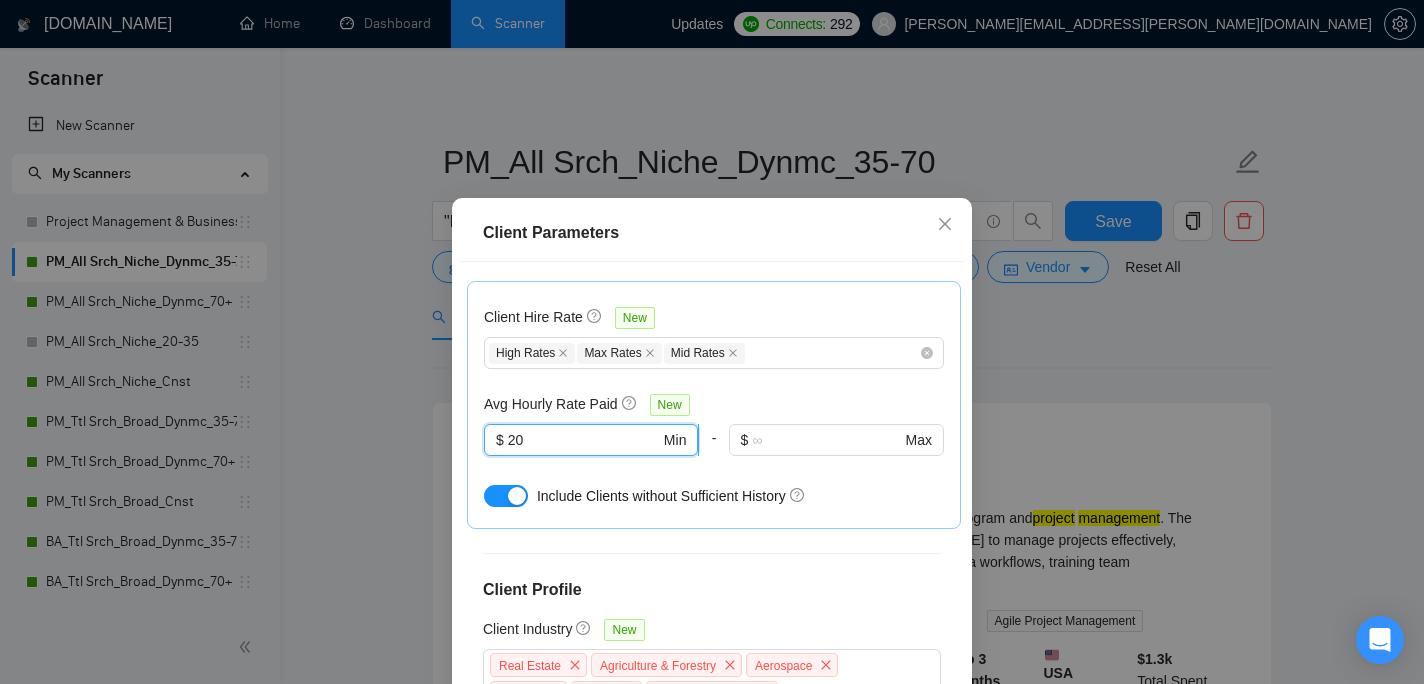 type on "2" 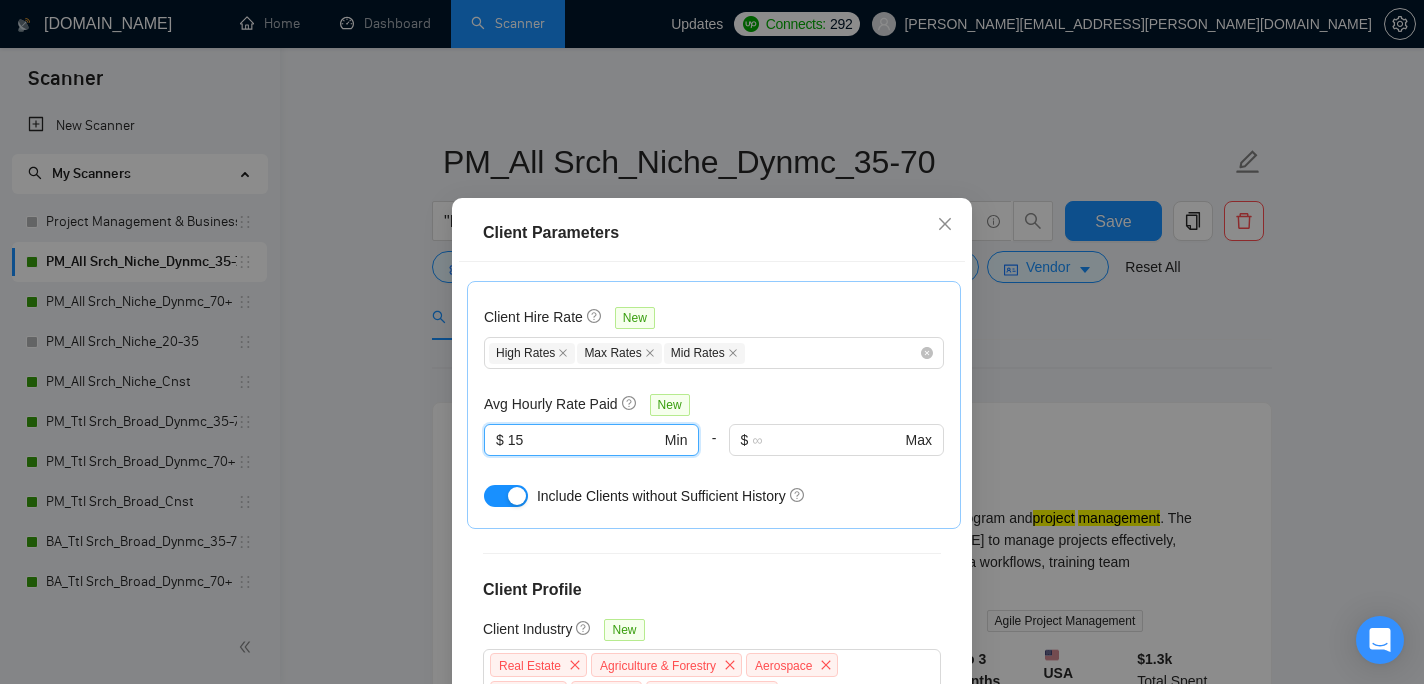 scroll, scrollTop: 823, scrollLeft: 0, axis: vertical 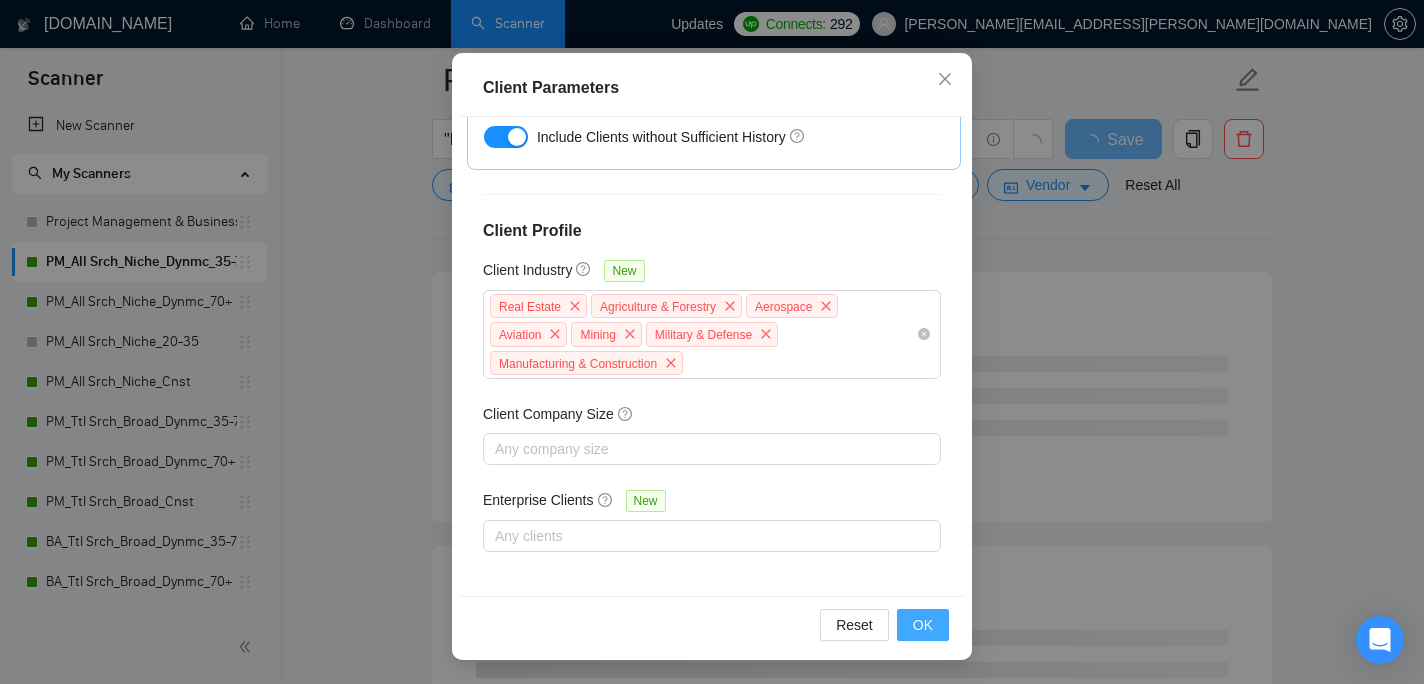 type on "15" 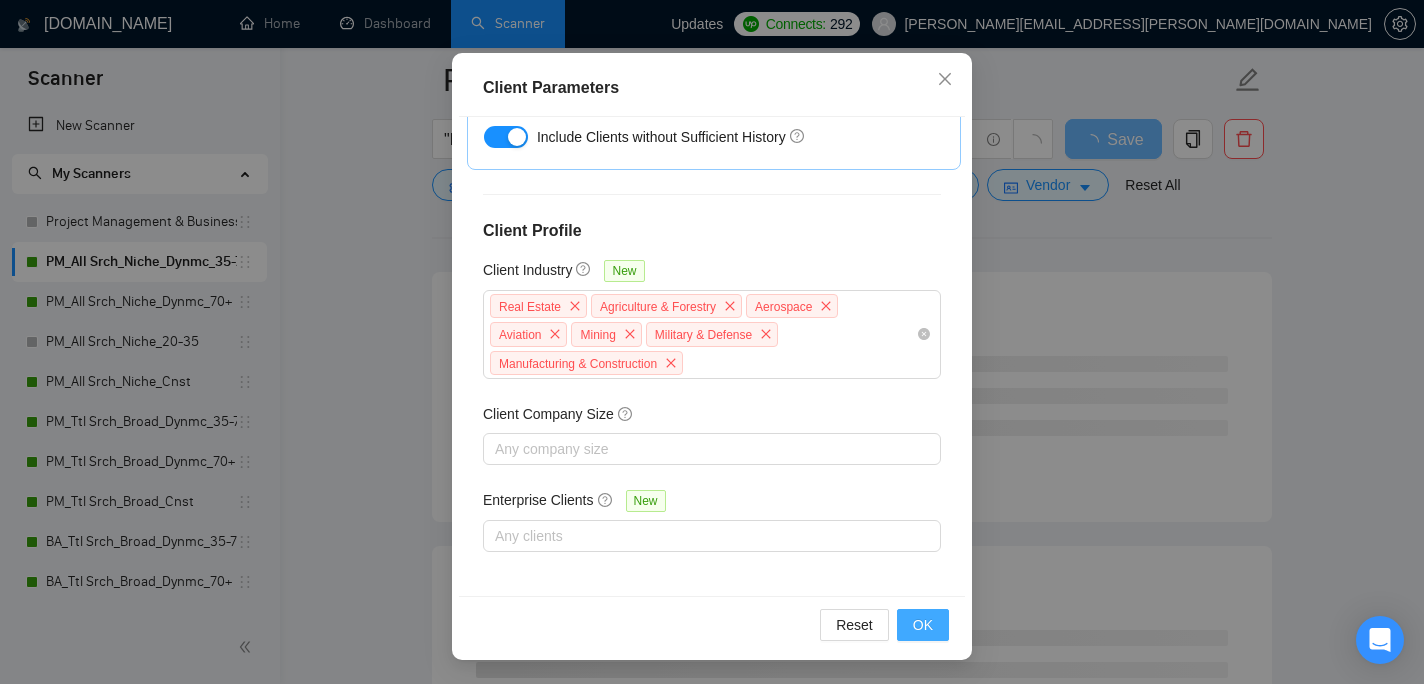 click on "OK" at bounding box center (923, 625) 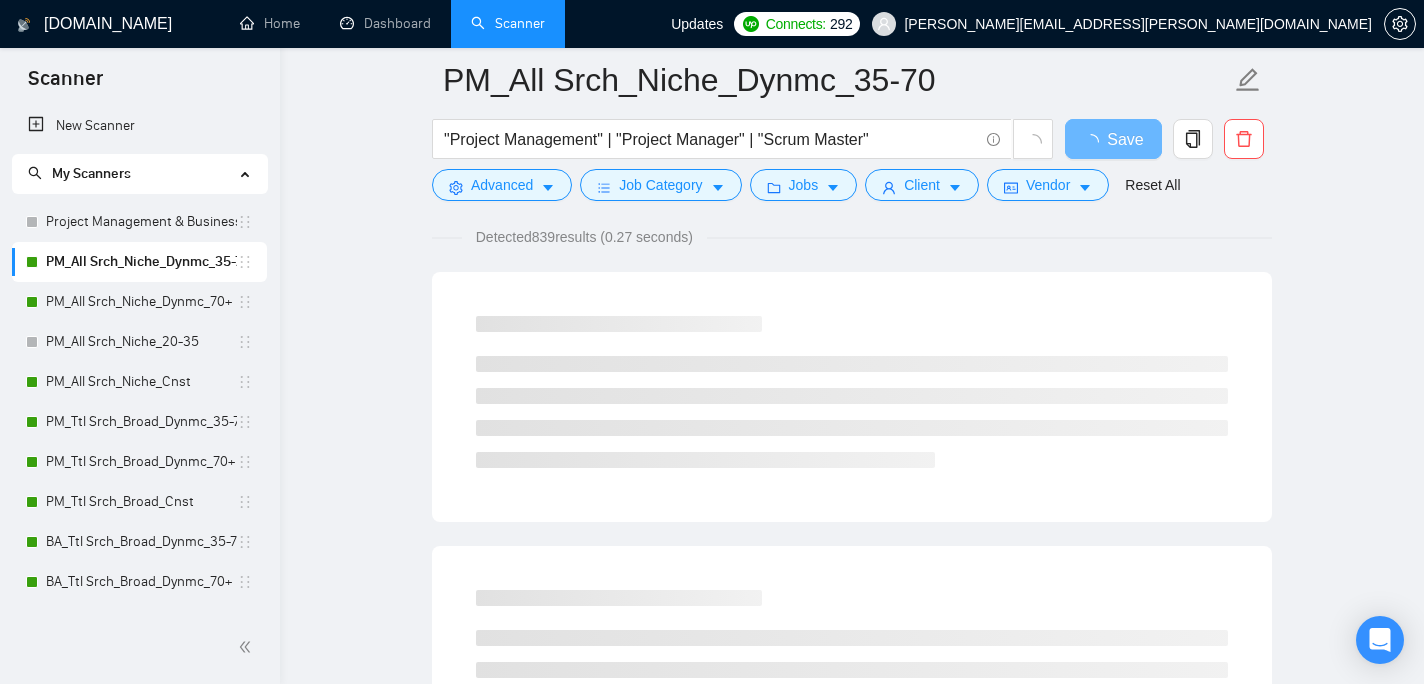 scroll, scrollTop: 67, scrollLeft: 0, axis: vertical 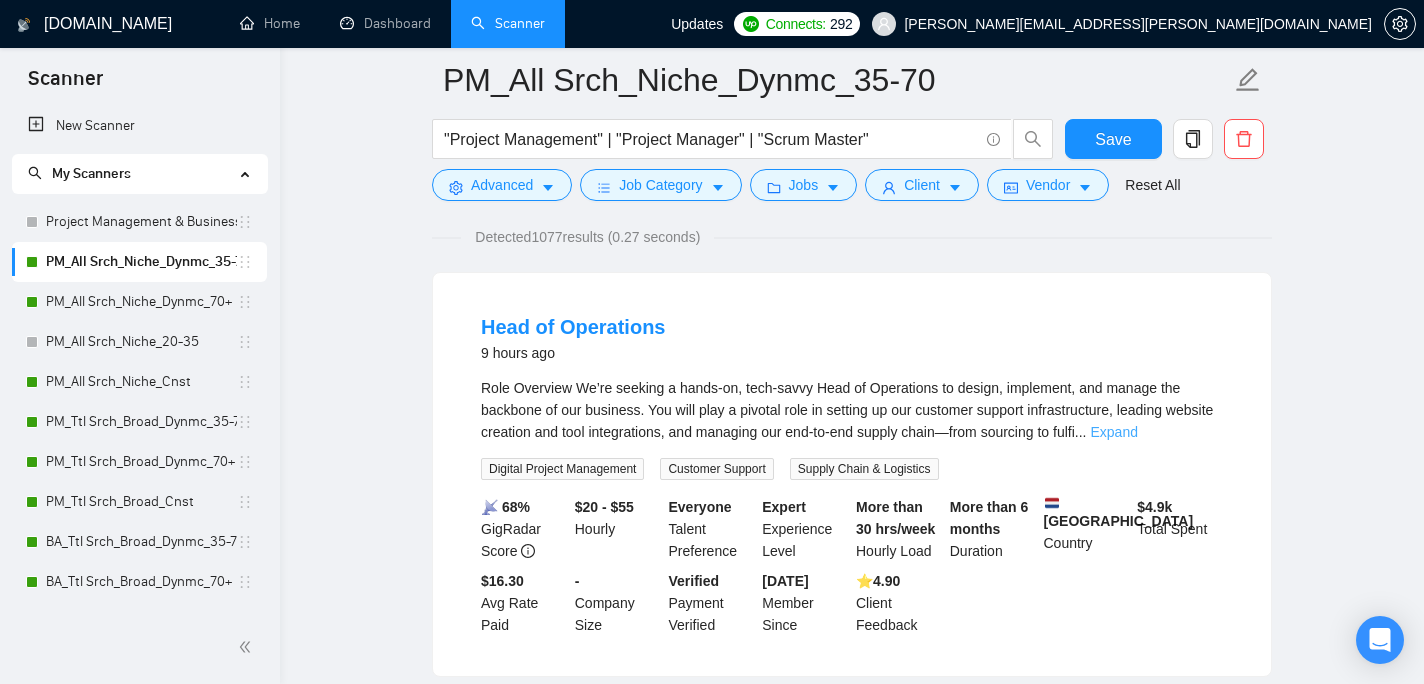 click on "Expand" at bounding box center (1113, 432) 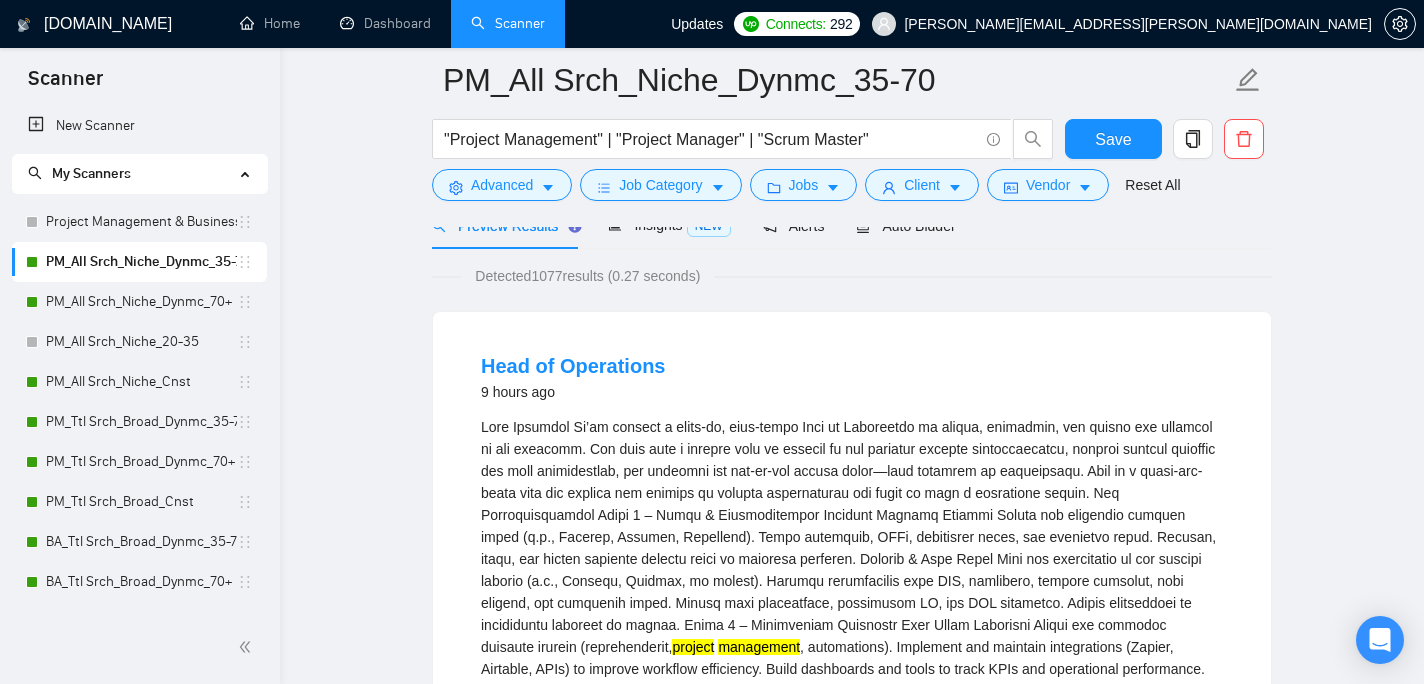 scroll, scrollTop: 18, scrollLeft: 0, axis: vertical 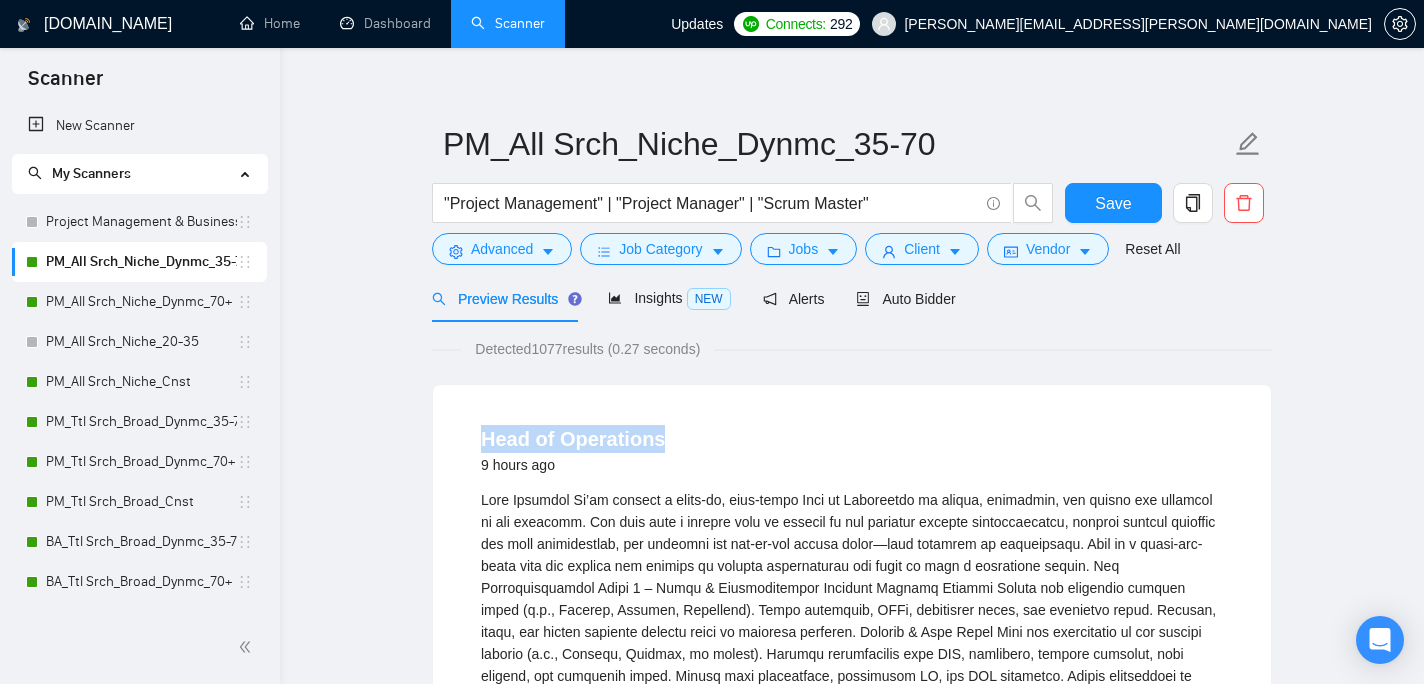 drag, startPoint x: 662, startPoint y: 443, endPoint x: 486, endPoint y: 439, distance: 176.04546 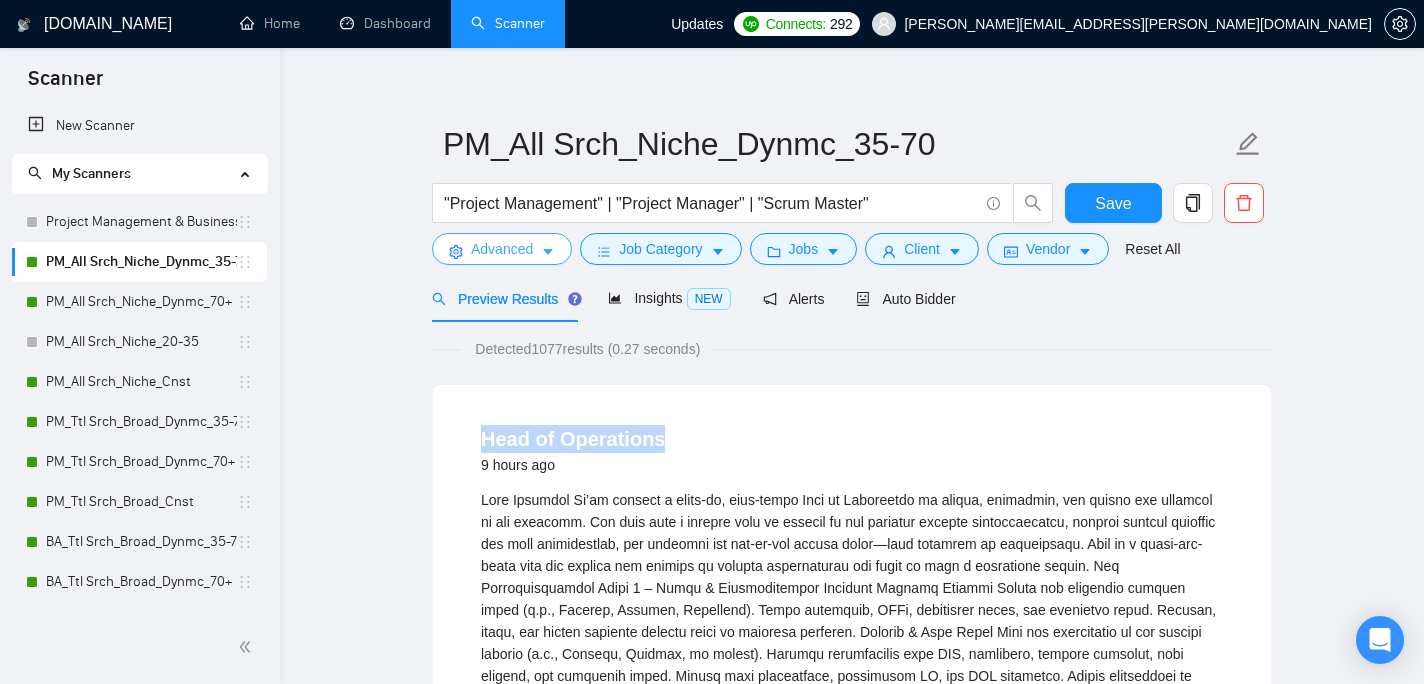 click on "Advanced" at bounding box center (502, 249) 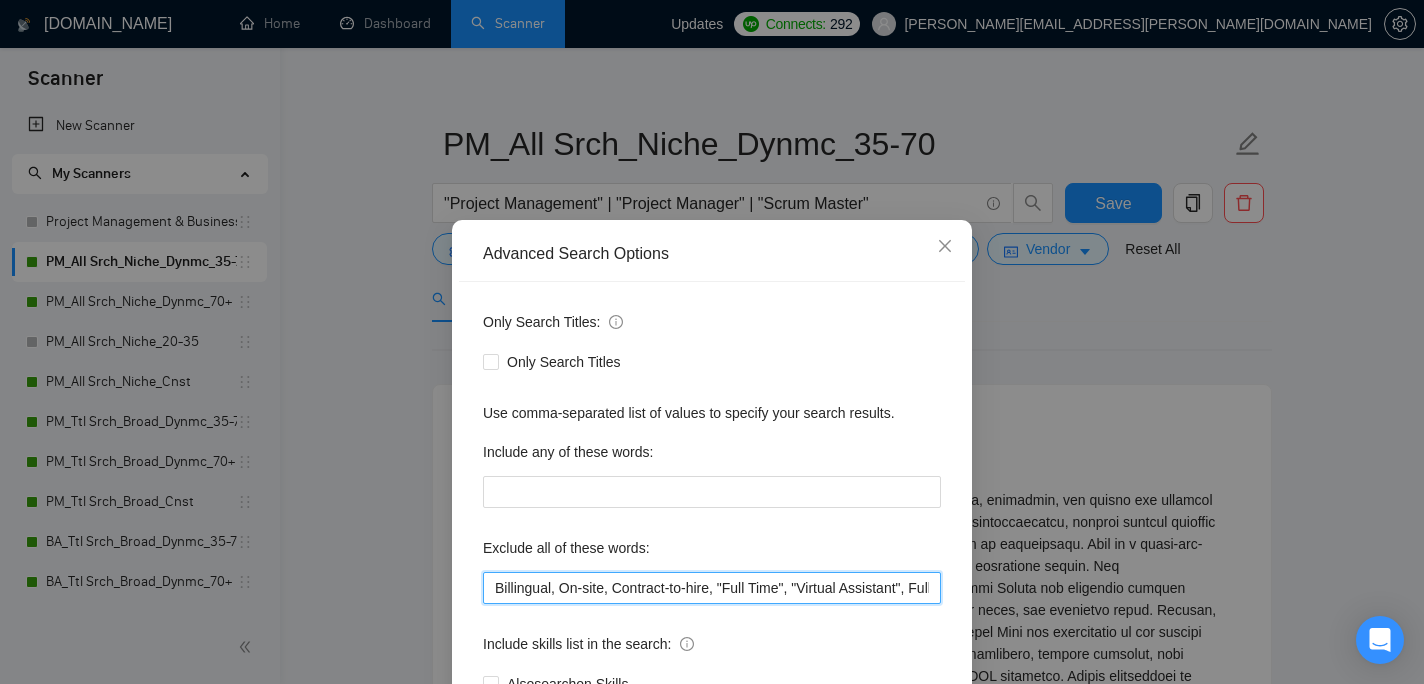 click on "Billingual, On-site, Contract-to-hire, "Full Time", "Virtual Assistant", Full-time, "Operations Manager", Construction, Intern, Internship, Klarecon, "Focus Matrix"" at bounding box center (712, 588) 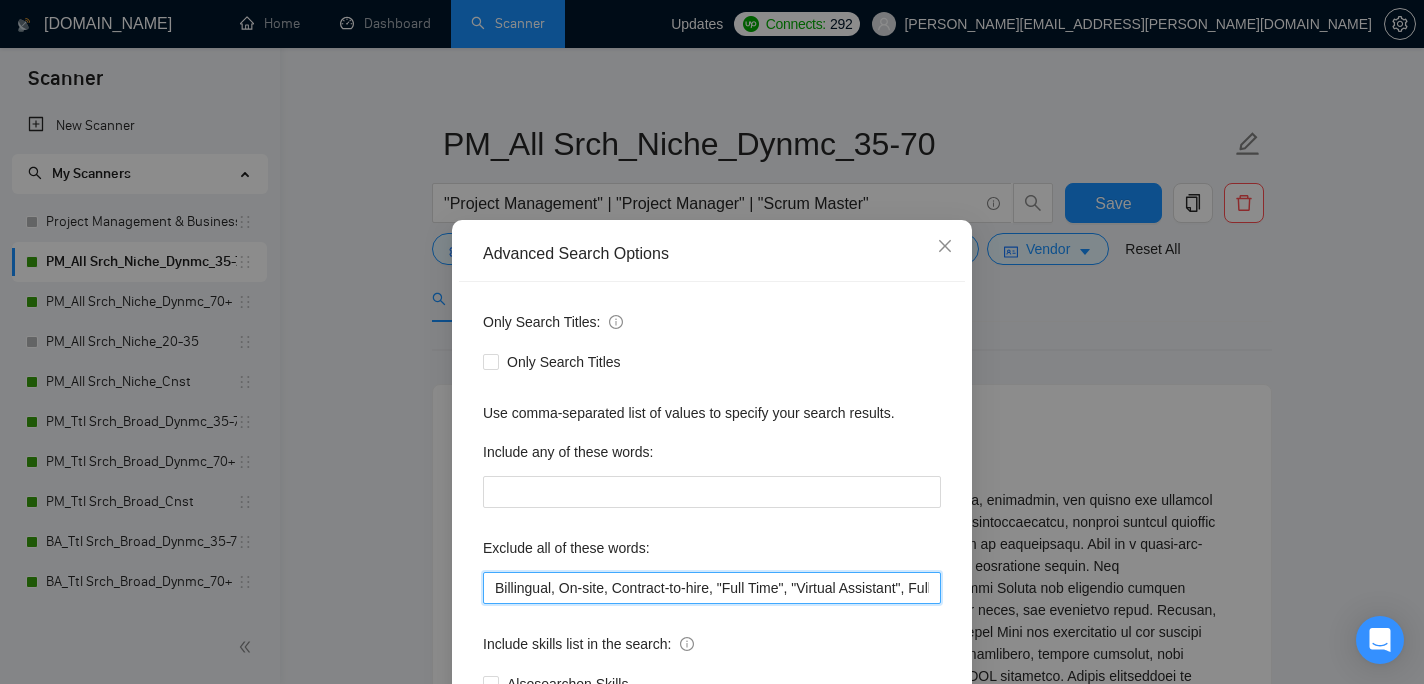 scroll, scrollTop: 0, scrollLeft: 589, axis: horizontal 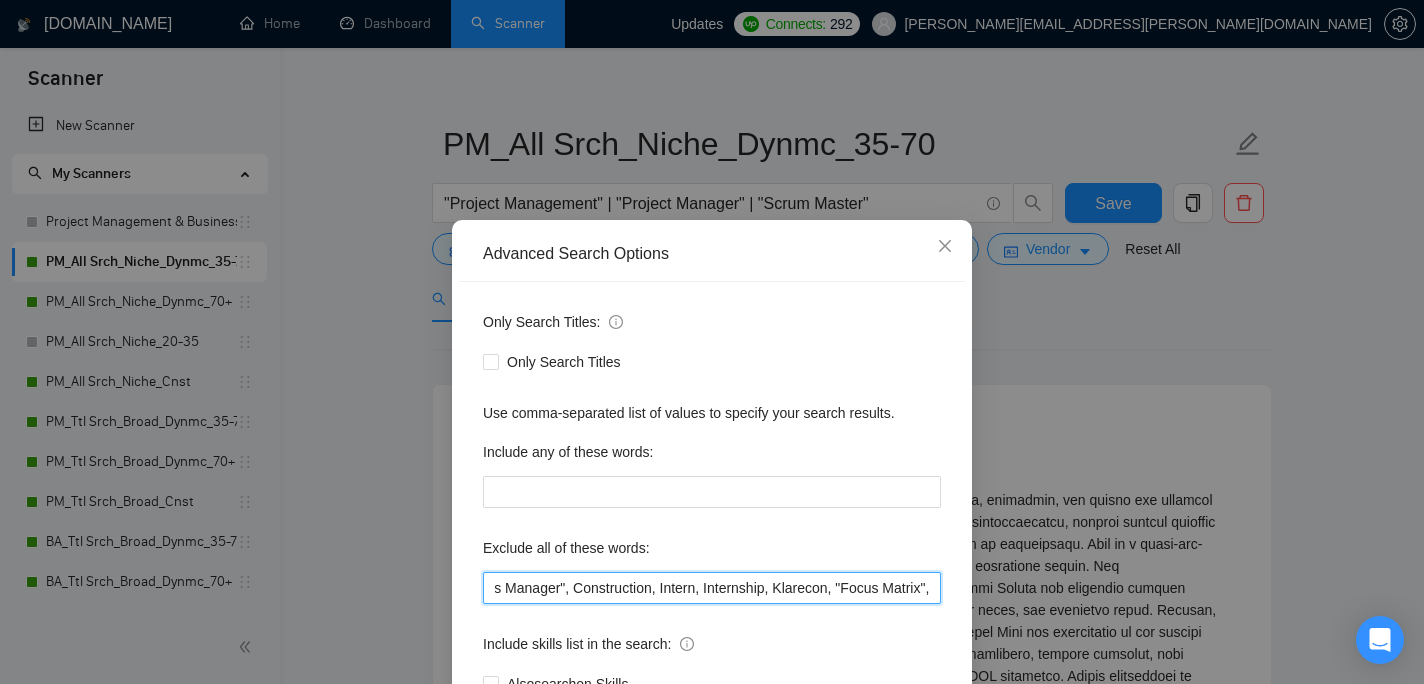 paste on "Head of Operations" 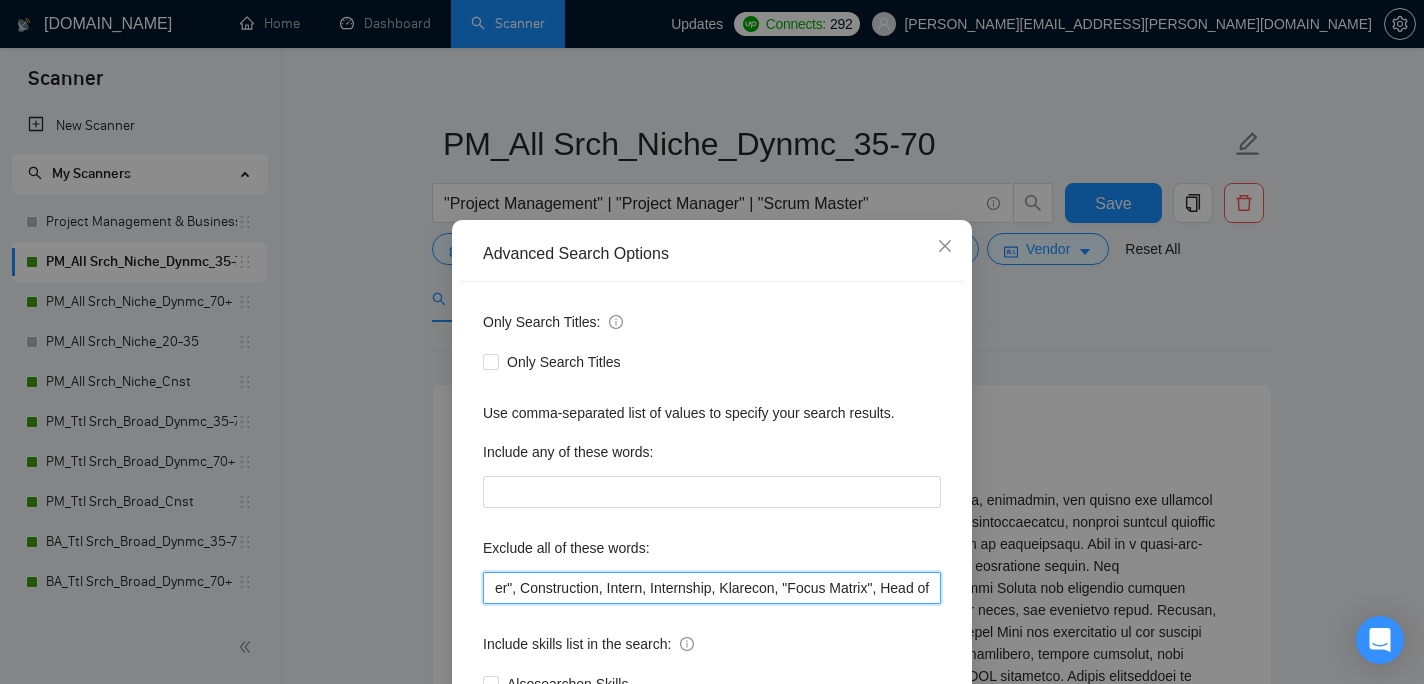 scroll, scrollTop: 0, scrollLeft: 721, axis: horizontal 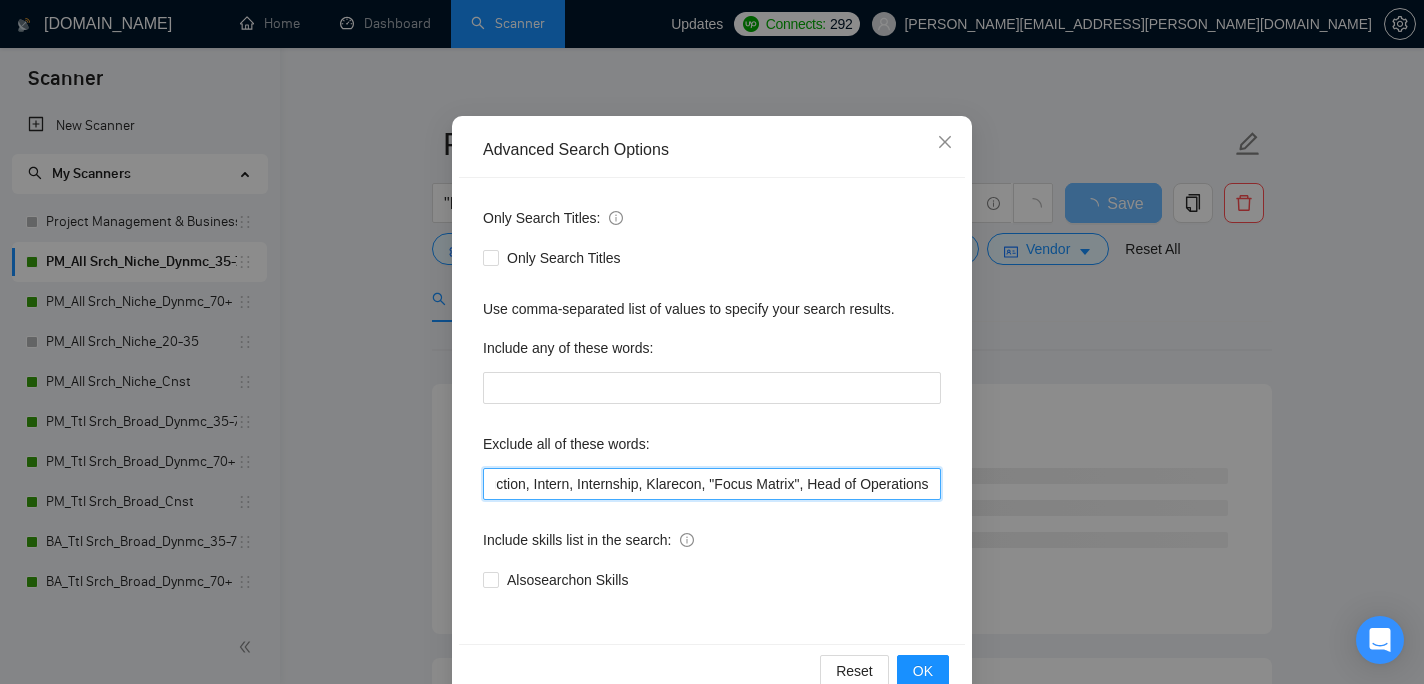 click on "Billingual, On-site, Contract-to-hire, "Full Time", "Virtual Assistant", Full-time, "Operations Manager", Construction, Intern, Internship, Klarecon, "Focus Matrix", Head of Operations" at bounding box center [712, 484] 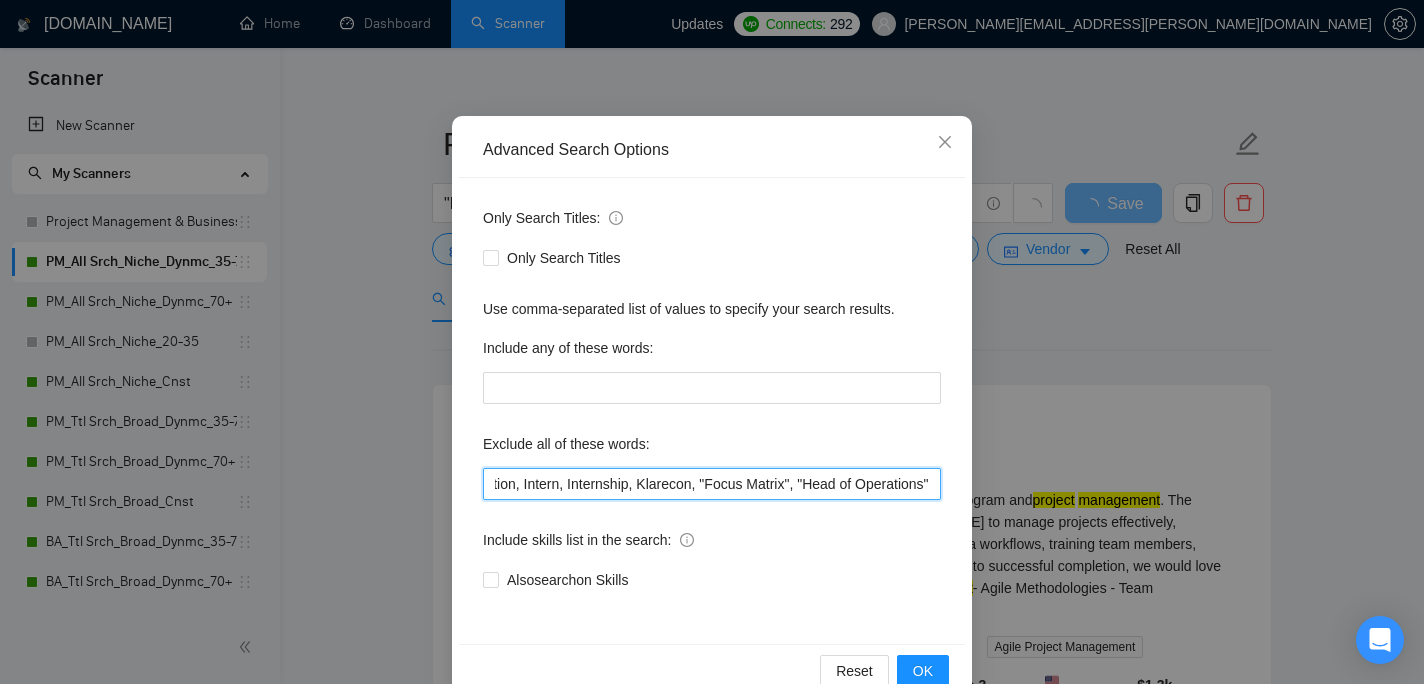 scroll, scrollTop: 0, scrollLeft: 734, axis: horizontal 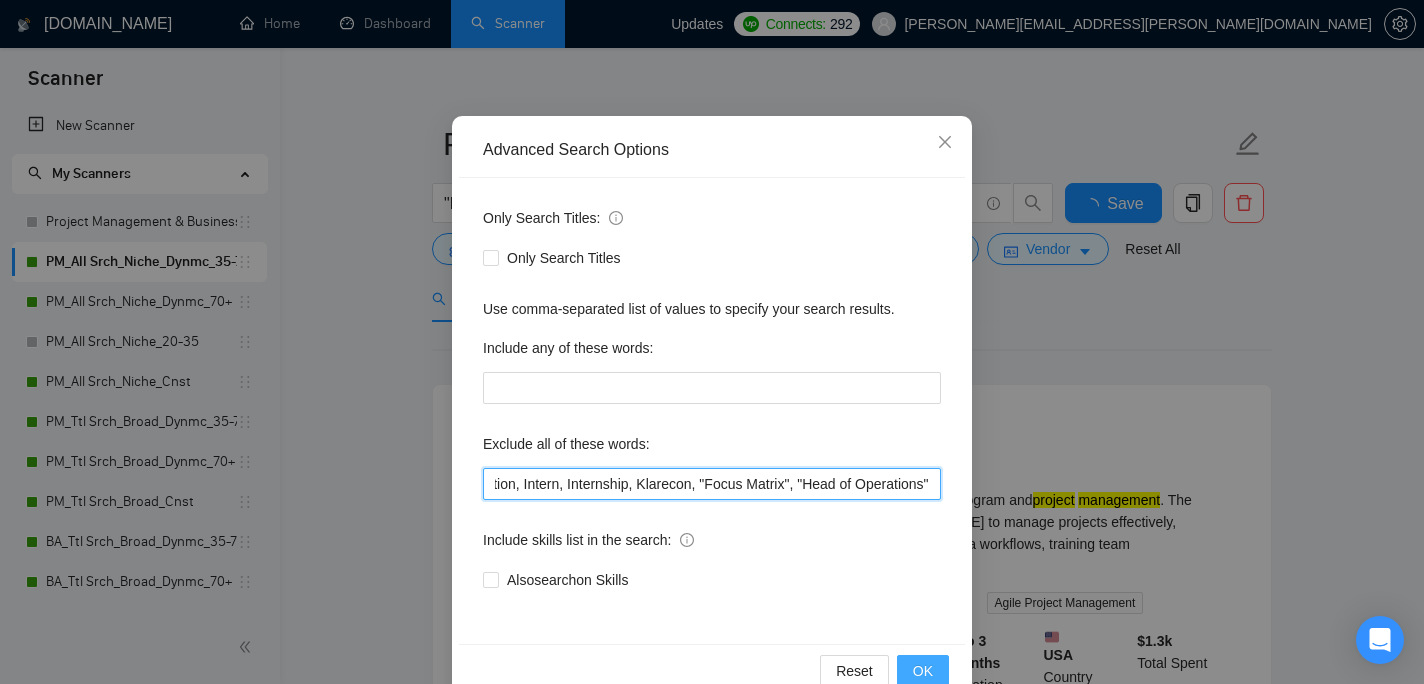 type on "Billingual, On-site, Contract-to-hire, "Full Time", "Virtual Assistant", Full-time, "Operations Manager", Construction, Intern, Internship, Klarecon, "Focus Matrix", "Head of Operations"" 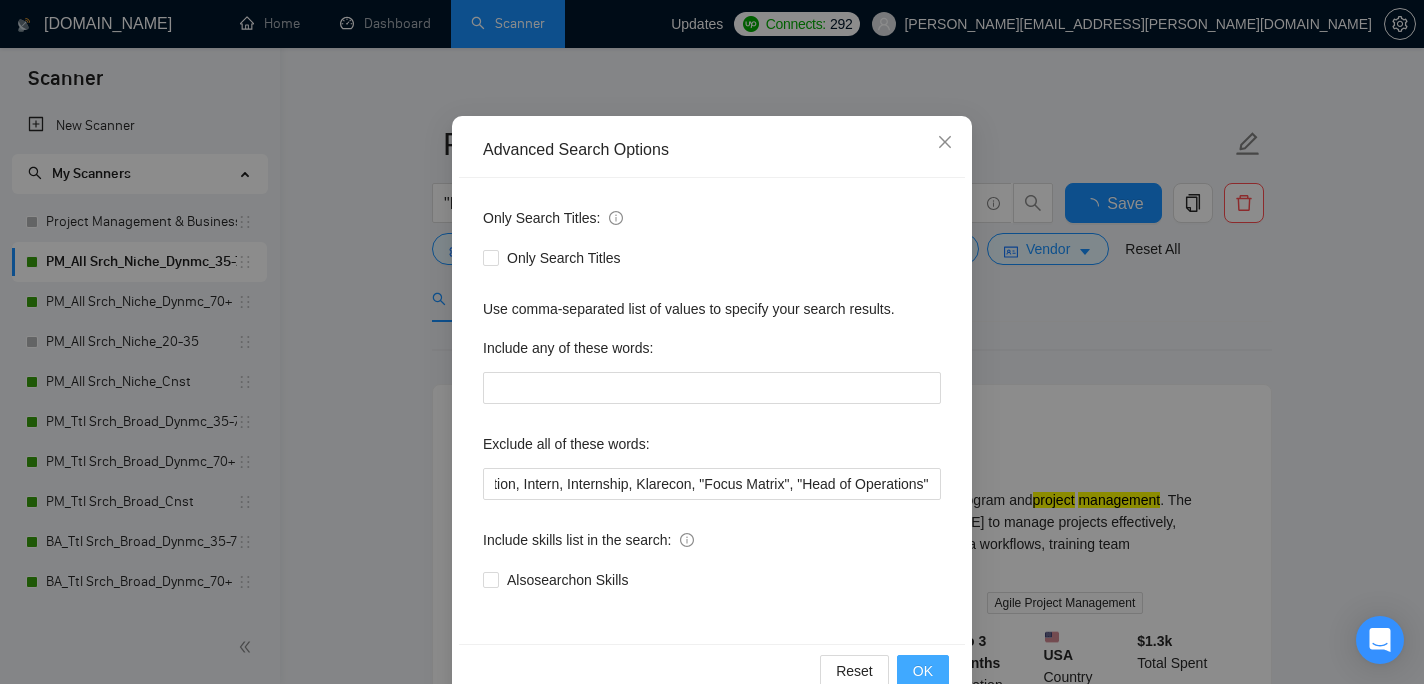 click on "OK" at bounding box center (923, 671) 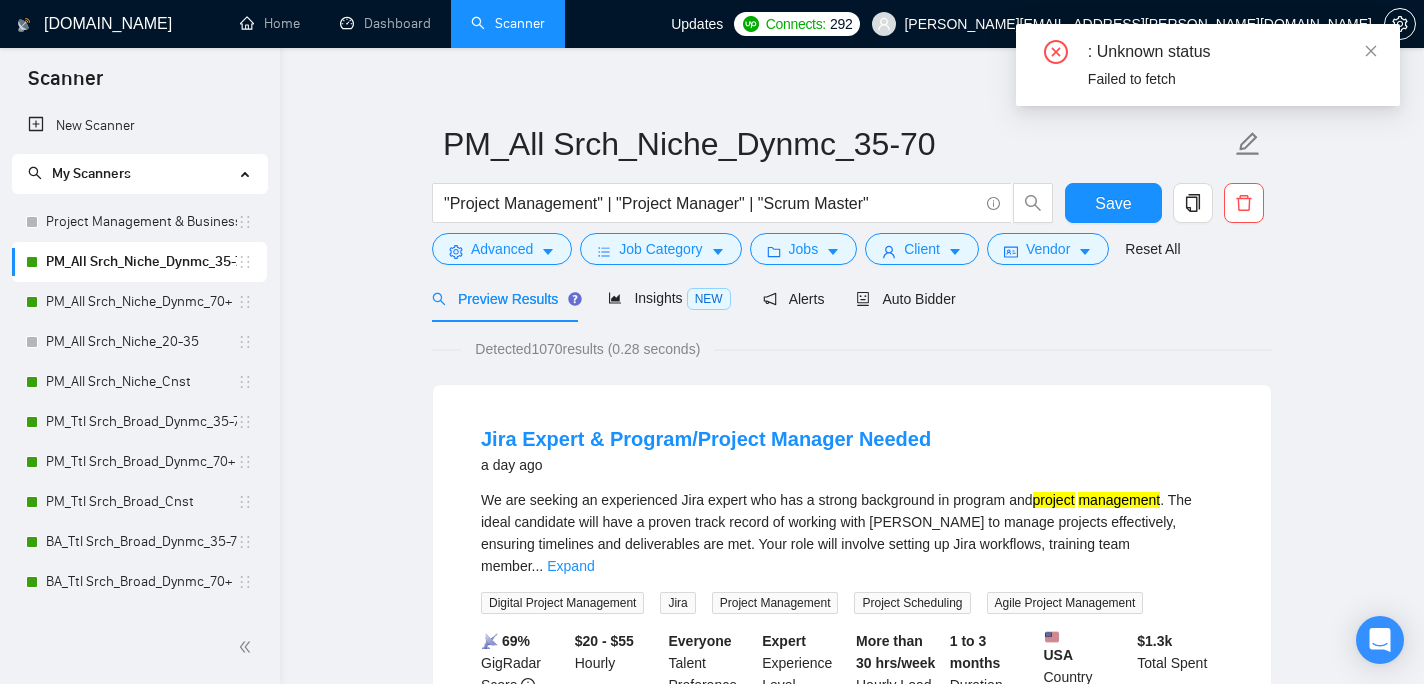 scroll, scrollTop: 0, scrollLeft: 0, axis: both 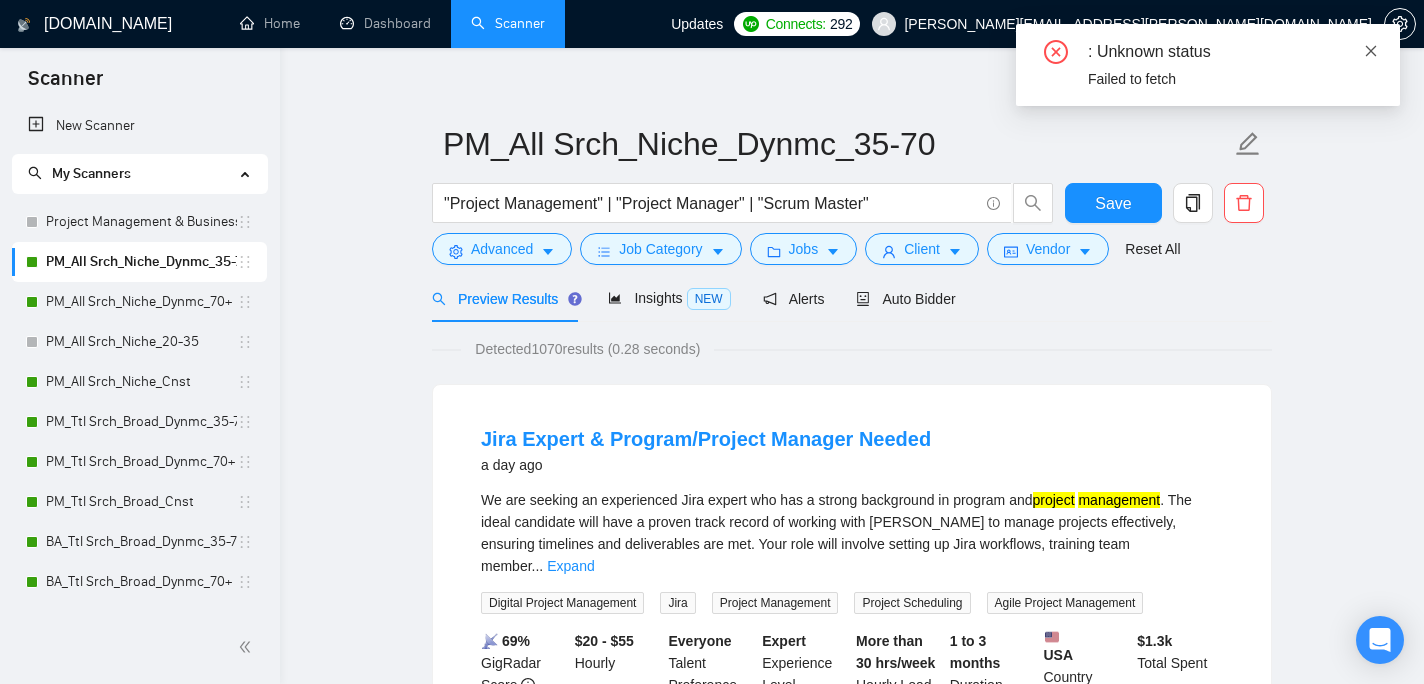 click 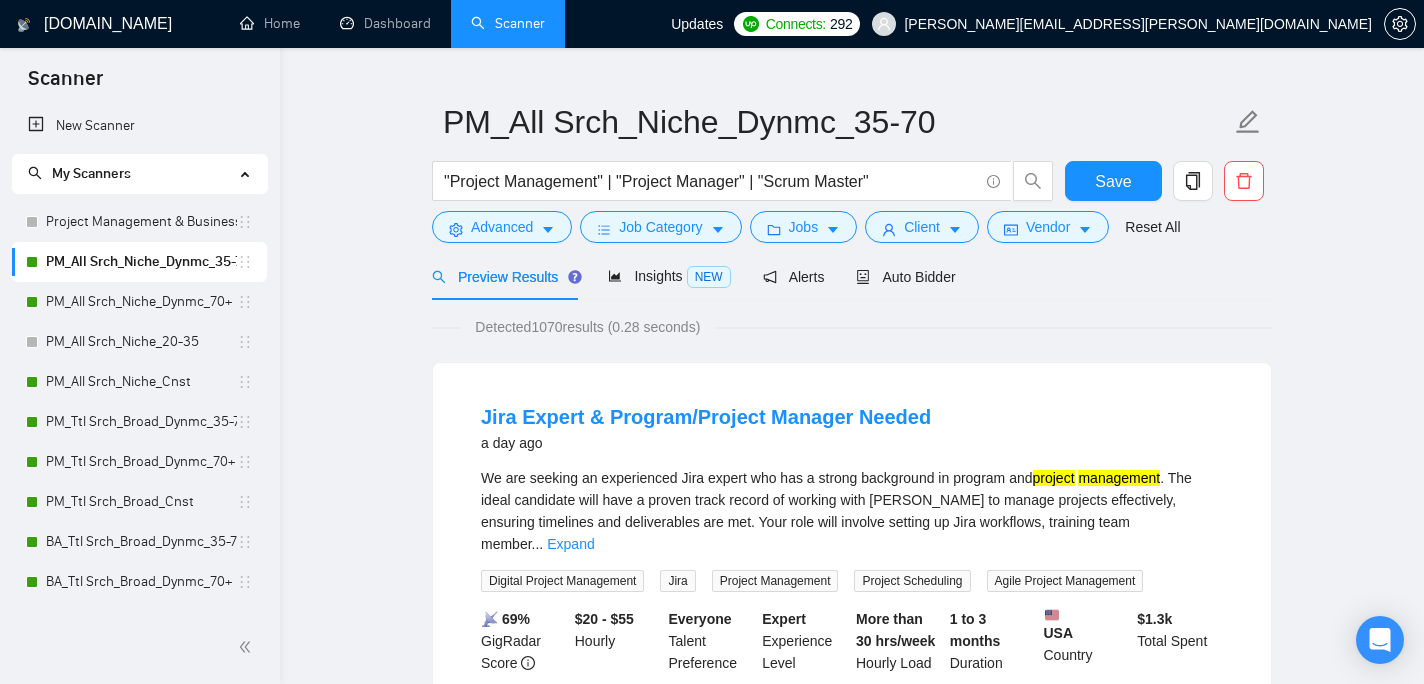scroll, scrollTop: 0, scrollLeft: 0, axis: both 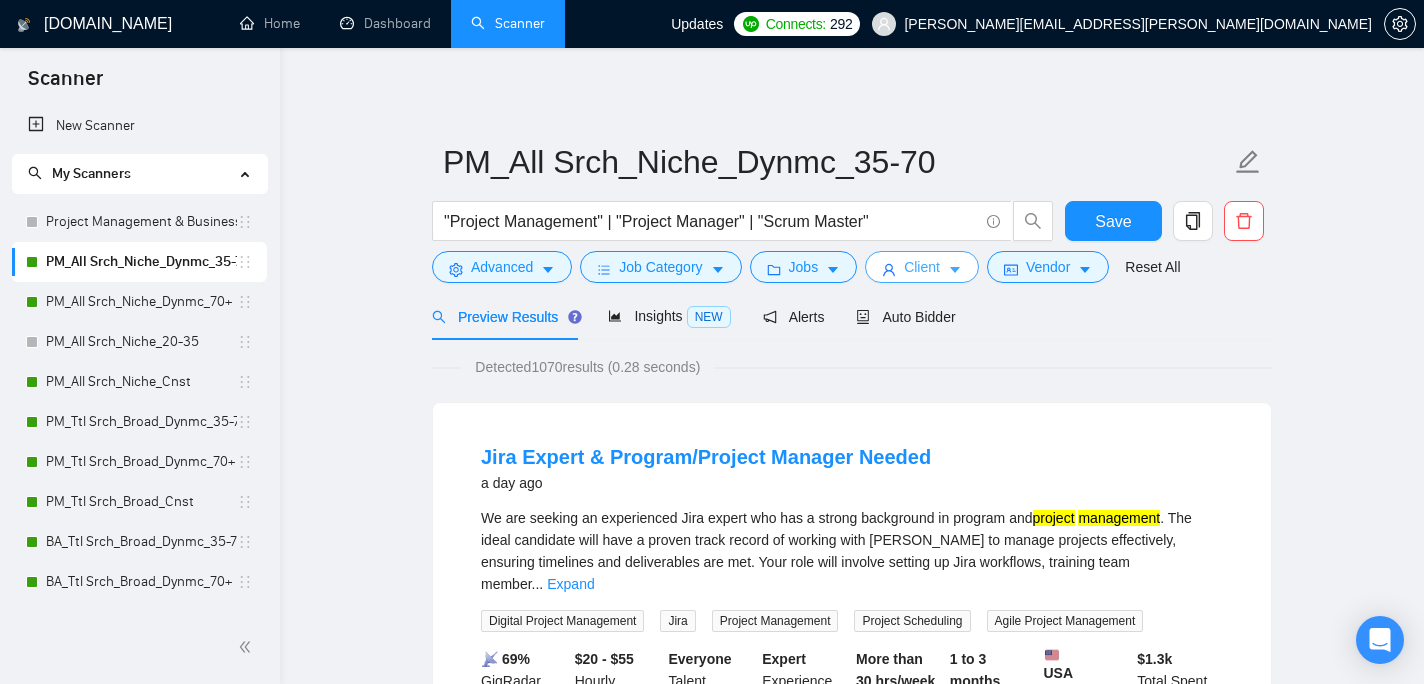 click 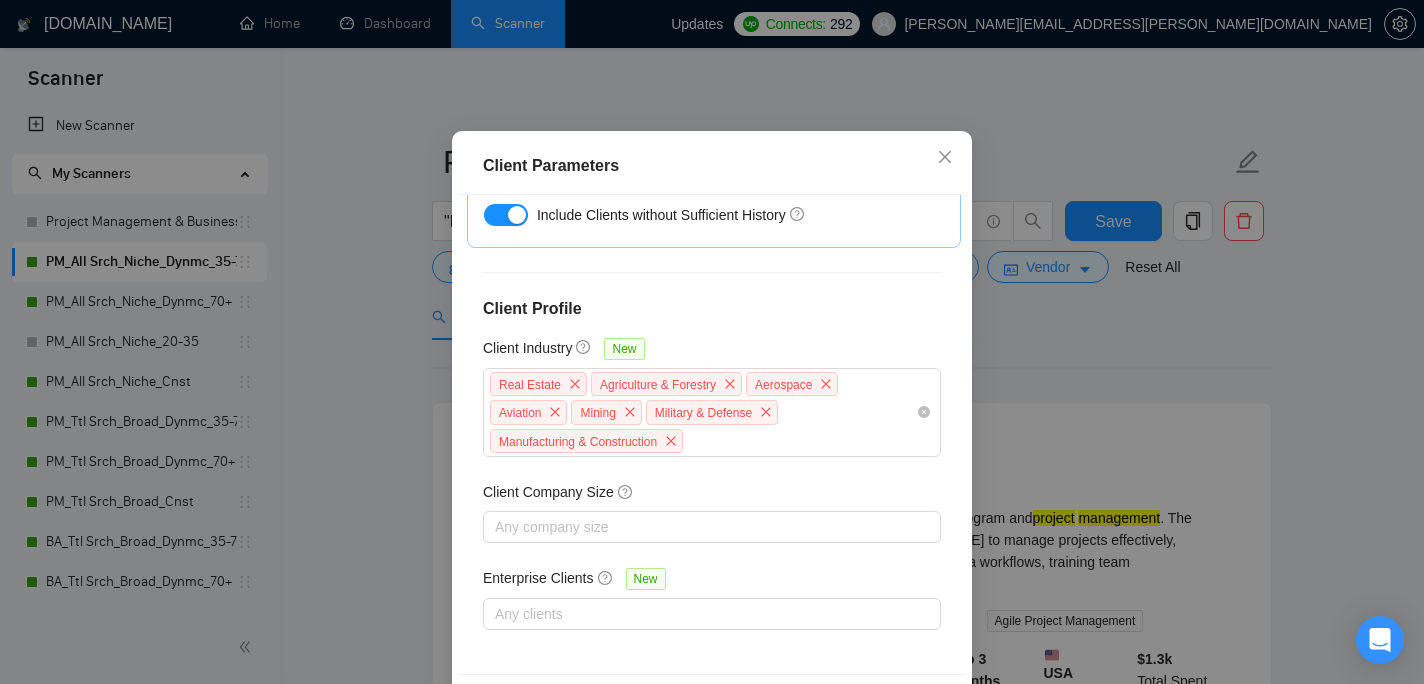 click on "Client Parameters Client Location Include Client Countries   Select Exclude Client Countries   Select Client Rating Client Min Average Feedback Include clients with no feedback Client Payment Details Payment Verified Hire Rate Stats   Client Total Spent $ 500 Min - $ Max Client Hire Rate New High Rates Max Rates Mid Rates     Avg Hourly Rate Paid New $ 15 Min - $ Max Include Clients without Sufficient History Client Profile Client Industry New Real Estate Agriculture & Forestry Aerospace Aviation Mining Military & Defense Manufacturing & Construction   Client Company Size   Any company size Enterprise Clients New   Any clients Reset OK" at bounding box center [712, 342] 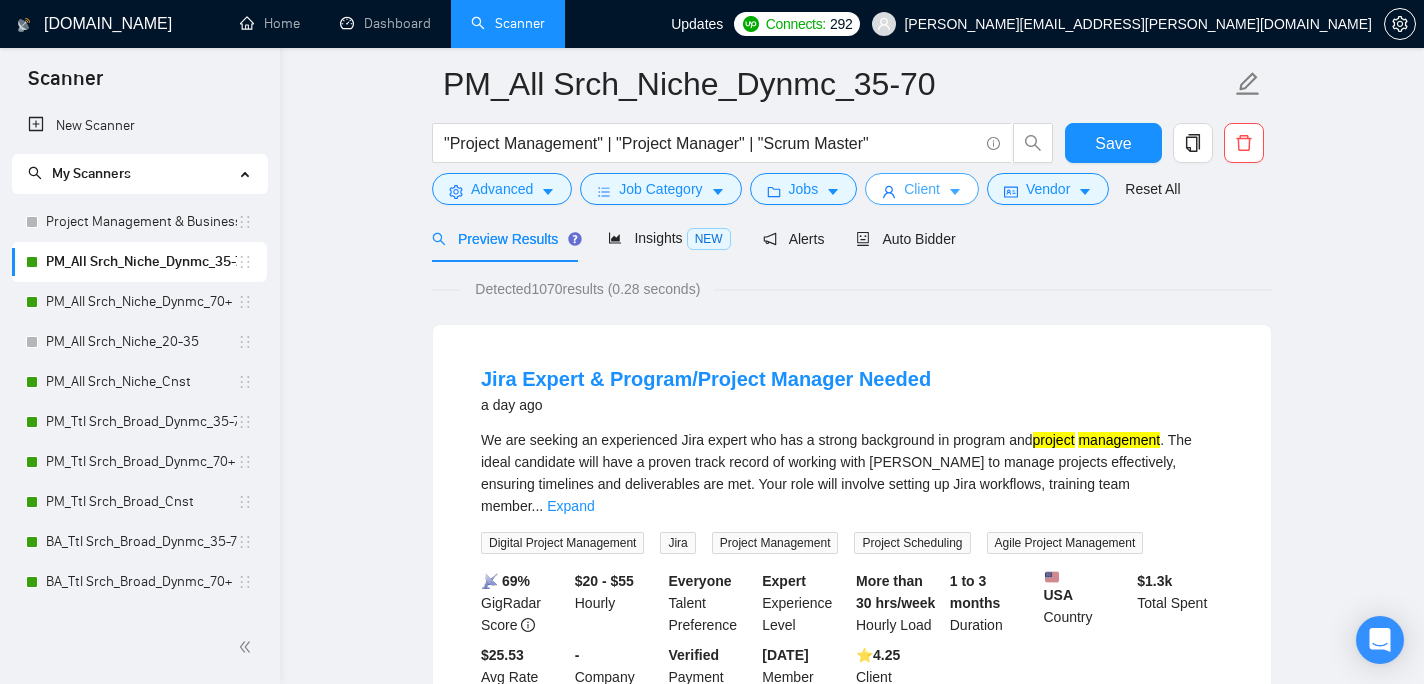 scroll, scrollTop: 0, scrollLeft: 0, axis: both 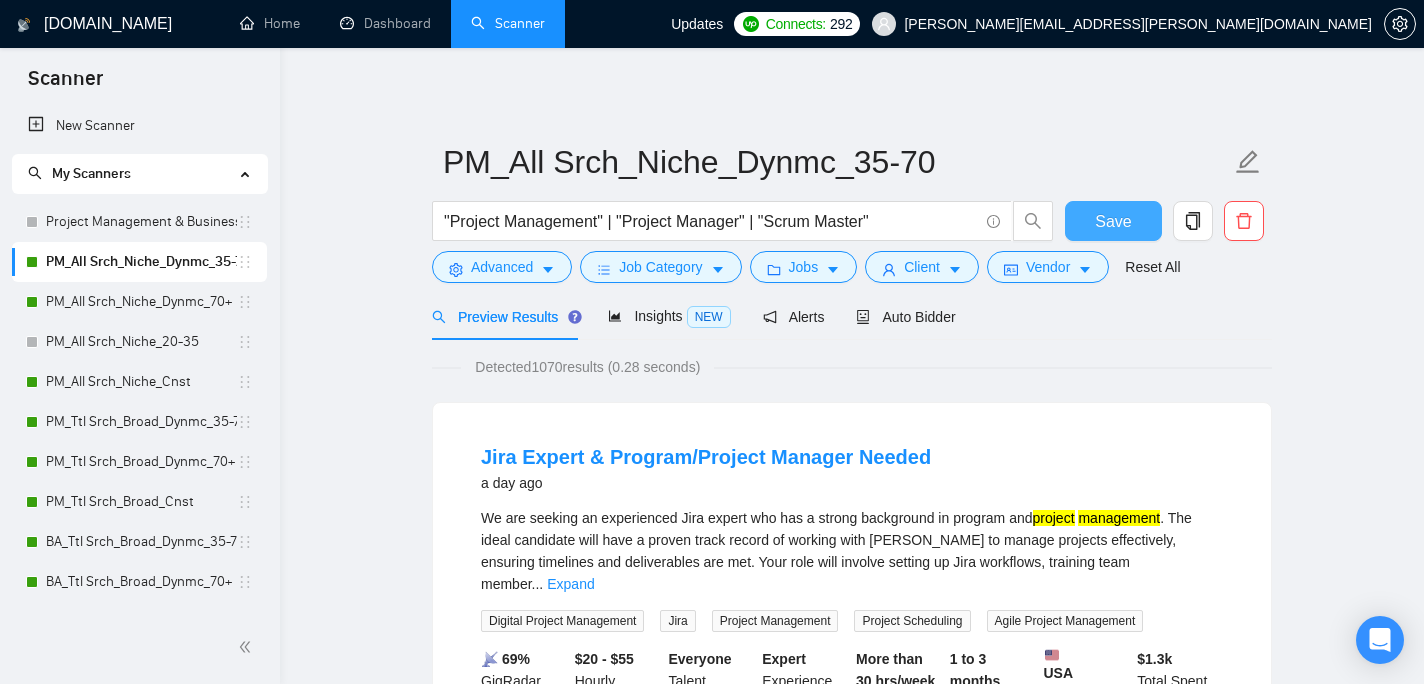 click on "Save" at bounding box center [1113, 221] 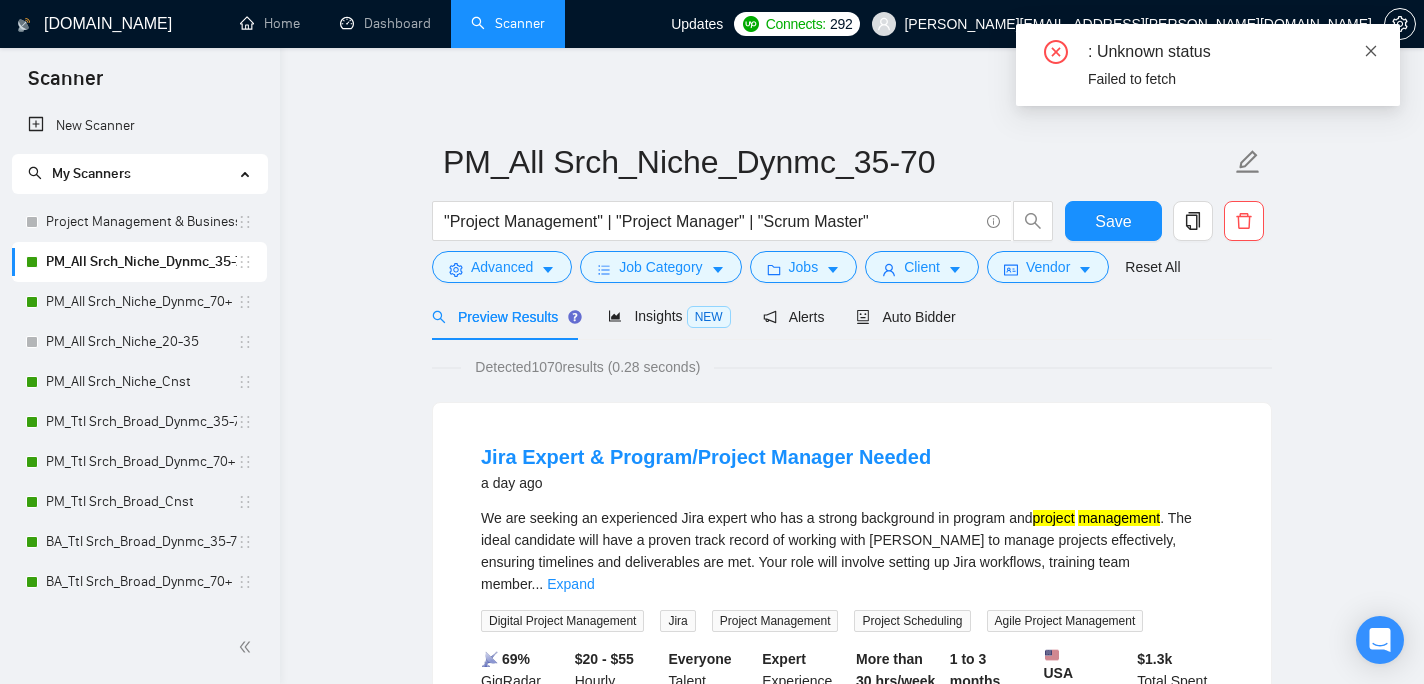 click 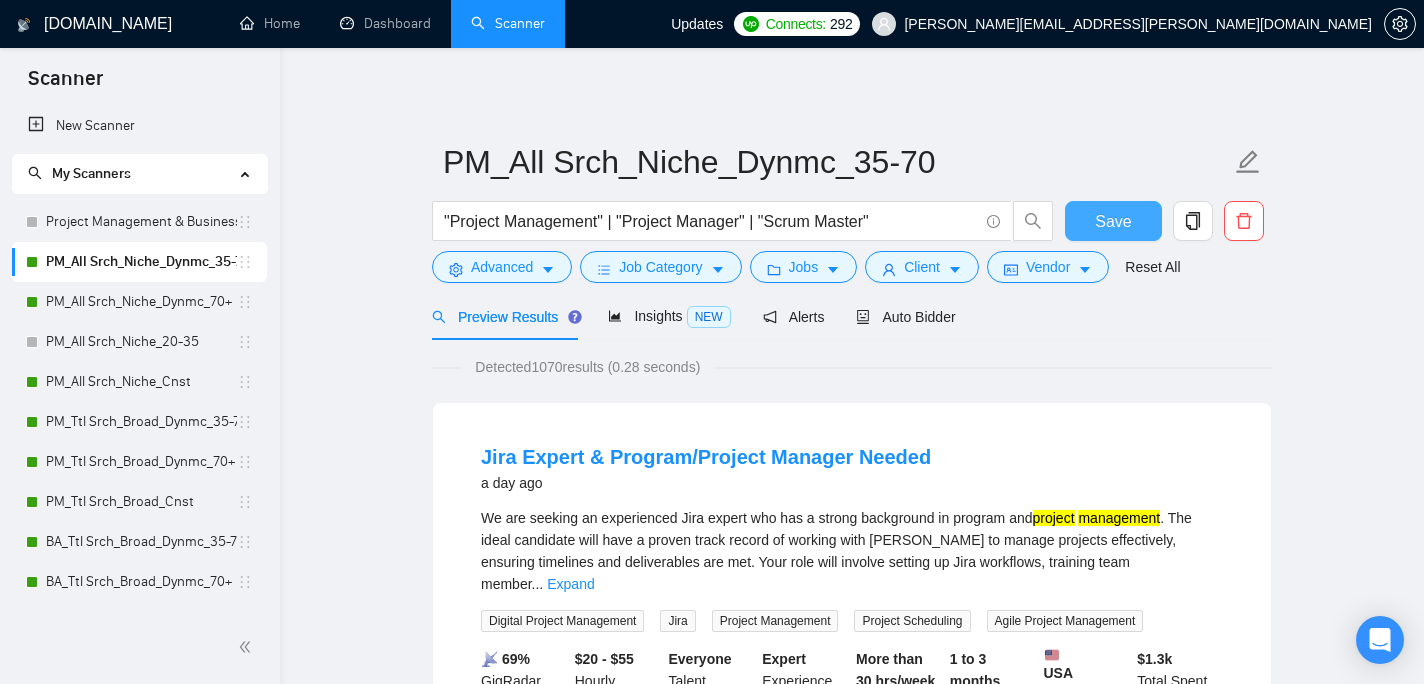 click on "Save" at bounding box center (1113, 221) 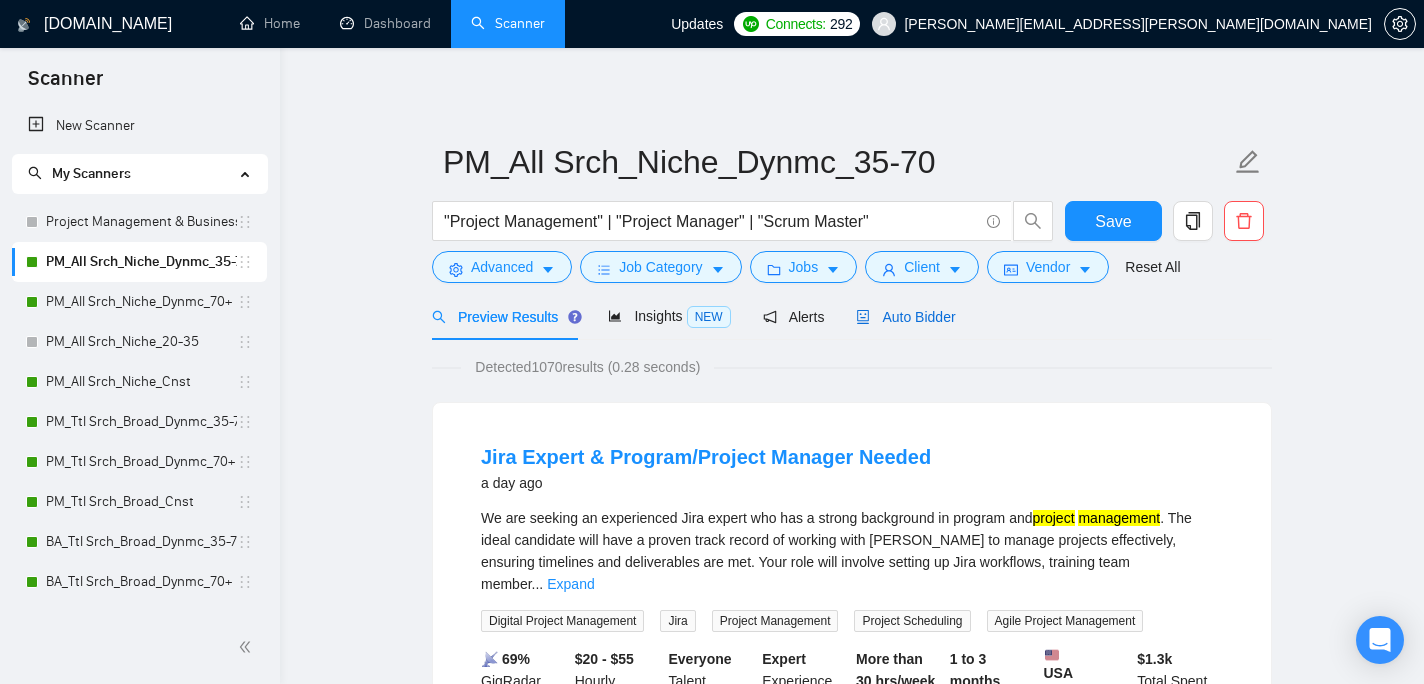 click on "Auto Bidder" at bounding box center [905, 317] 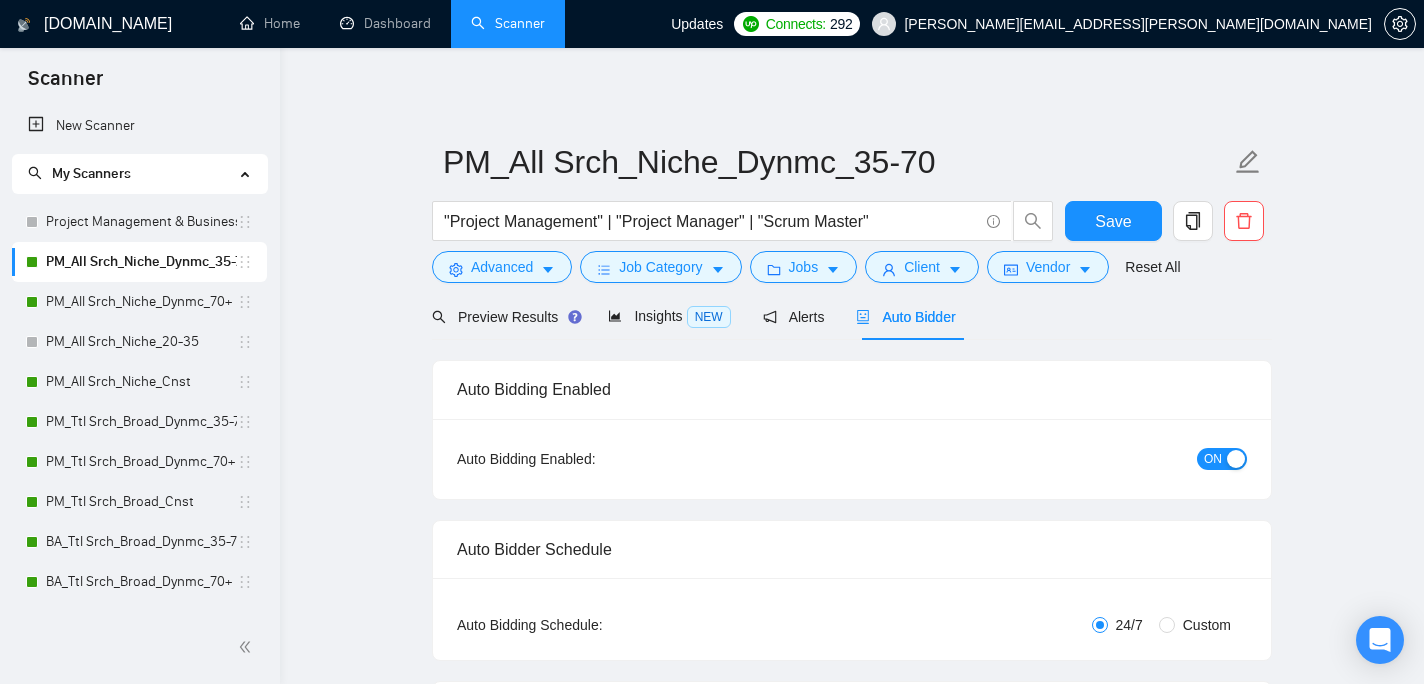 type 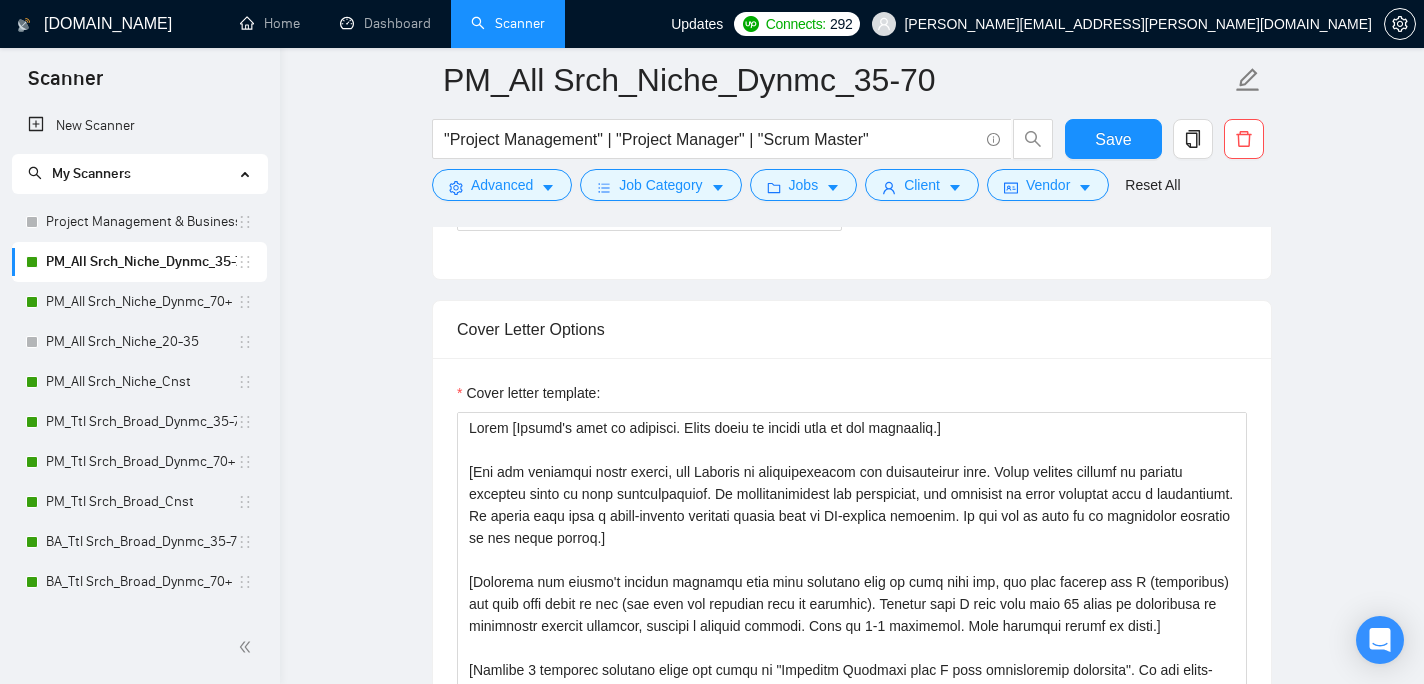 scroll, scrollTop: 1333, scrollLeft: 0, axis: vertical 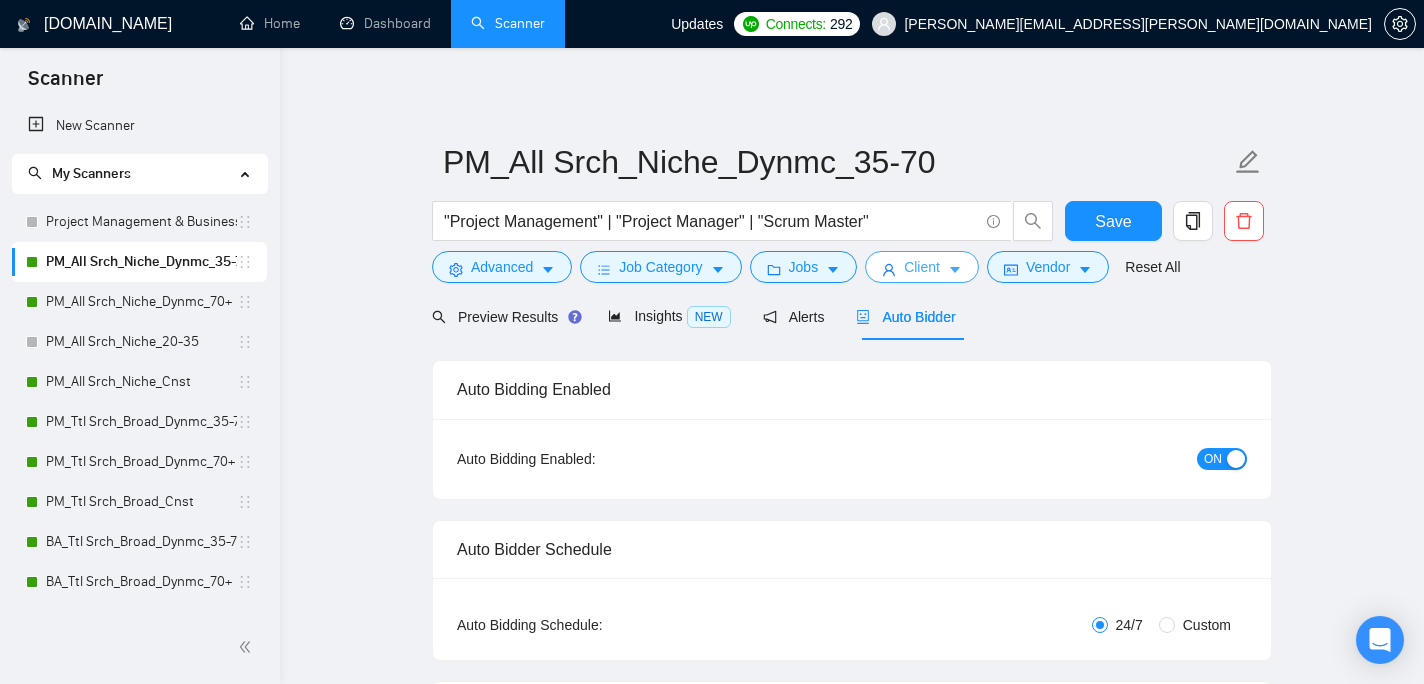 click on "Client" at bounding box center [922, 267] 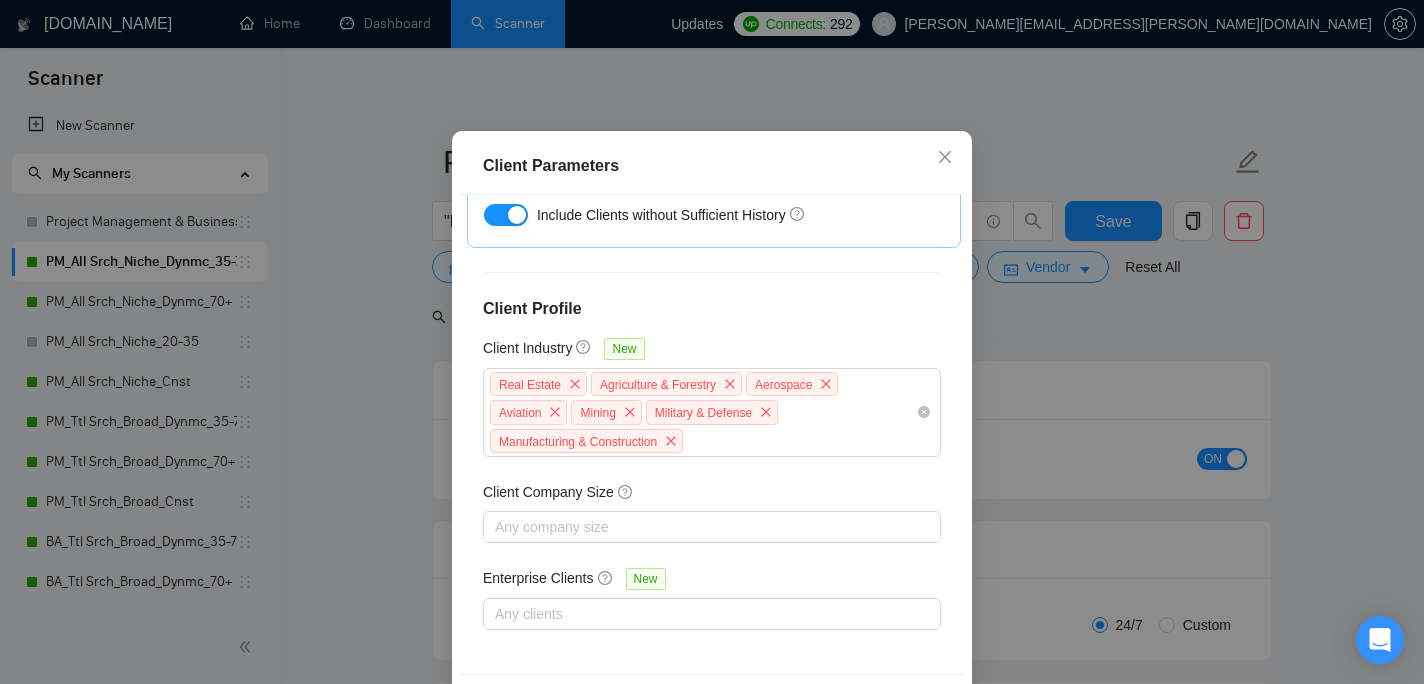 scroll, scrollTop: 145, scrollLeft: 0, axis: vertical 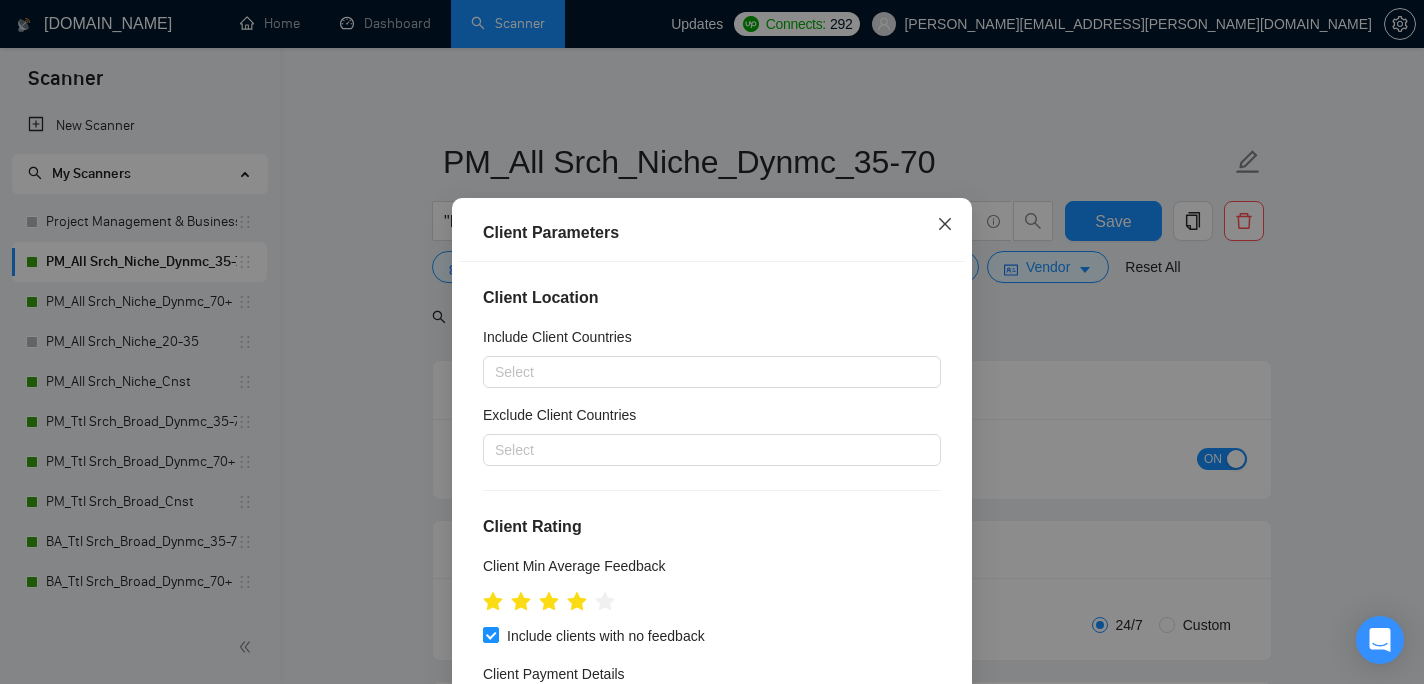 click at bounding box center [945, 225] 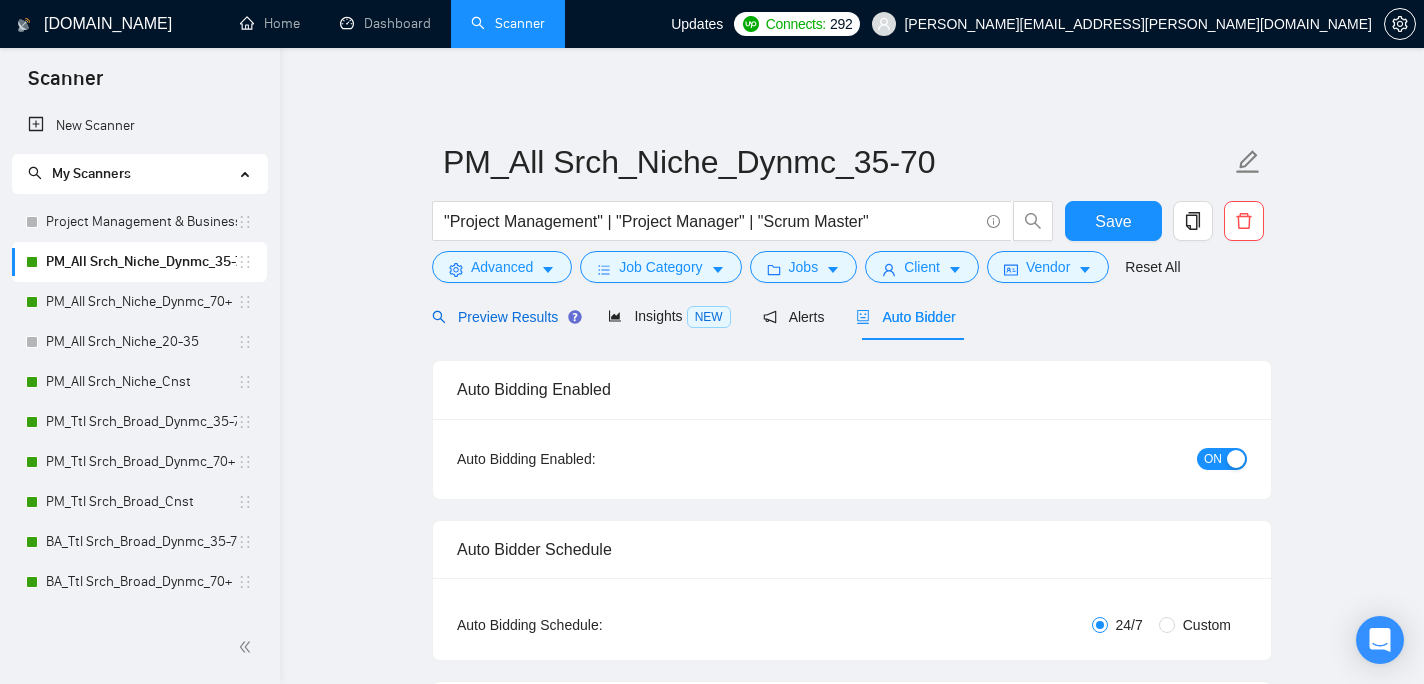 click on "Preview Results" at bounding box center (504, 317) 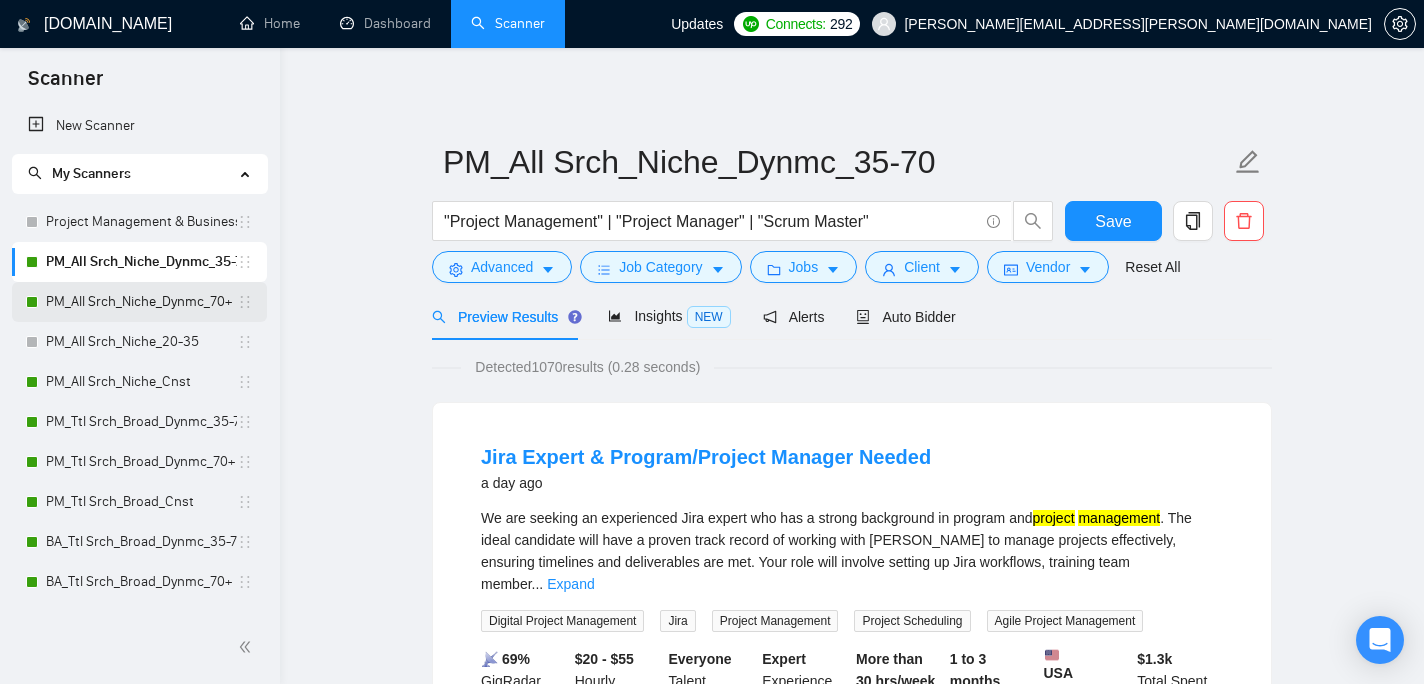 click on "PM_All Srch_Niche_Dynmc_70+" at bounding box center [141, 302] 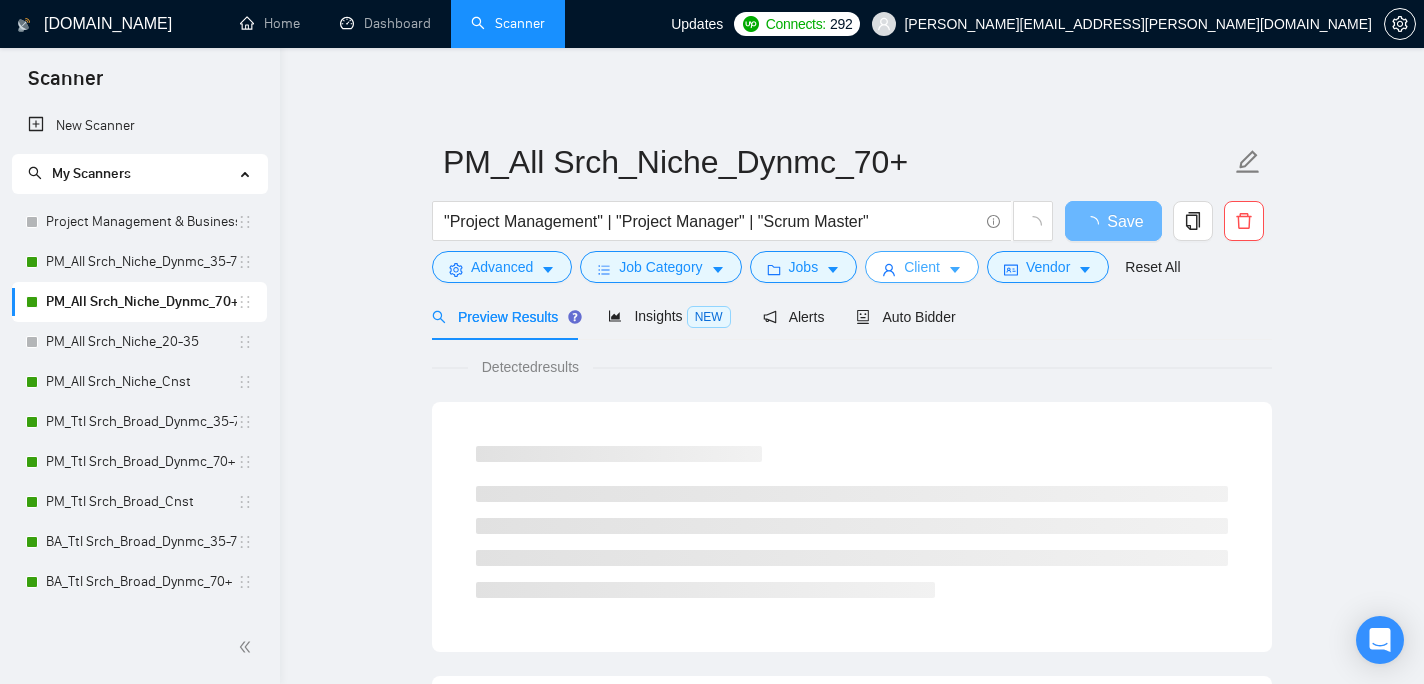 click on "Client" at bounding box center [922, 267] 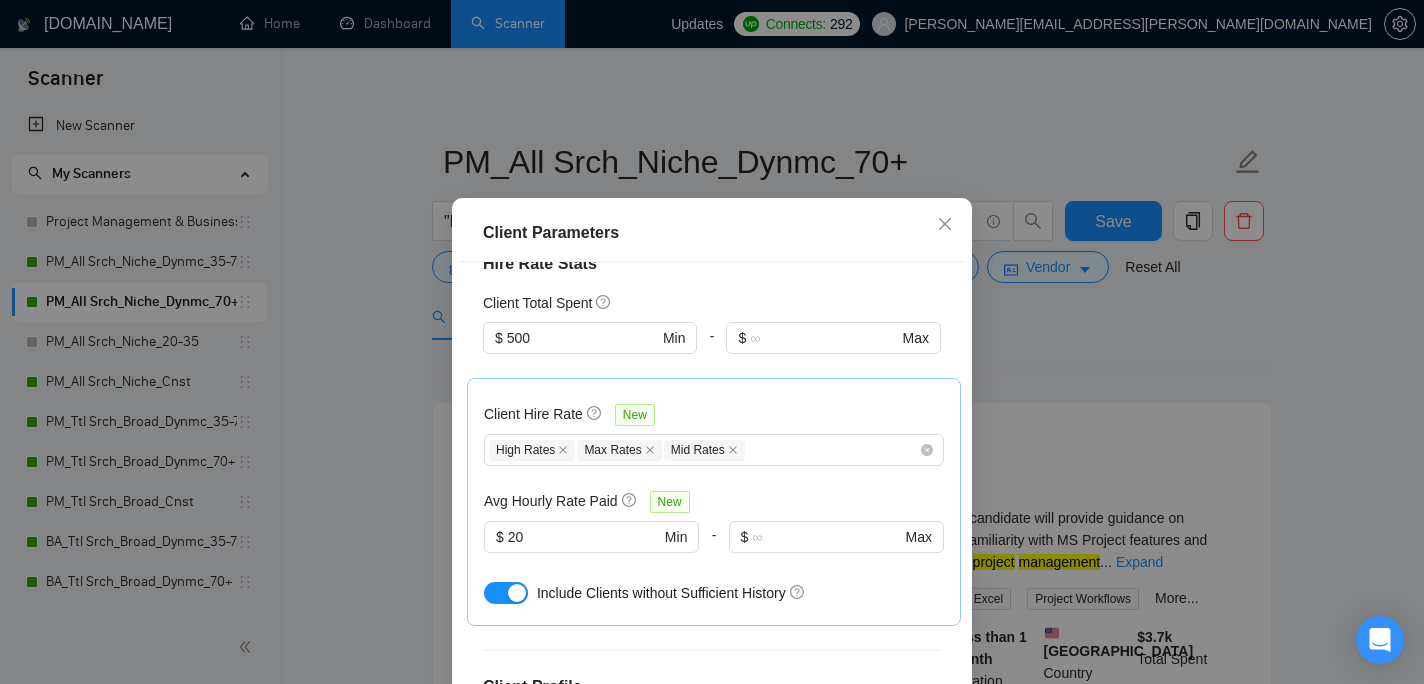 scroll, scrollTop: 519, scrollLeft: 0, axis: vertical 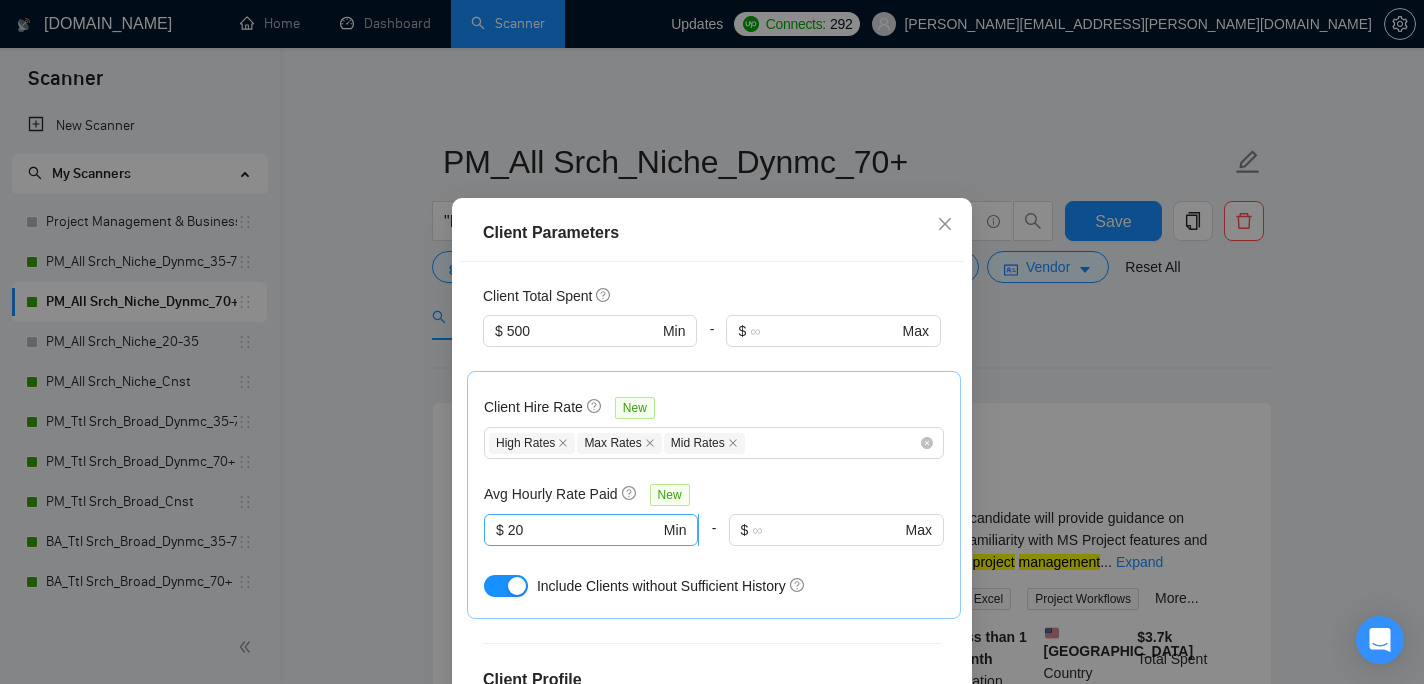 click on "20" at bounding box center [584, 530] 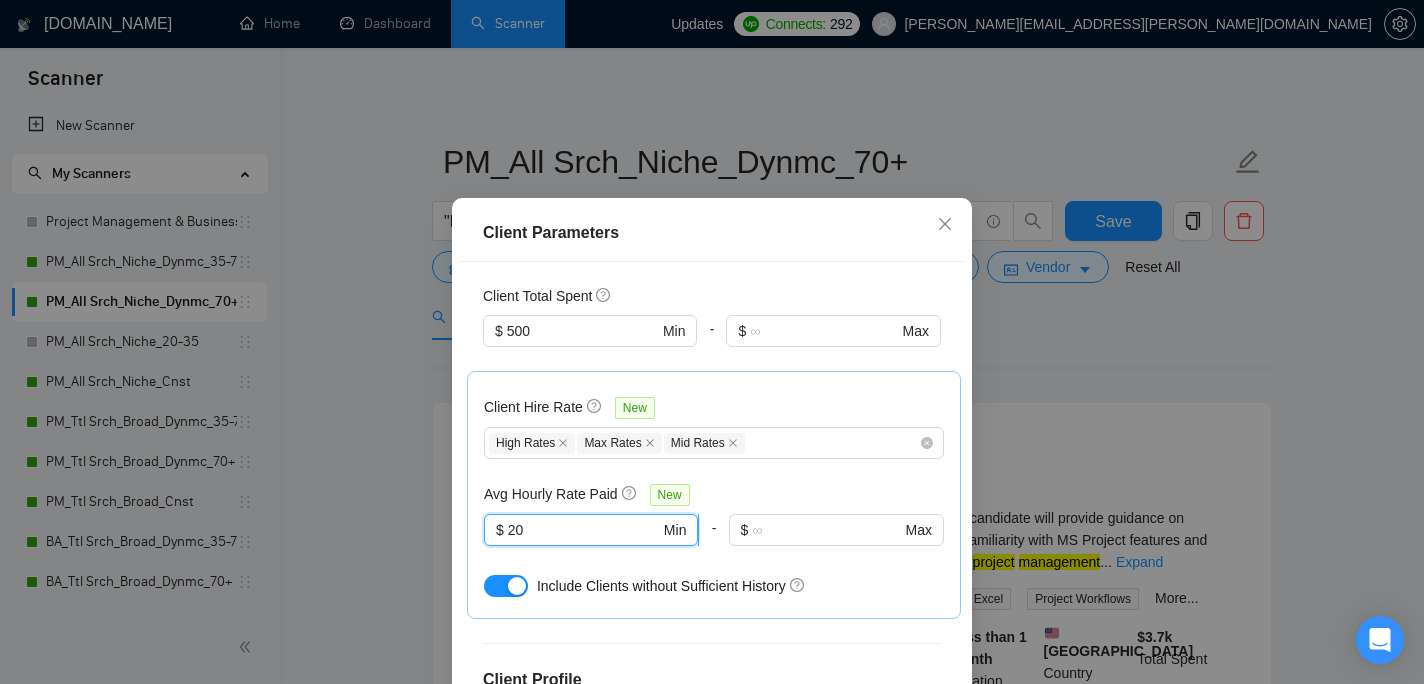 click on "20" at bounding box center [584, 530] 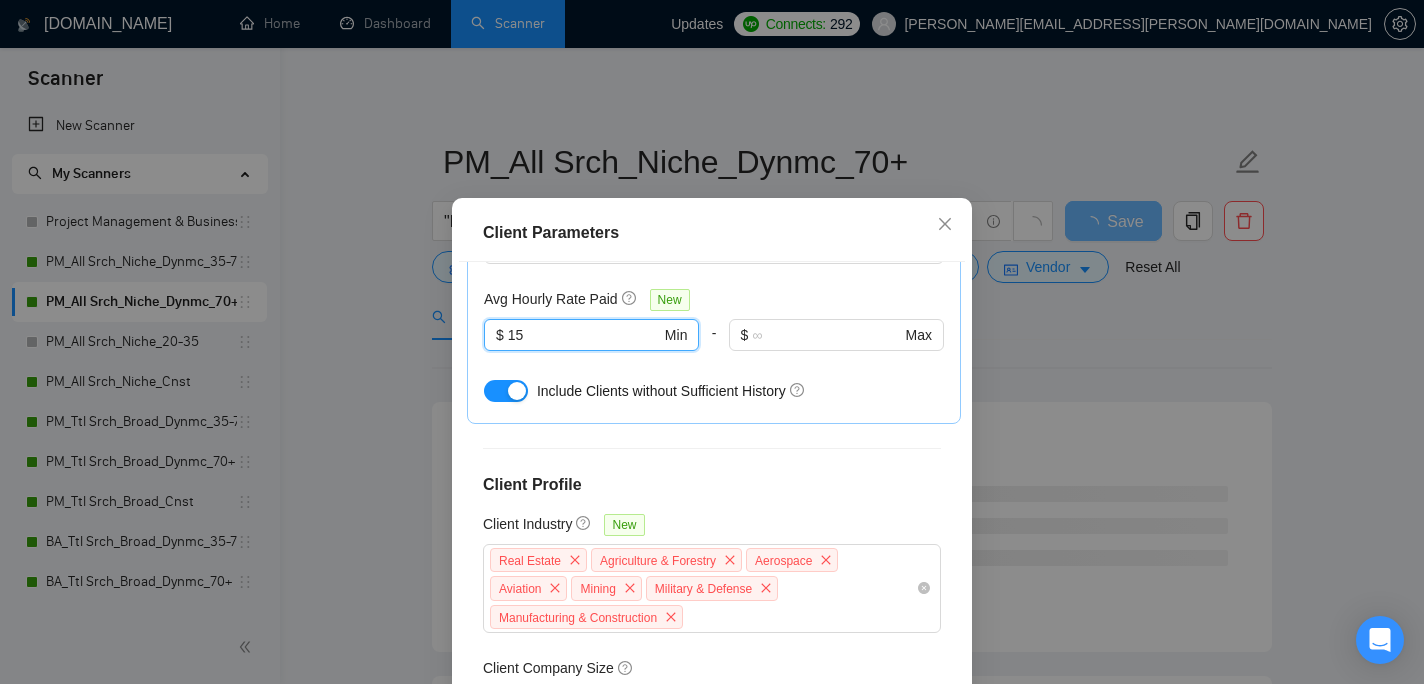 scroll, scrollTop: 823, scrollLeft: 0, axis: vertical 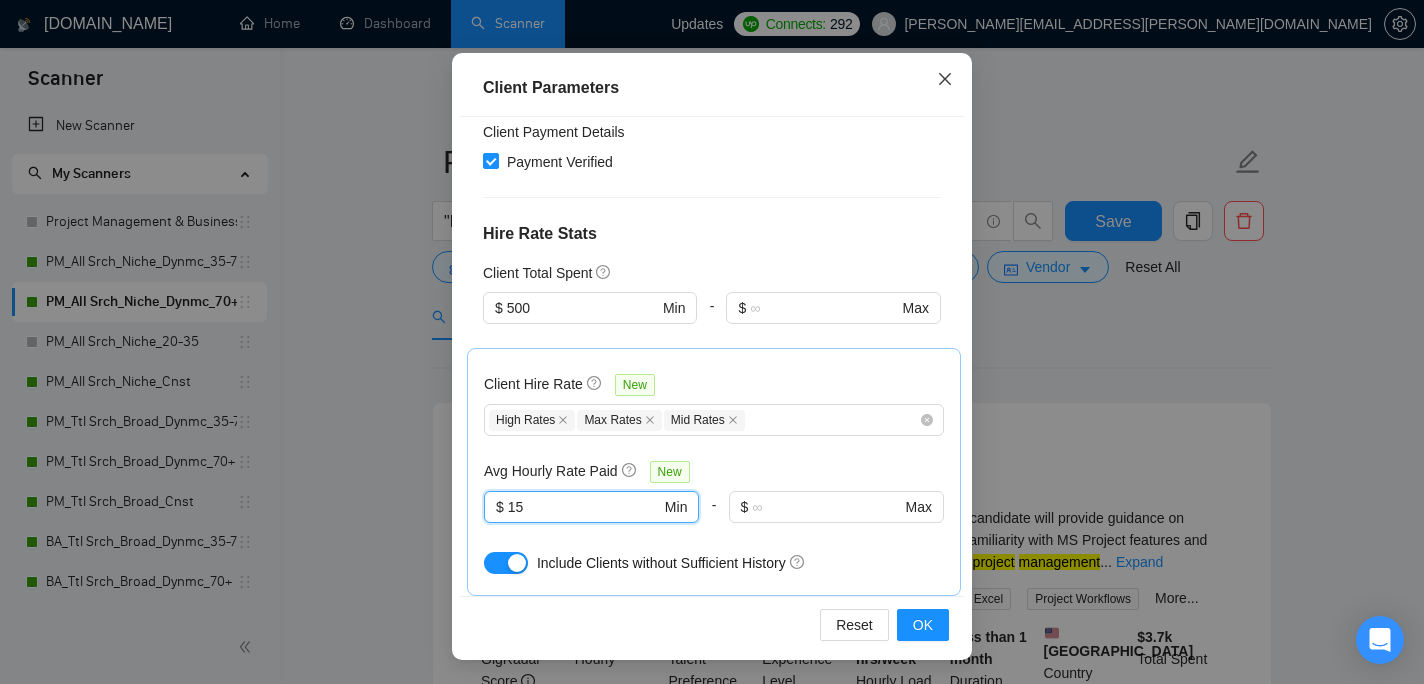 type on "15" 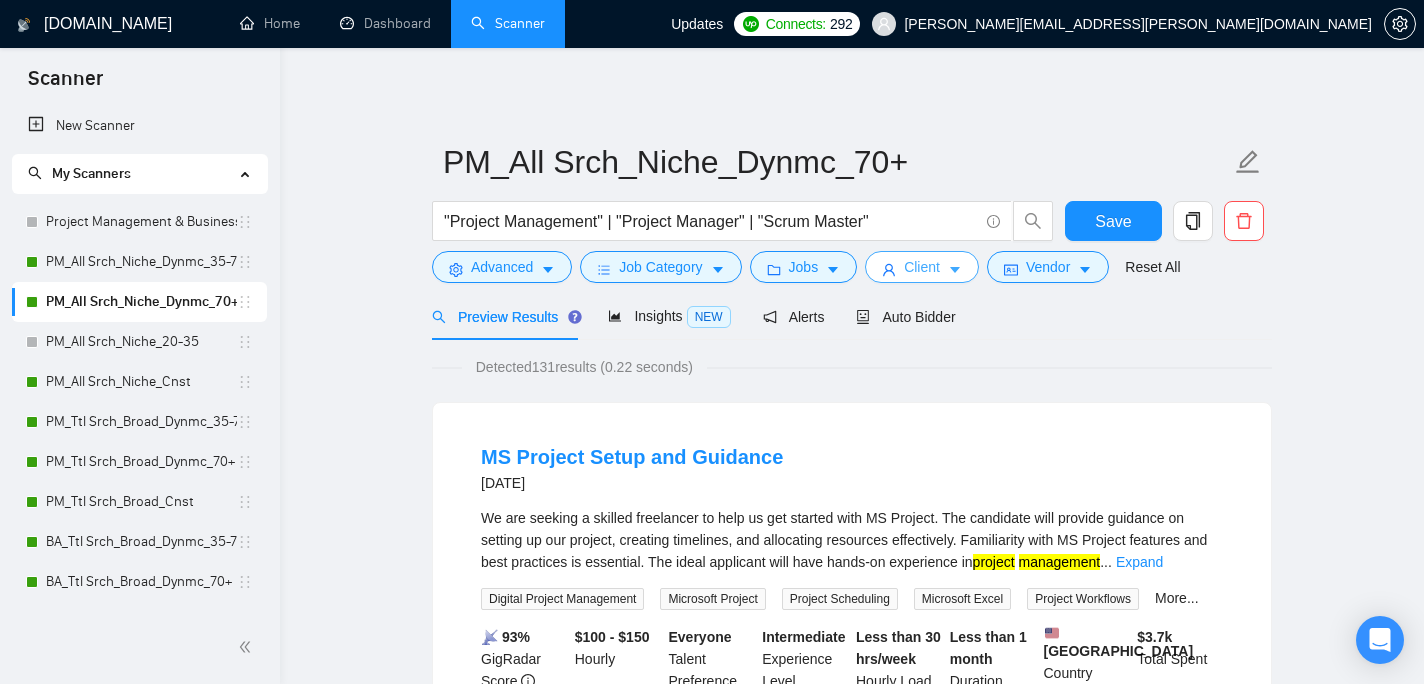 click on "Client" at bounding box center (922, 267) 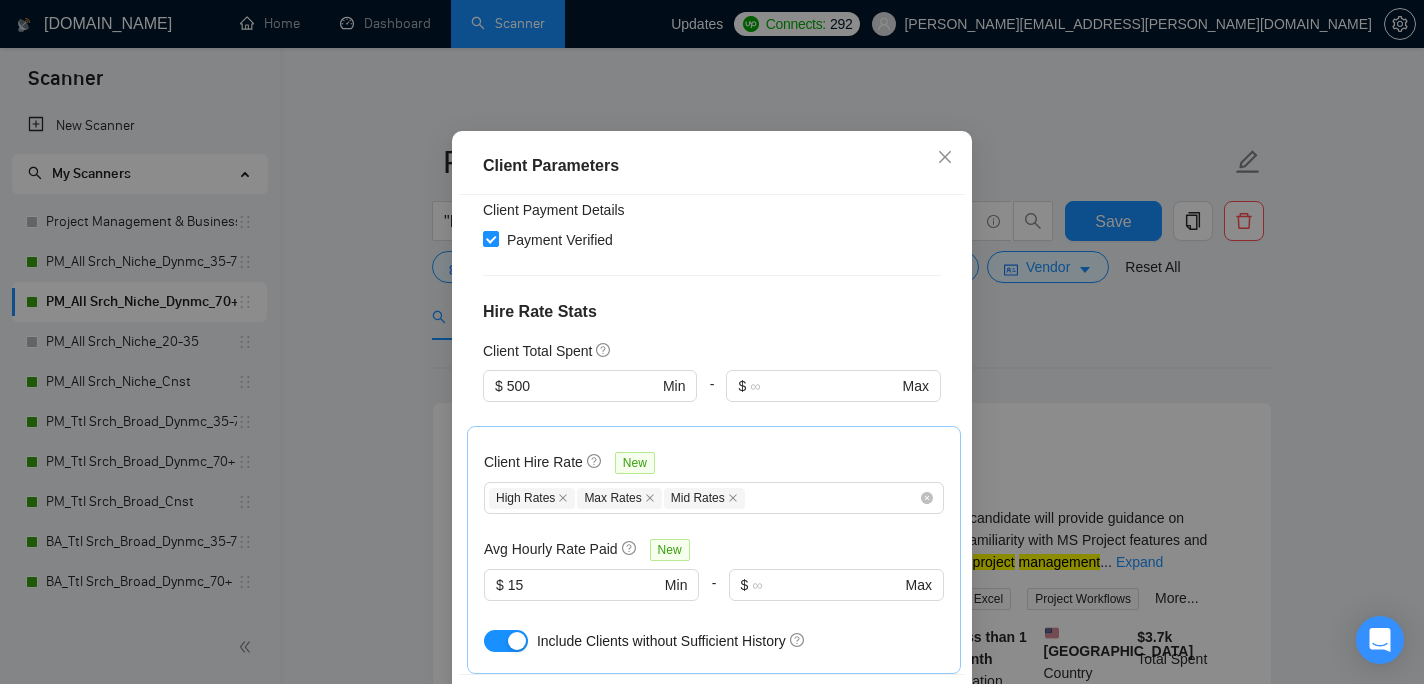 scroll, scrollTop: 576, scrollLeft: 0, axis: vertical 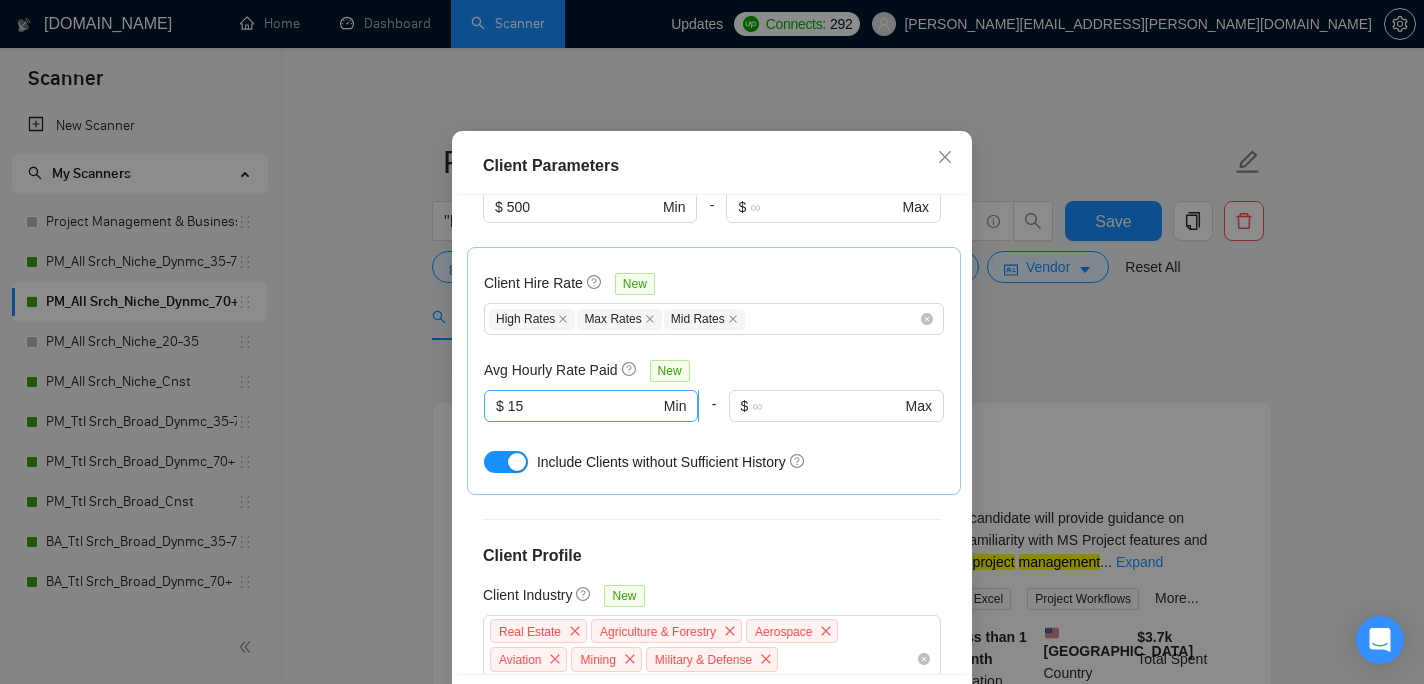 click on "15" at bounding box center (584, 406) 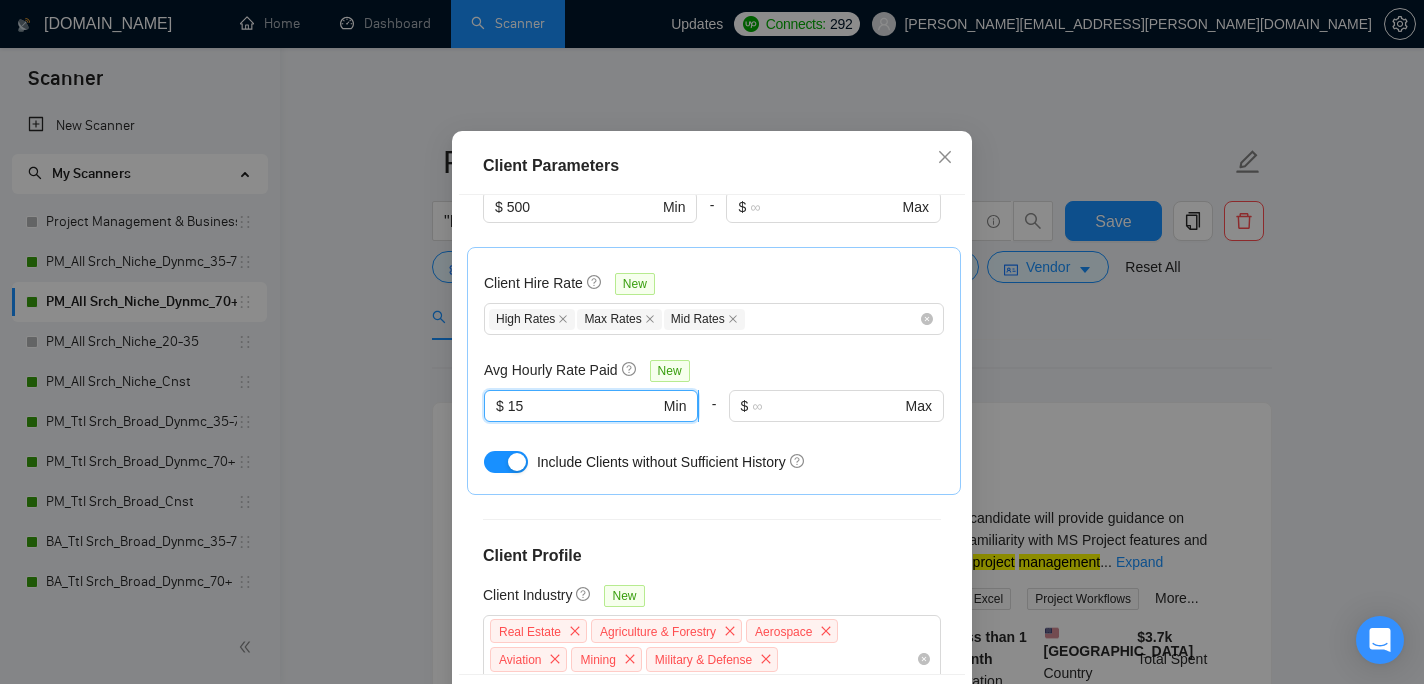 click on "15" at bounding box center (584, 406) 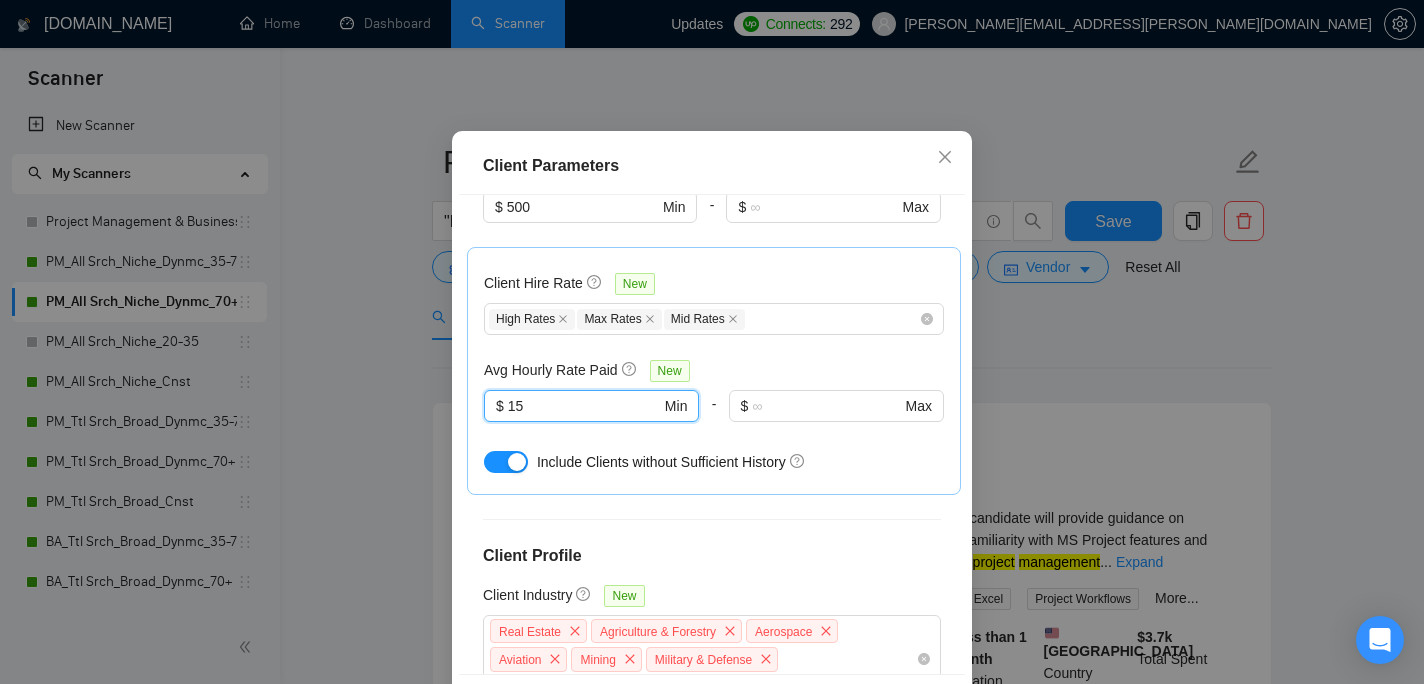 click on "Client Location Include Client Countries   Select Exclude Client Countries   Select Client Rating Client Min Average Feedback Include clients with no feedback Client Payment Details Payment Verified Hire Rate Stats   Client Total Spent $ 500 Min - $ Max Client Hire Rate New High Rates Max Rates Mid Rates     Avg Hourly Rate Paid New 15 $ 15 Min - $ Max Include Clients without Sufficient History Client Profile Client Industry New Real Estate Agriculture & Forestry Aerospace Aviation Mining Military & Defense Manufacturing & Construction   Client Company Size   Any company size Enterprise Clients New   Any clients" at bounding box center [712, 434] 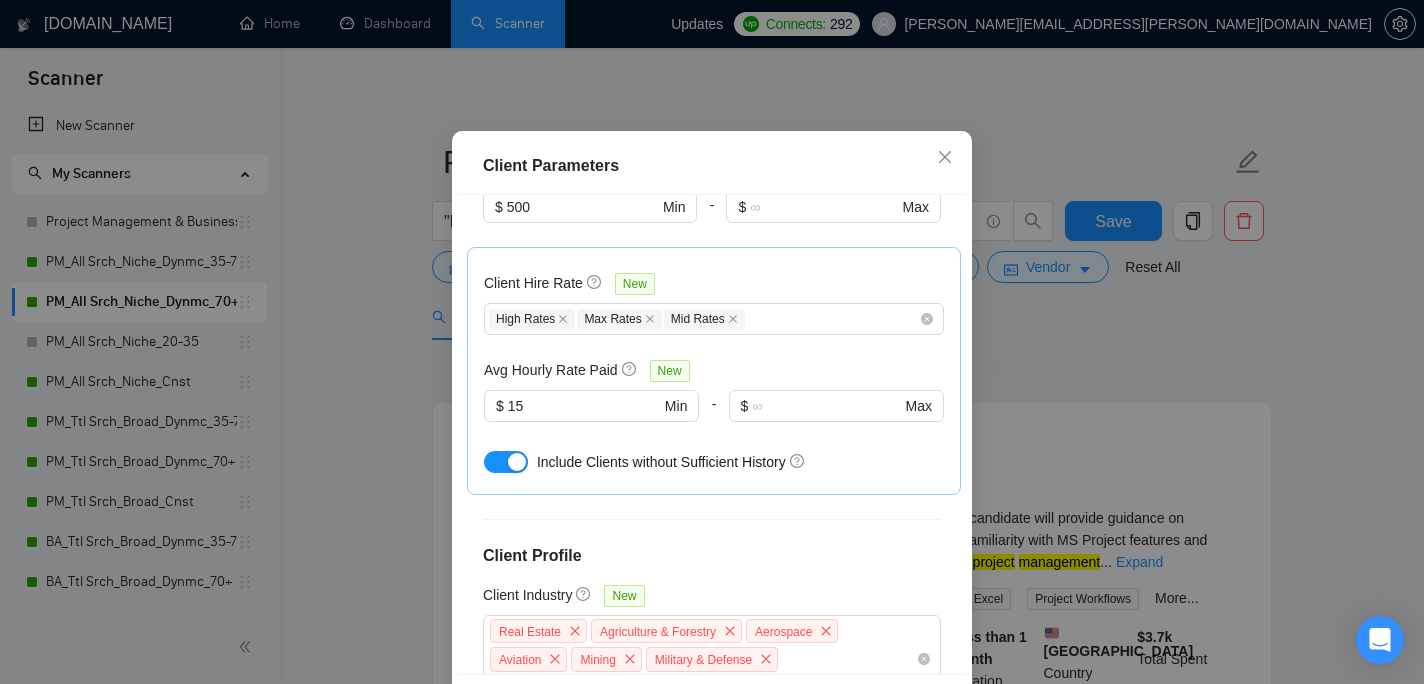 scroll, scrollTop: 823, scrollLeft: 0, axis: vertical 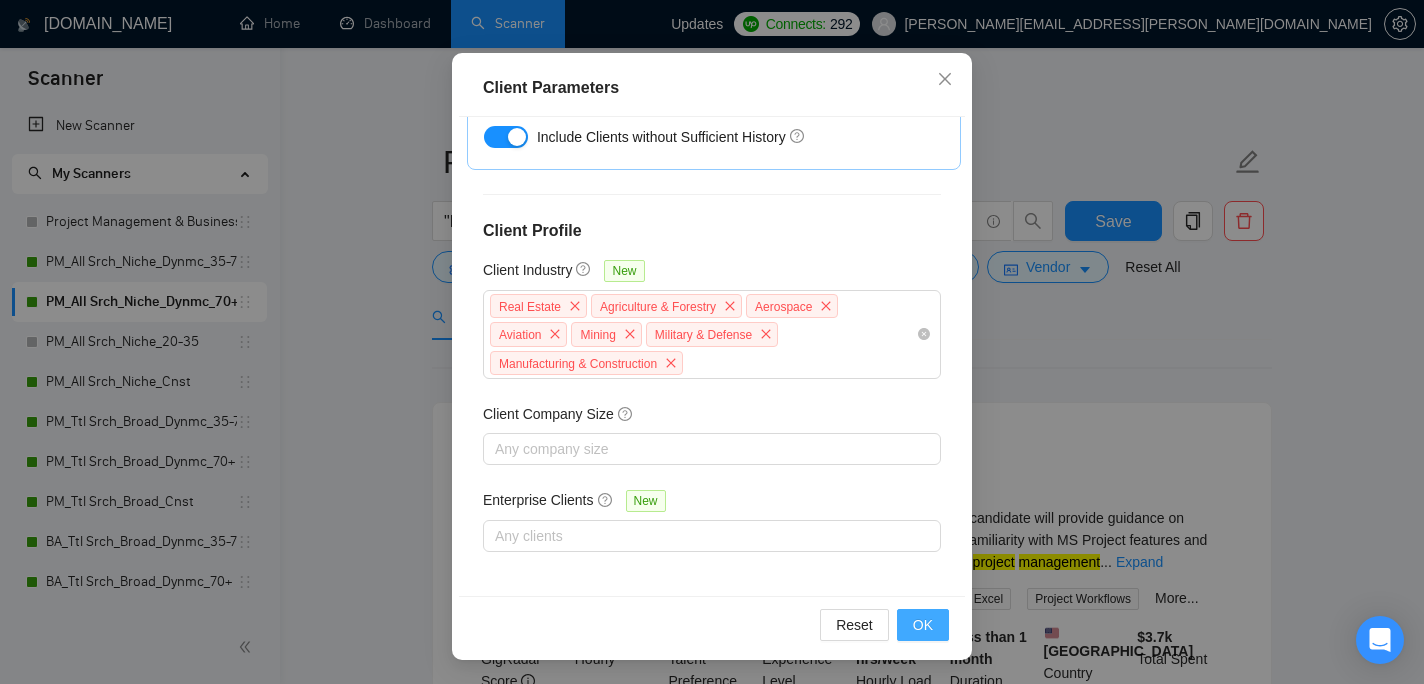 click on "OK" at bounding box center (923, 625) 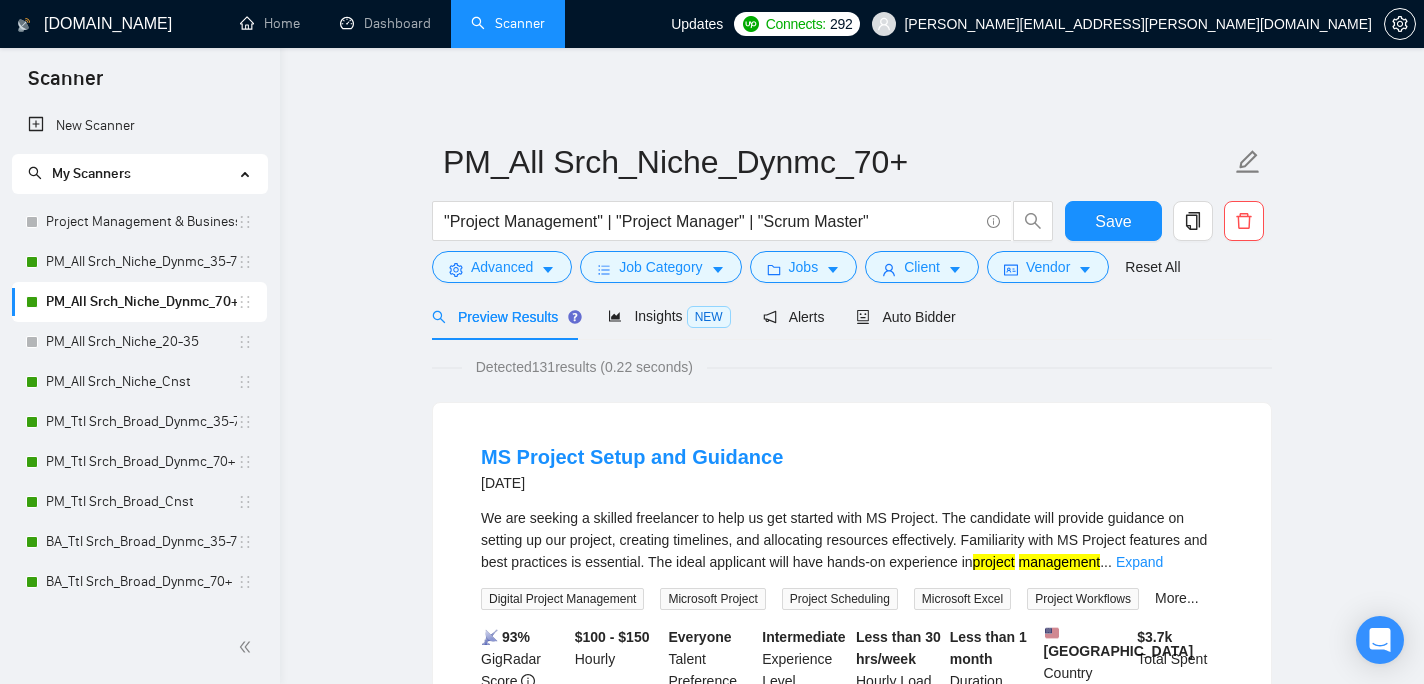 scroll, scrollTop: 67, scrollLeft: 0, axis: vertical 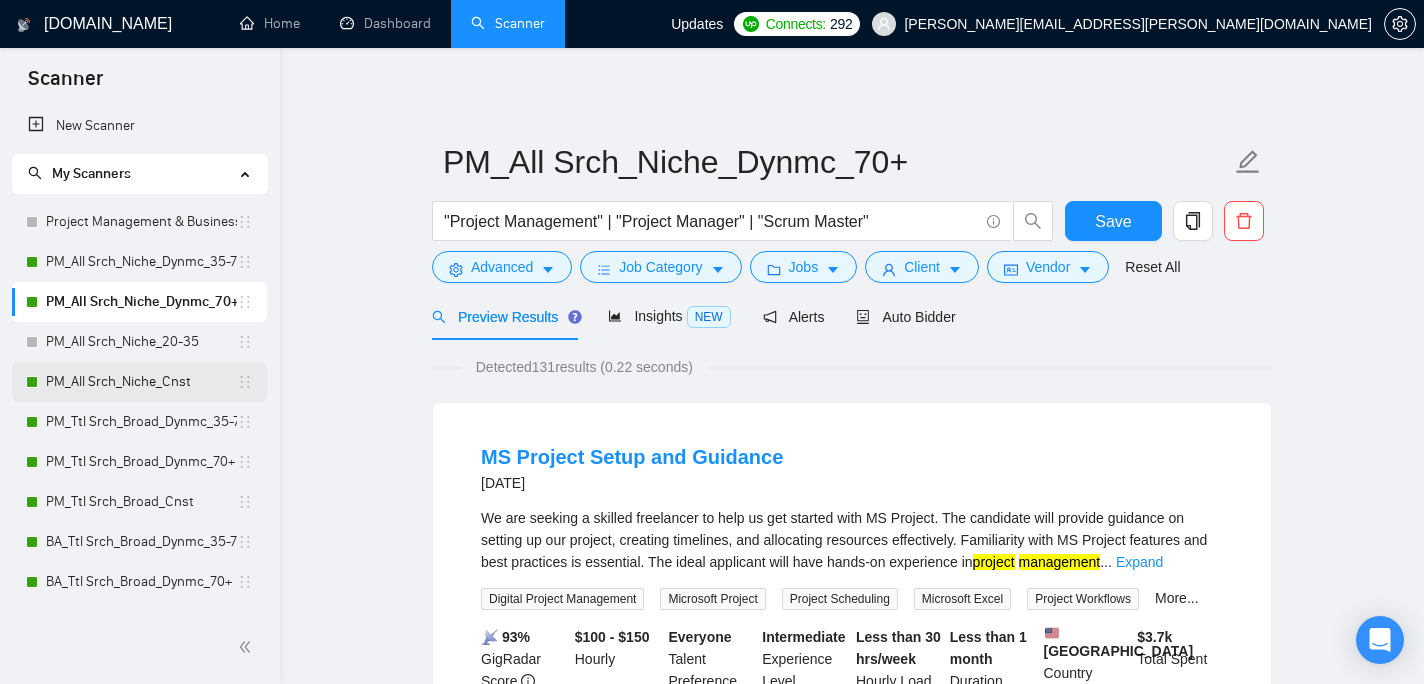 click on "PM_All Srch_Niche_Cnst" at bounding box center (141, 382) 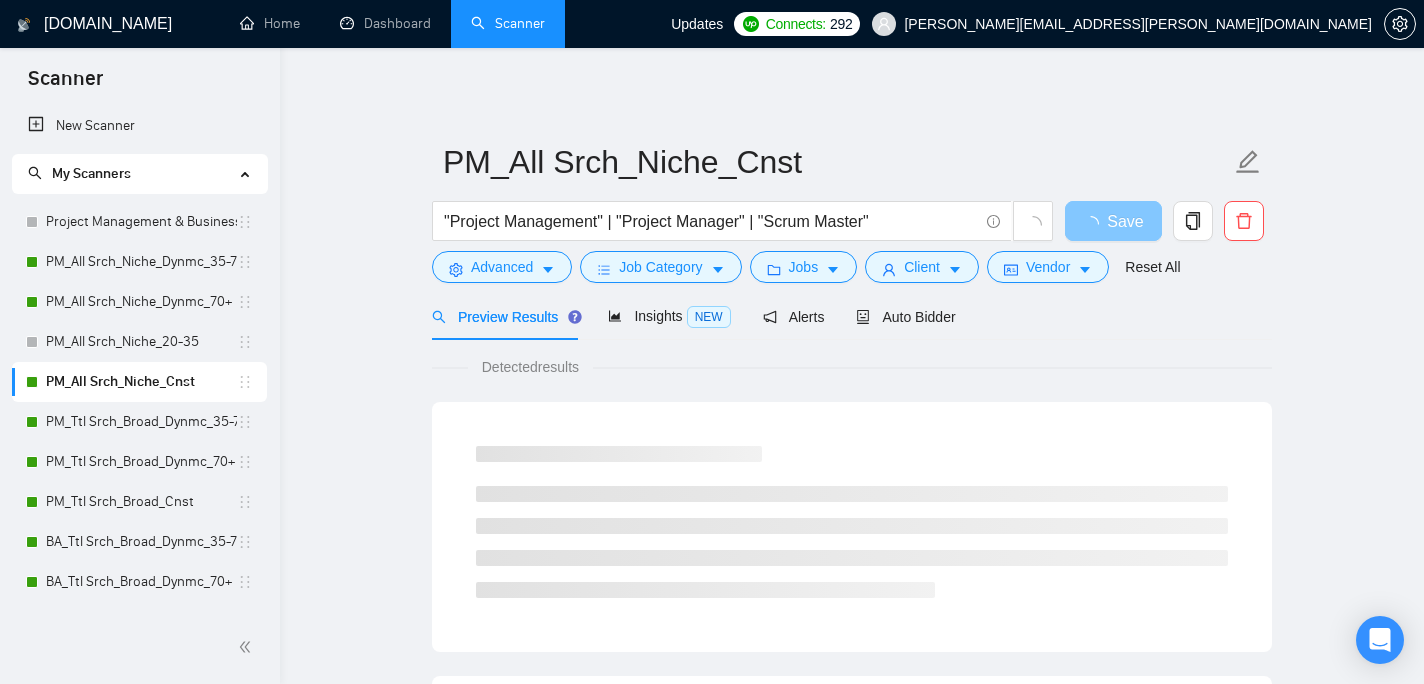 click on "Save" at bounding box center [1125, 221] 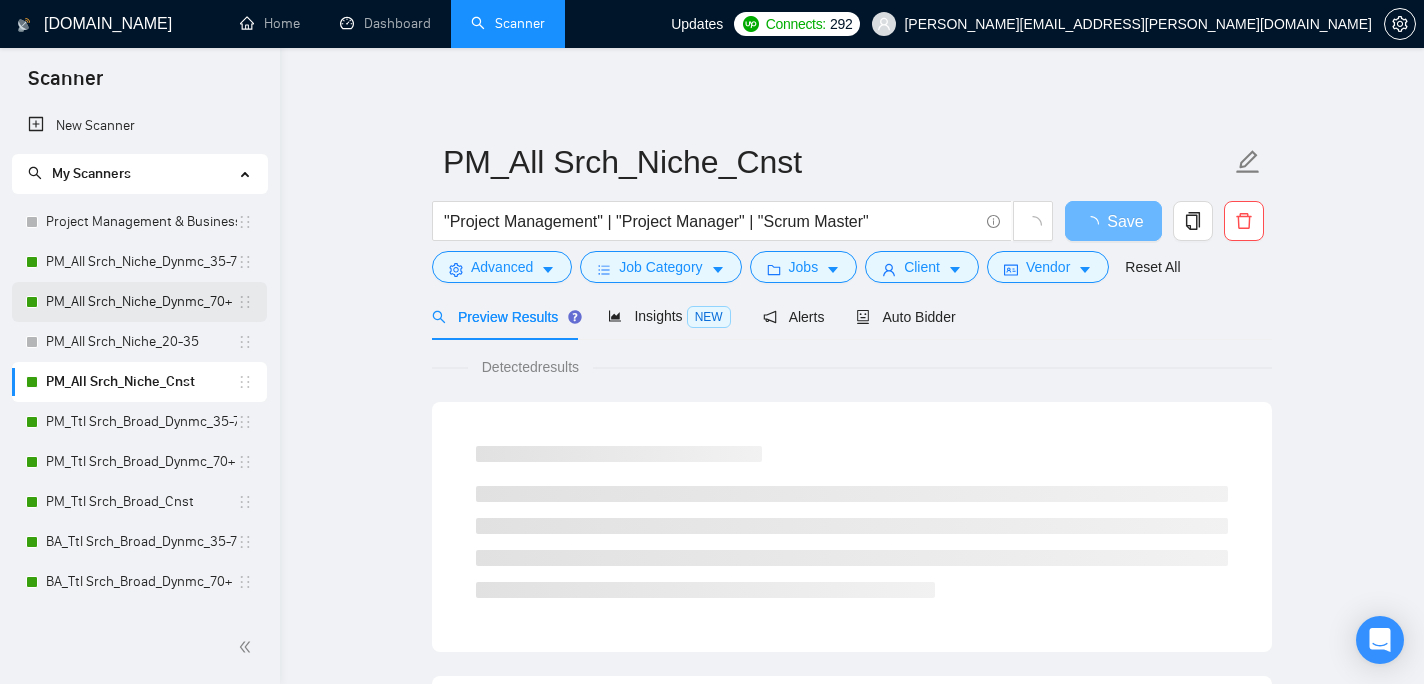 click on "PM_All Srch_Niche_Dynmc_70+" at bounding box center [141, 302] 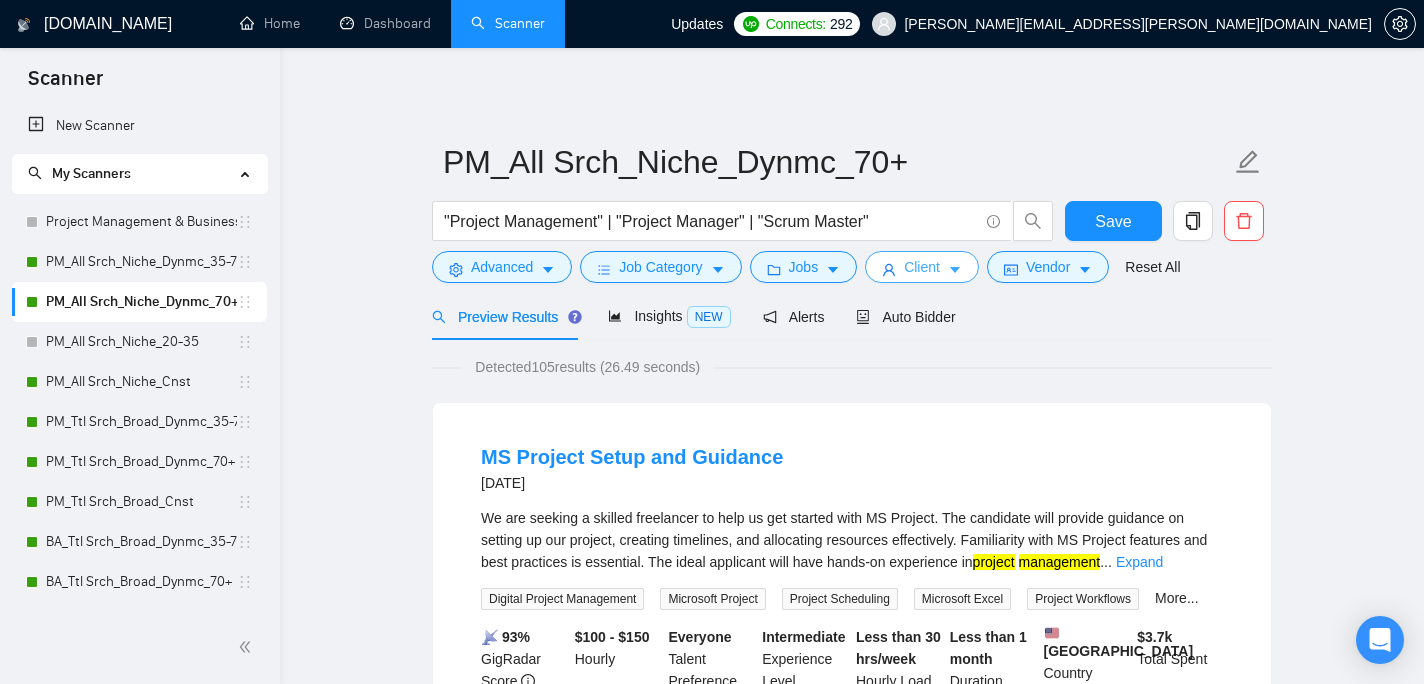 click on "Client" at bounding box center [922, 267] 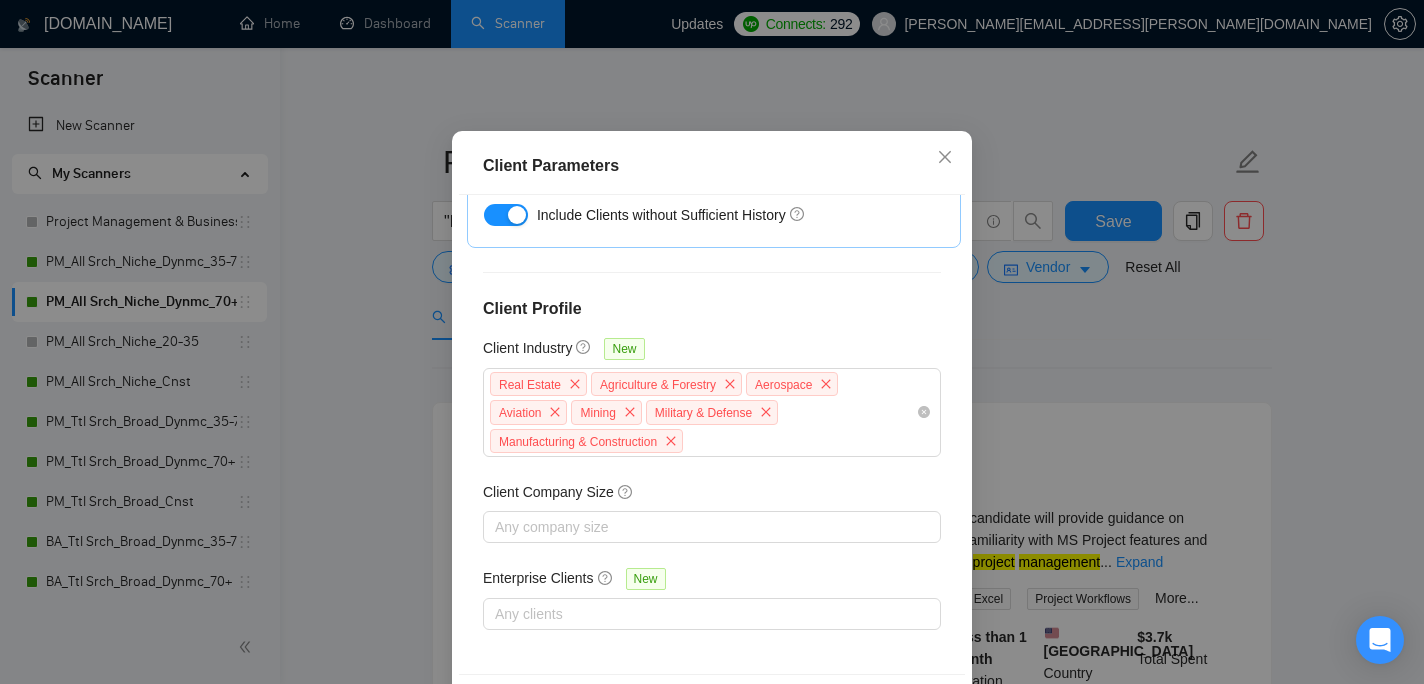 scroll, scrollTop: 145, scrollLeft: 0, axis: vertical 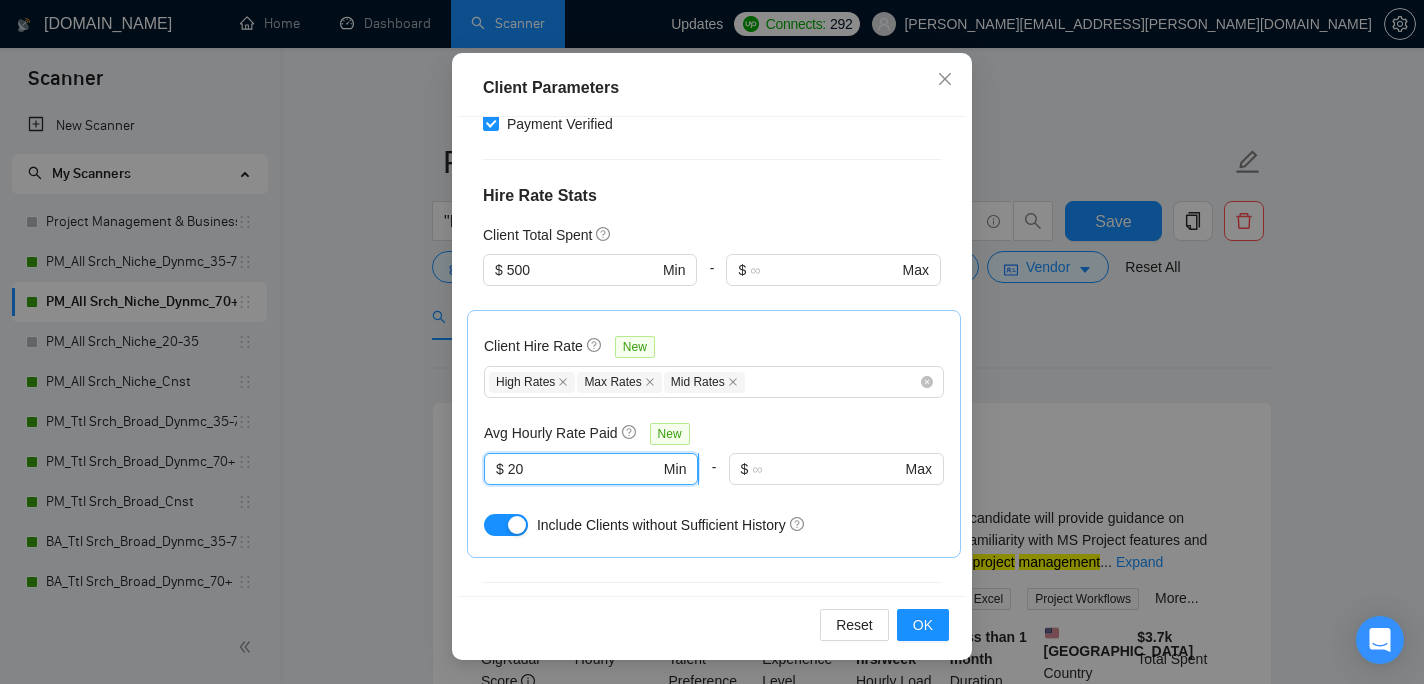 click on "20" at bounding box center [584, 469] 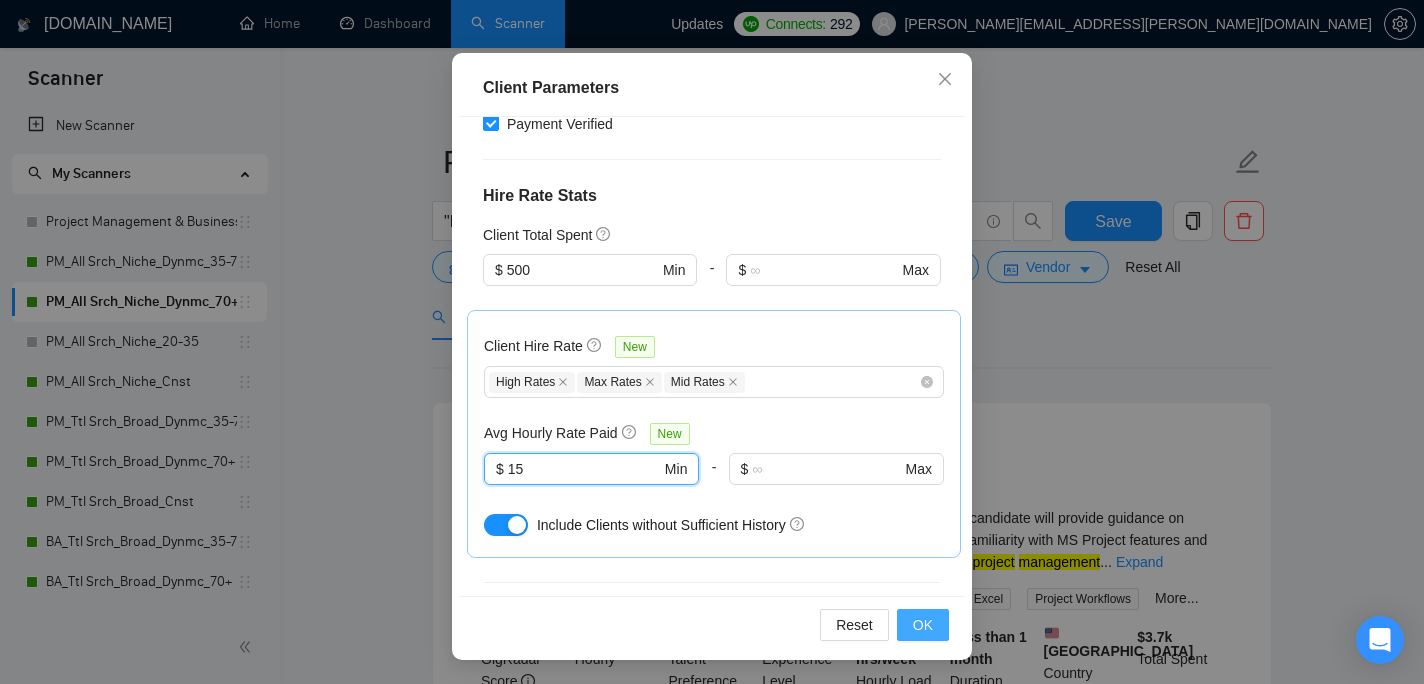 type on "15" 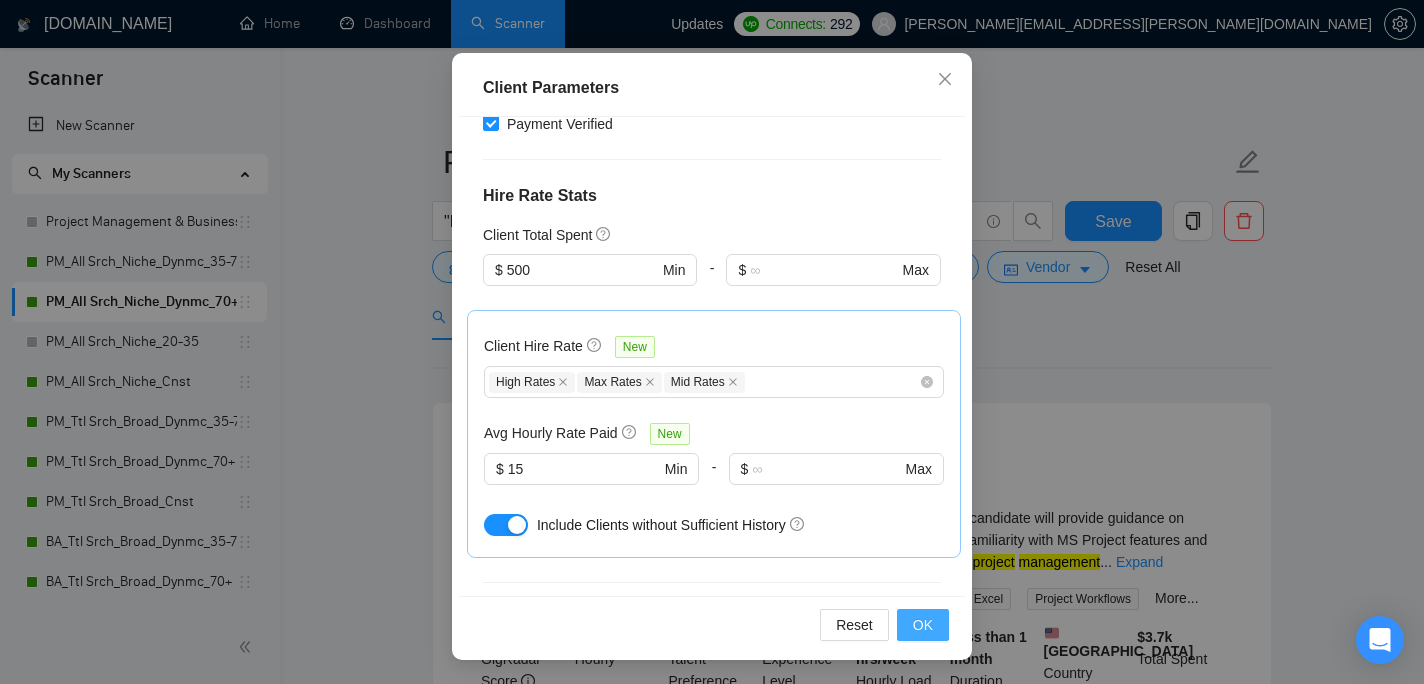 click on "OK" at bounding box center [923, 625] 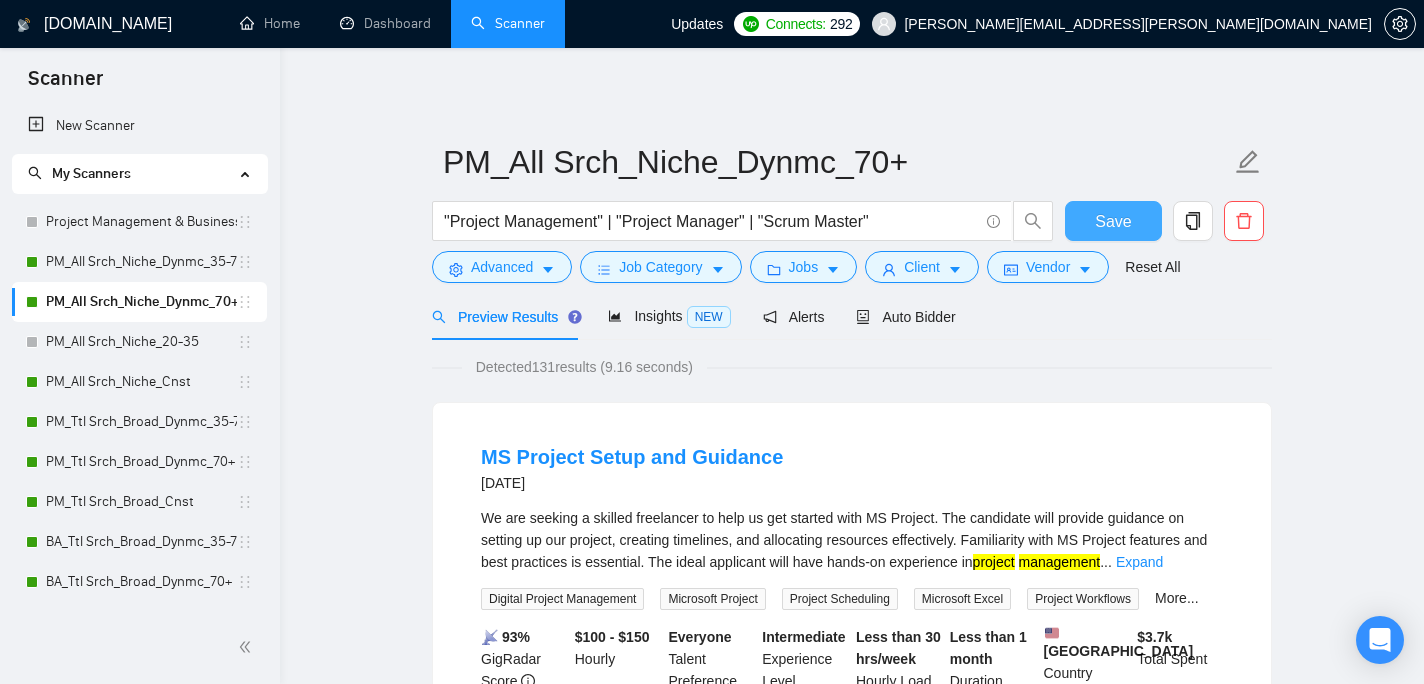 click on "Save" at bounding box center [1113, 221] 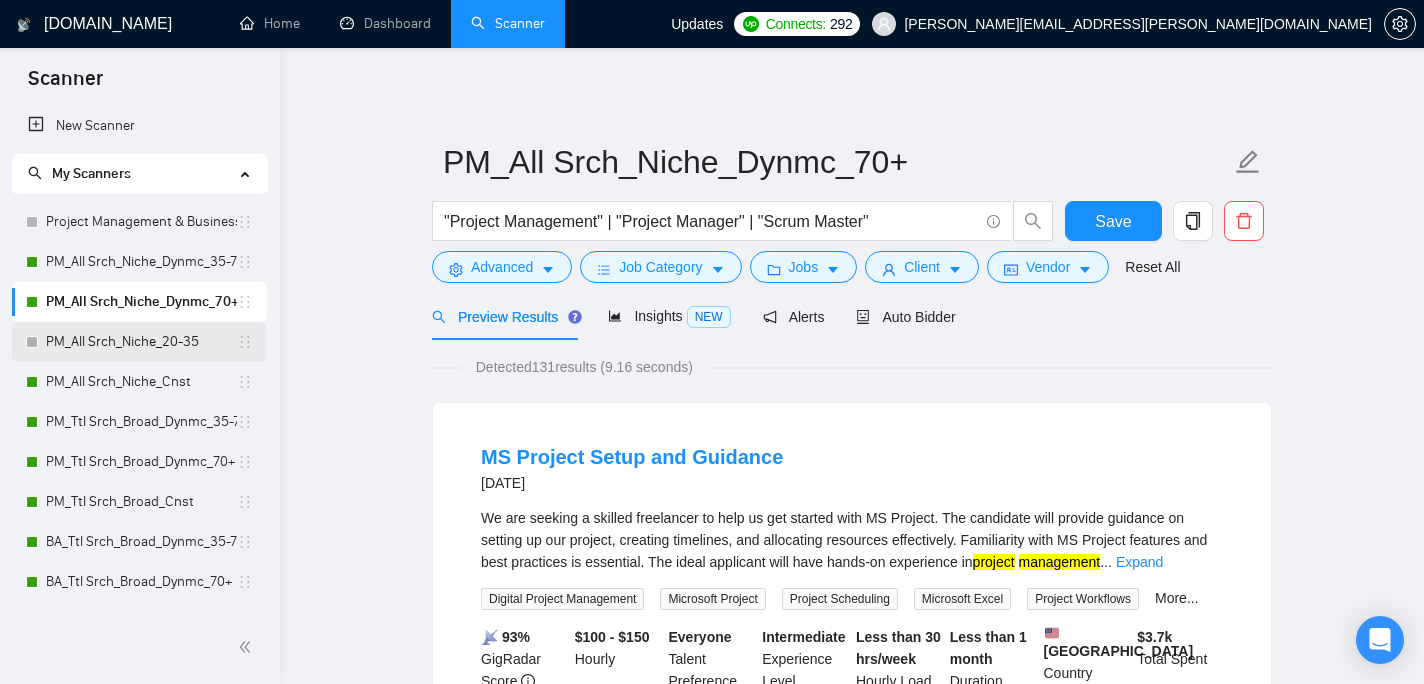 click on "PM_All Srch_Niche_20-35" at bounding box center (141, 342) 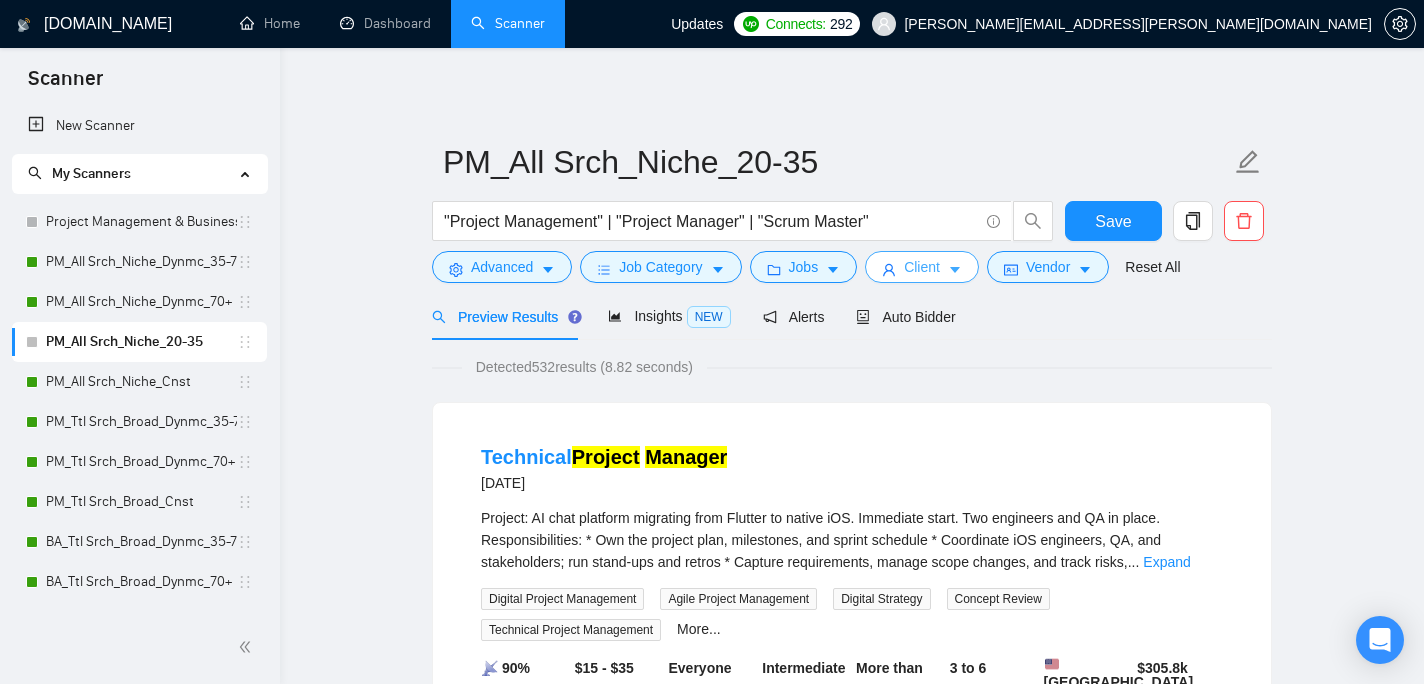 click on "Client" at bounding box center (922, 267) 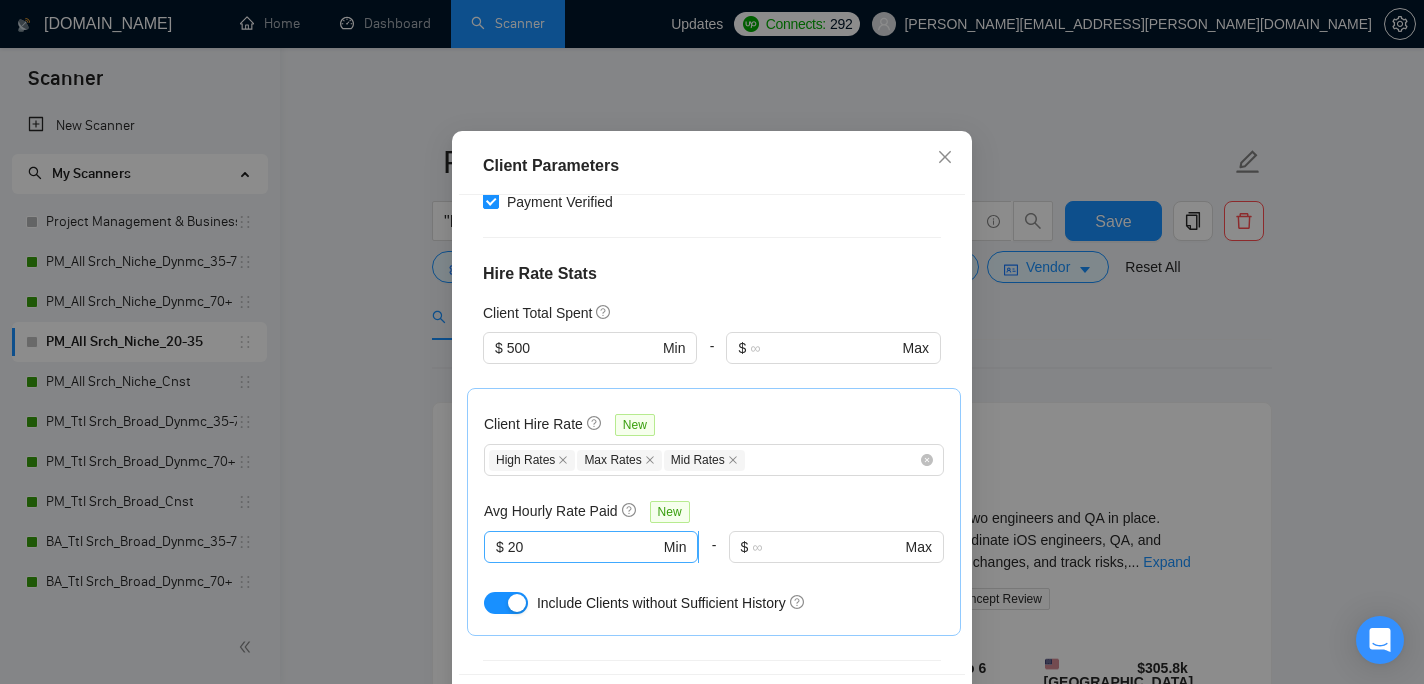 click on "20" at bounding box center [584, 547] 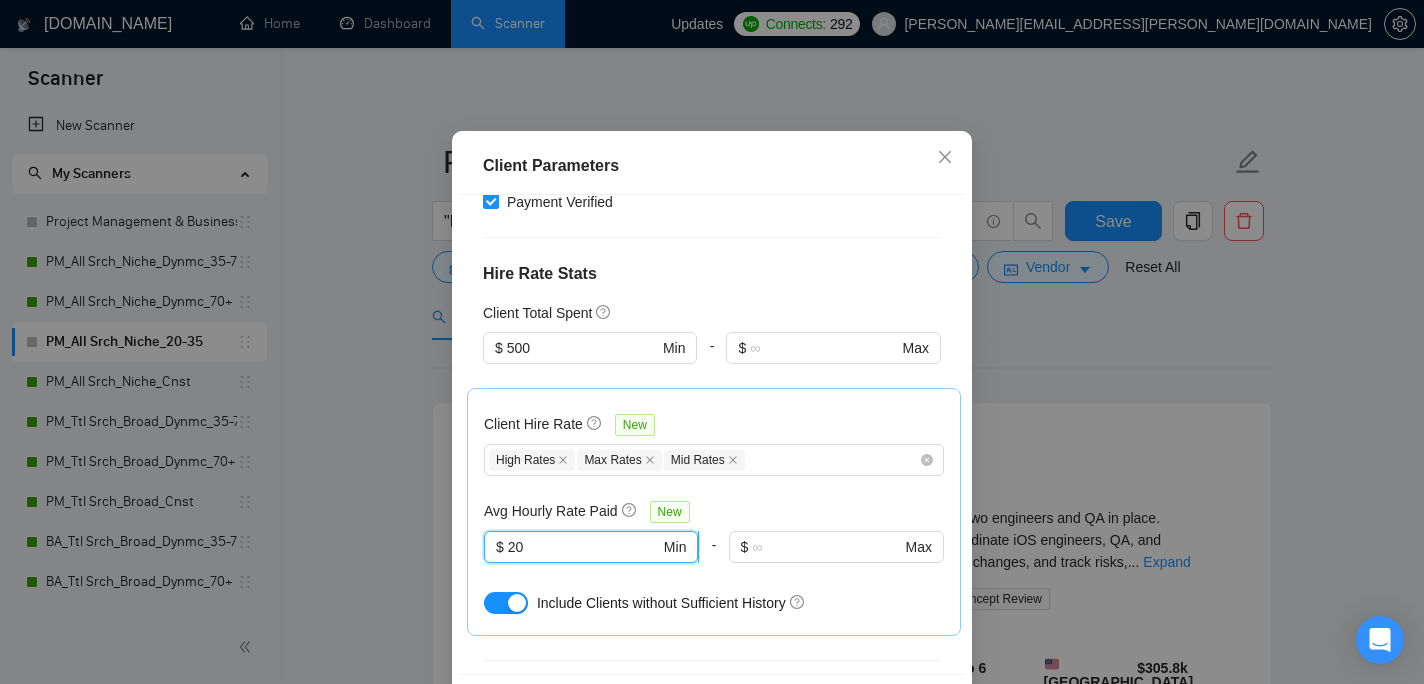 click on "20" at bounding box center [584, 547] 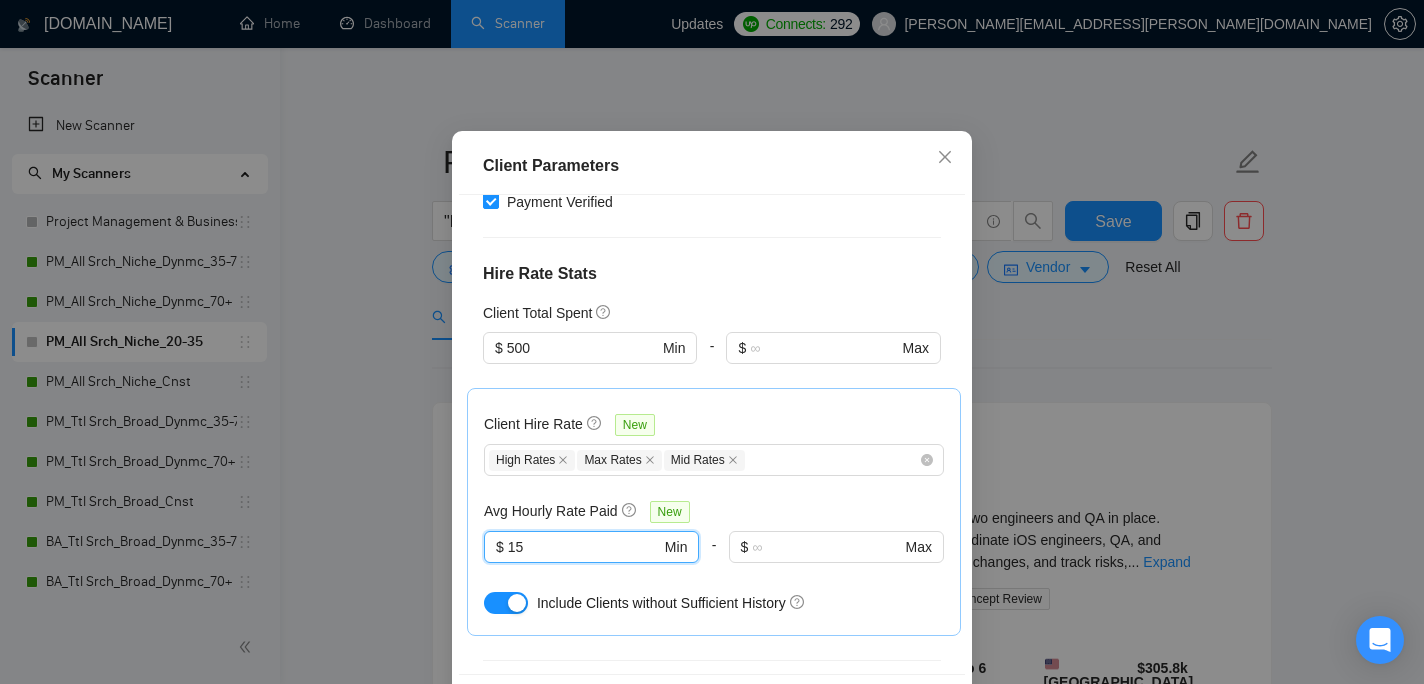 type on "15" 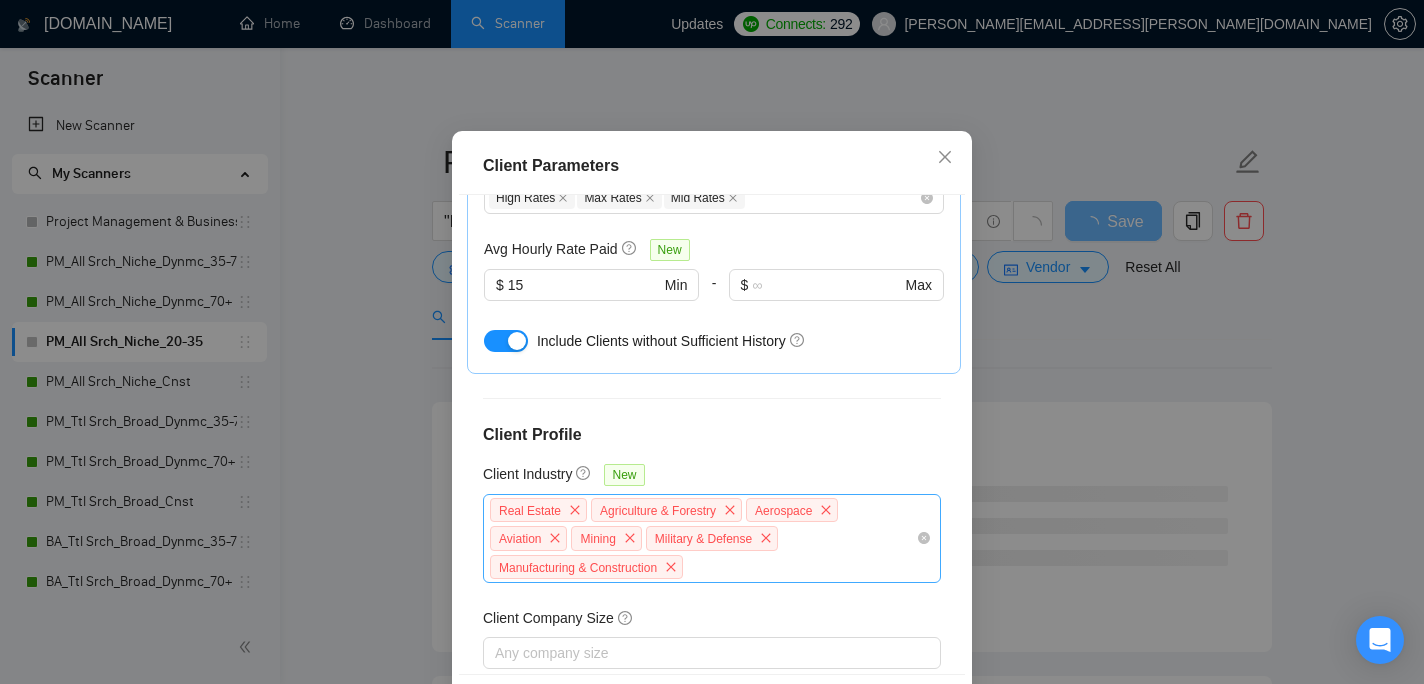 scroll, scrollTop: 823, scrollLeft: 0, axis: vertical 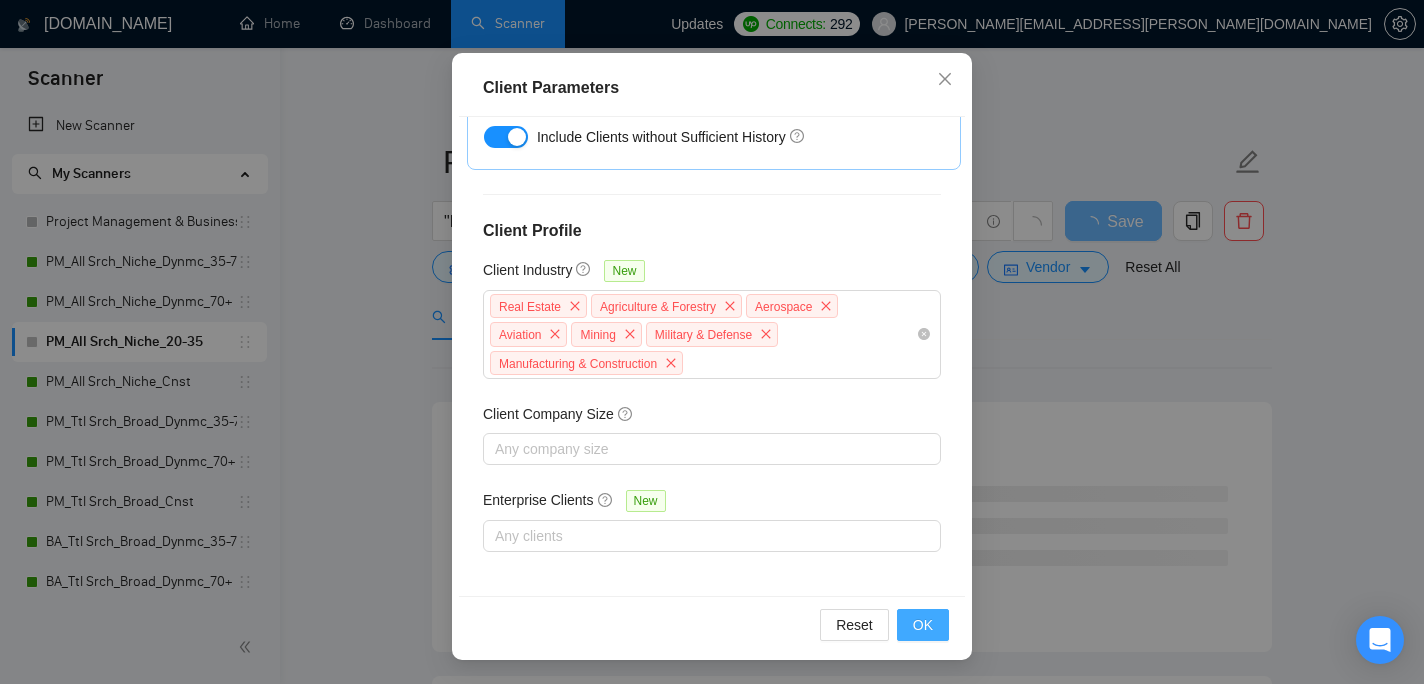 click on "OK" at bounding box center [923, 625] 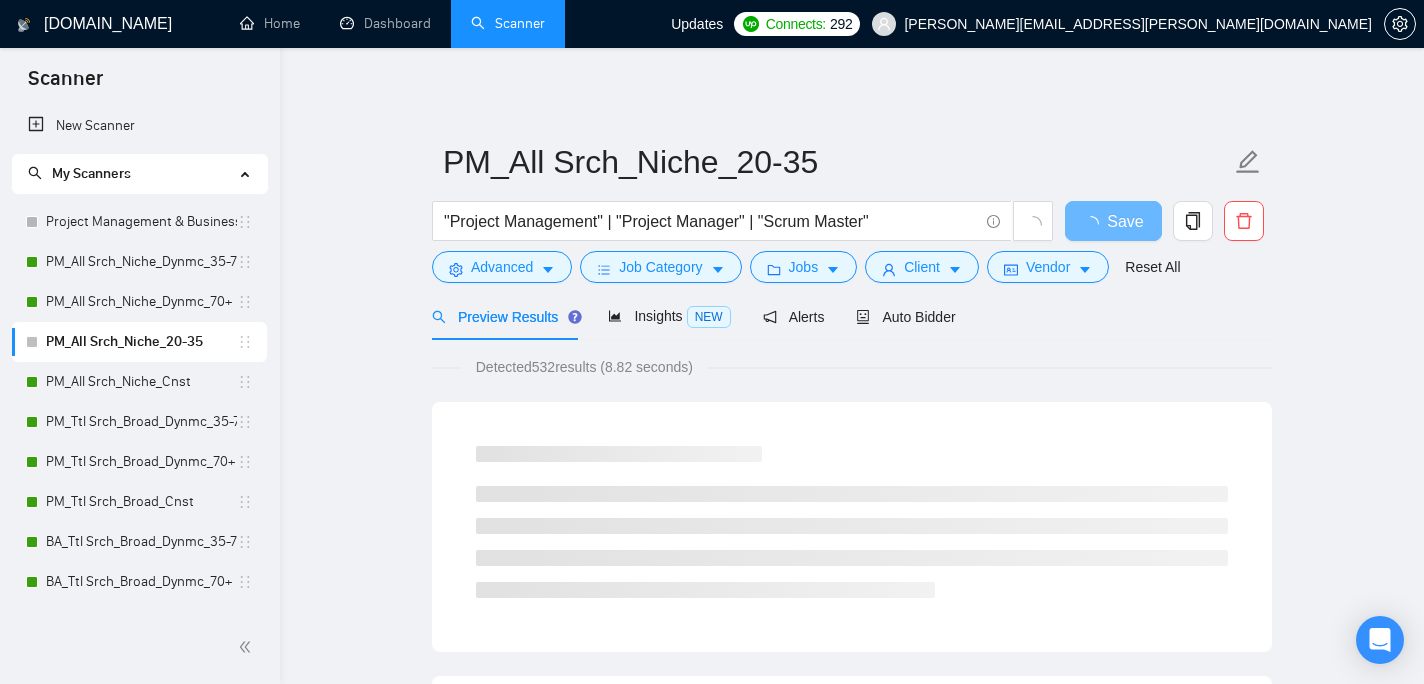 scroll, scrollTop: 67, scrollLeft: 0, axis: vertical 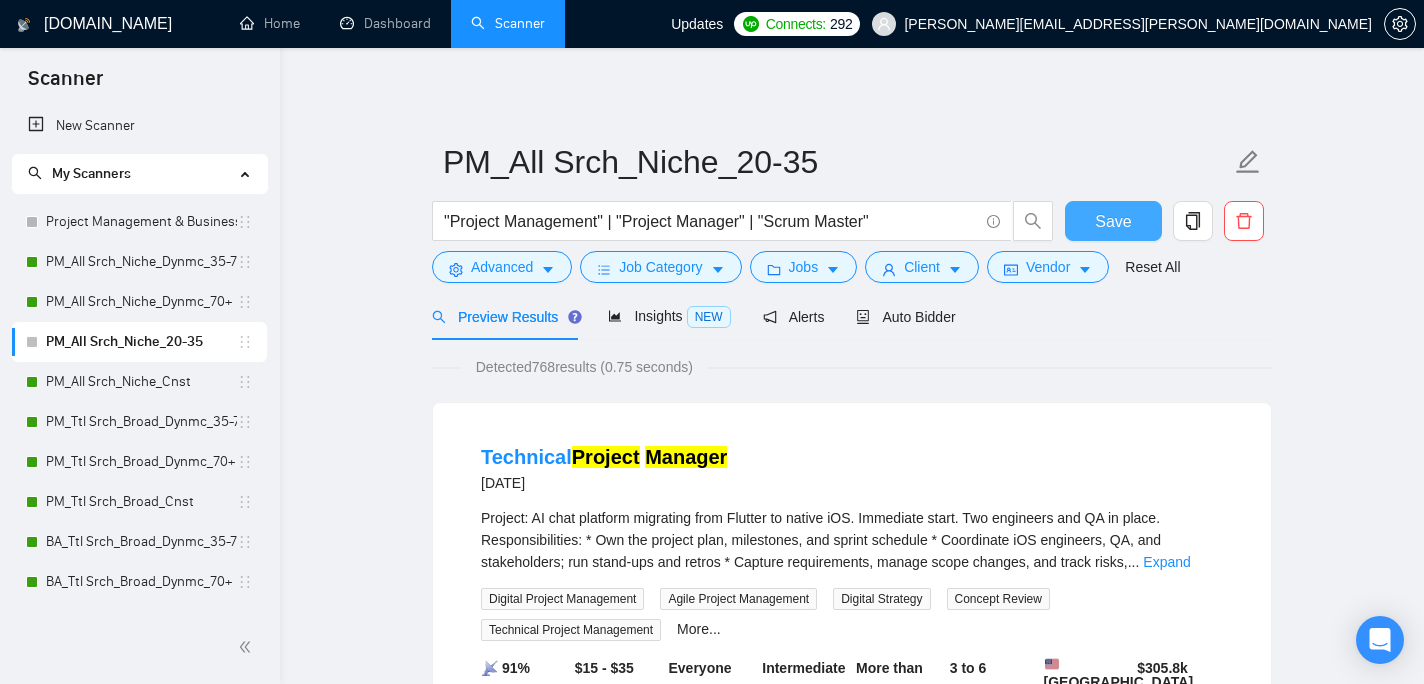 click on "Save" at bounding box center [1113, 221] 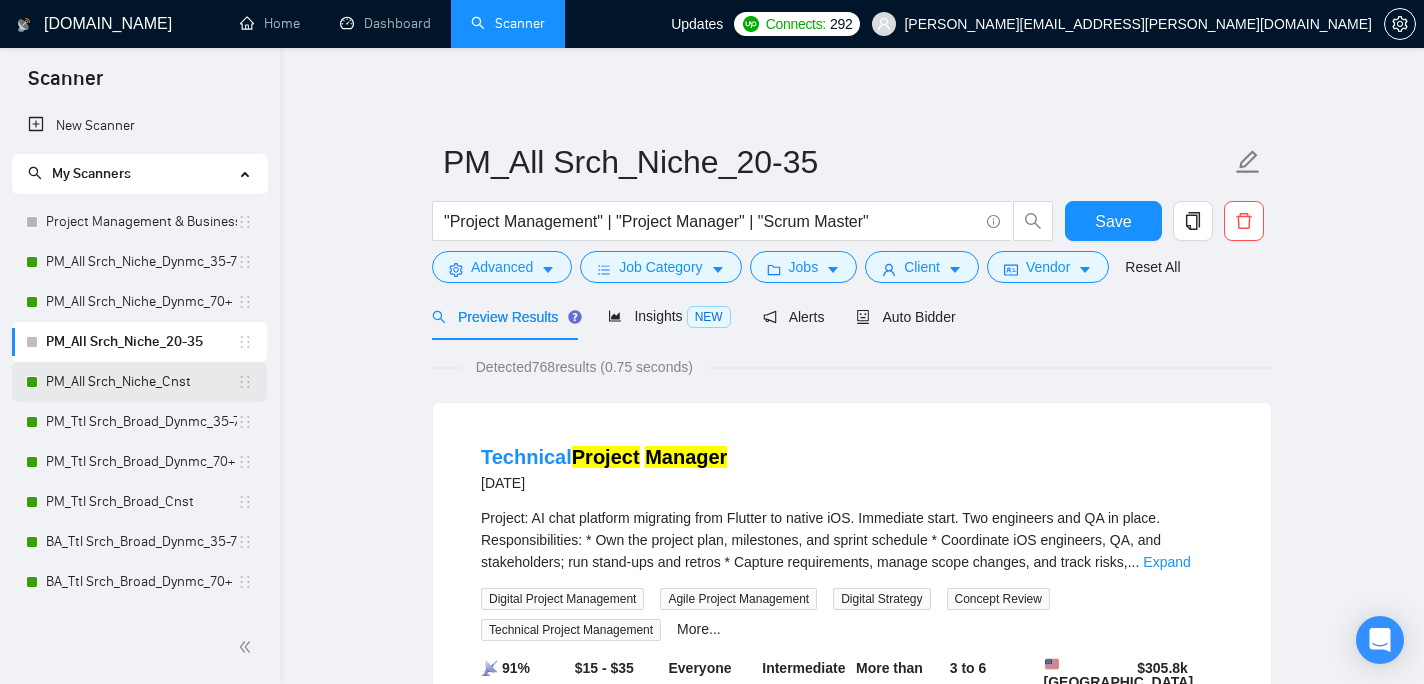 click on "PM_All Srch_Niche_Cnst" at bounding box center [141, 382] 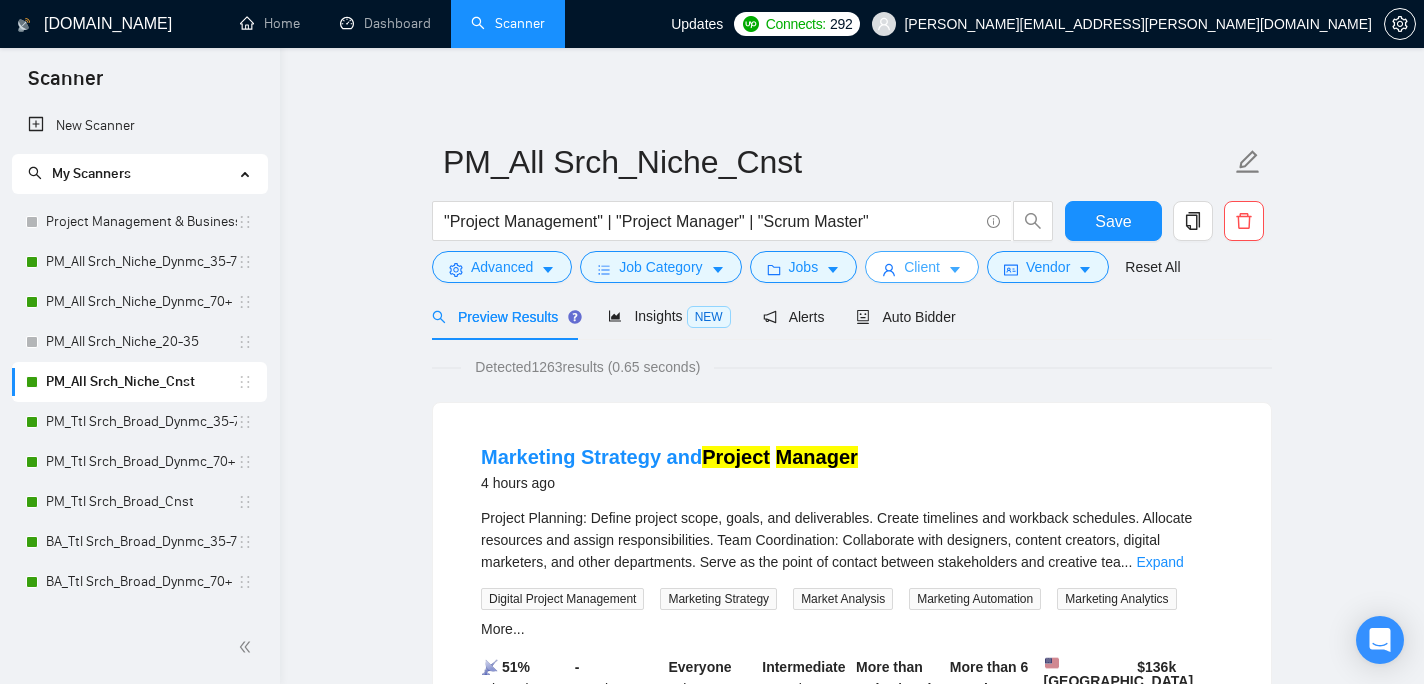 click on "Client" at bounding box center [922, 267] 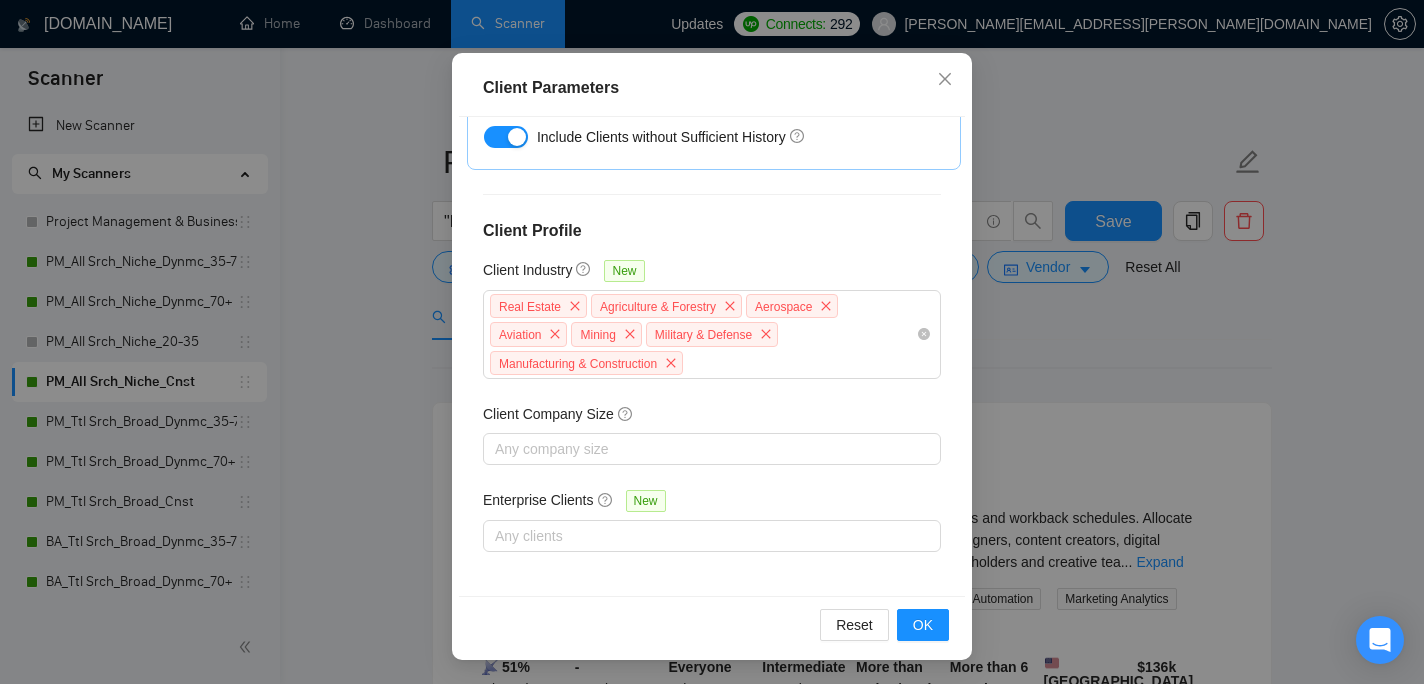 scroll, scrollTop: 0, scrollLeft: 0, axis: both 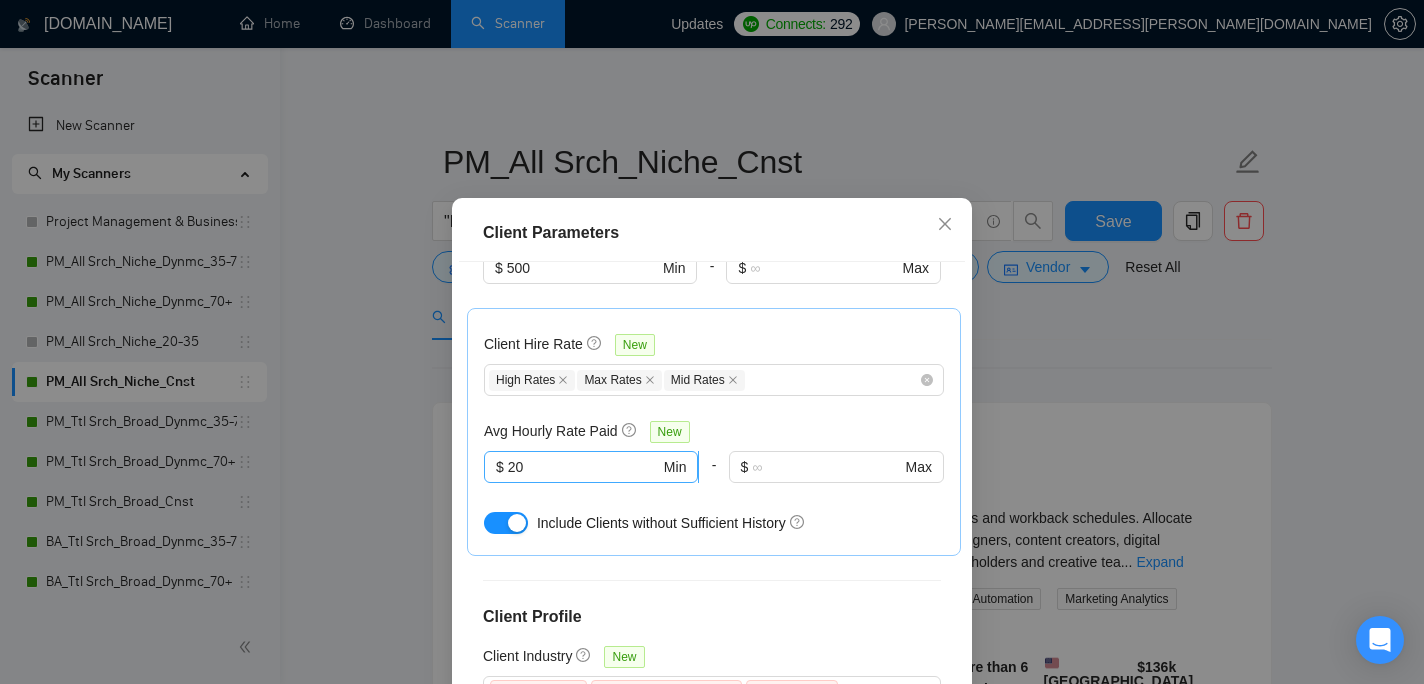 click on "20" at bounding box center (584, 467) 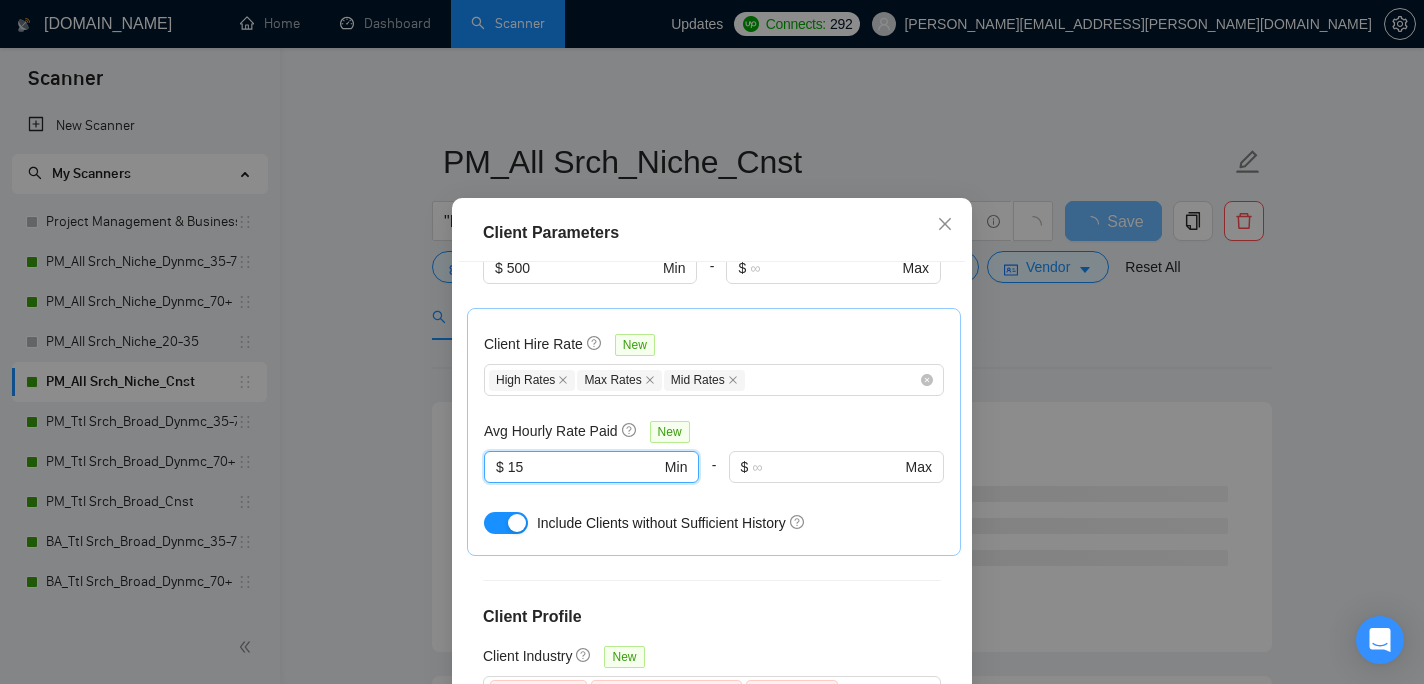 type on "15" 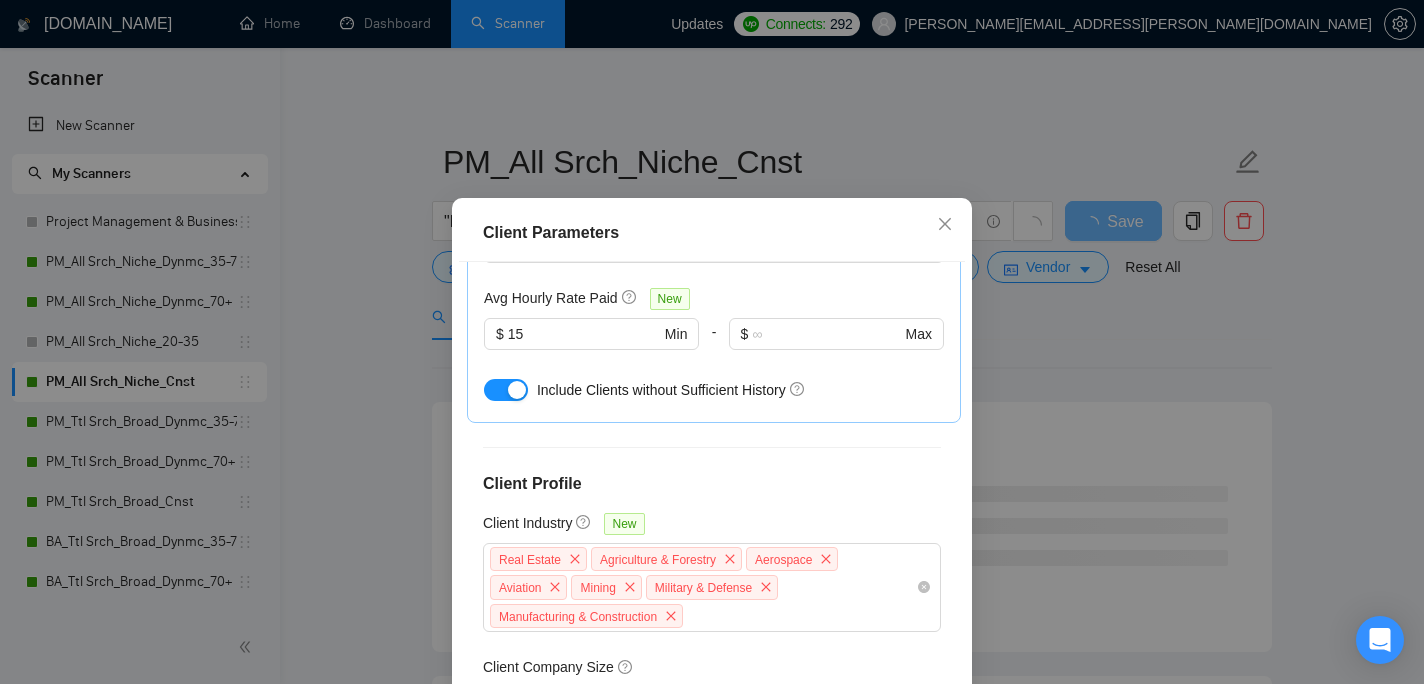scroll, scrollTop: 823, scrollLeft: 0, axis: vertical 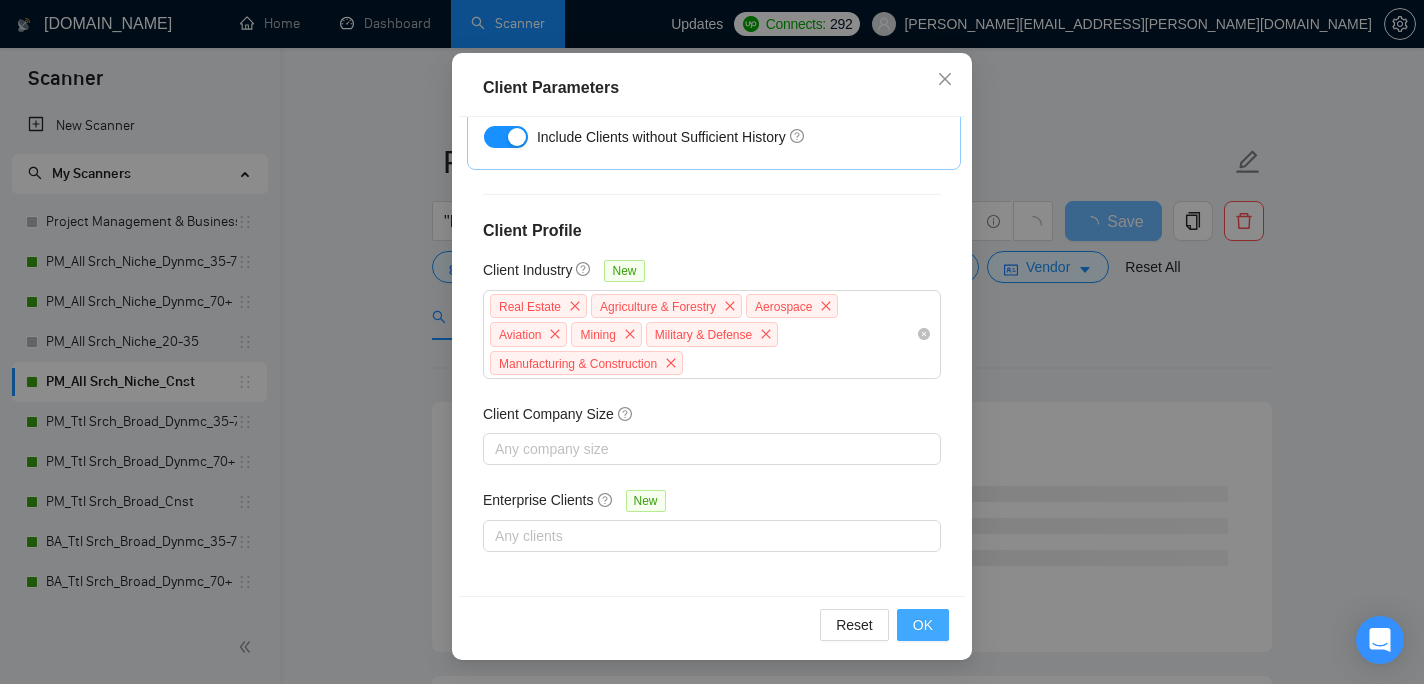 click on "OK" at bounding box center [923, 625] 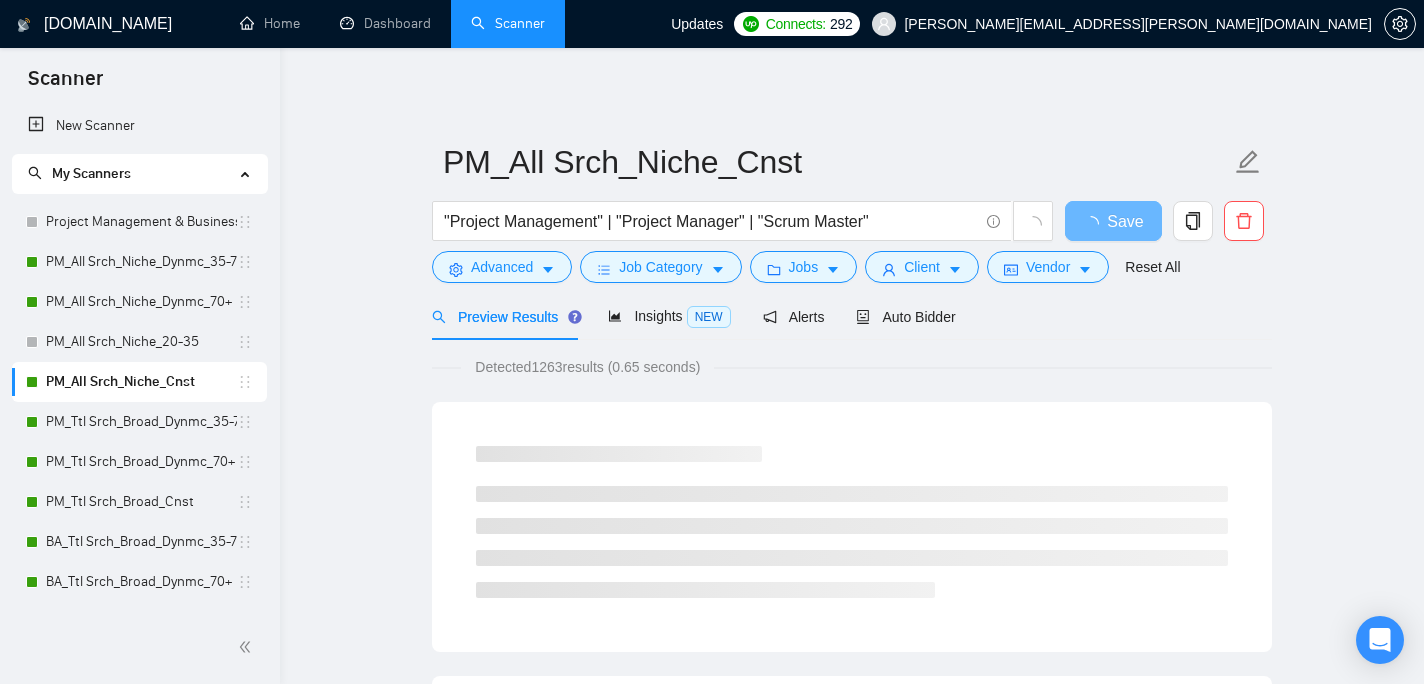 scroll, scrollTop: 67, scrollLeft: 0, axis: vertical 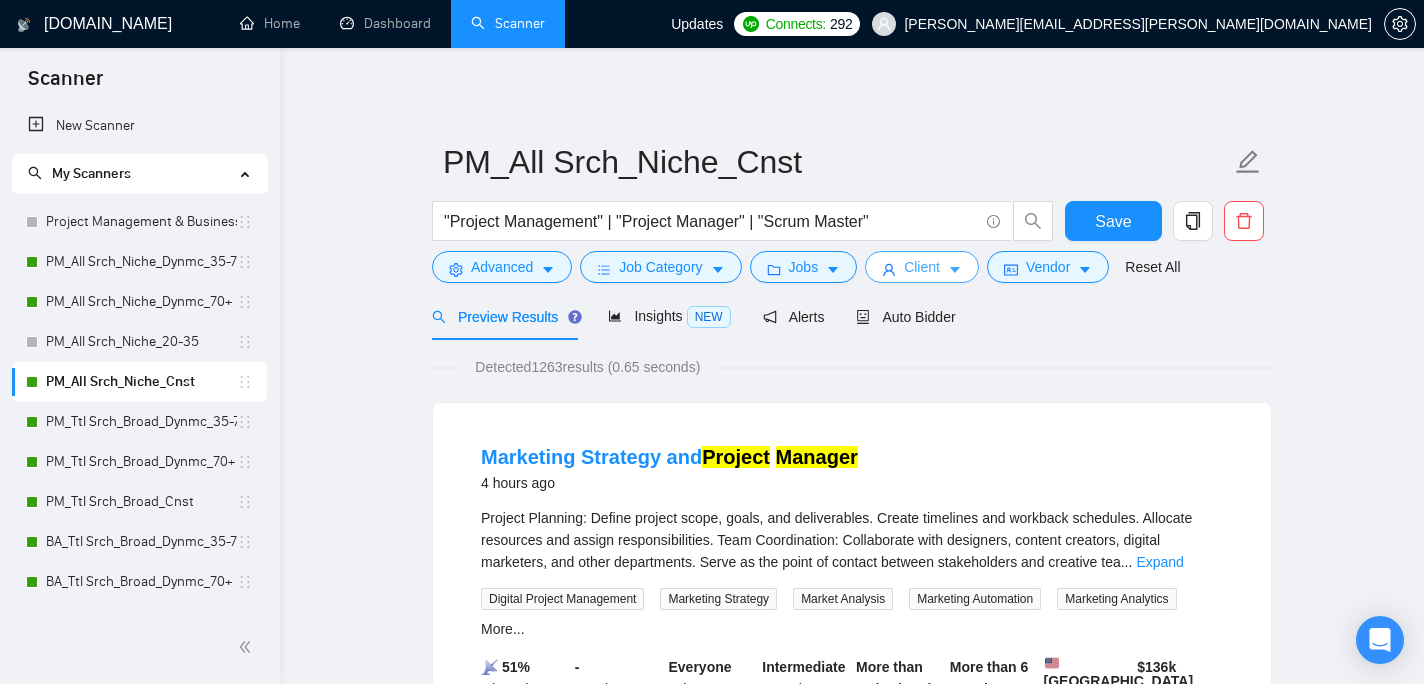 click on "Client" at bounding box center [922, 267] 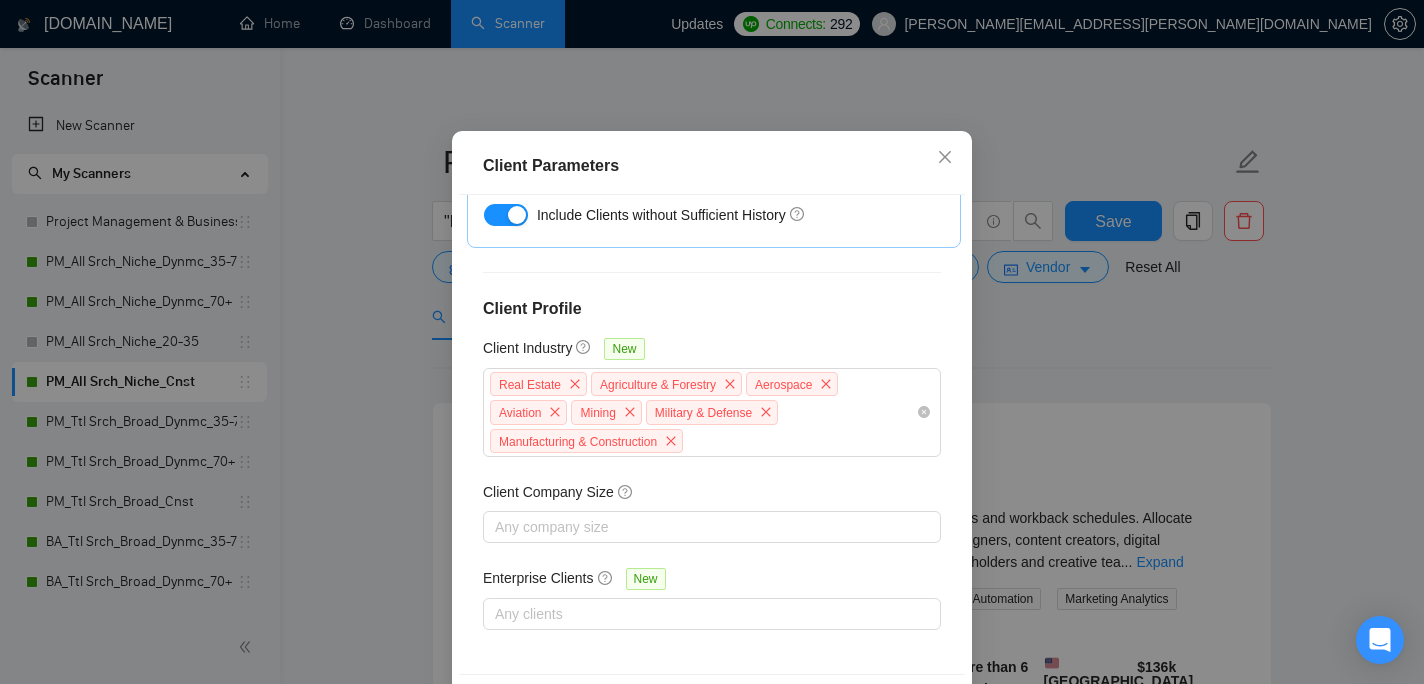 scroll, scrollTop: 145, scrollLeft: 0, axis: vertical 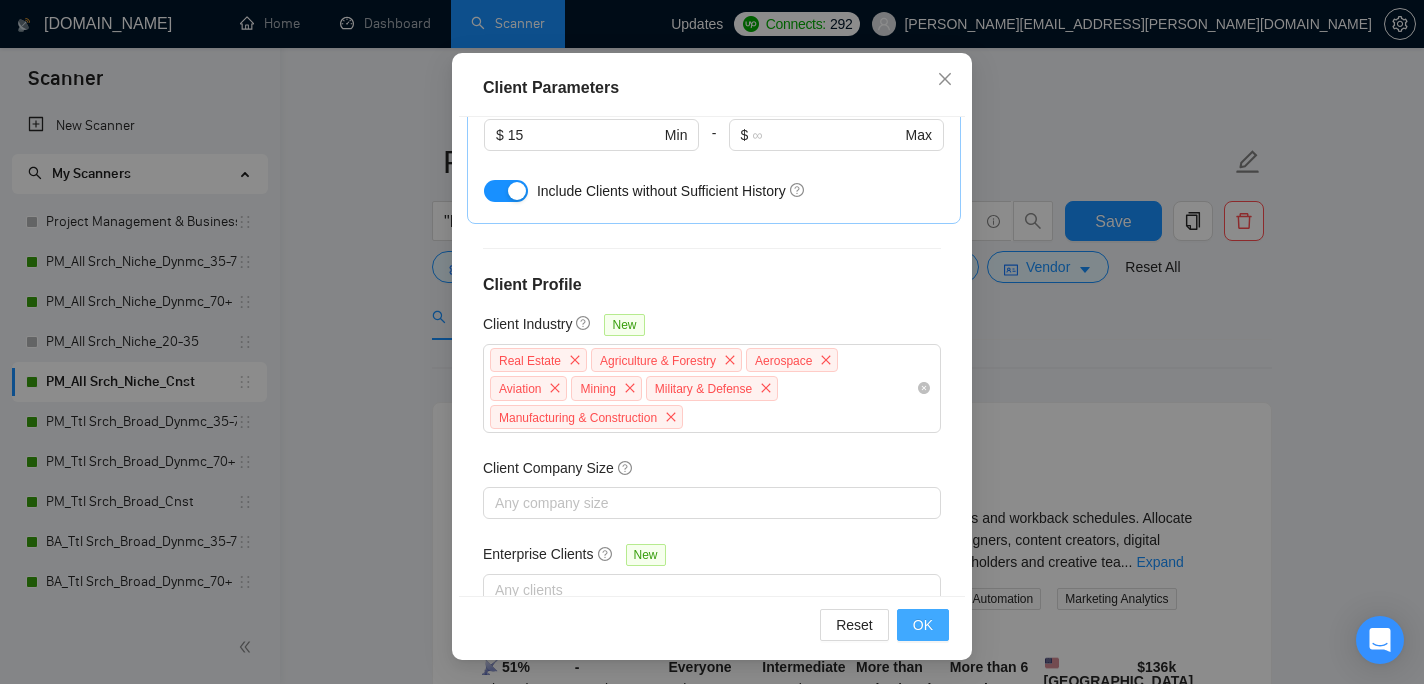 click on "OK" at bounding box center [923, 625] 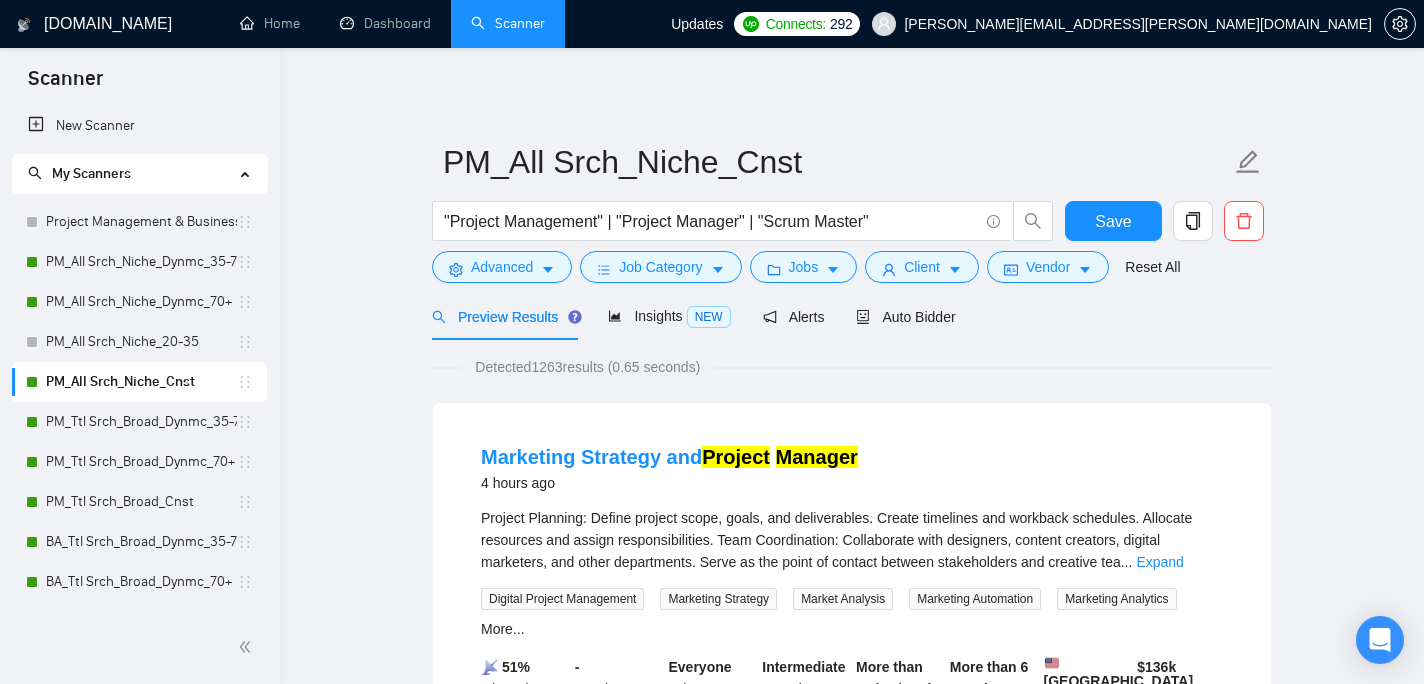 scroll, scrollTop: 67, scrollLeft: 0, axis: vertical 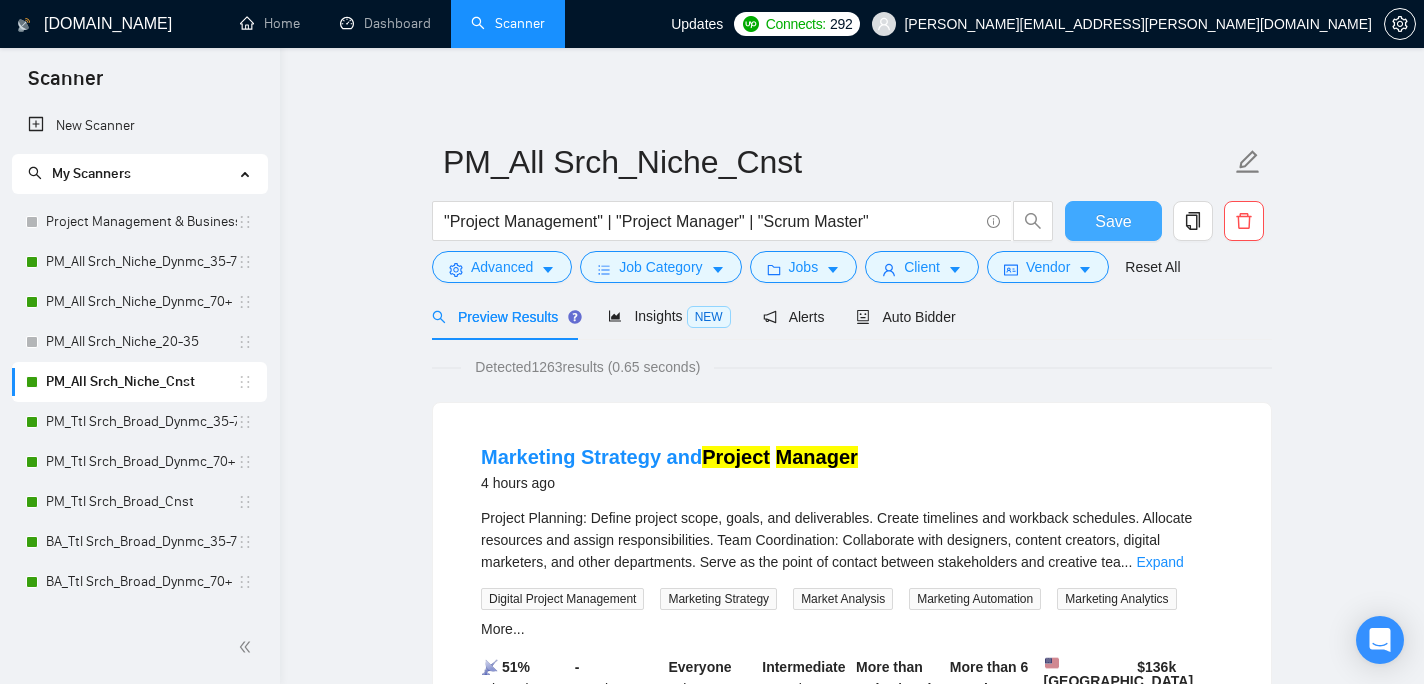click on "Save" at bounding box center (1113, 221) 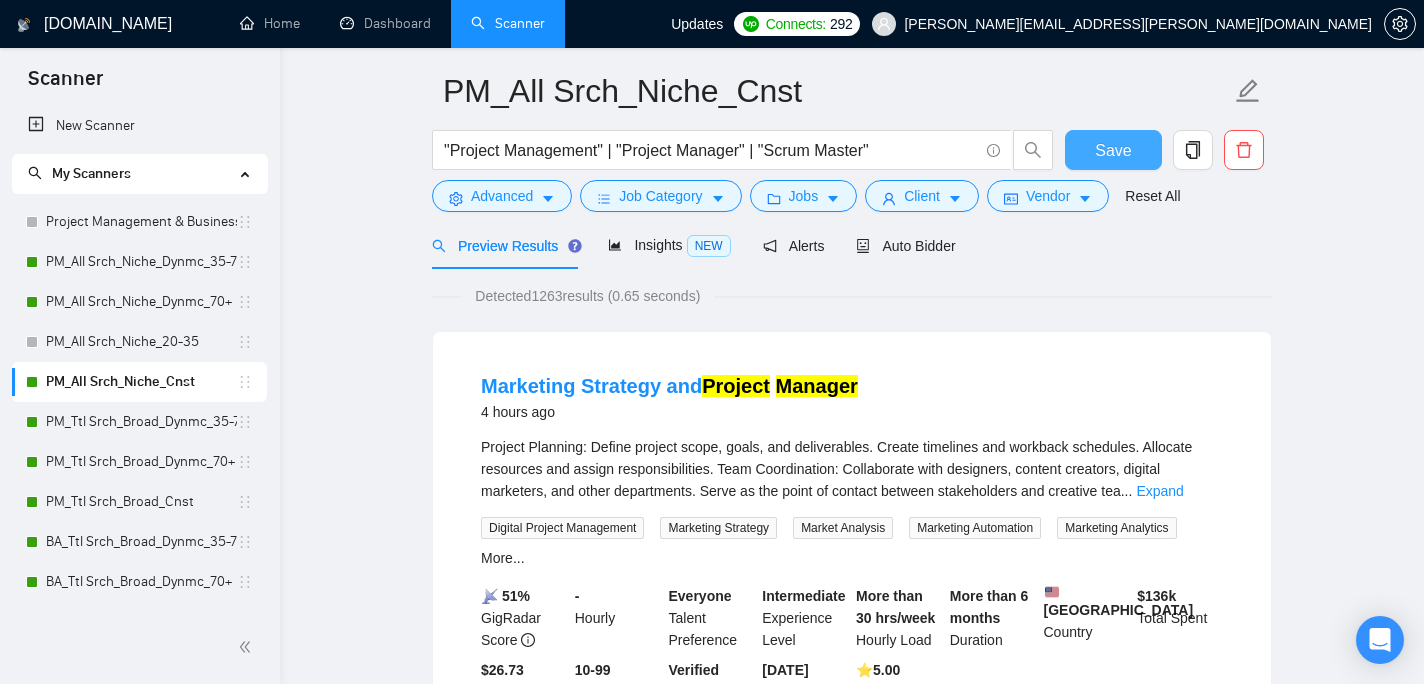 scroll, scrollTop: 46, scrollLeft: 0, axis: vertical 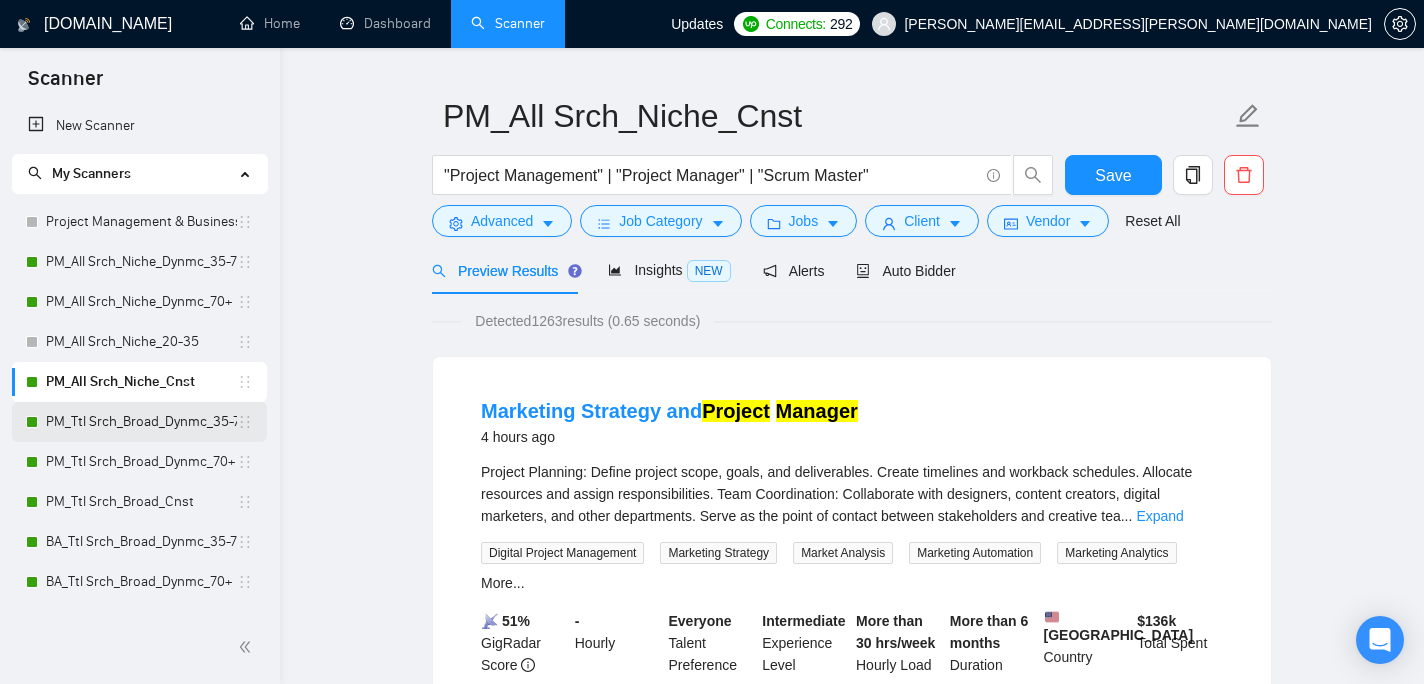 click on "PM_Ttl Srch_Broad_Dynmc_35-70" at bounding box center (141, 422) 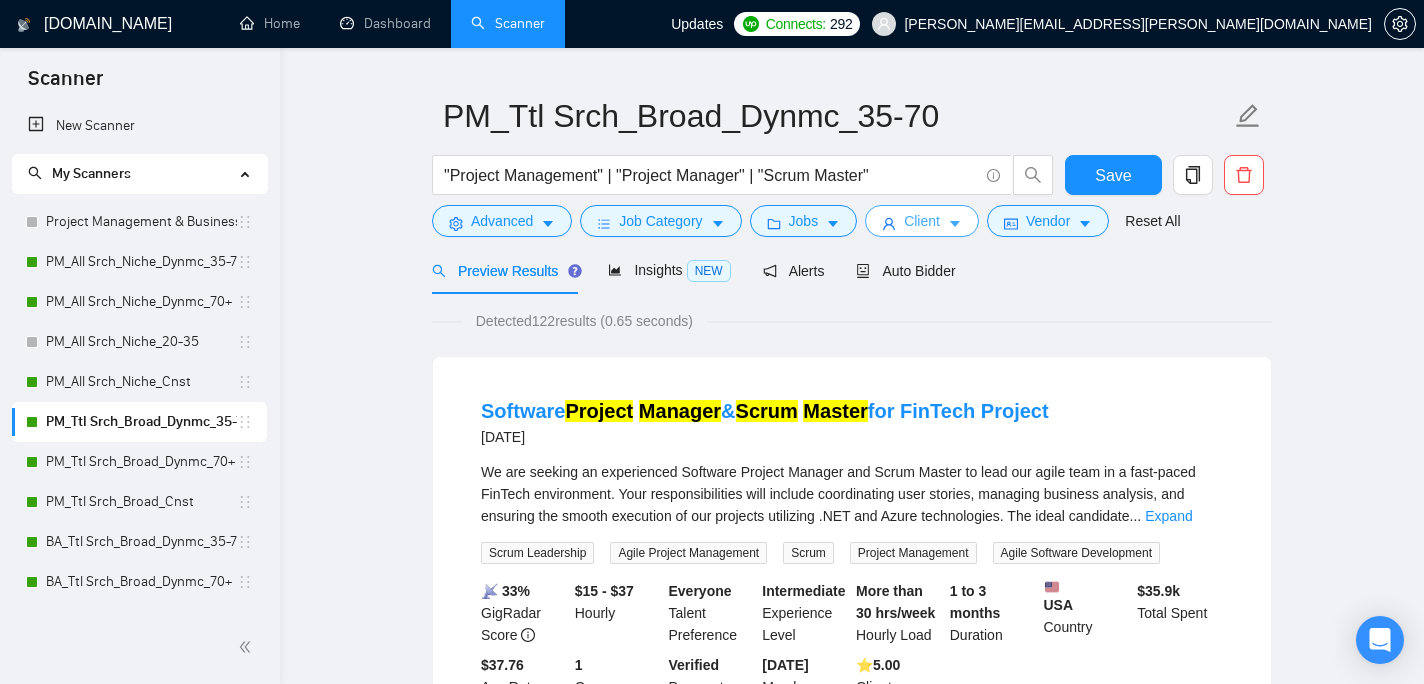 click on "Client" at bounding box center [922, 221] 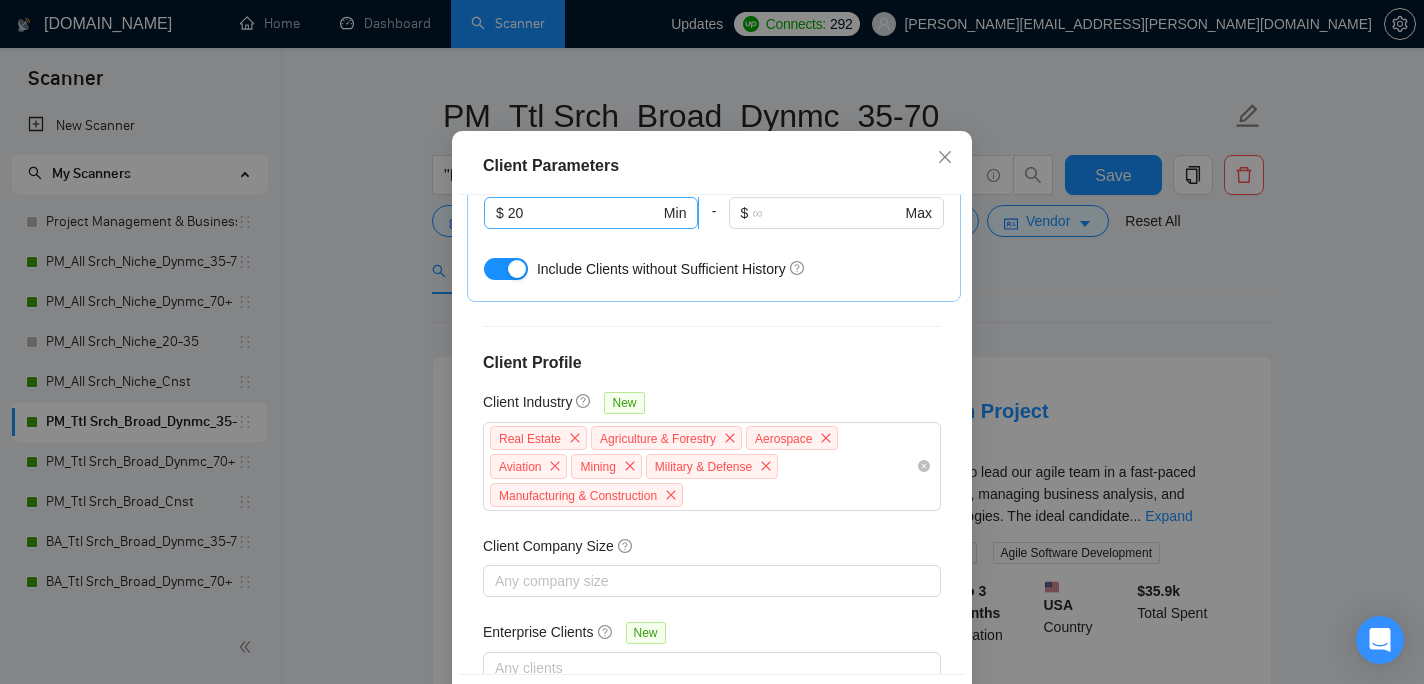 click on "20" at bounding box center (584, 213) 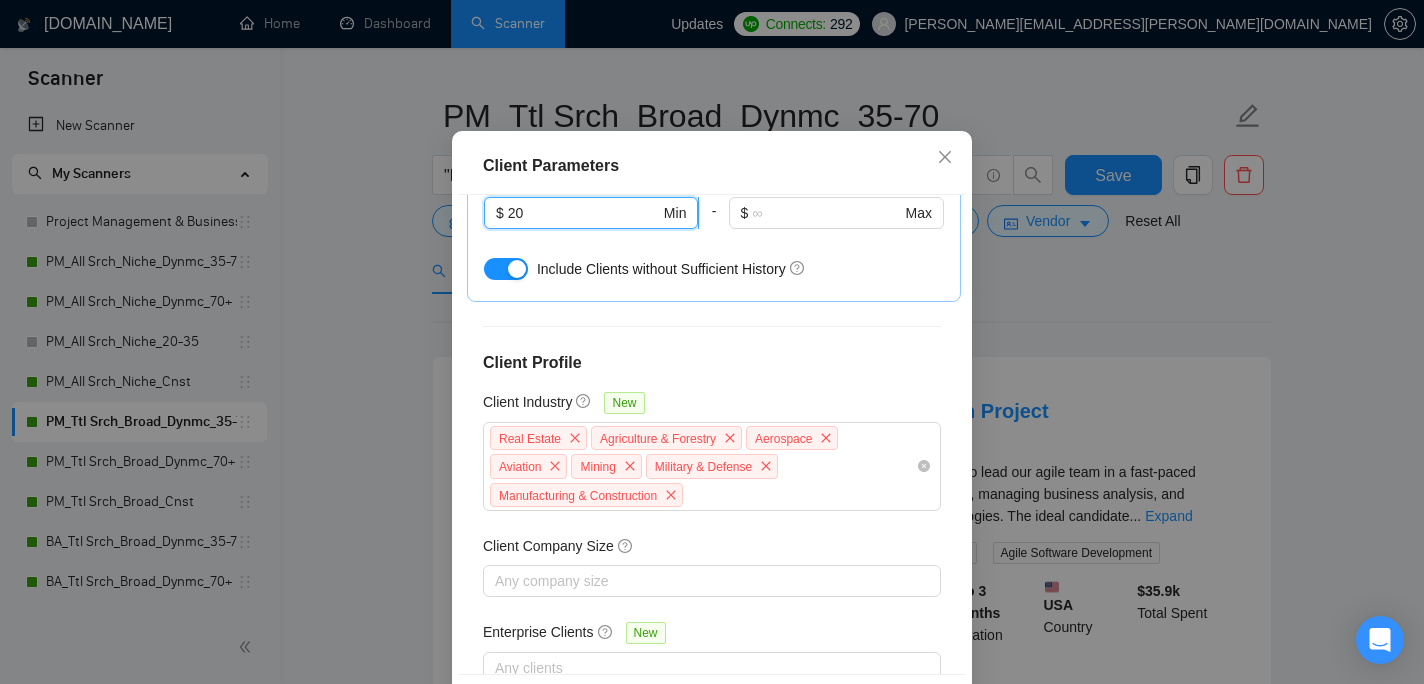 type on "2" 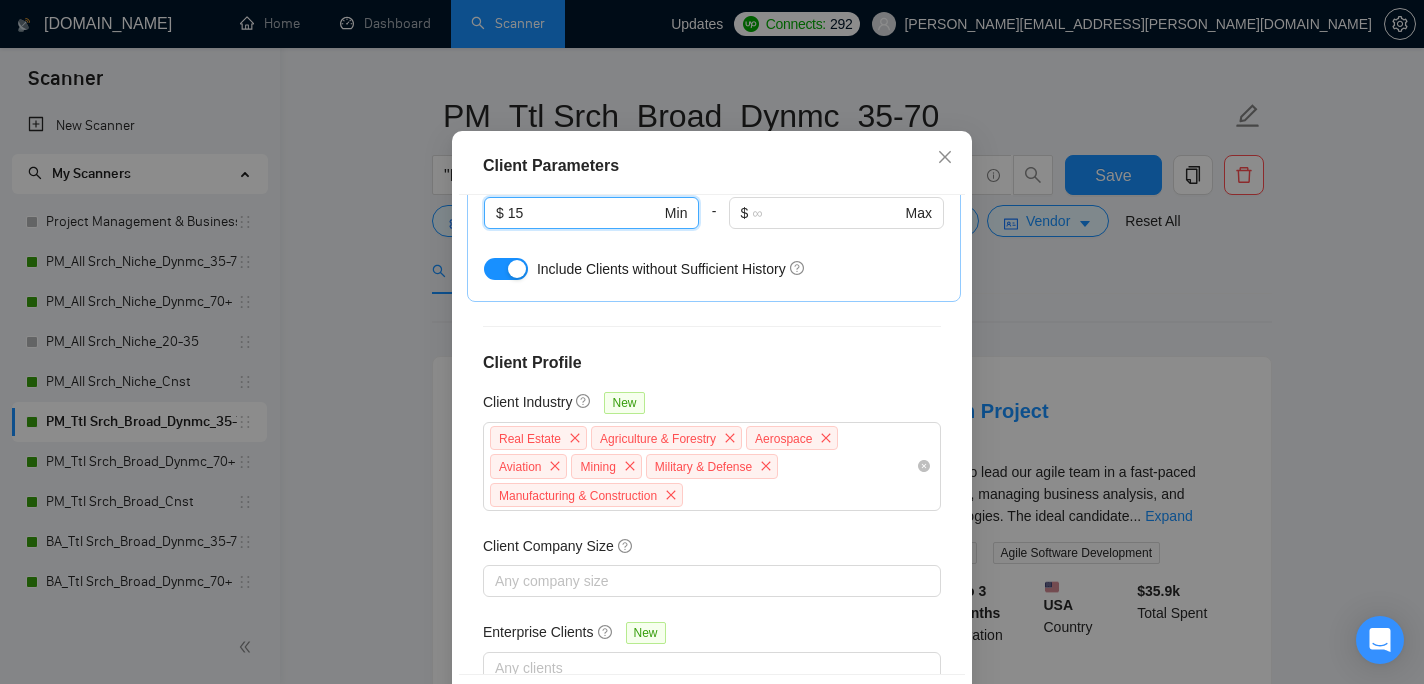 type on "15" 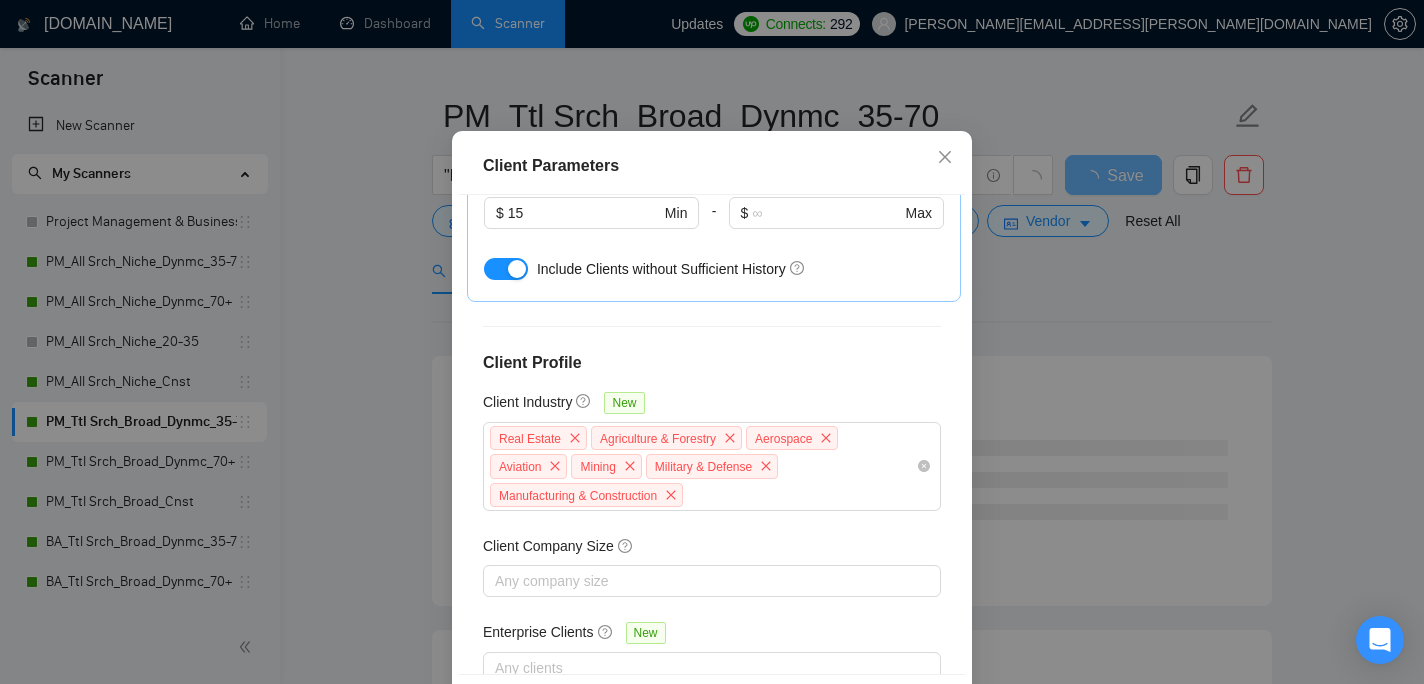 scroll, scrollTop: 823, scrollLeft: 0, axis: vertical 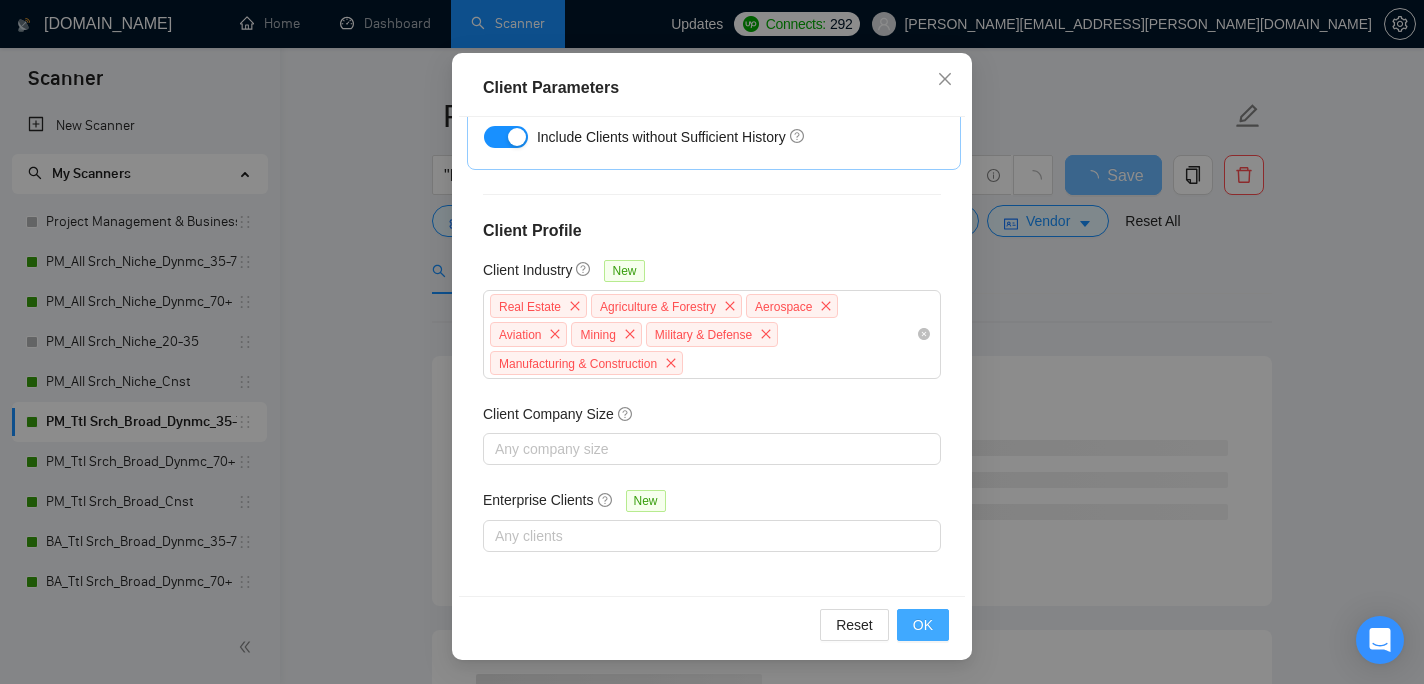 click on "OK" at bounding box center (923, 625) 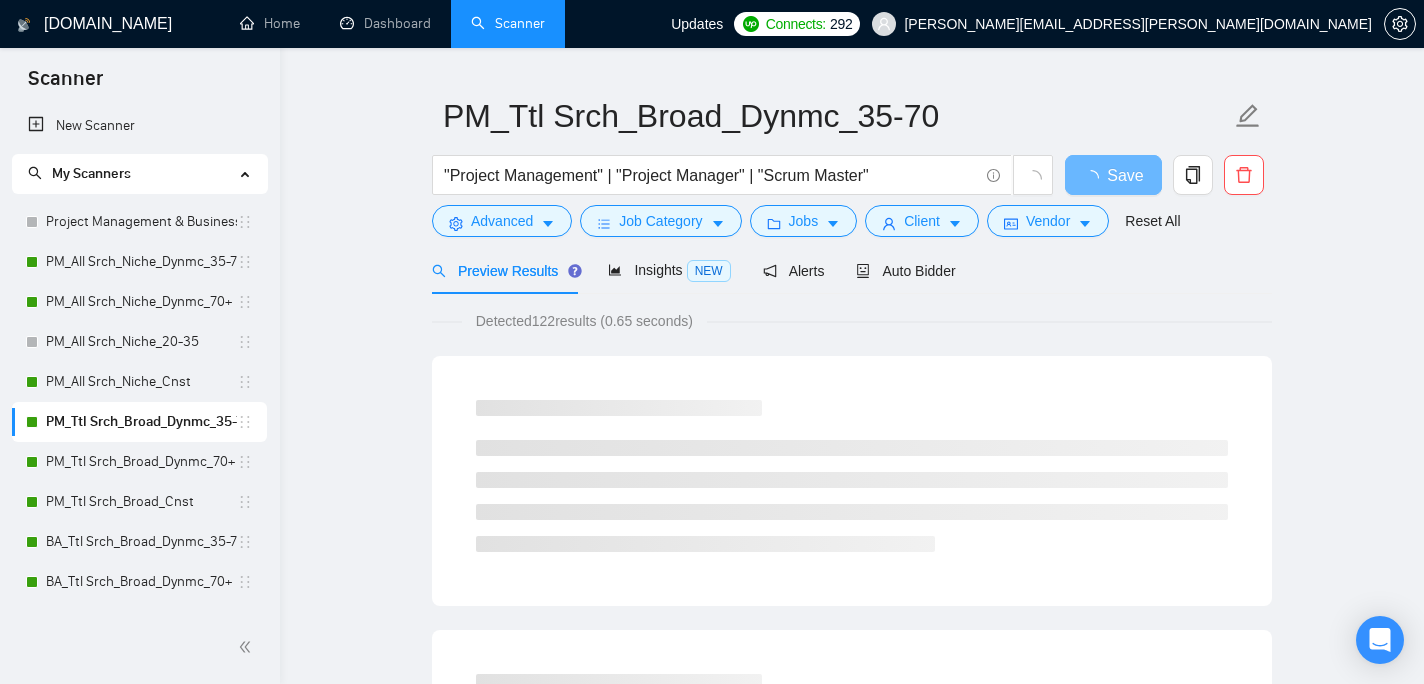 scroll, scrollTop: 67, scrollLeft: 0, axis: vertical 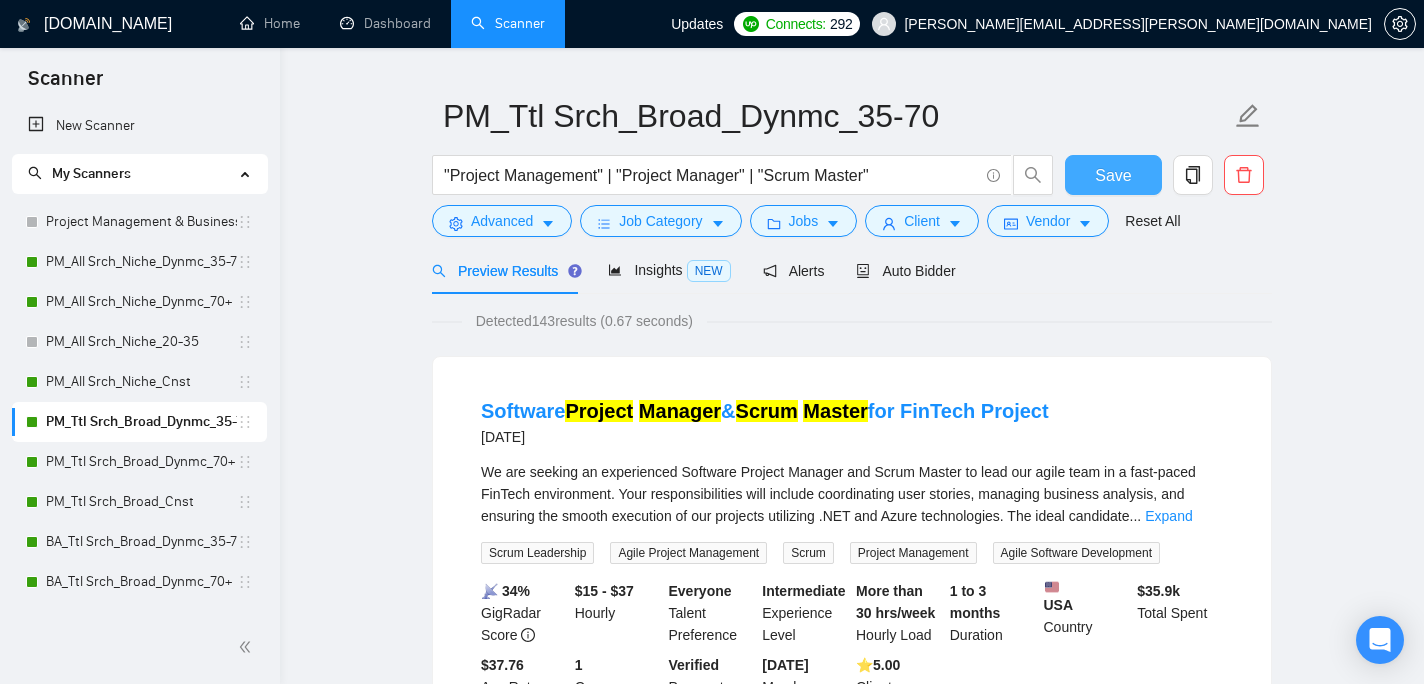 click on "Save" at bounding box center (1113, 175) 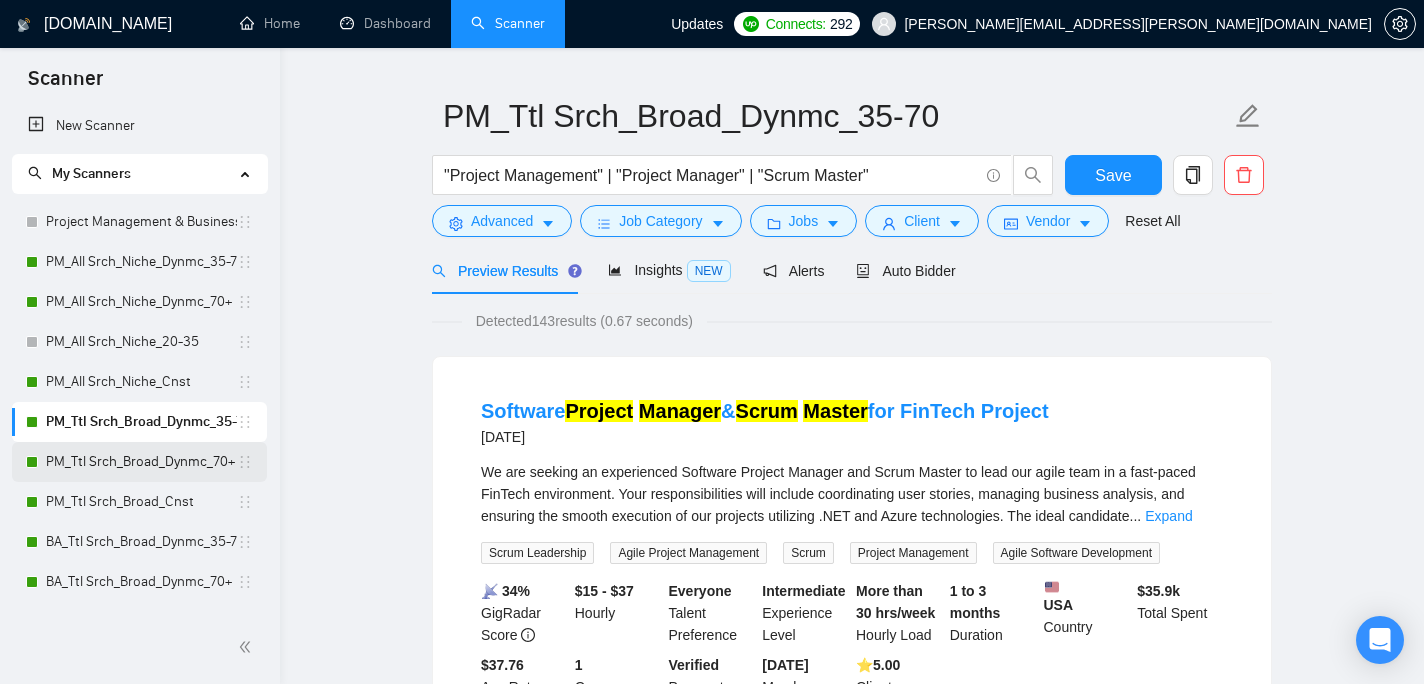 click on "PM_Ttl Srch_Broad_Dynmc_70+" at bounding box center (141, 462) 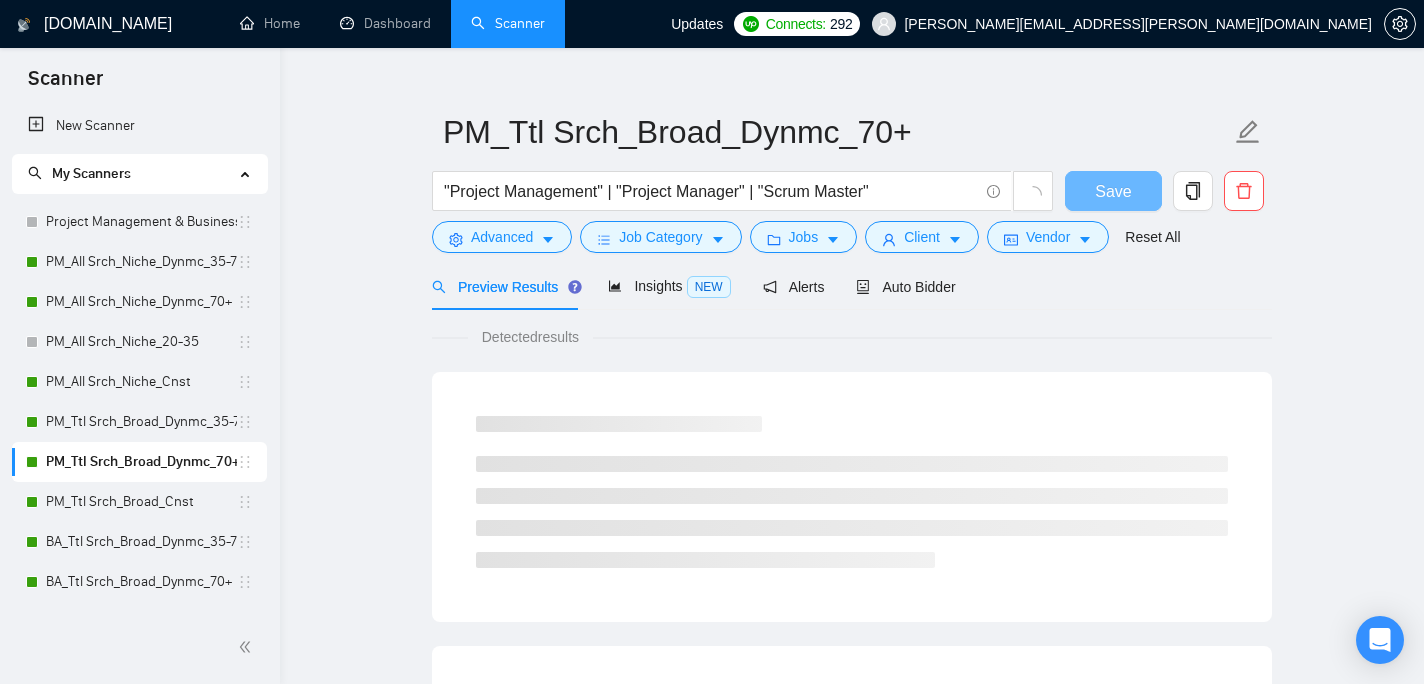 scroll, scrollTop: 46, scrollLeft: 0, axis: vertical 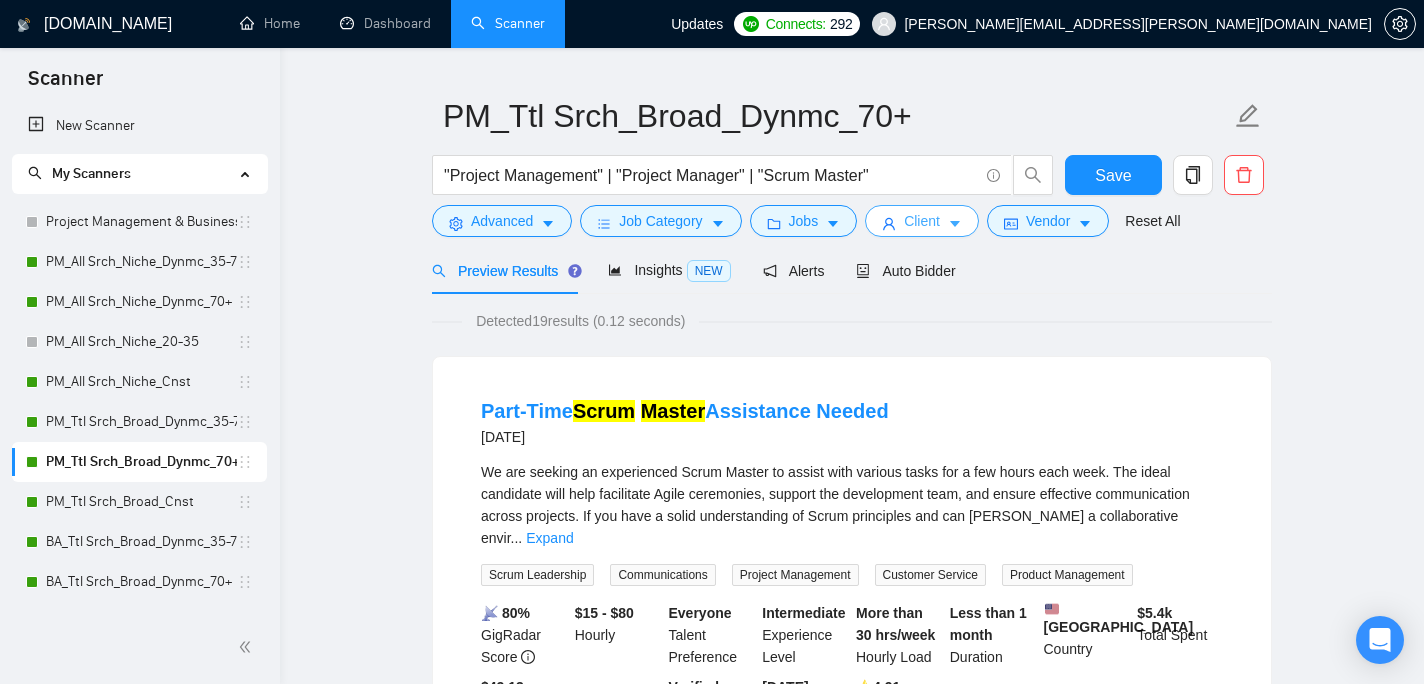 click 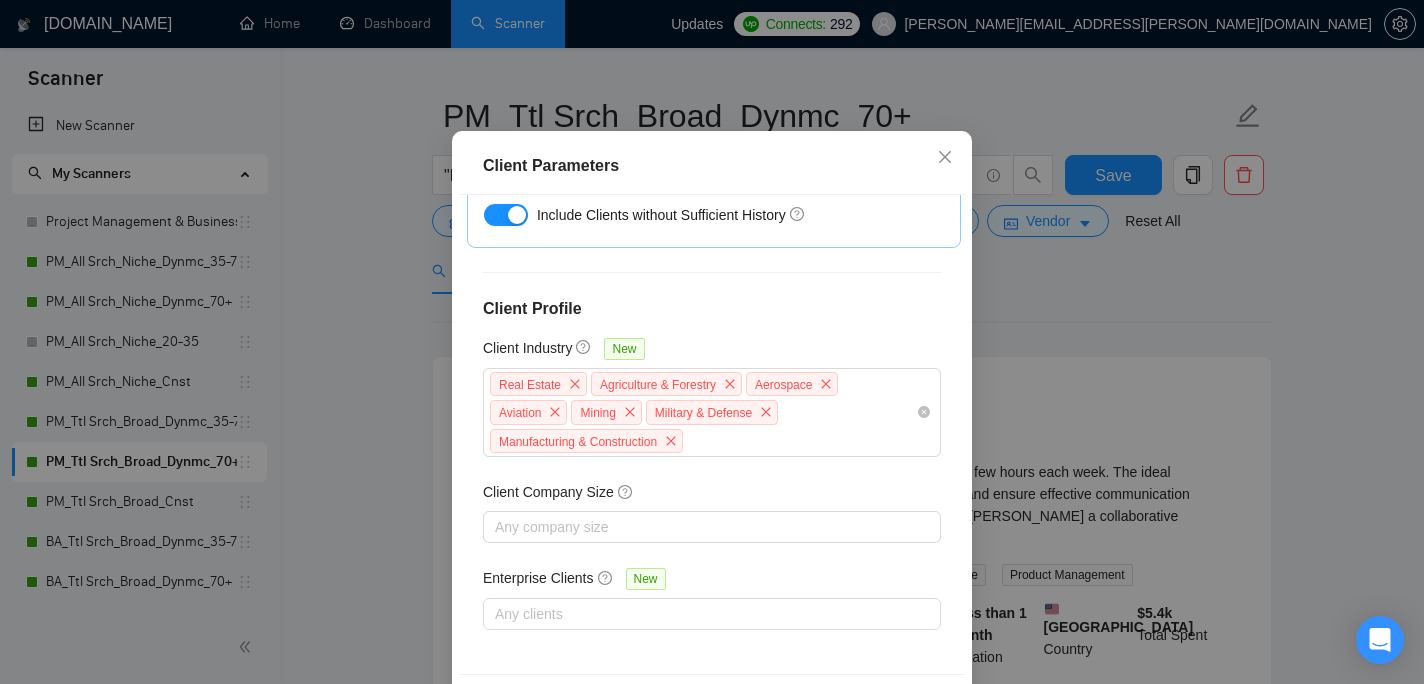 scroll, scrollTop: 131, scrollLeft: 0, axis: vertical 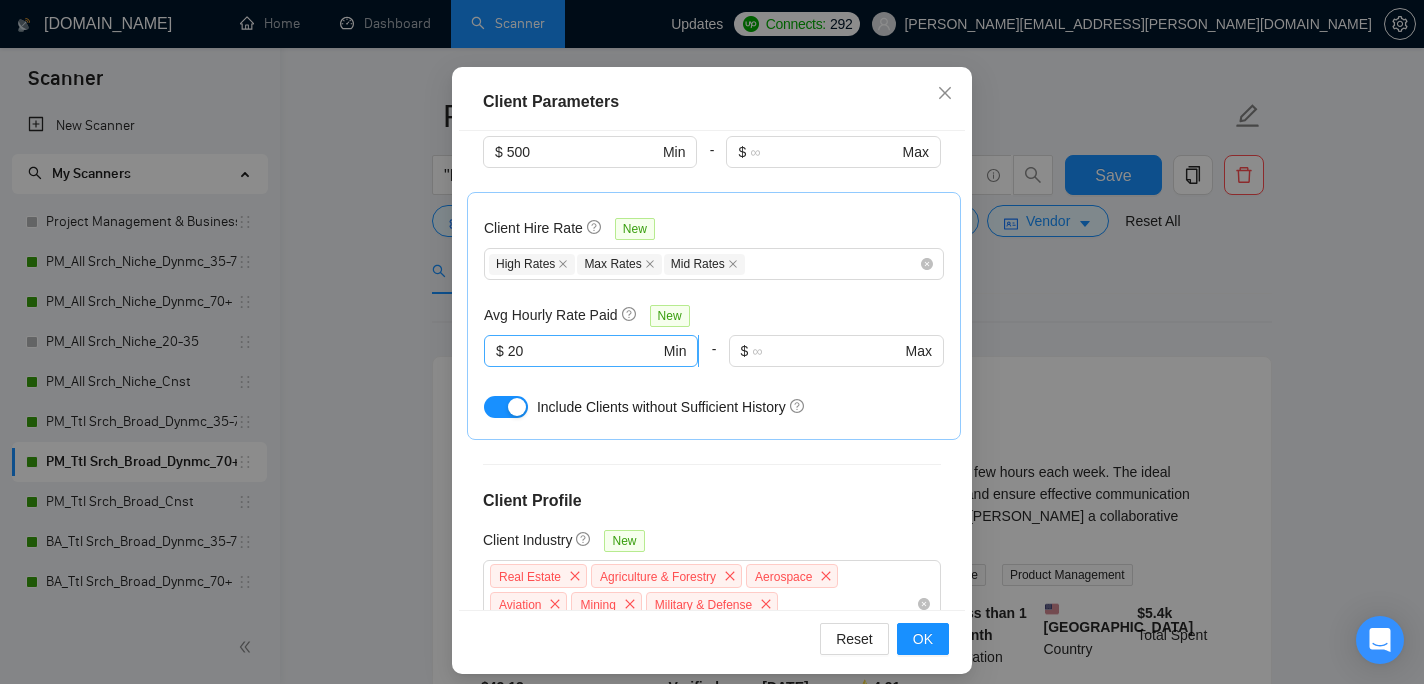 click on "20" at bounding box center [584, 351] 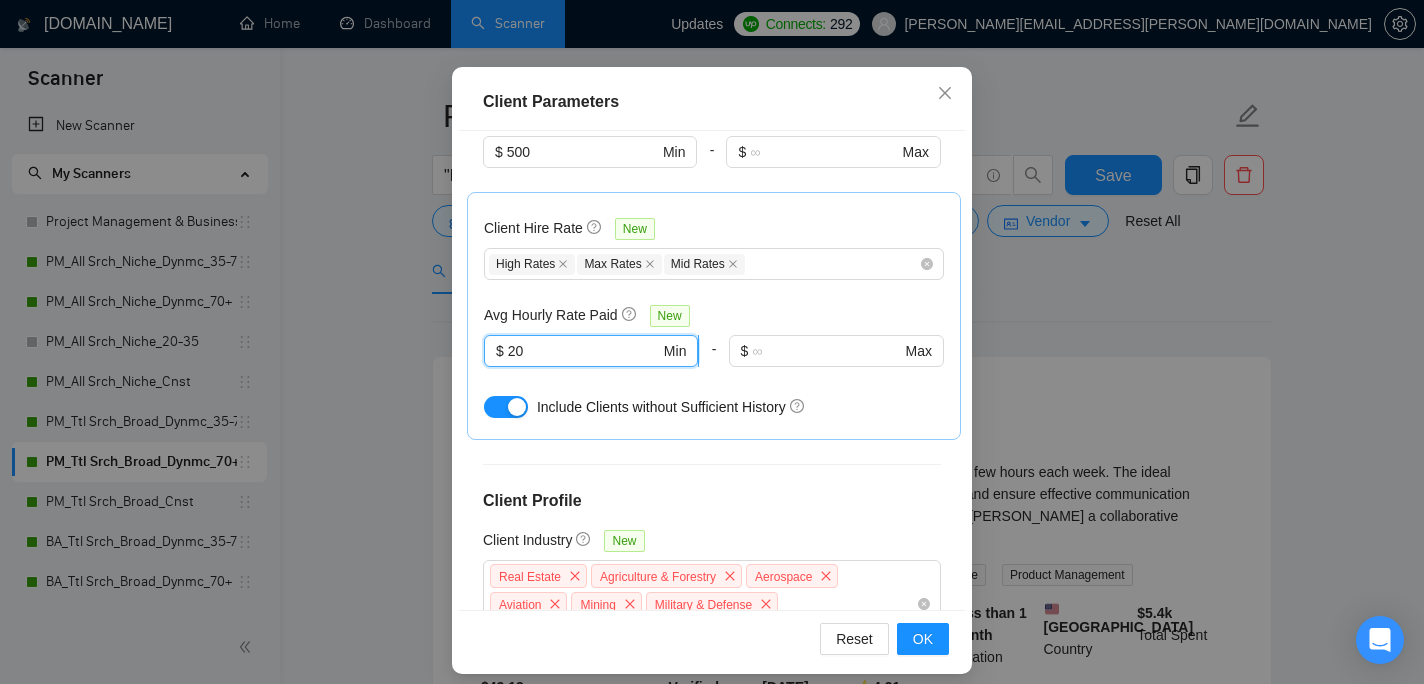 click on "20" at bounding box center (584, 351) 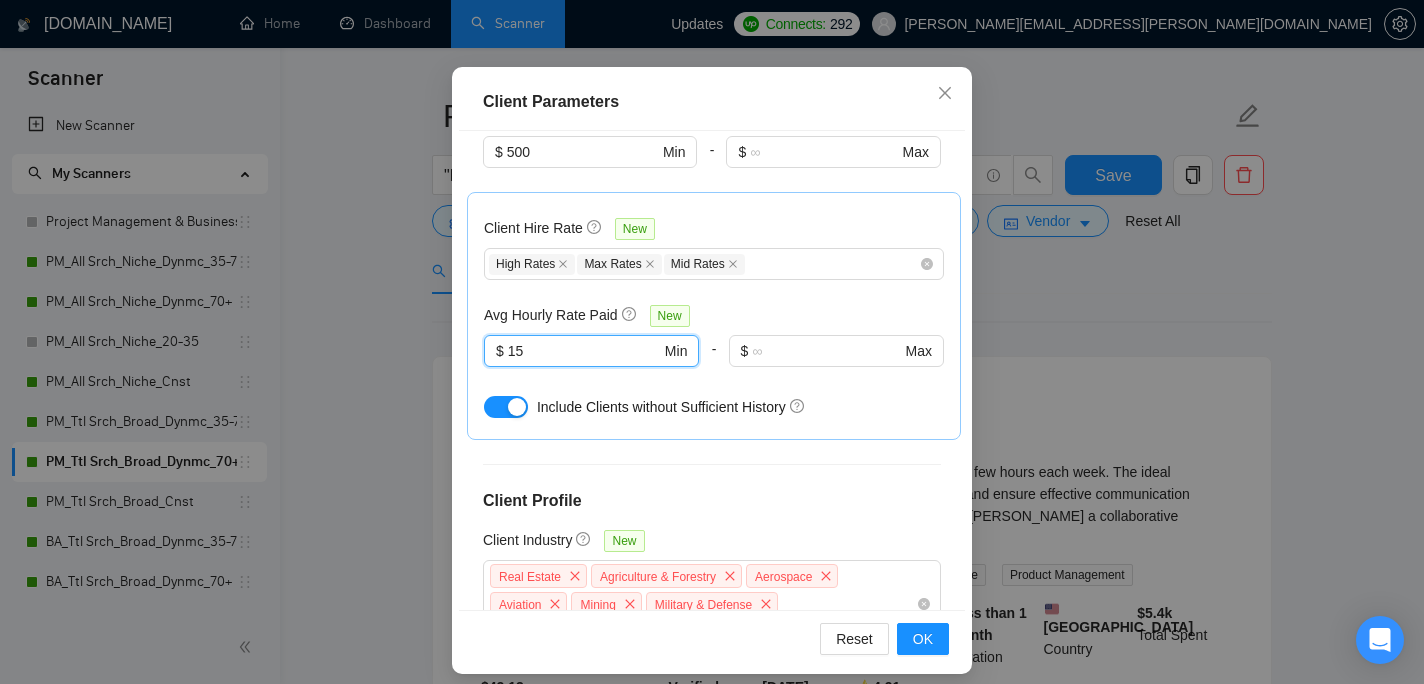 type on "15" 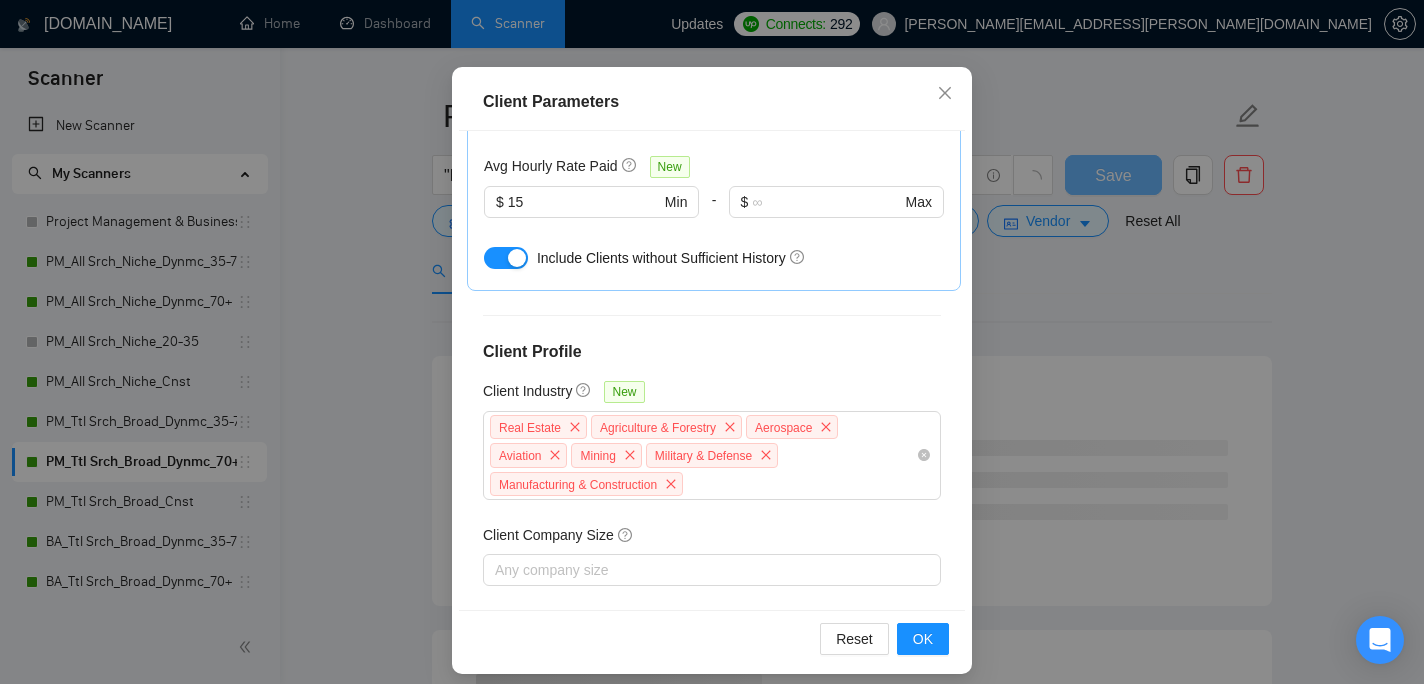scroll, scrollTop: 799, scrollLeft: 0, axis: vertical 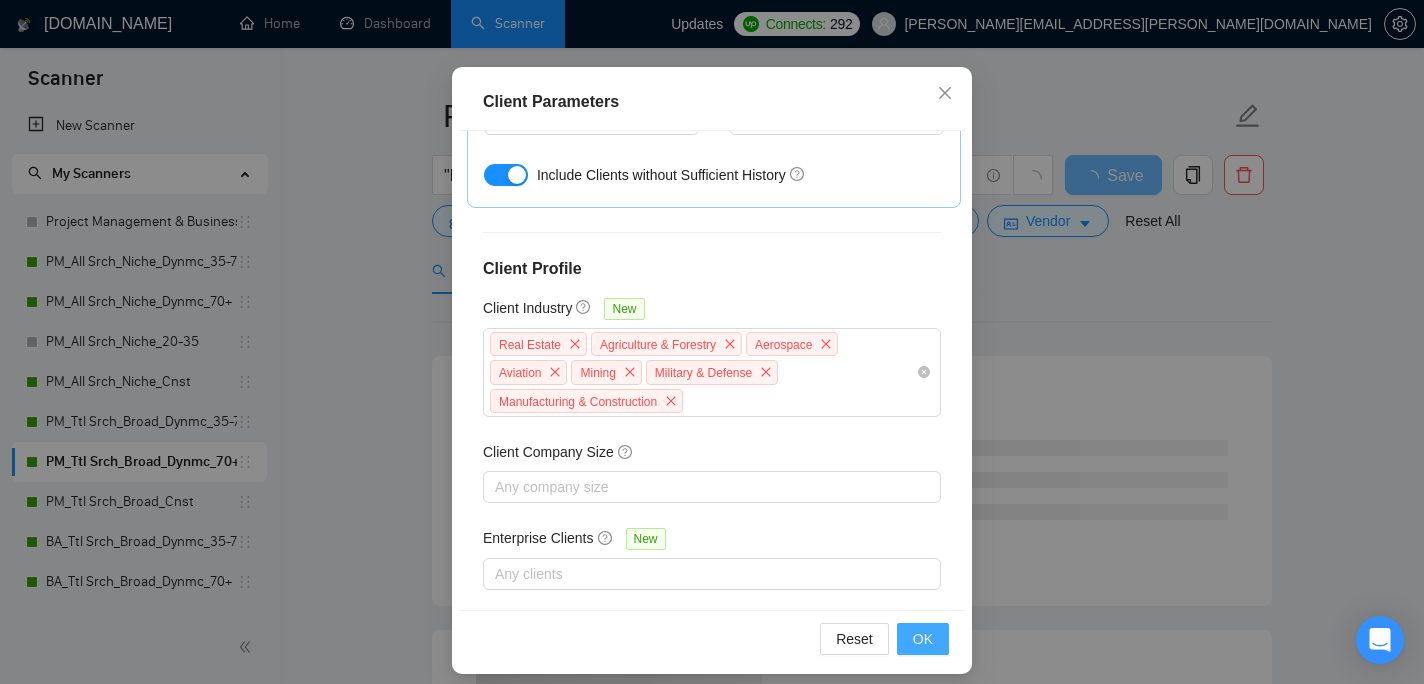 click on "OK" at bounding box center [923, 639] 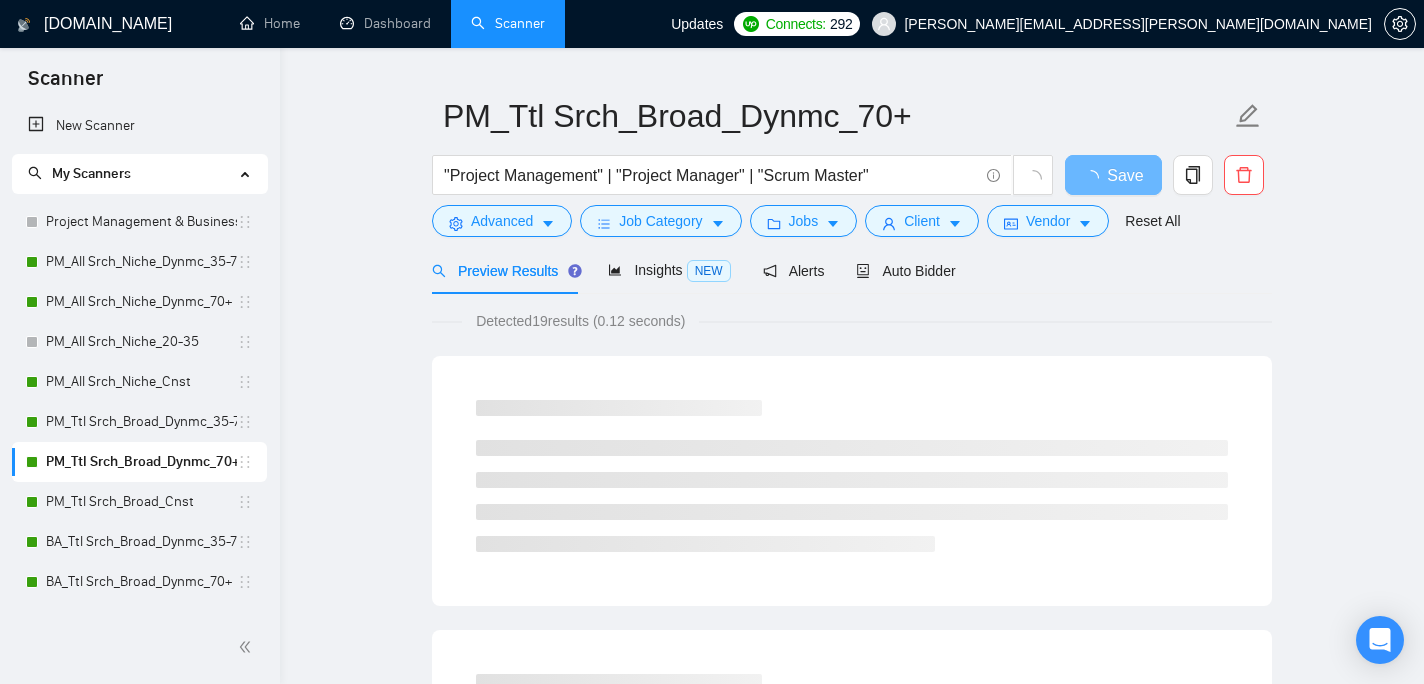 scroll, scrollTop: 67, scrollLeft: 0, axis: vertical 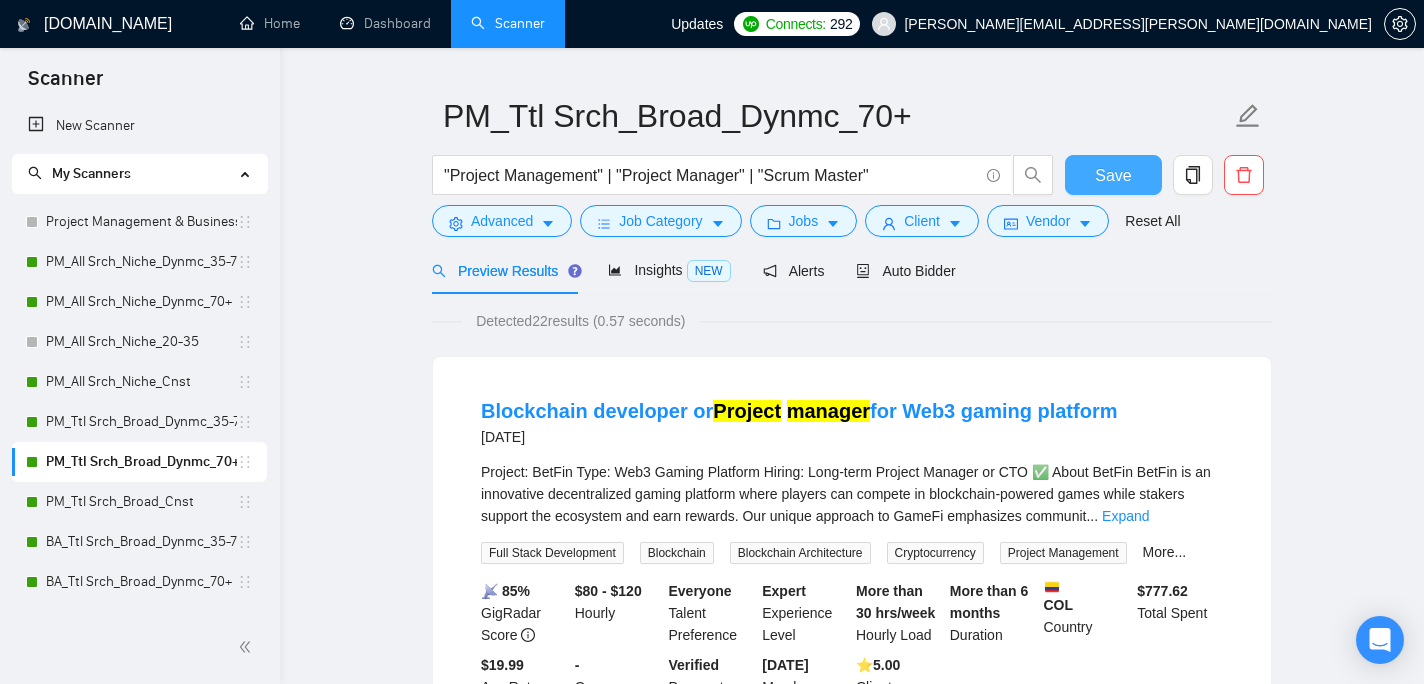 click on "Save" at bounding box center [1113, 175] 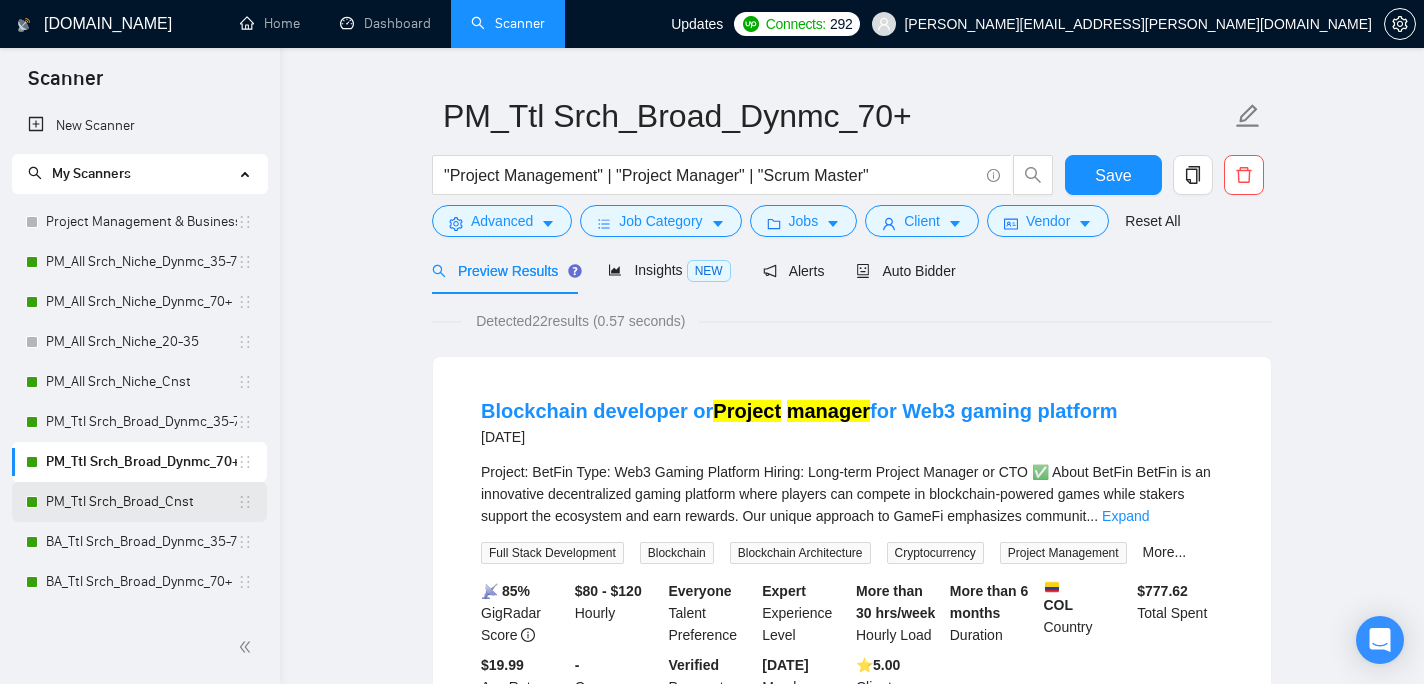 click on "PM_Ttl Srch_Broad_Cnst" at bounding box center (141, 502) 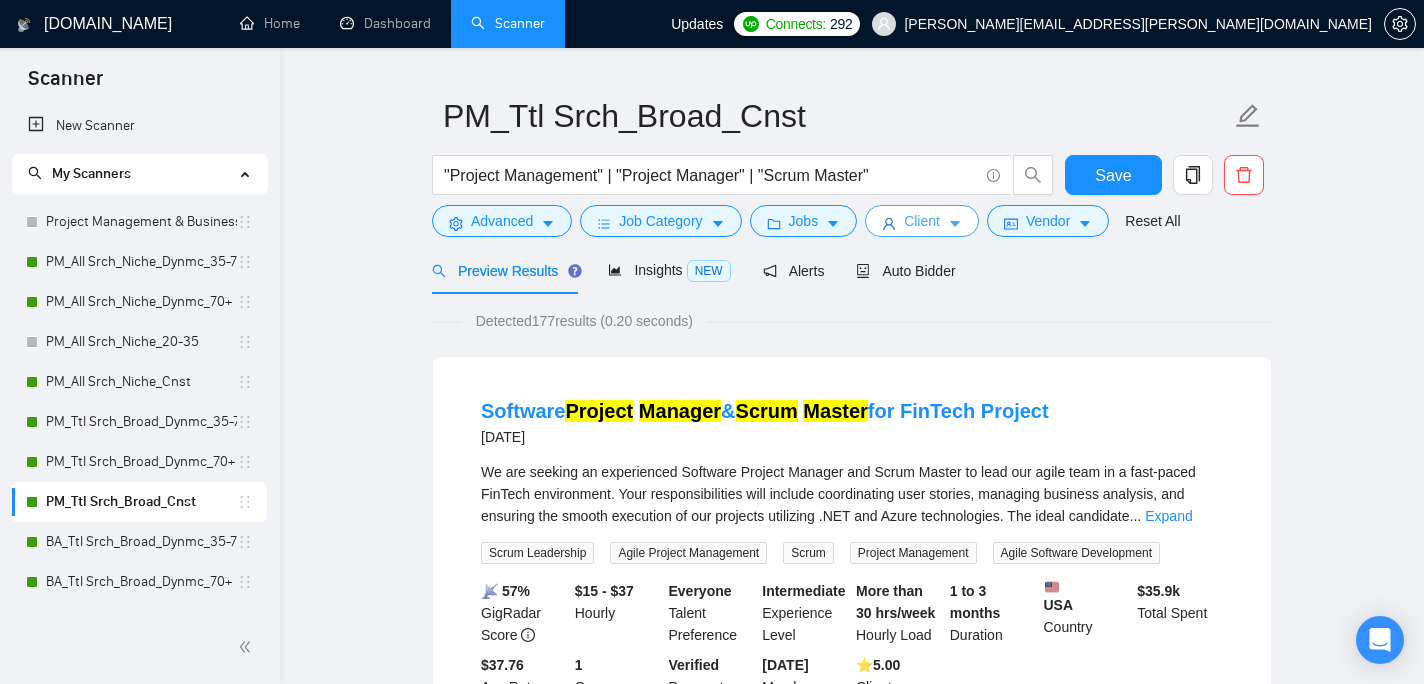 click 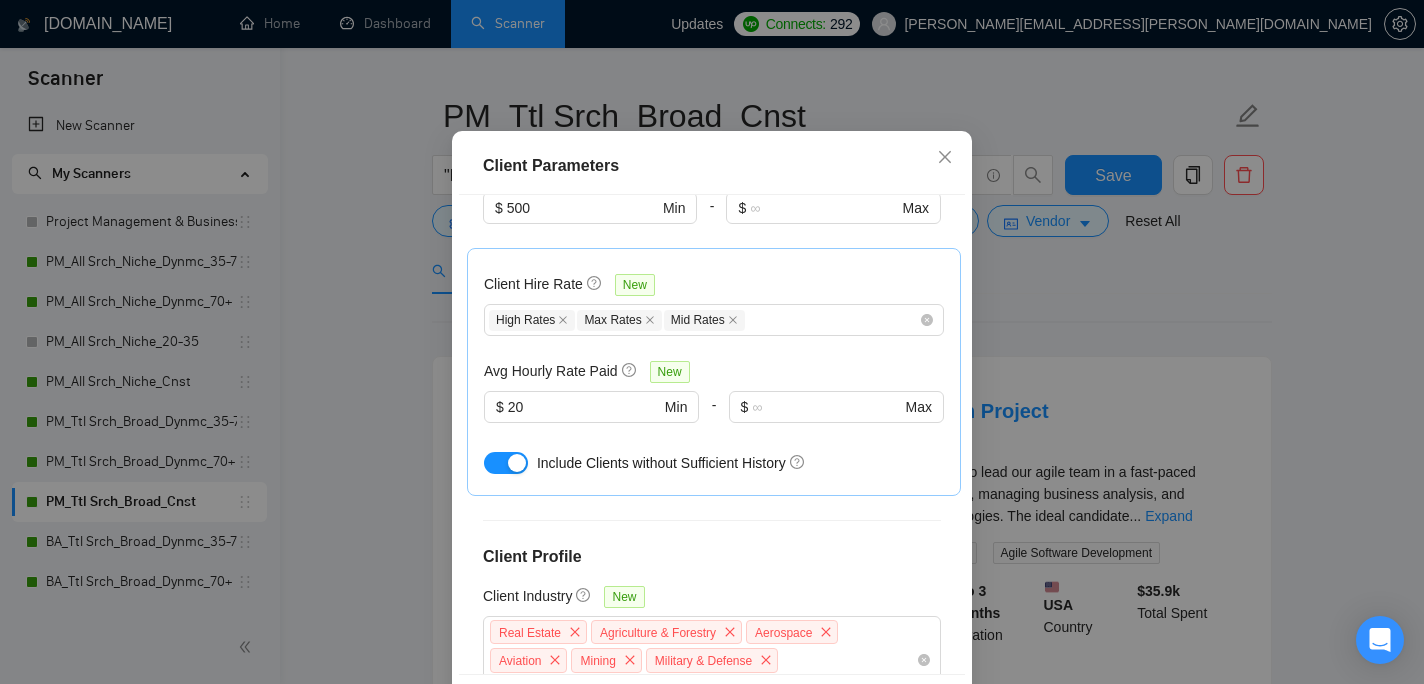 scroll, scrollTop: 573, scrollLeft: 0, axis: vertical 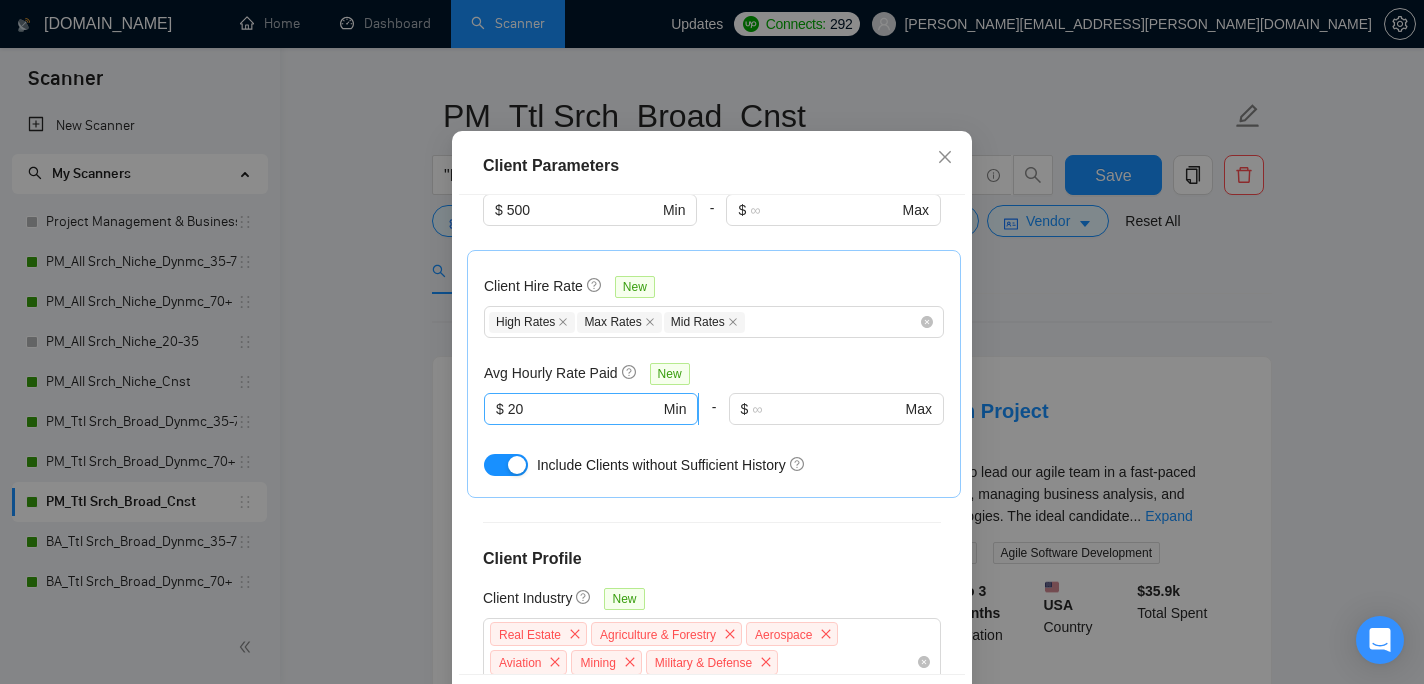 click on "20" at bounding box center [584, 409] 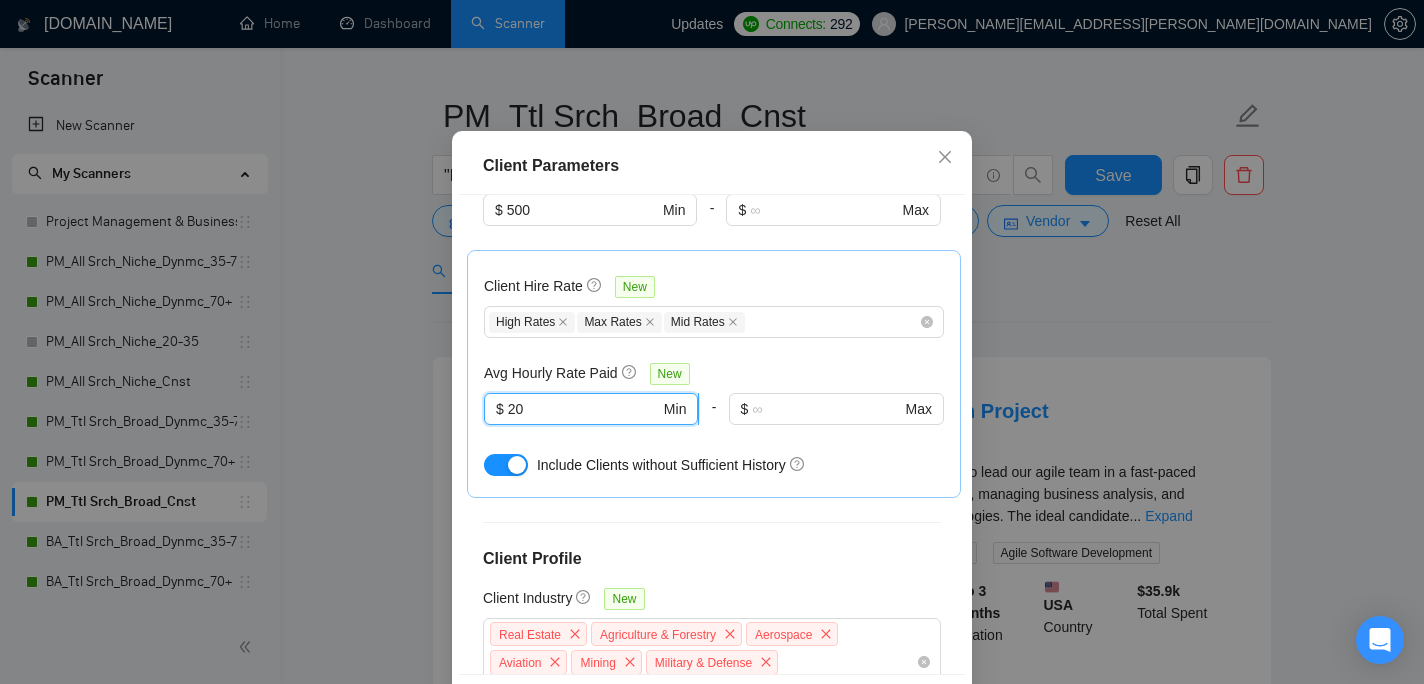 click on "20" at bounding box center (584, 409) 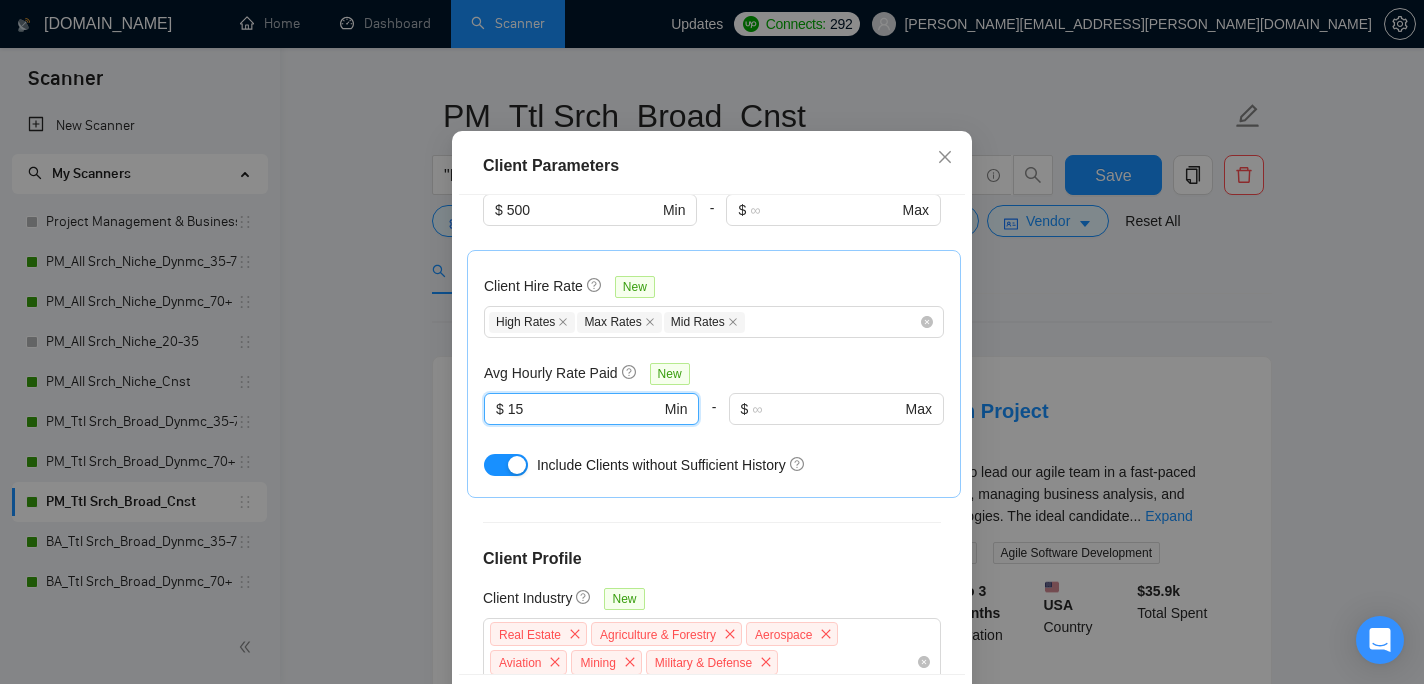 type on "15" 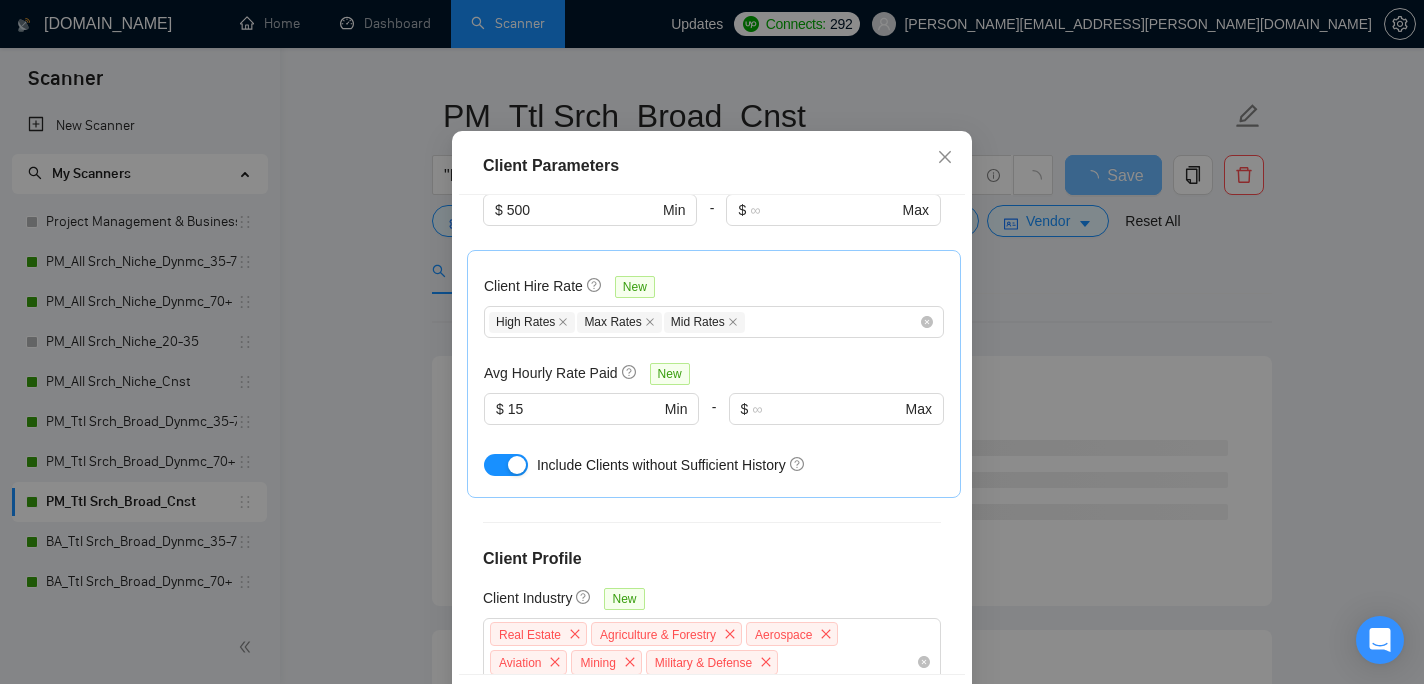 scroll, scrollTop: 823, scrollLeft: 0, axis: vertical 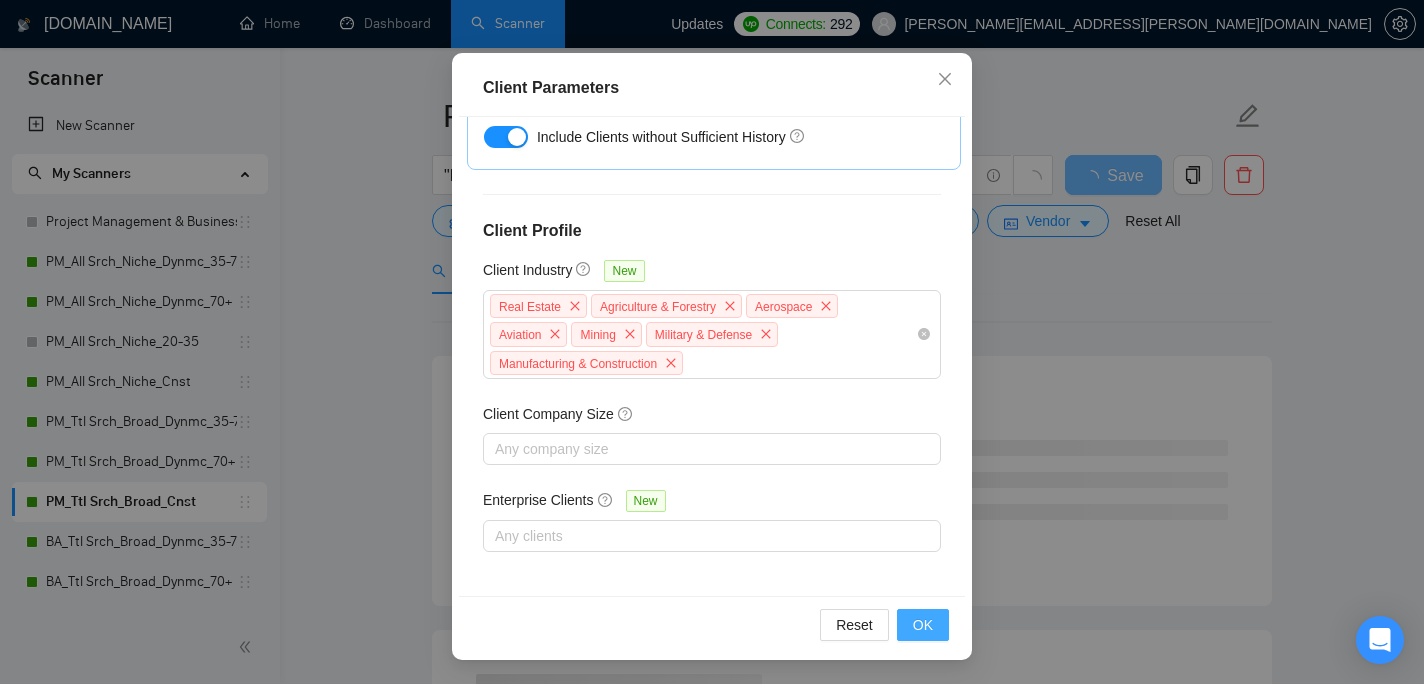 click on "OK" at bounding box center (923, 625) 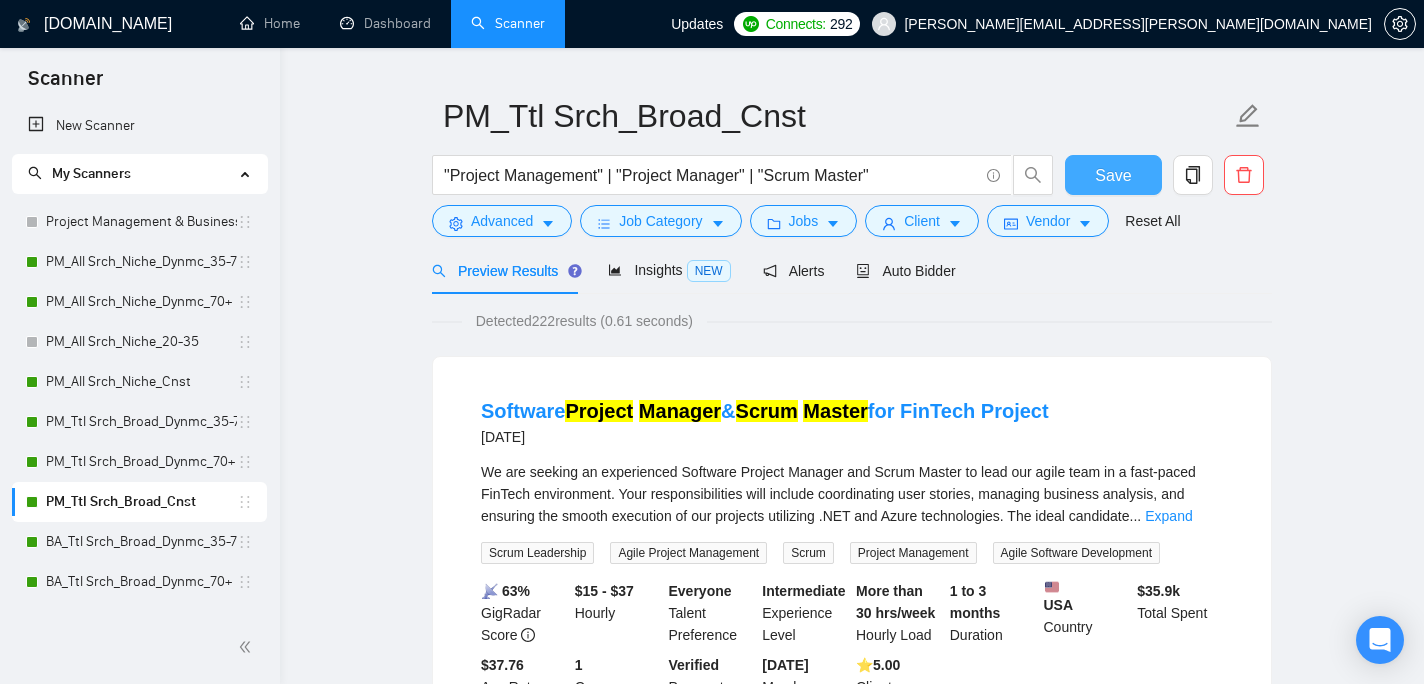 click on "Save" at bounding box center (1113, 175) 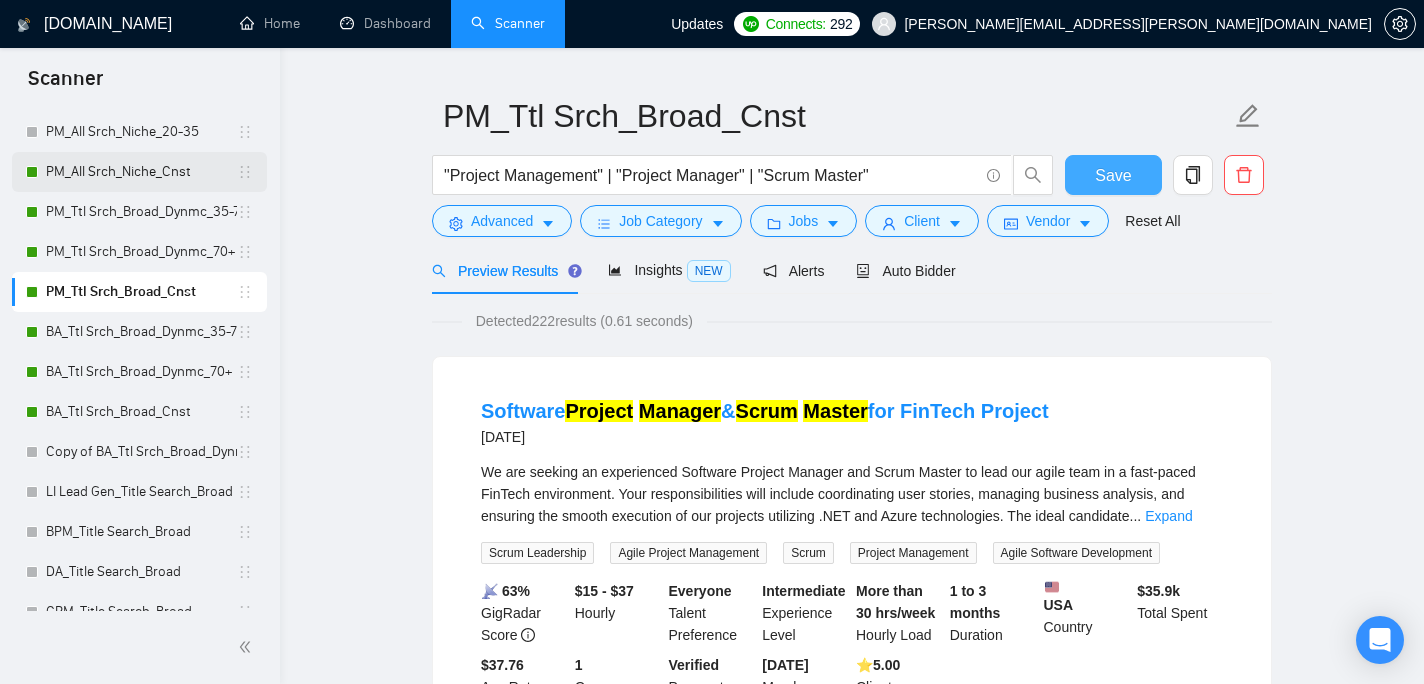 scroll, scrollTop: 233, scrollLeft: 0, axis: vertical 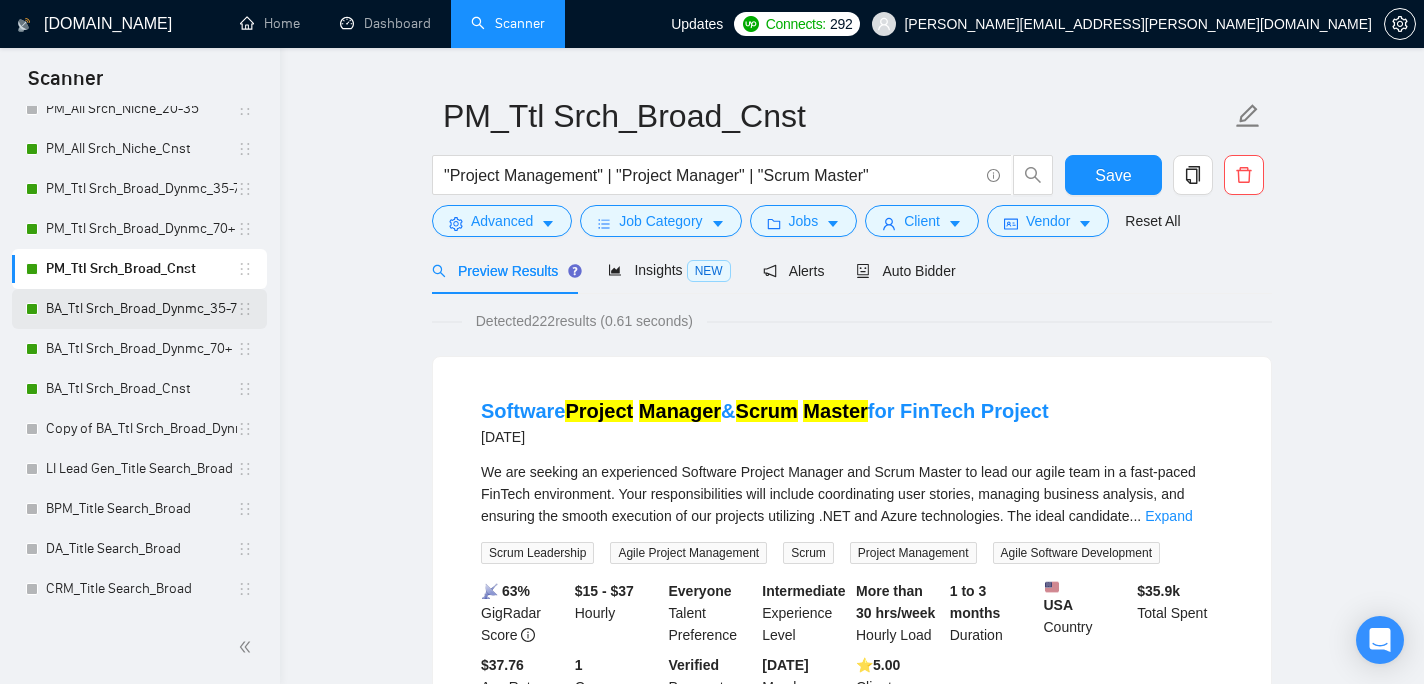 click on "BA_Ttl Srch_Broad_Dynmc_35-70" at bounding box center (141, 309) 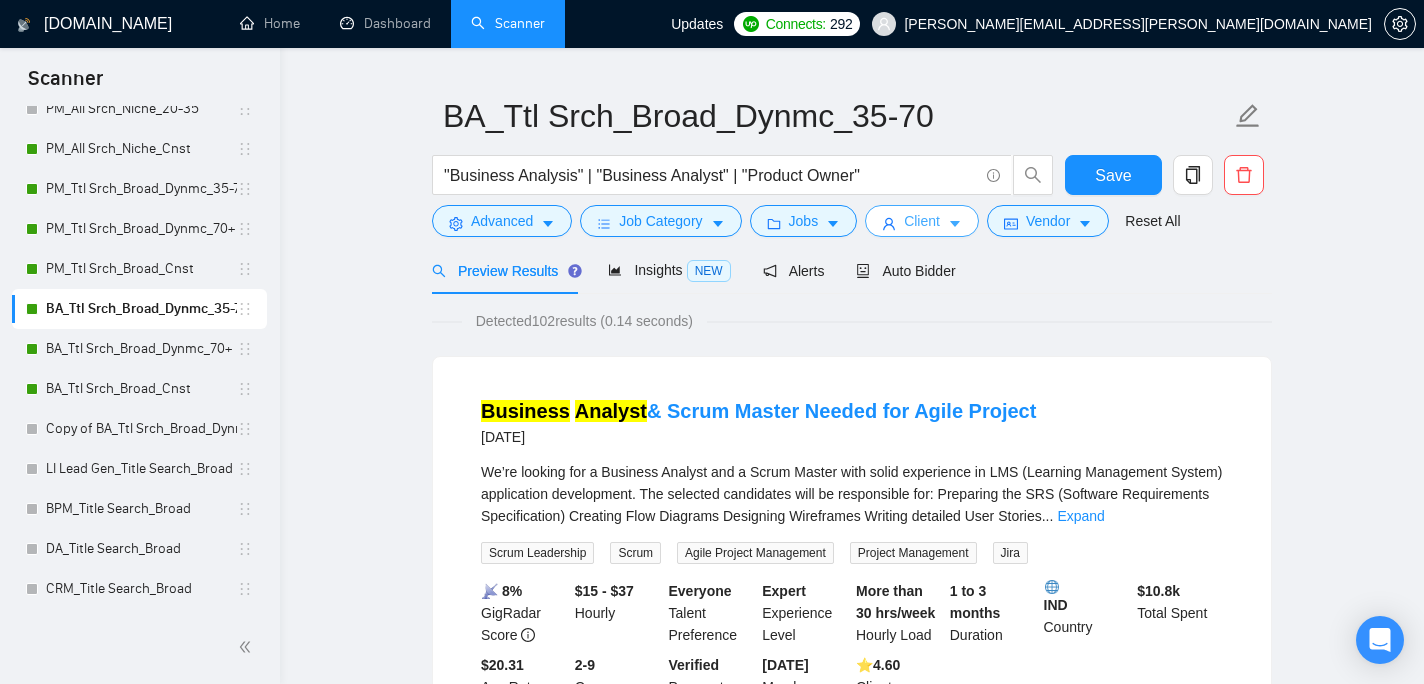 click on "Client" at bounding box center [922, 221] 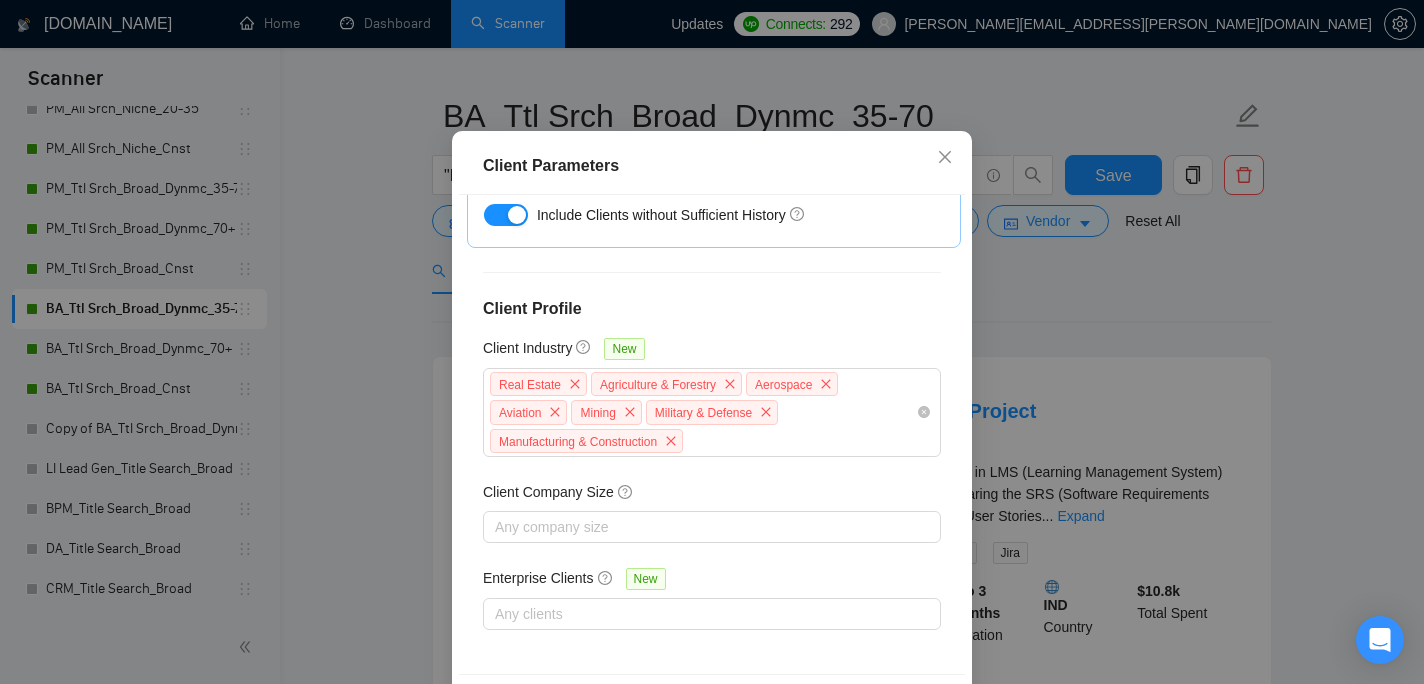 scroll, scrollTop: 145, scrollLeft: 0, axis: vertical 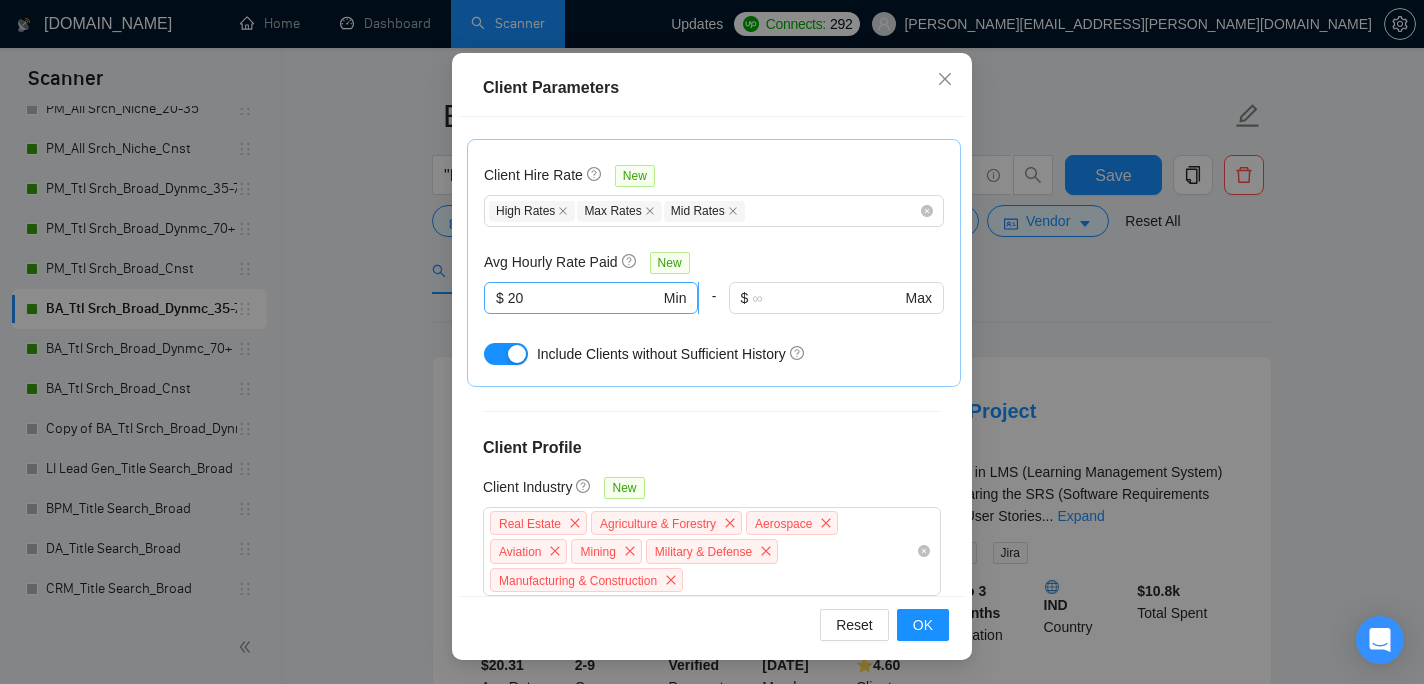 click on "20" at bounding box center (584, 298) 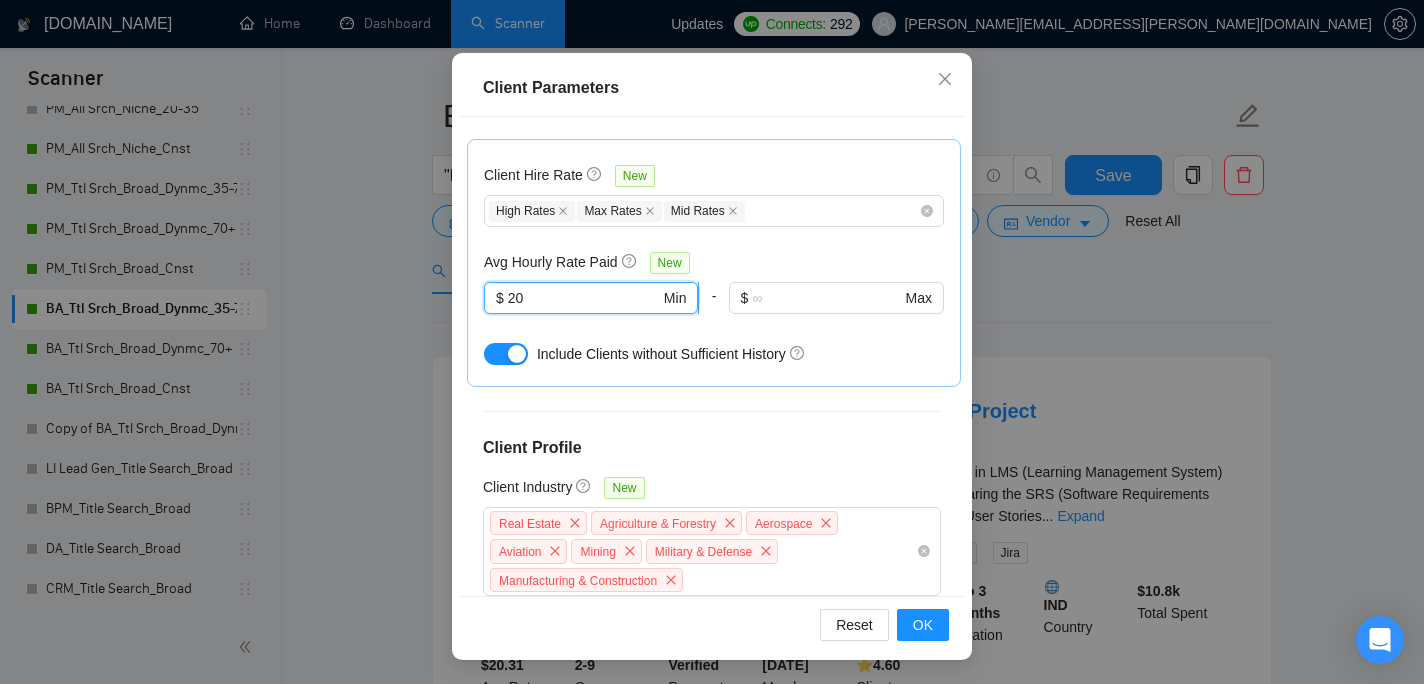click on "20" at bounding box center [584, 298] 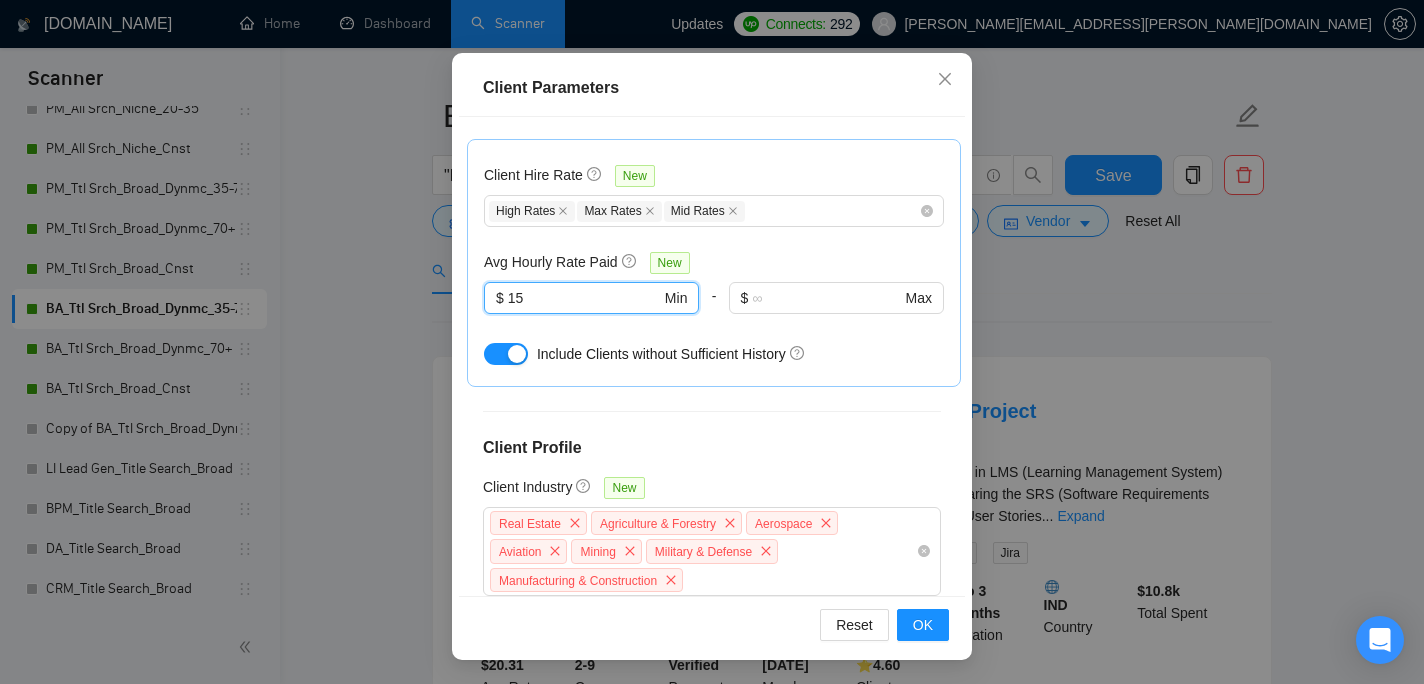type on "15" 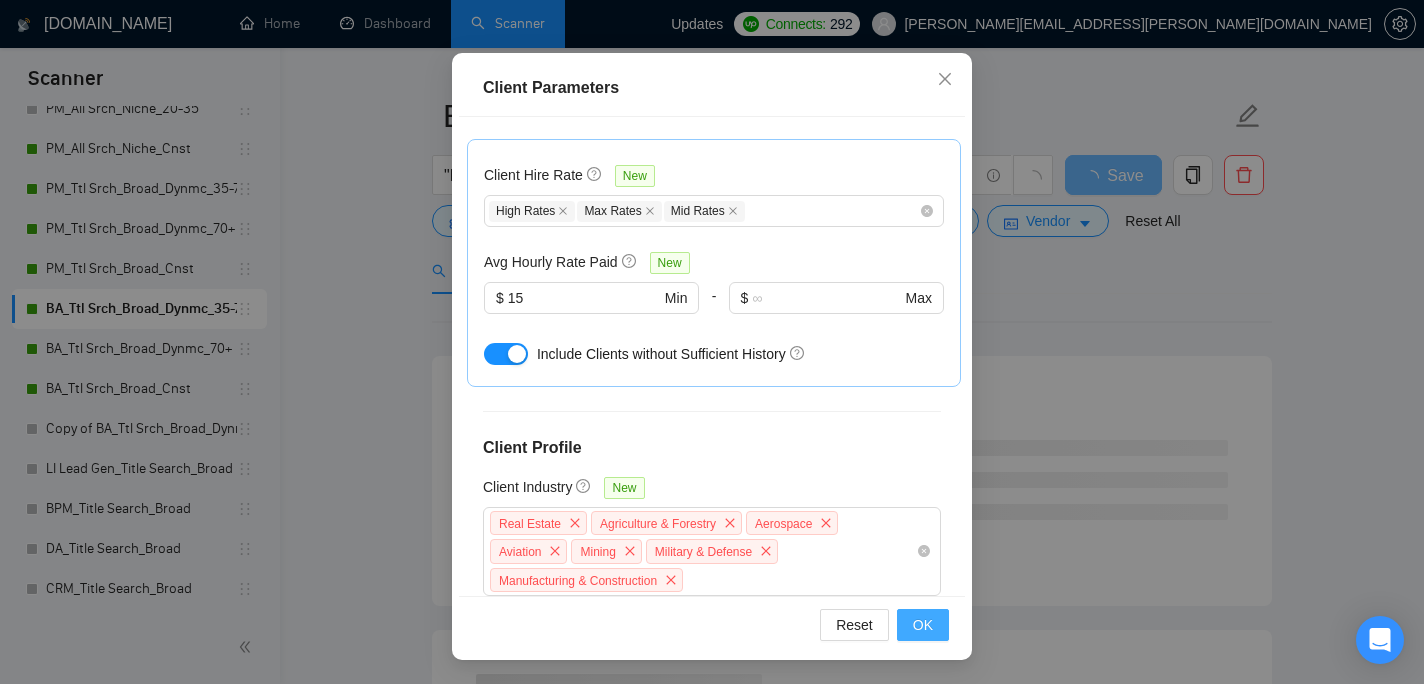 click on "OK" at bounding box center (923, 625) 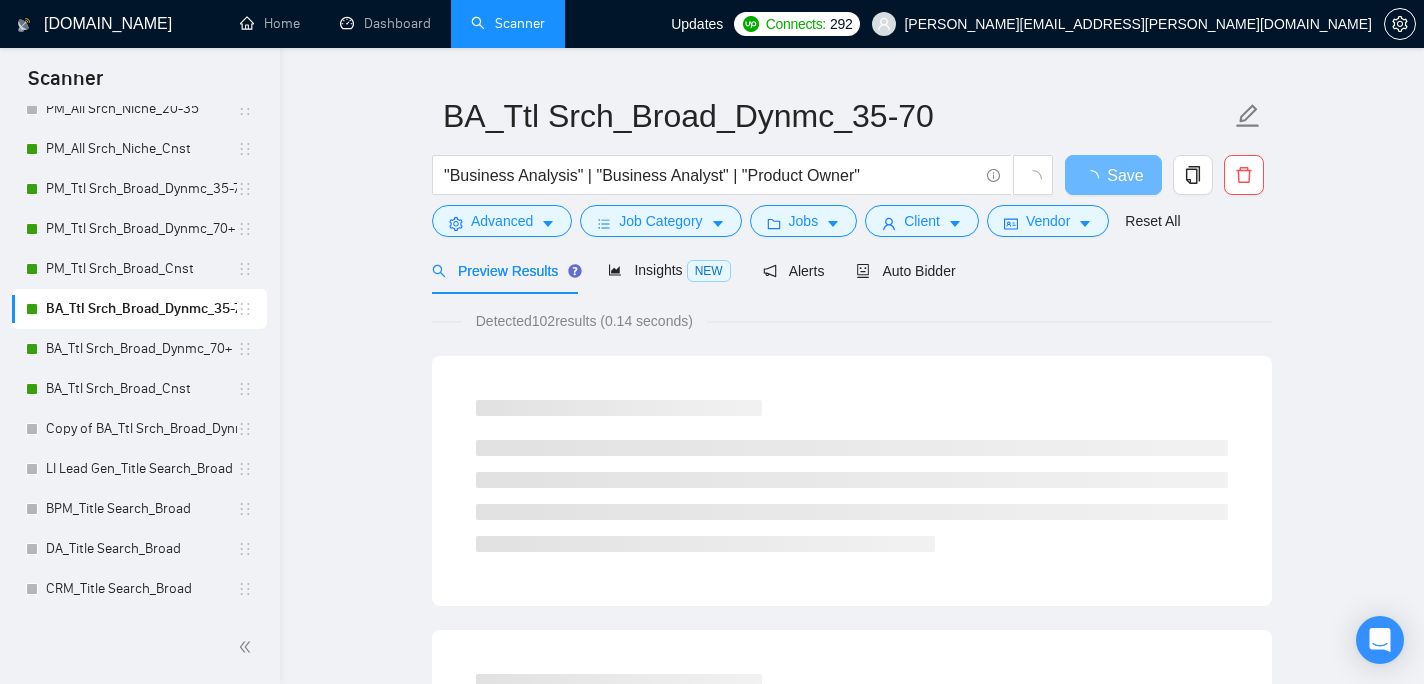 scroll, scrollTop: 67, scrollLeft: 0, axis: vertical 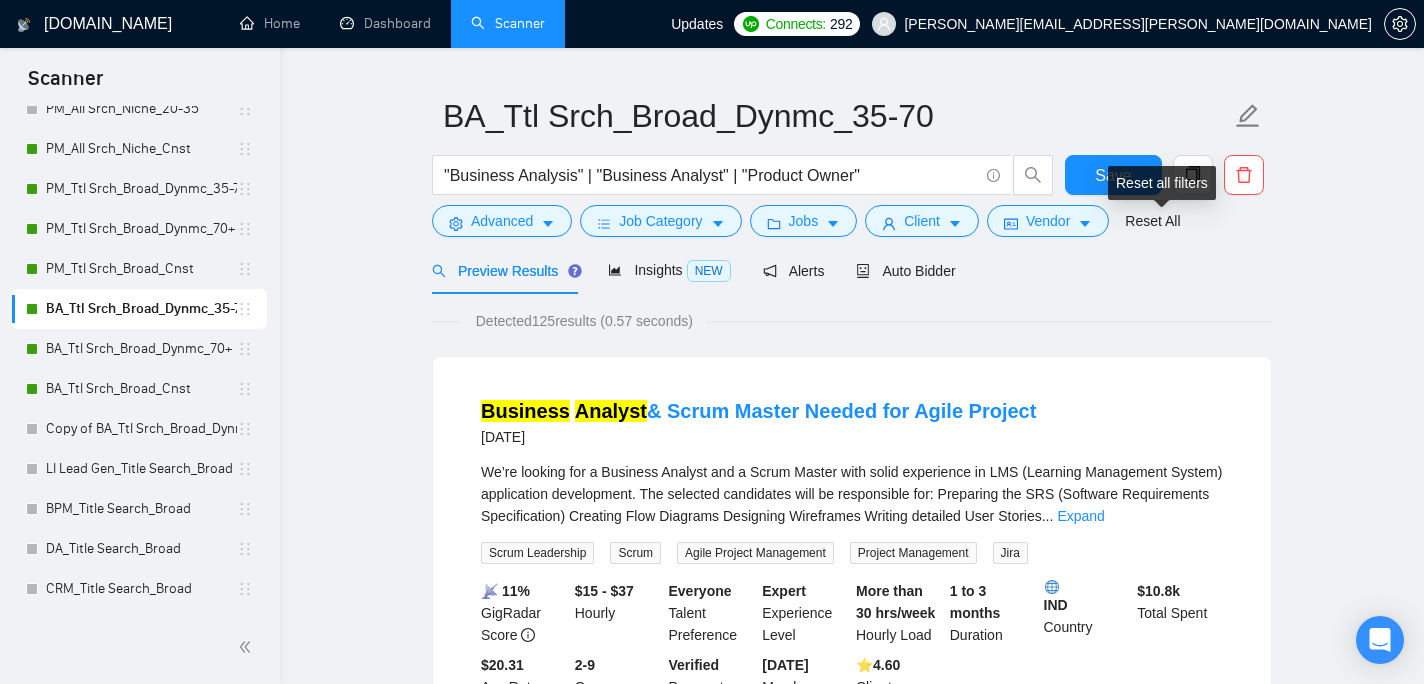 click on "Reset all filters" at bounding box center (1162, 183) 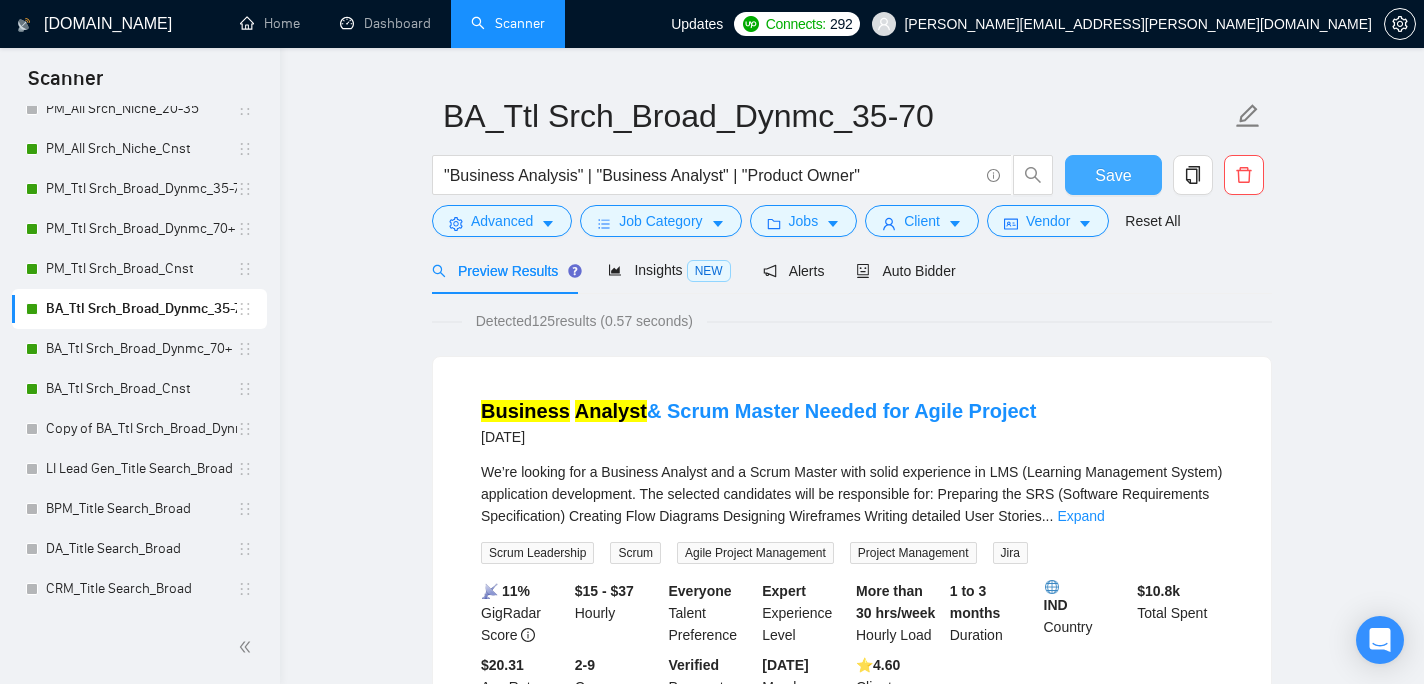 click on "Save" at bounding box center (1113, 175) 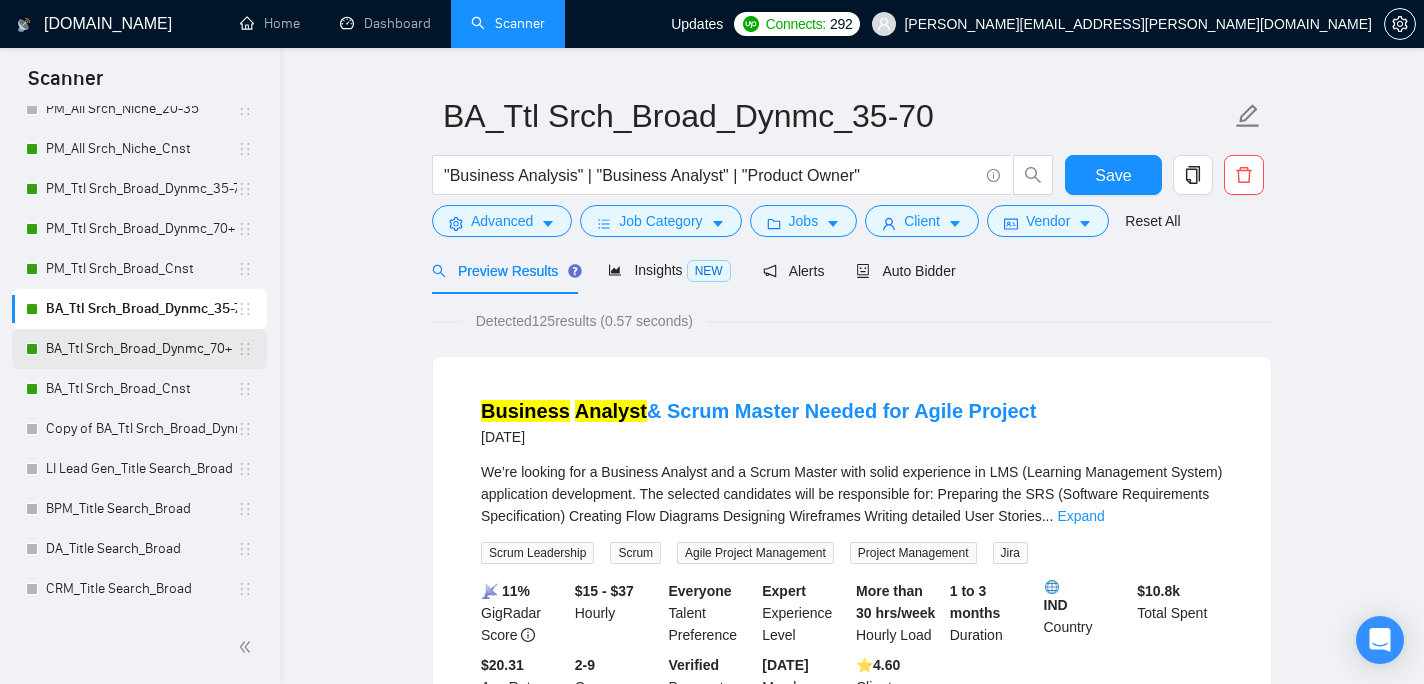 click on "BA_Ttl Srch_Broad_Dynmc_70+" at bounding box center [141, 349] 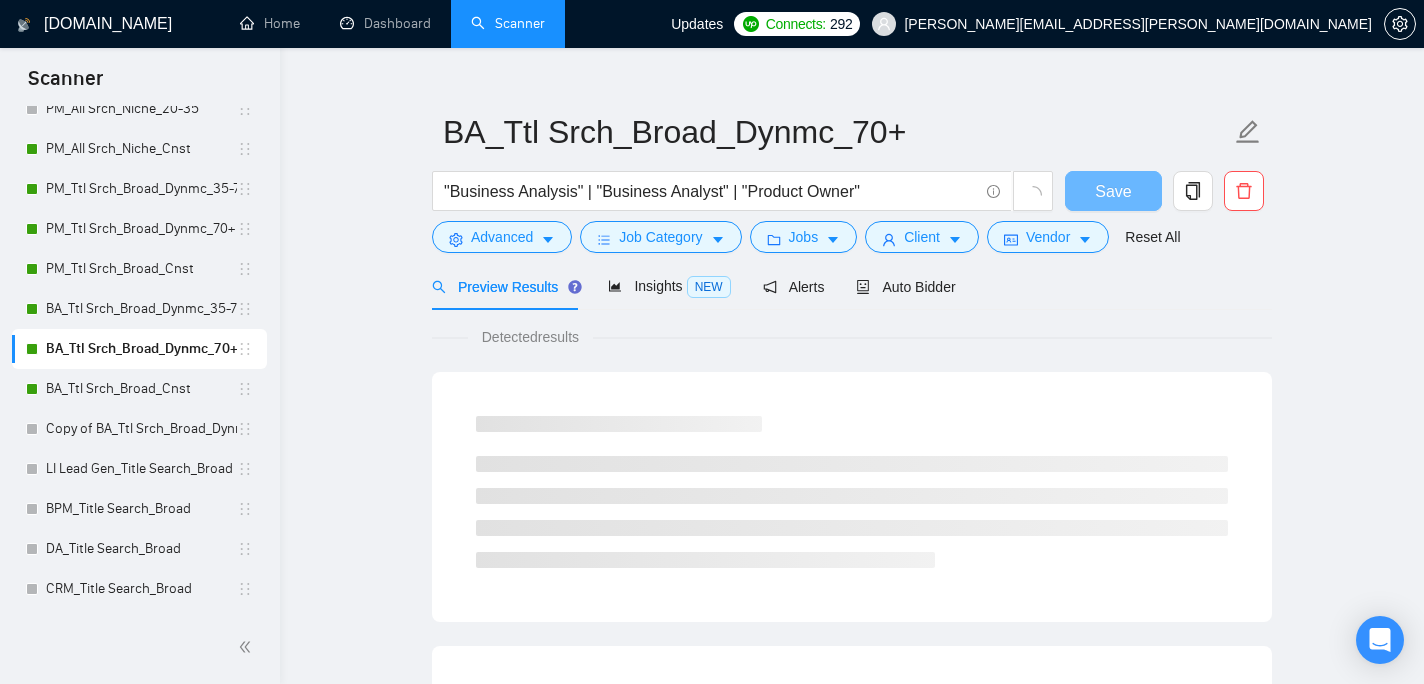 scroll, scrollTop: 46, scrollLeft: 0, axis: vertical 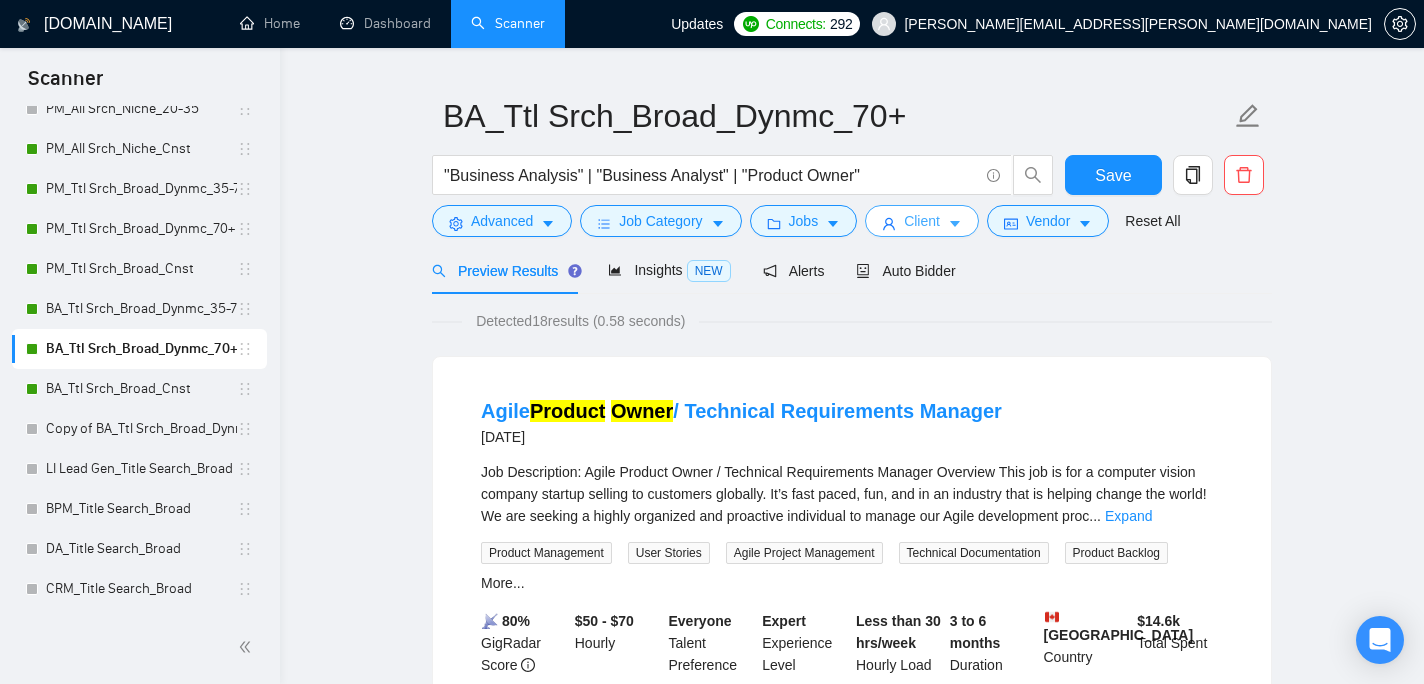 click on "Client" at bounding box center (922, 221) 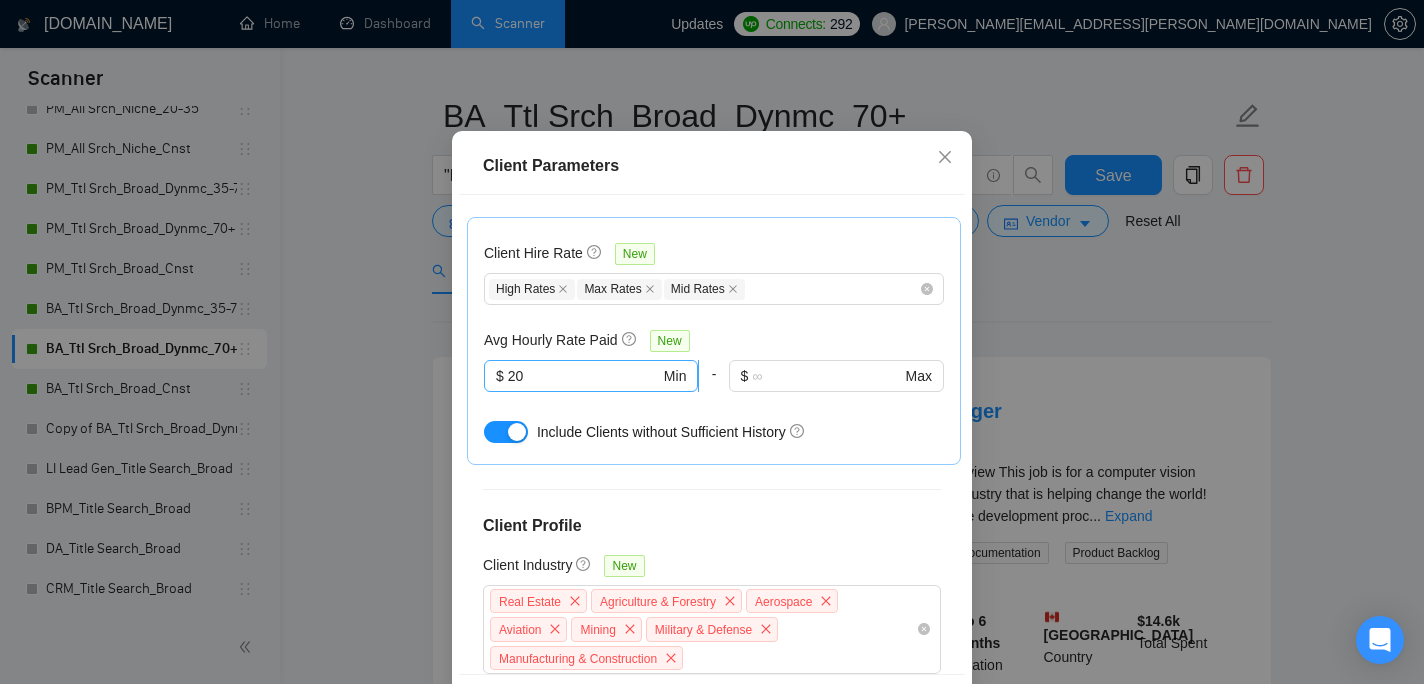 click on "20" at bounding box center [584, 376] 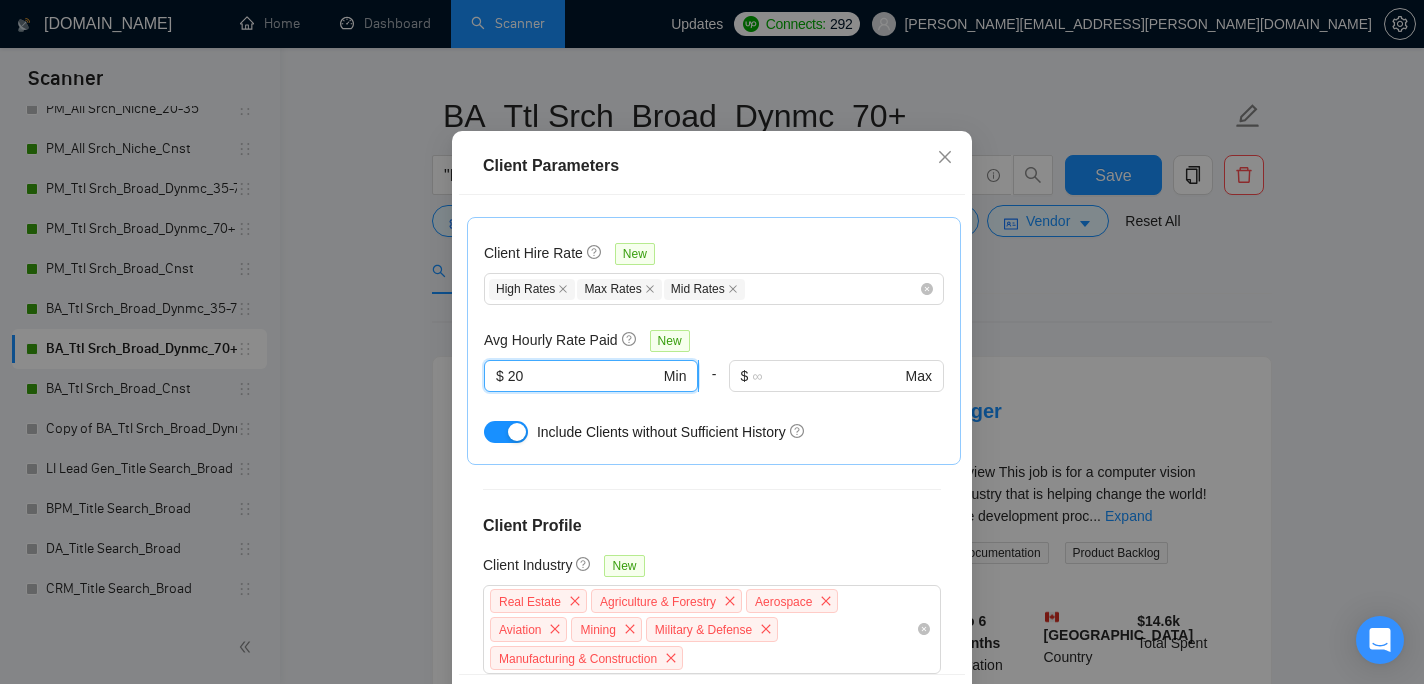 click on "20" at bounding box center [584, 376] 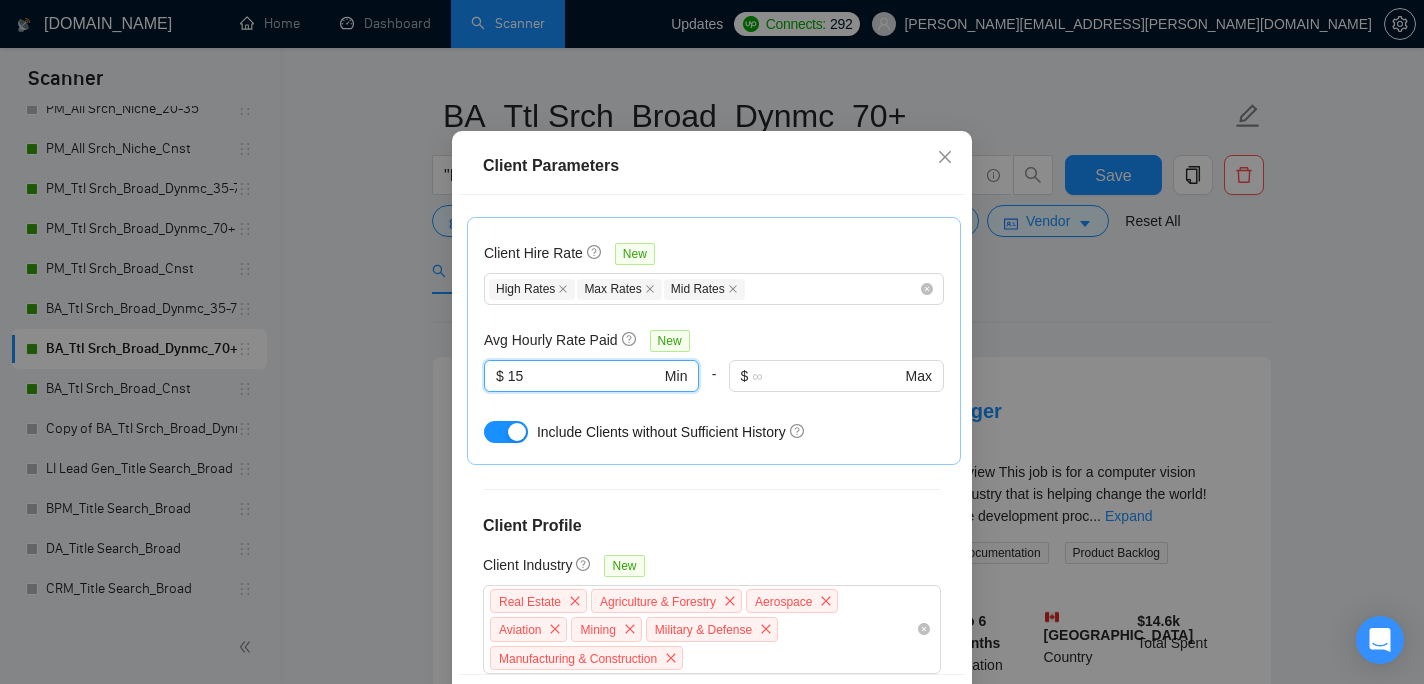 type on "15" 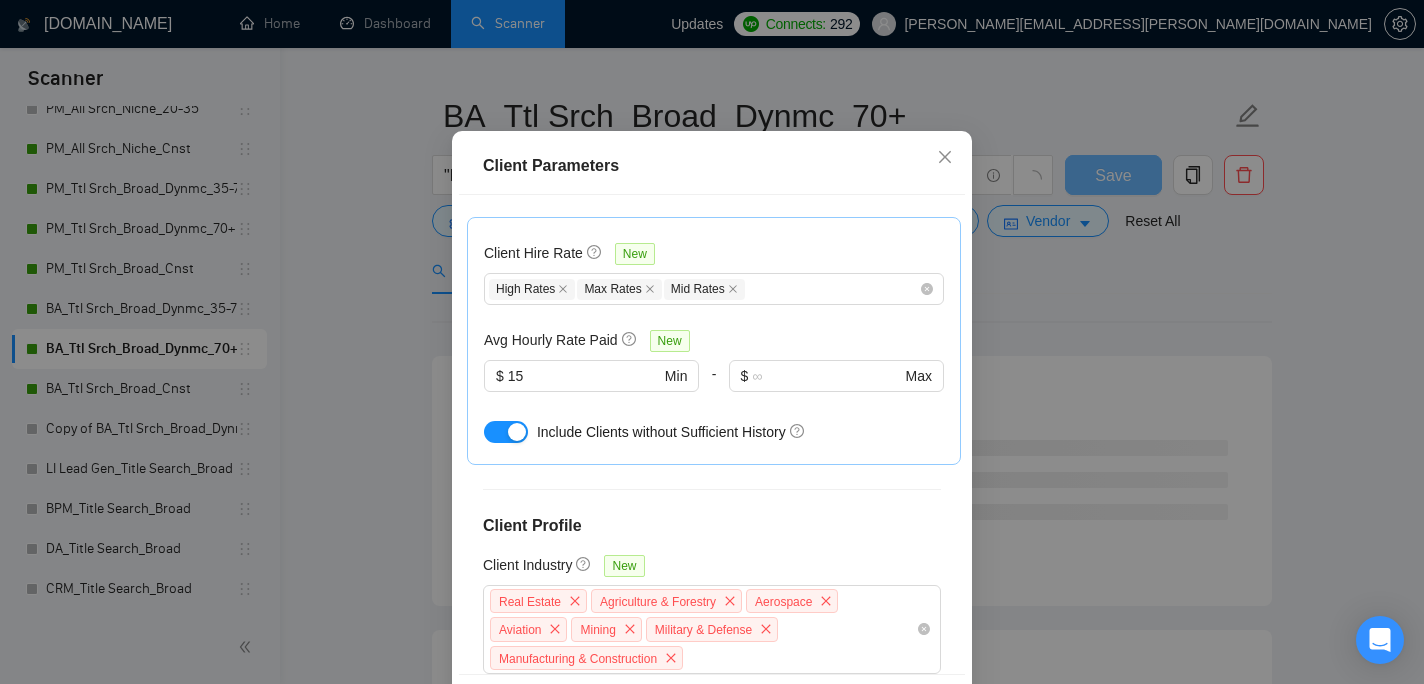 scroll, scrollTop: 823, scrollLeft: 0, axis: vertical 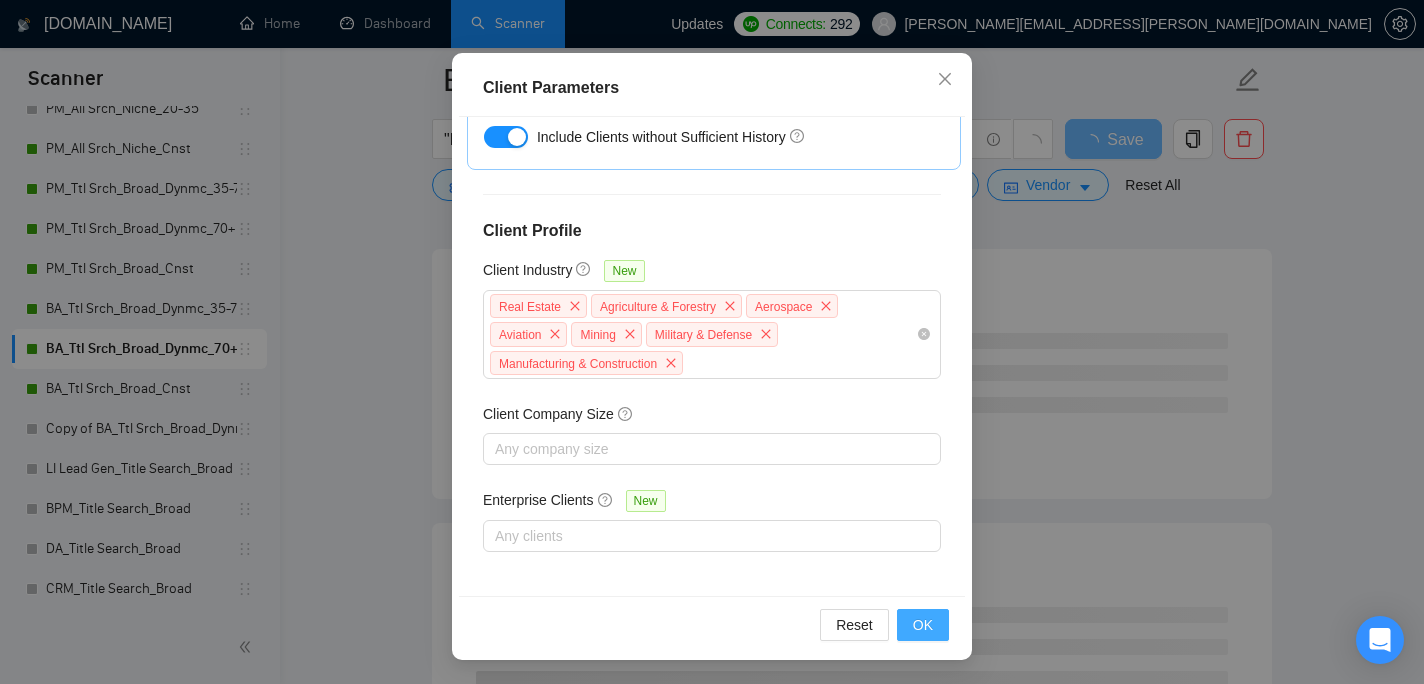 click on "OK" at bounding box center (923, 625) 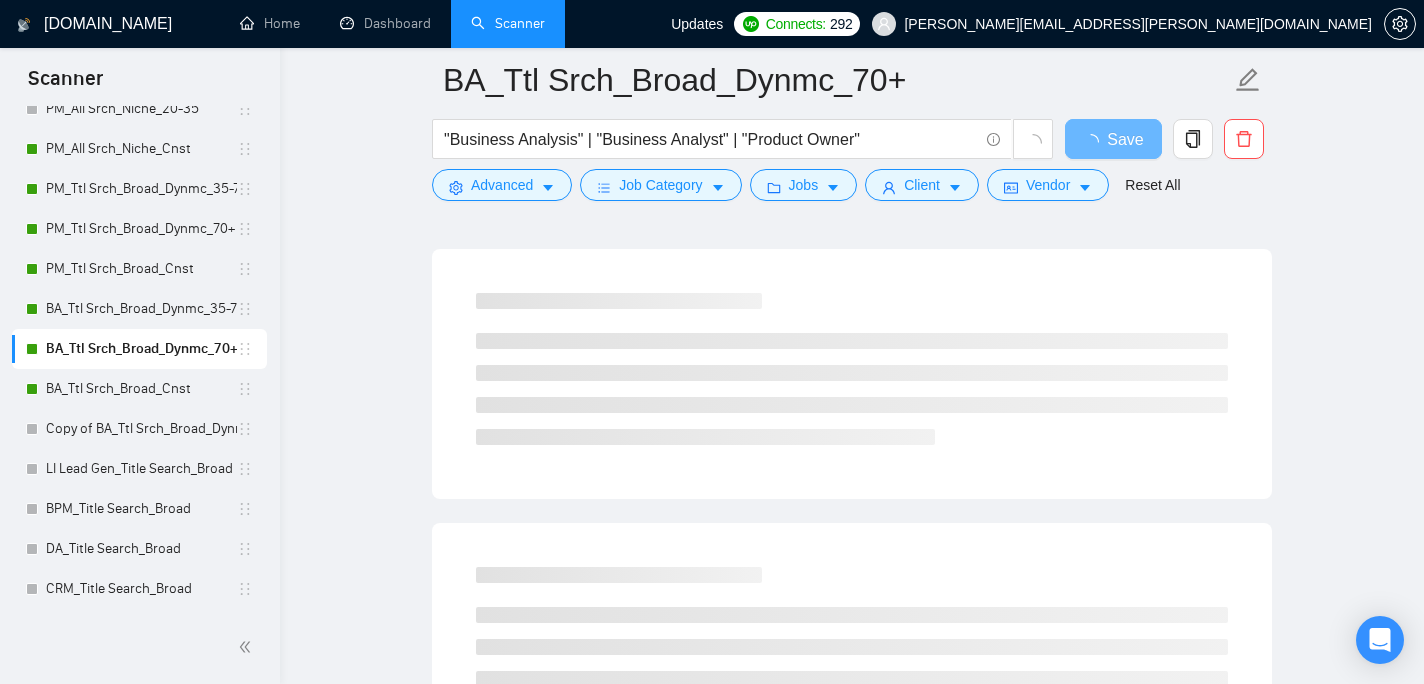 scroll, scrollTop: 67, scrollLeft: 0, axis: vertical 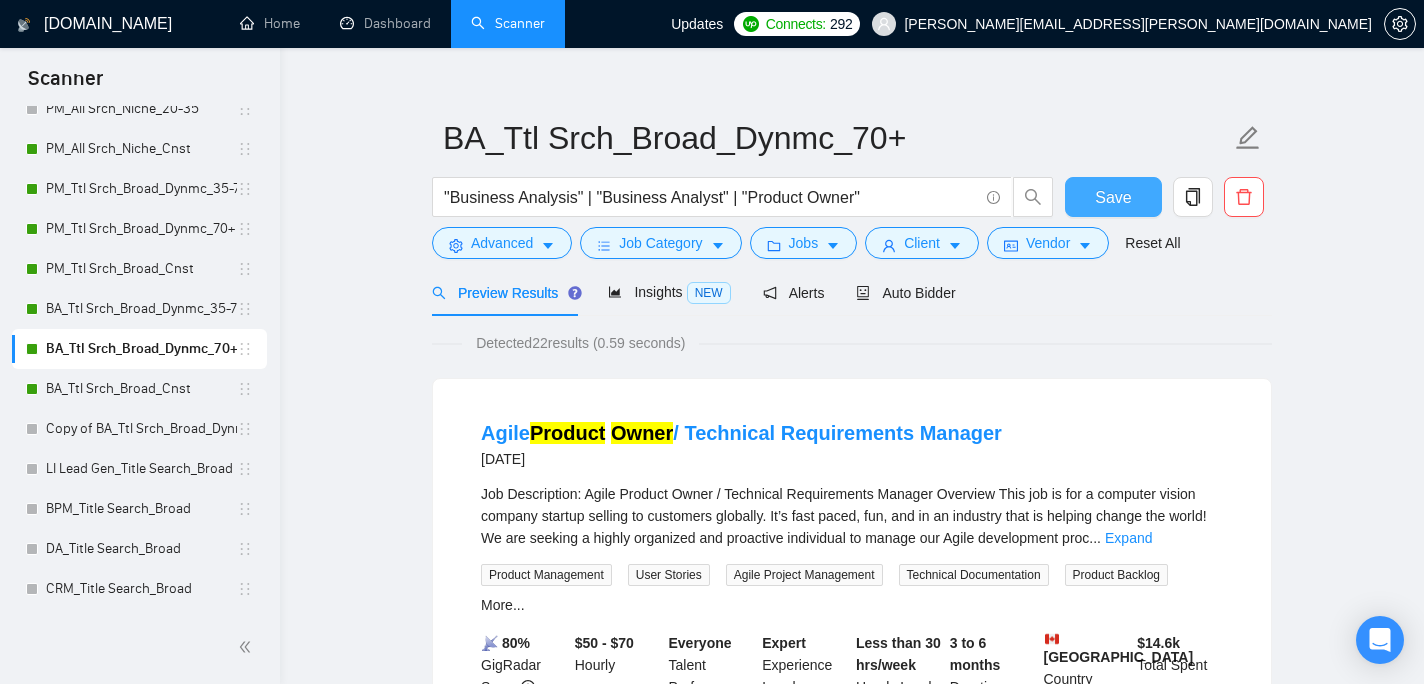 click on "Save" at bounding box center [1113, 197] 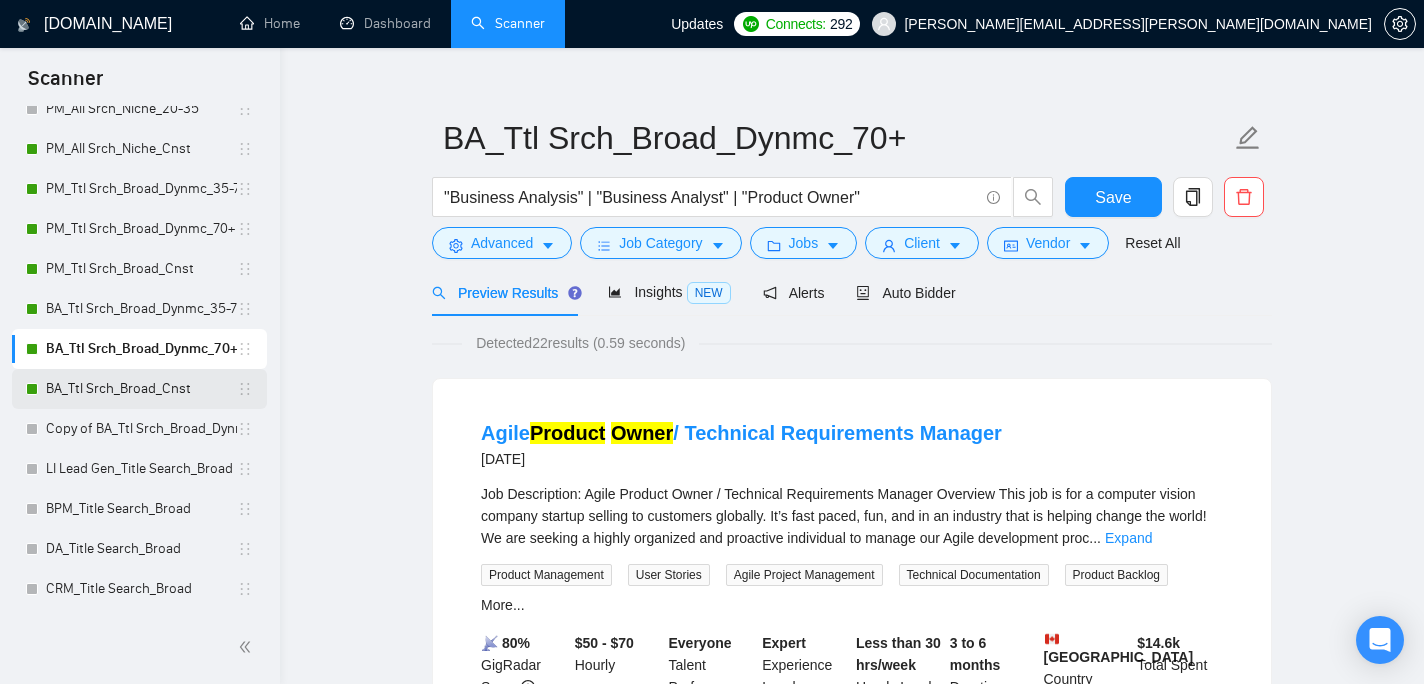 click on "BA_Ttl Srch_Broad_Cnst" at bounding box center (141, 389) 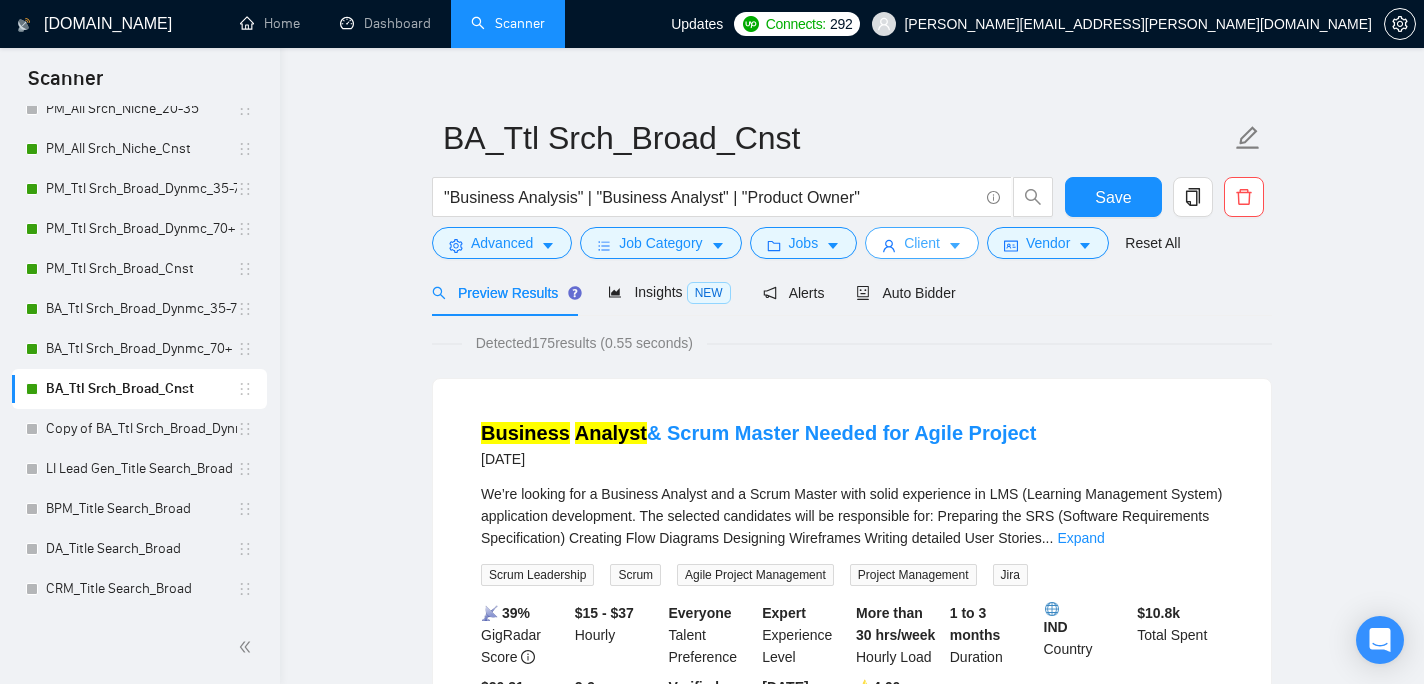 click on "Client" at bounding box center (922, 243) 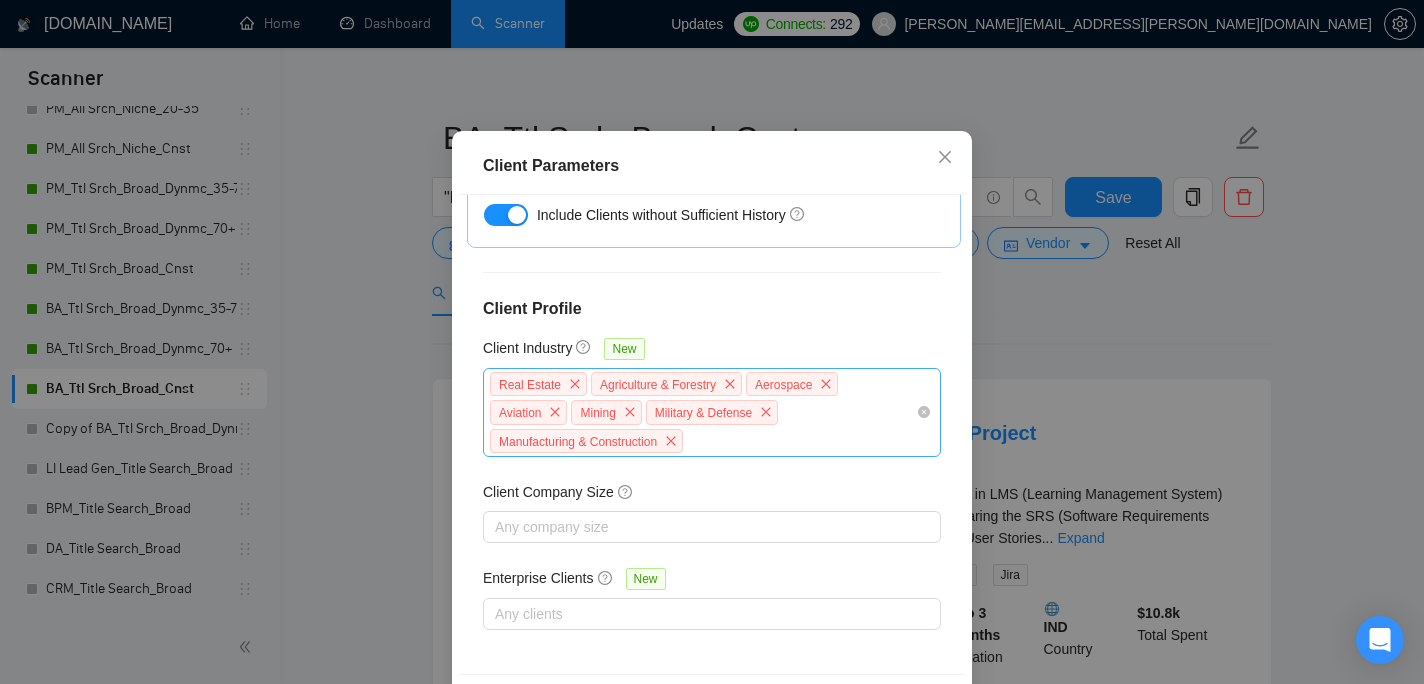 scroll, scrollTop: 145, scrollLeft: 0, axis: vertical 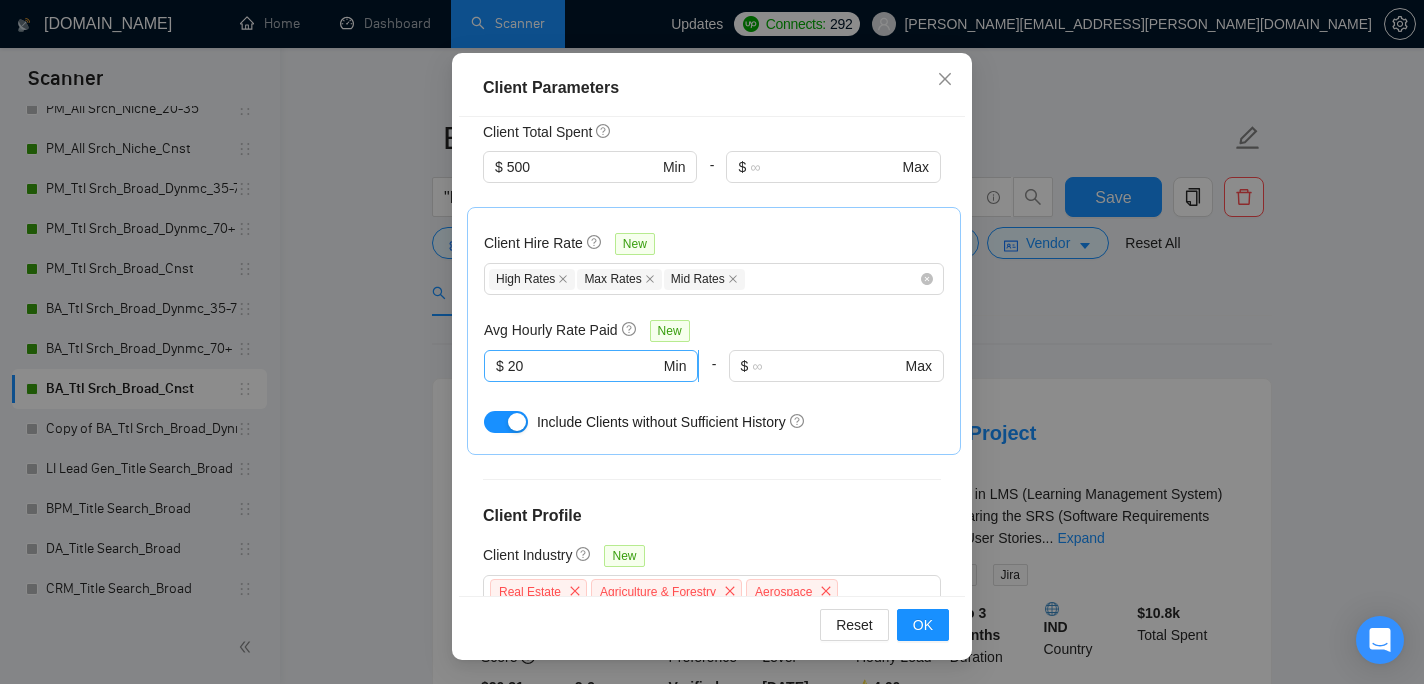 click on "20" at bounding box center (584, 366) 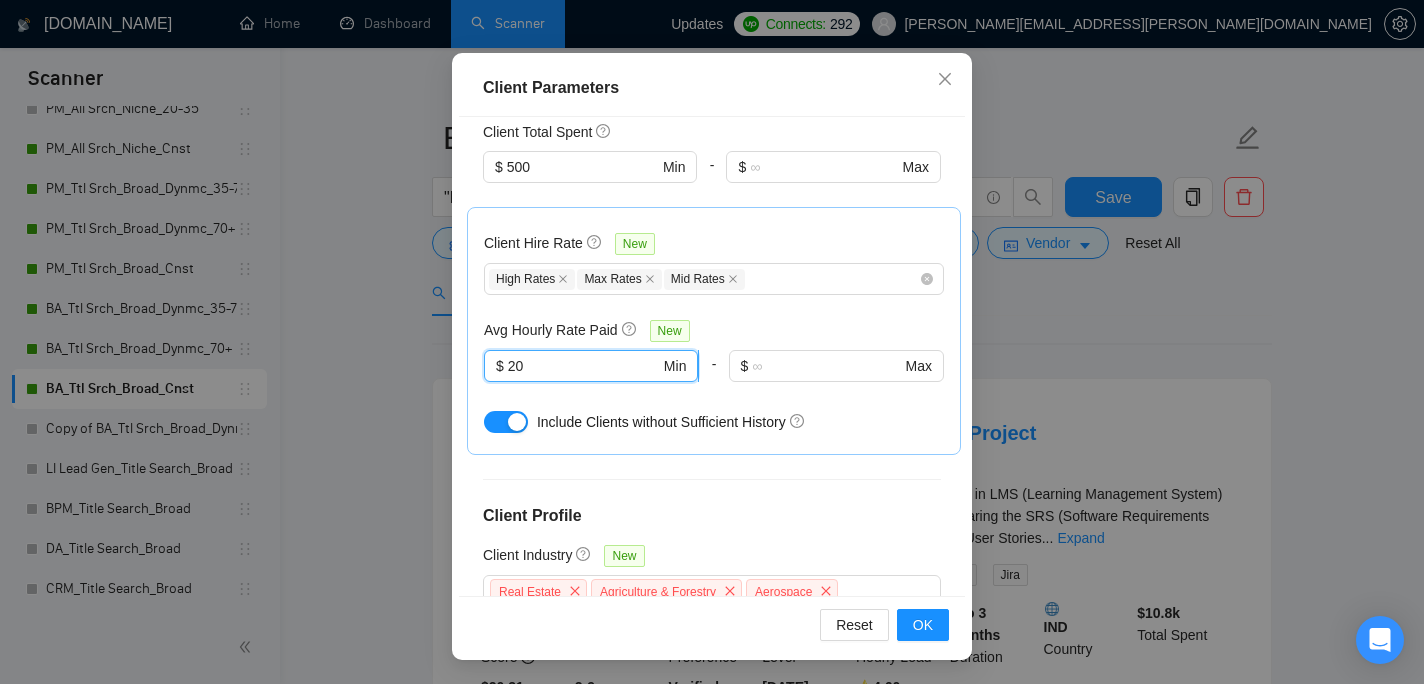 click on "20" at bounding box center [584, 366] 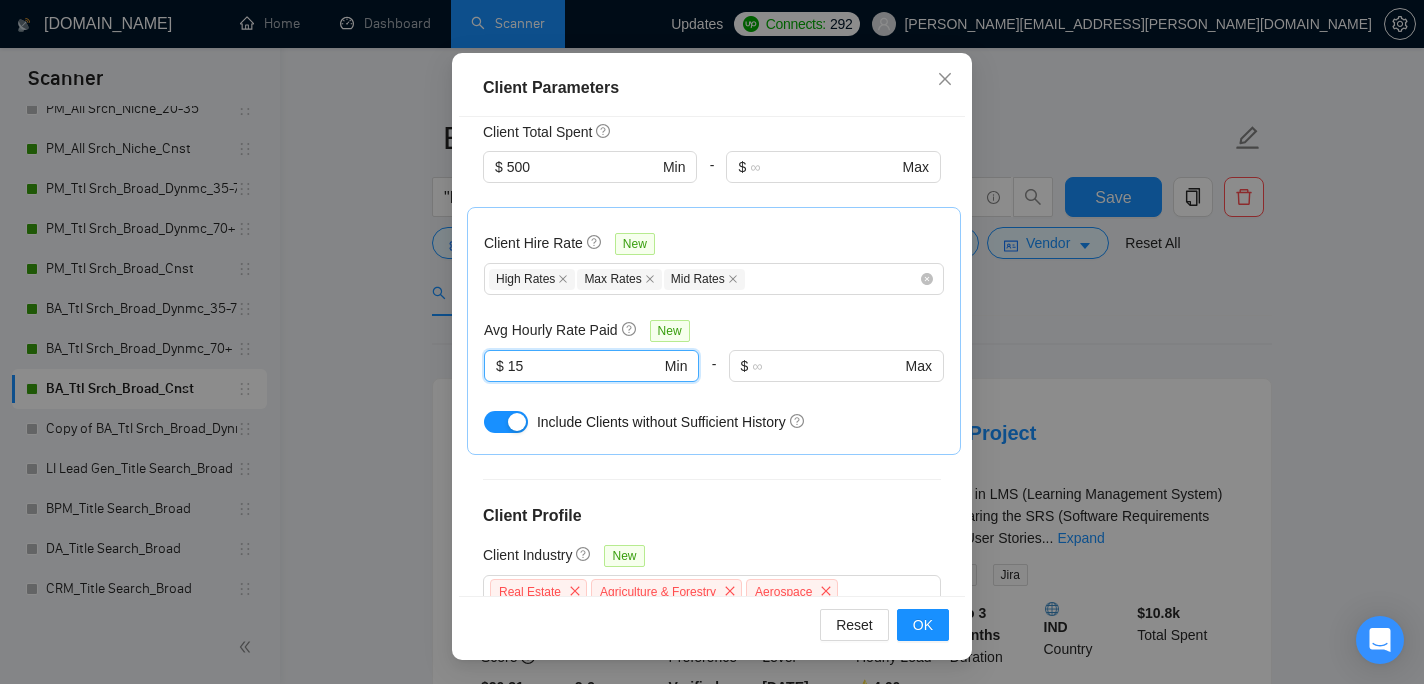 type on "15" 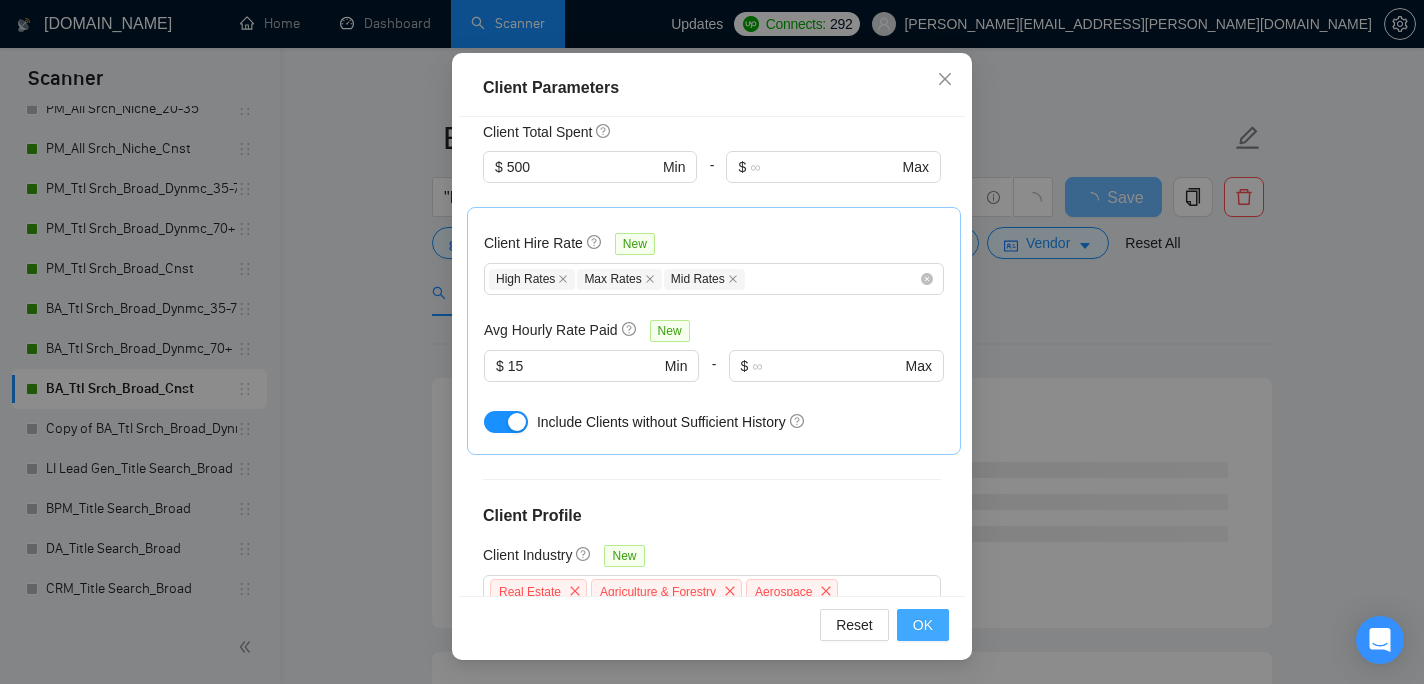 click on "OK" at bounding box center [923, 625] 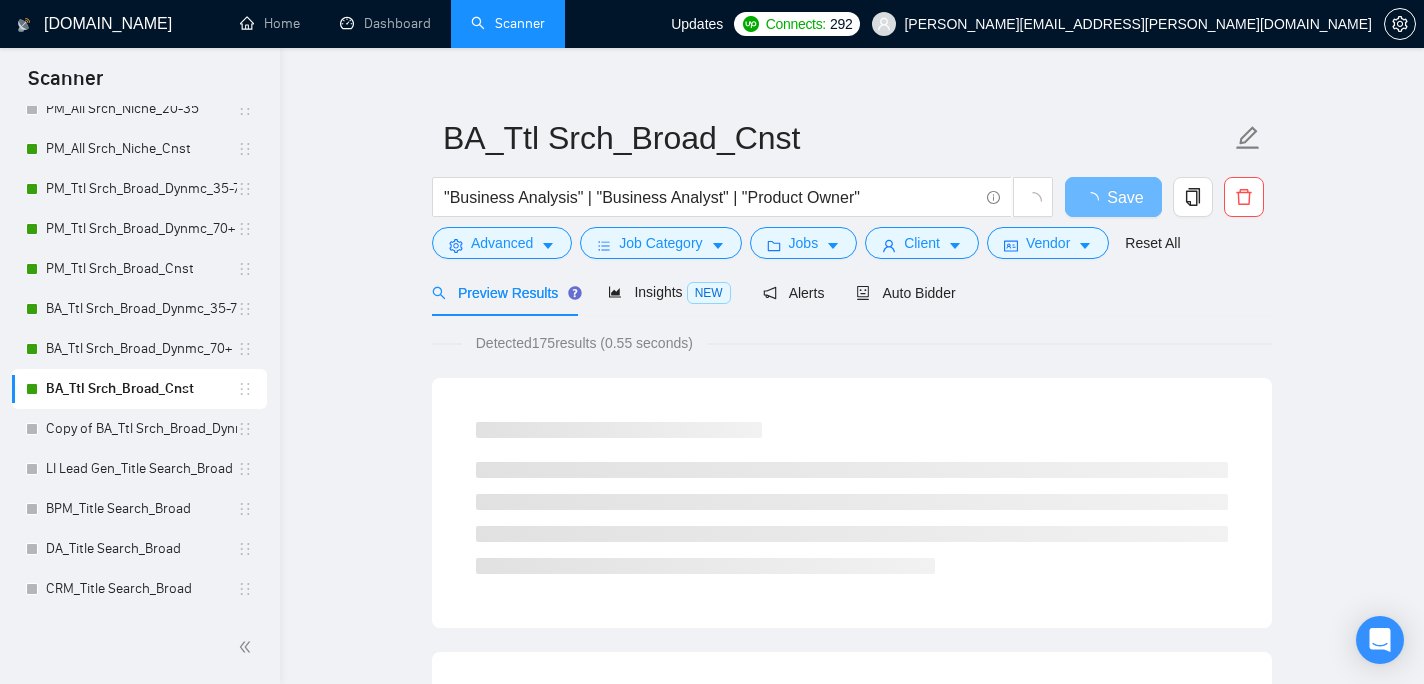 scroll, scrollTop: 67, scrollLeft: 0, axis: vertical 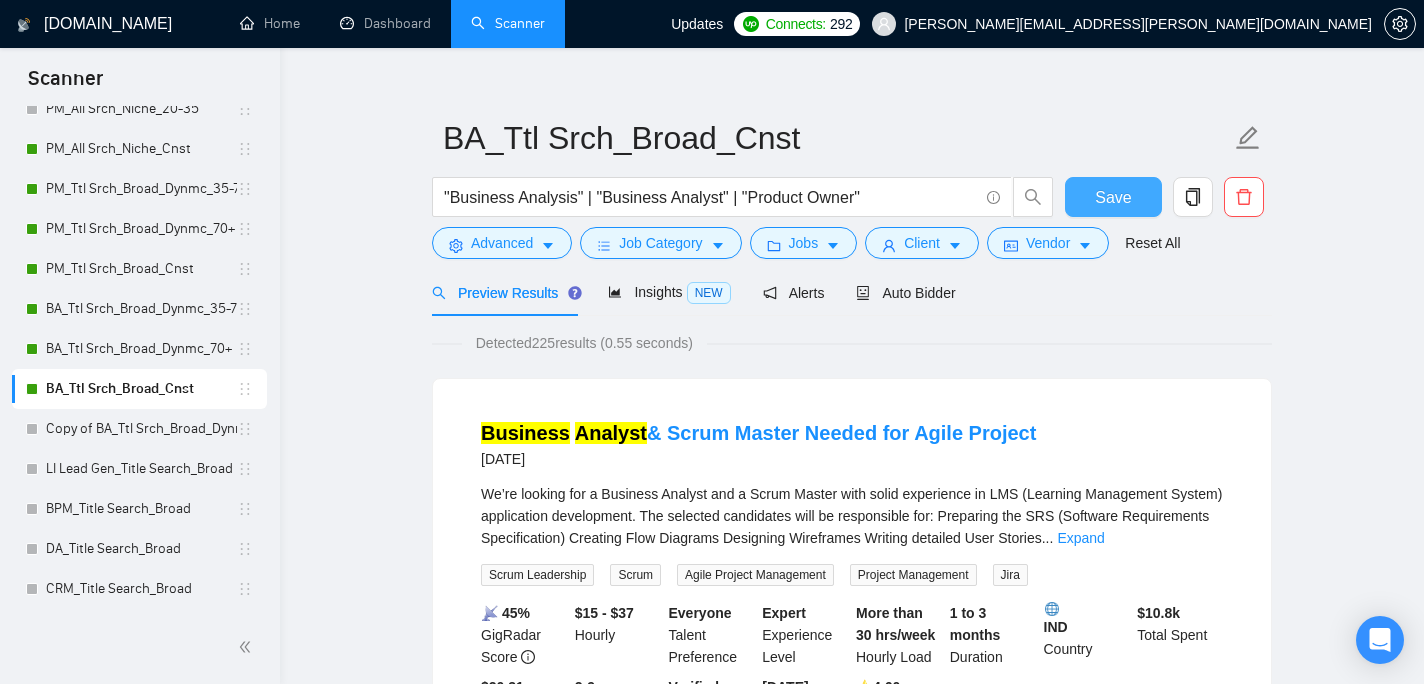 click on "Save" at bounding box center [1113, 197] 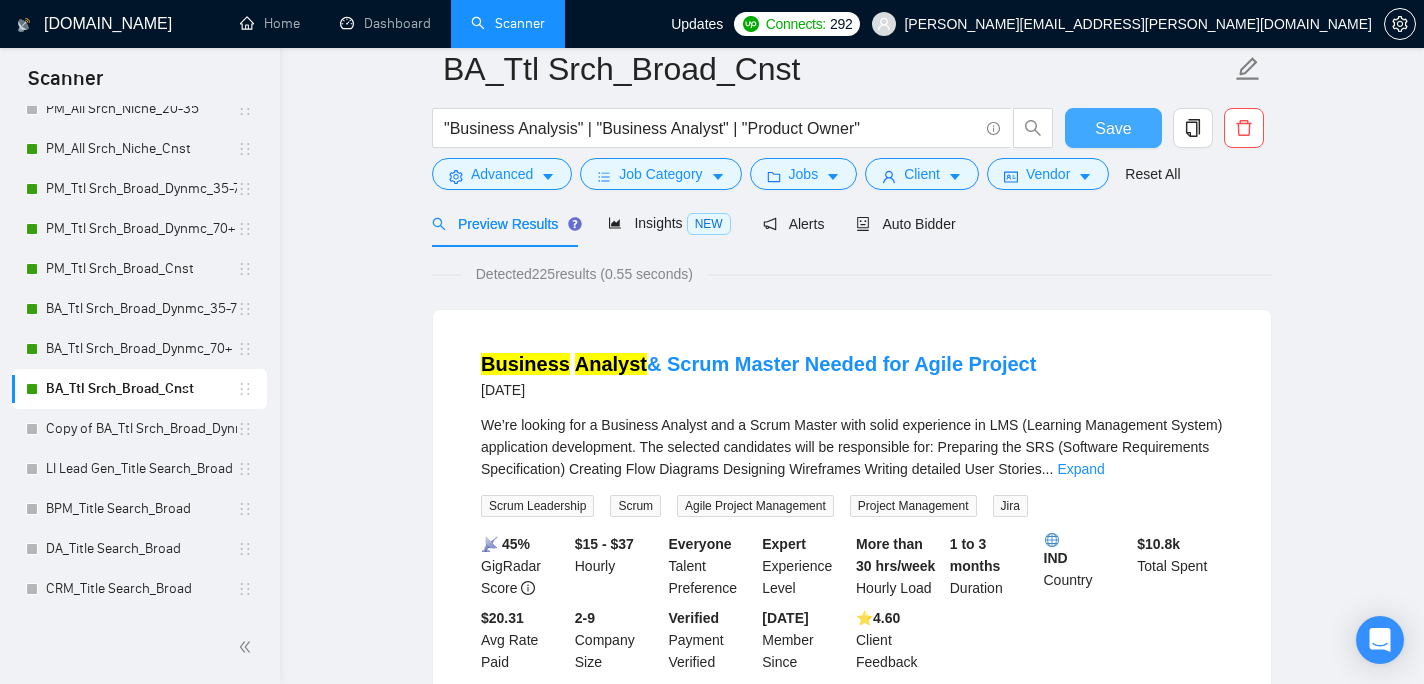 scroll, scrollTop: 219, scrollLeft: 0, axis: vertical 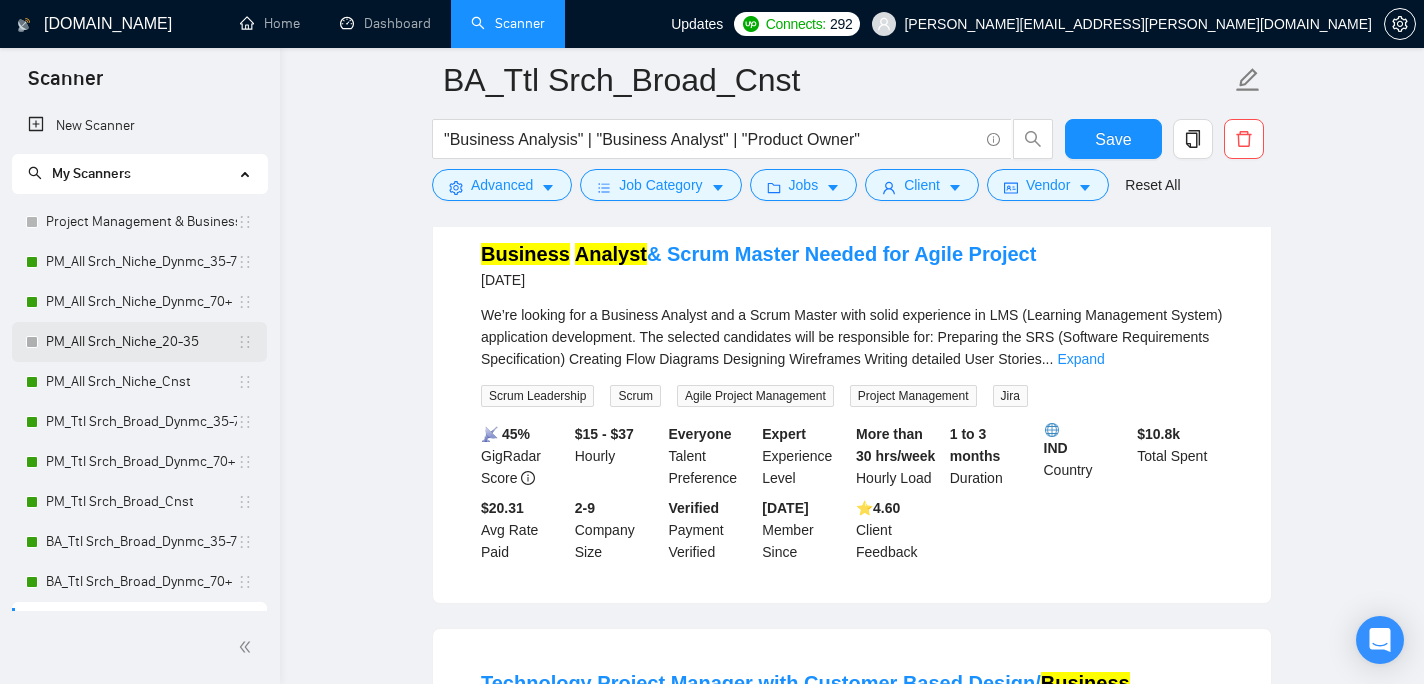 click on "PM_All Srch_Niche_20-35" at bounding box center (141, 342) 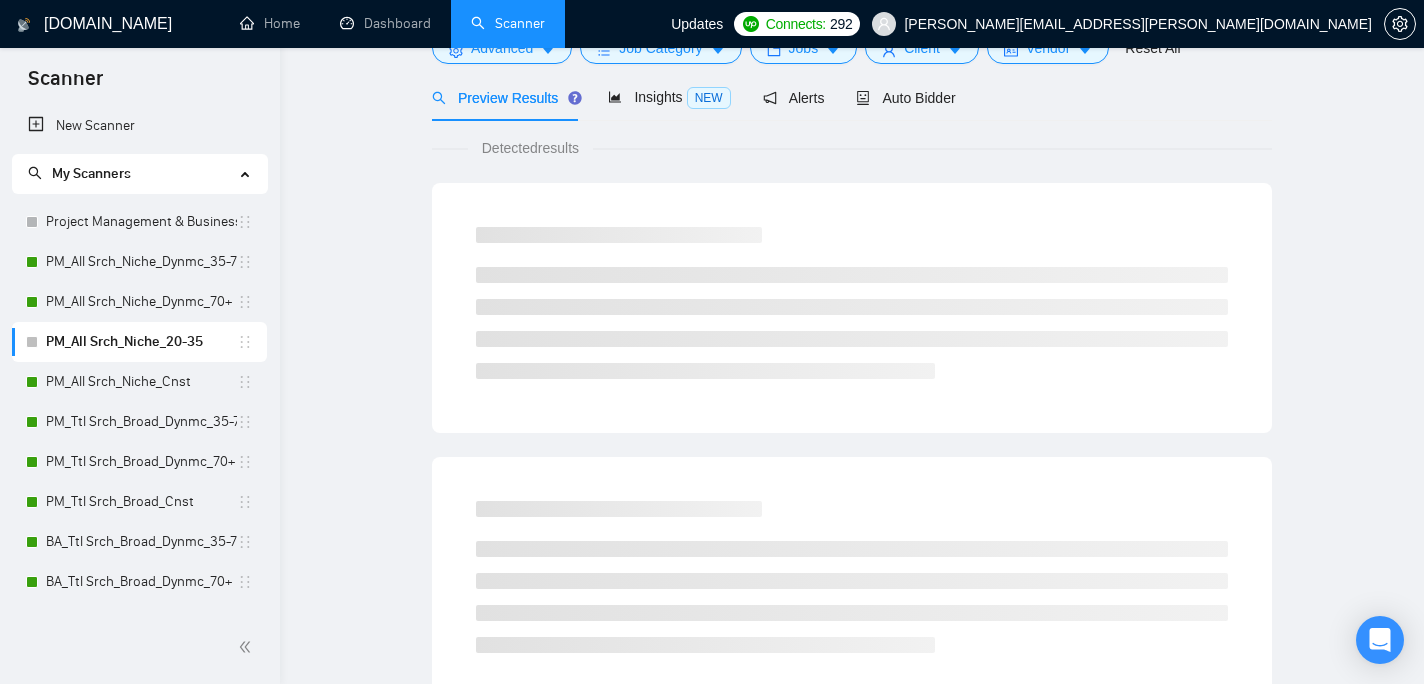 scroll, scrollTop: 46, scrollLeft: 0, axis: vertical 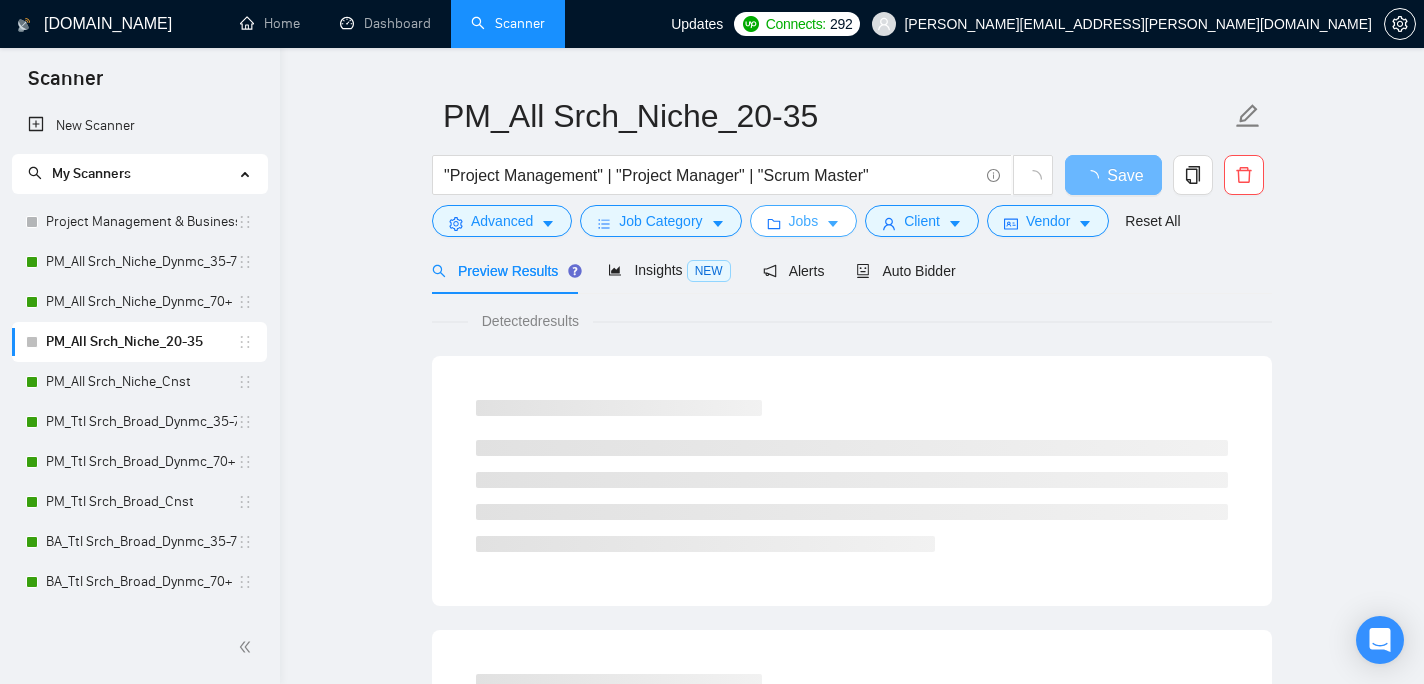 click on "Jobs" at bounding box center [804, 221] 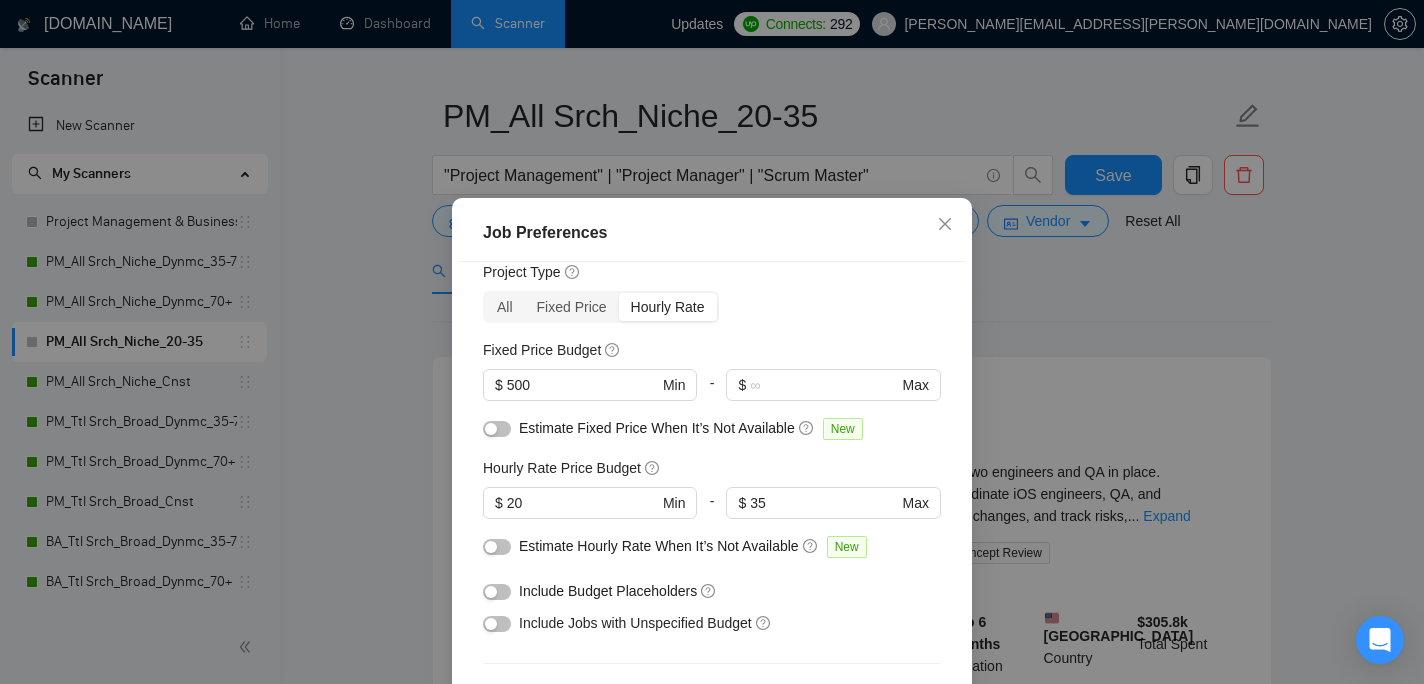 scroll, scrollTop: 91, scrollLeft: 0, axis: vertical 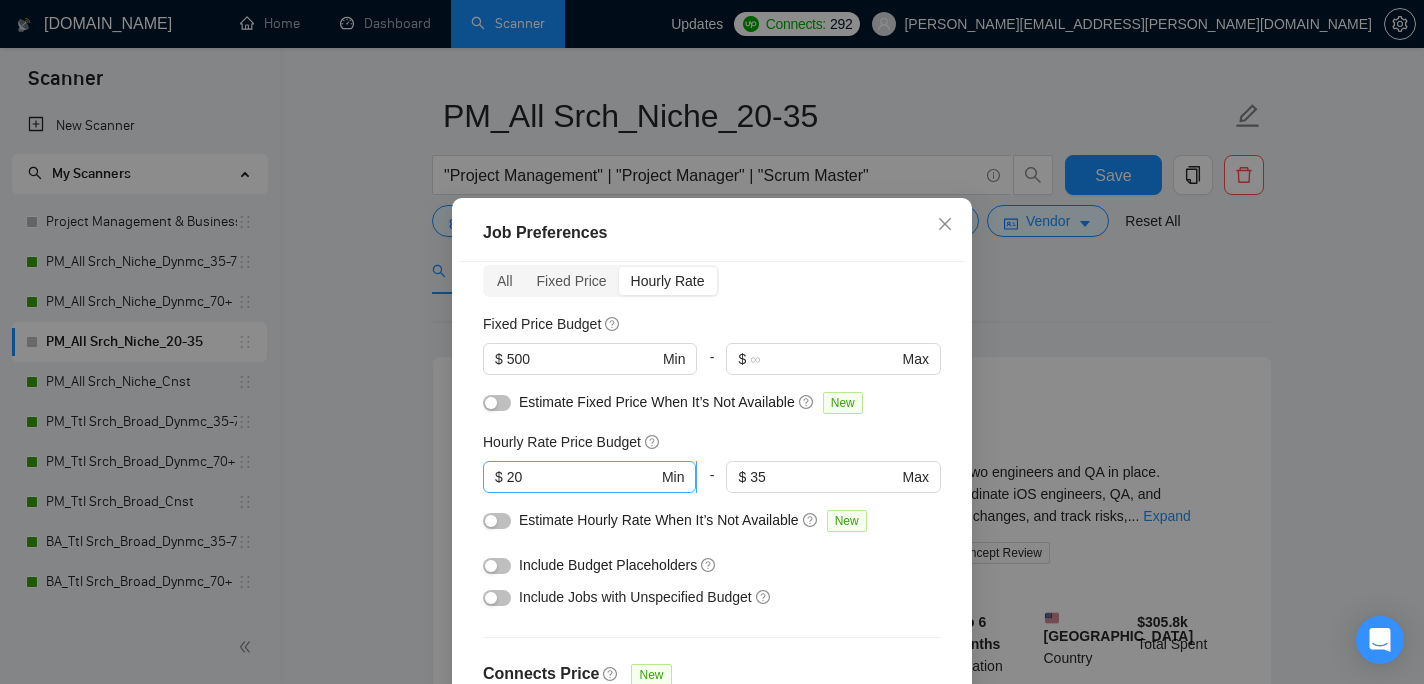 click on "20" at bounding box center (582, 477) 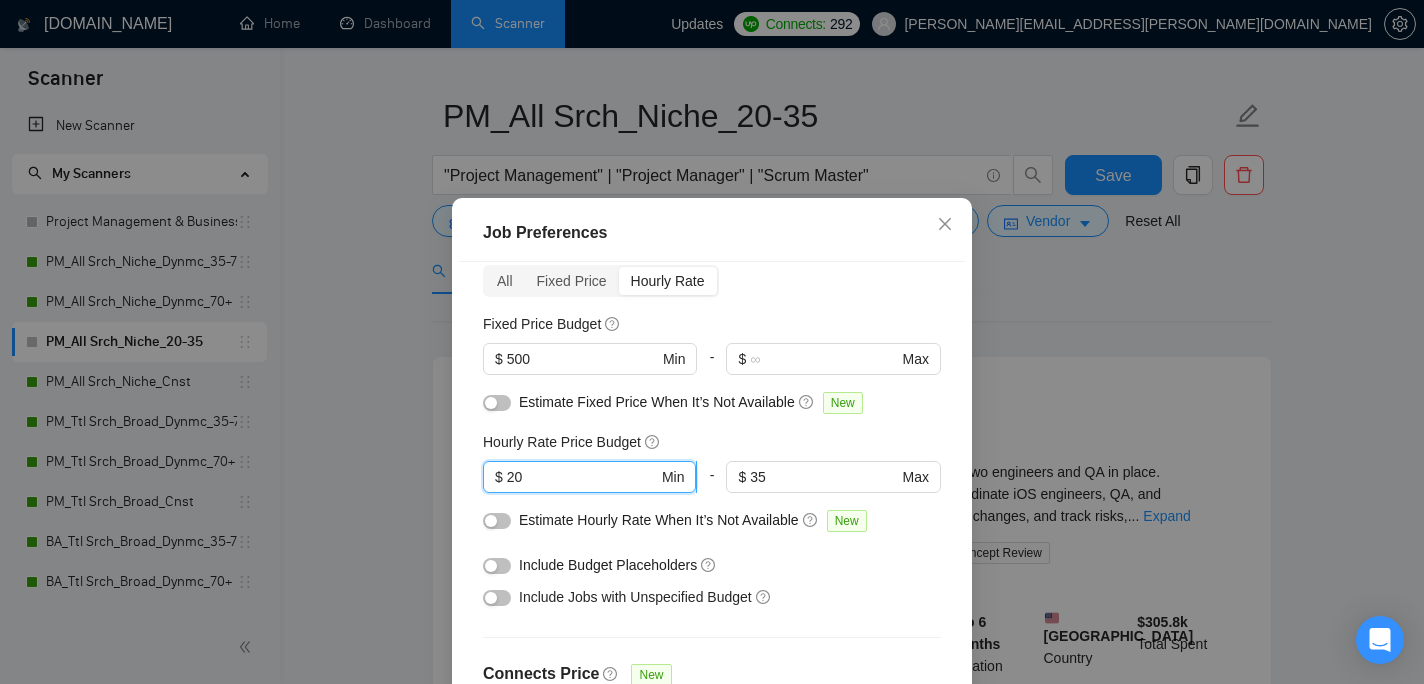 click on "20" at bounding box center (582, 477) 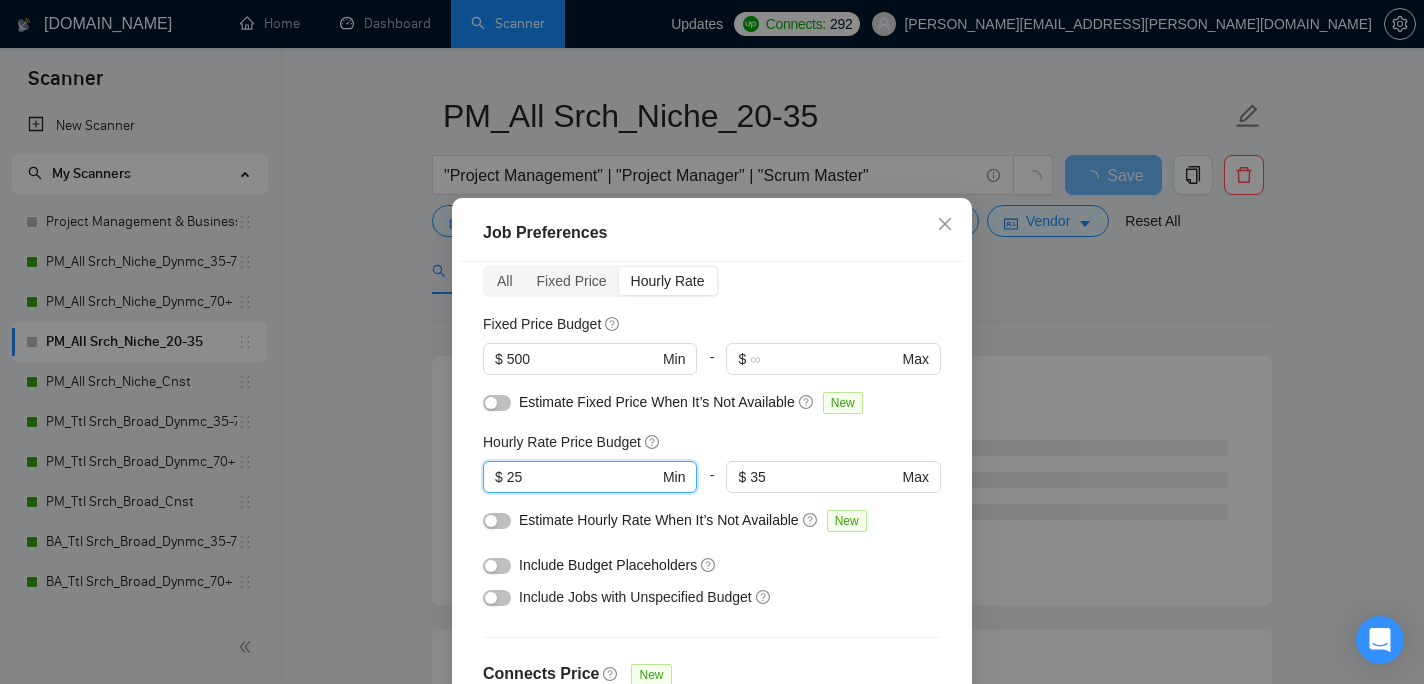 type on "25" 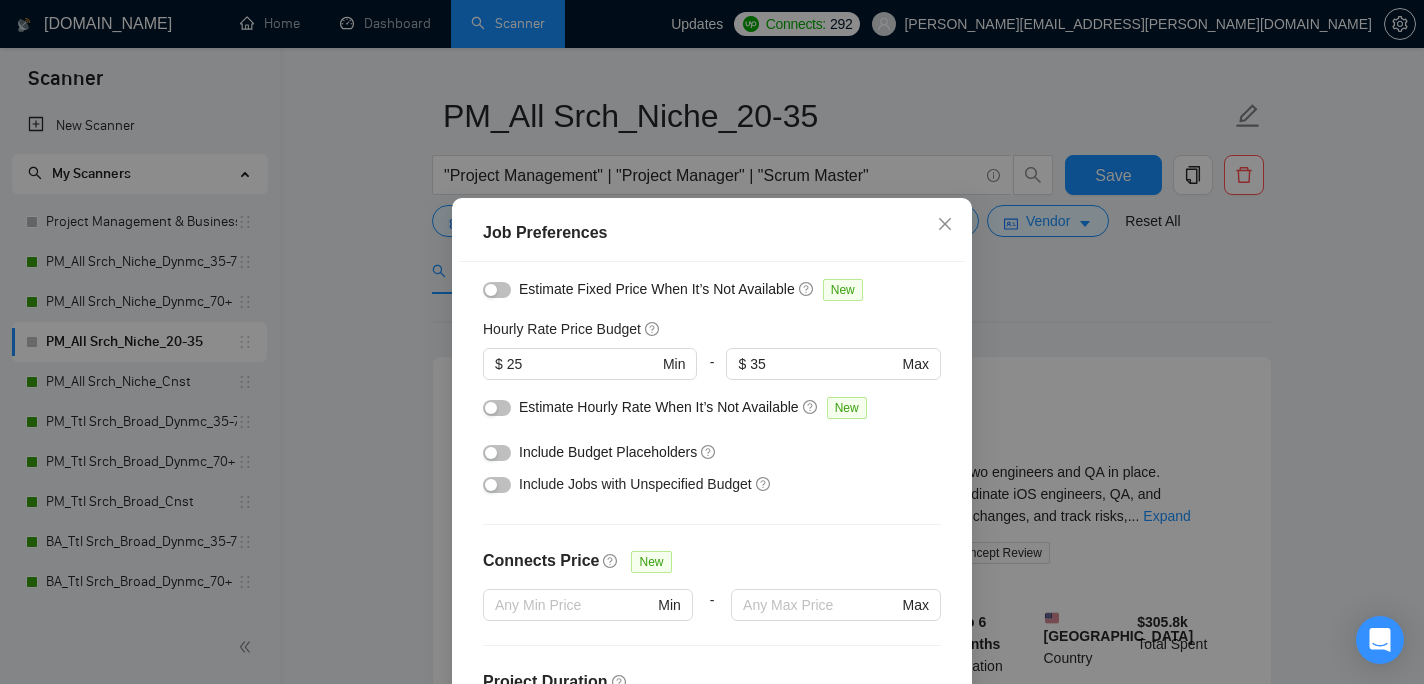 scroll, scrollTop: 29, scrollLeft: 0, axis: vertical 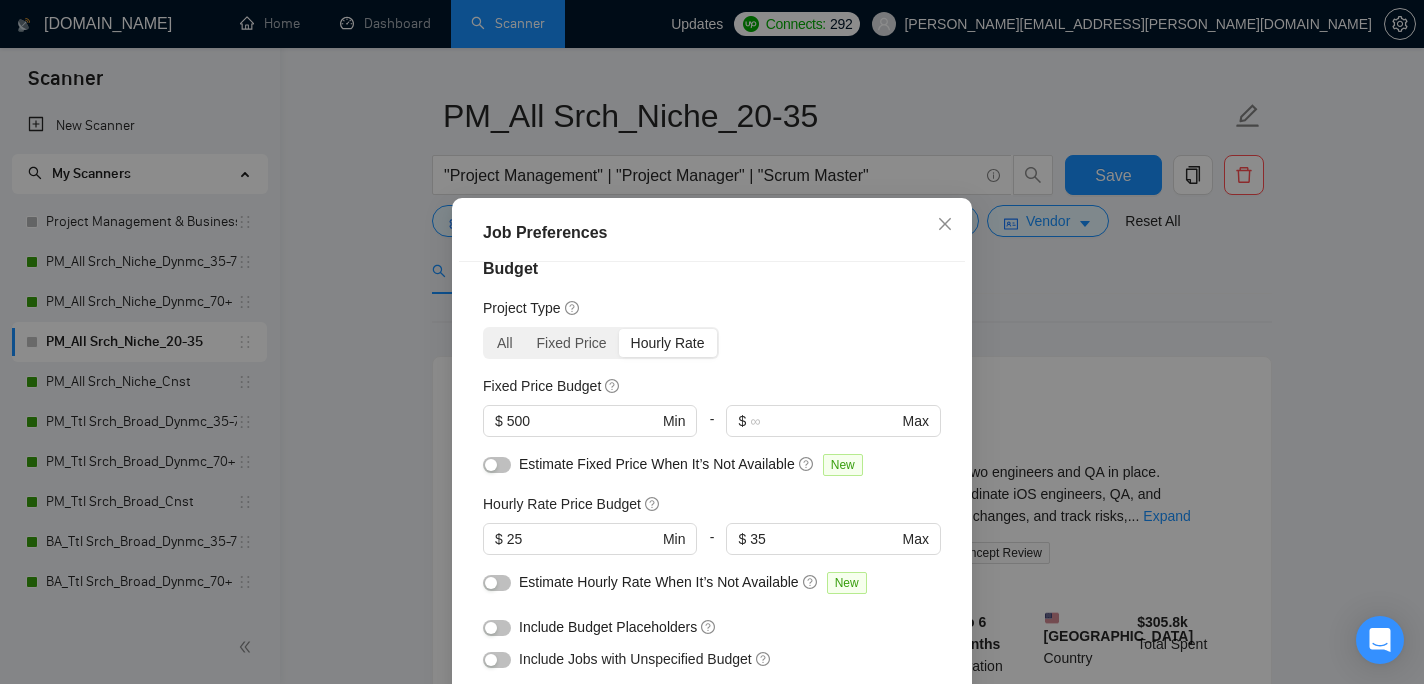 click on "Hourly Rate" at bounding box center (668, 343) 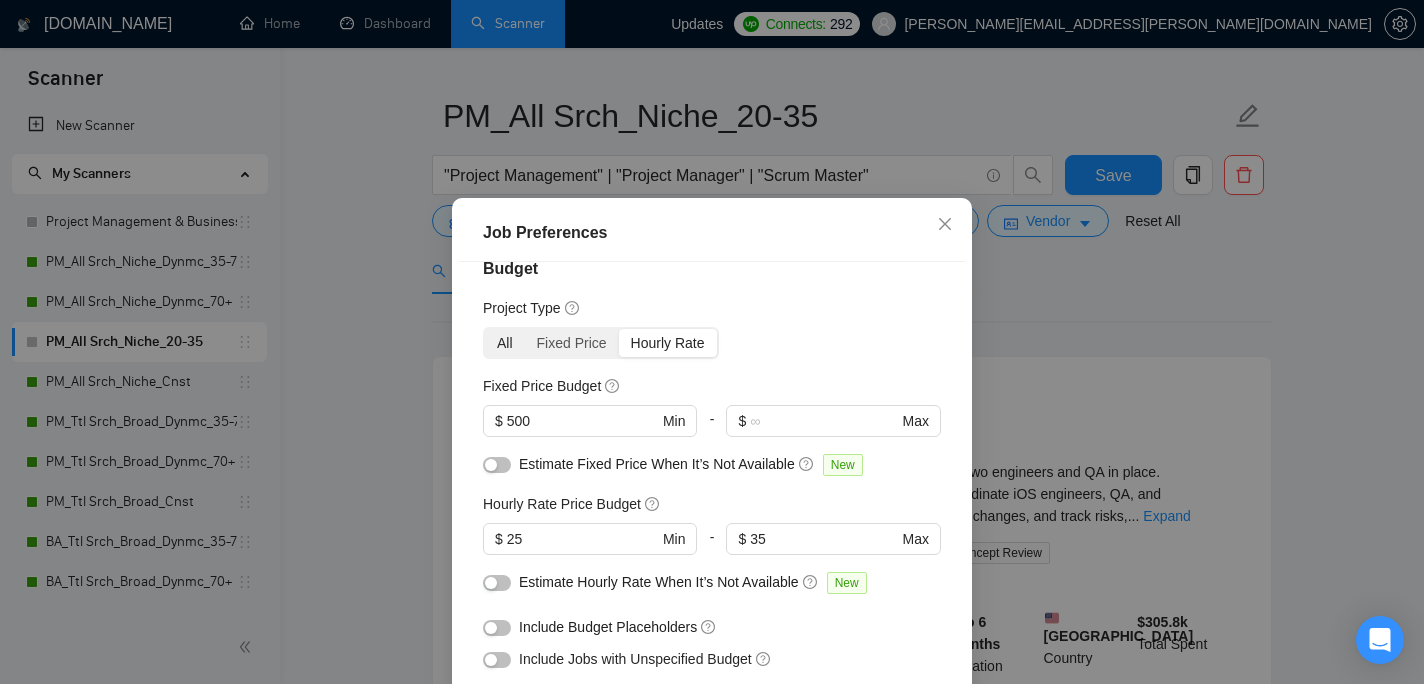 click on "All" at bounding box center [505, 343] 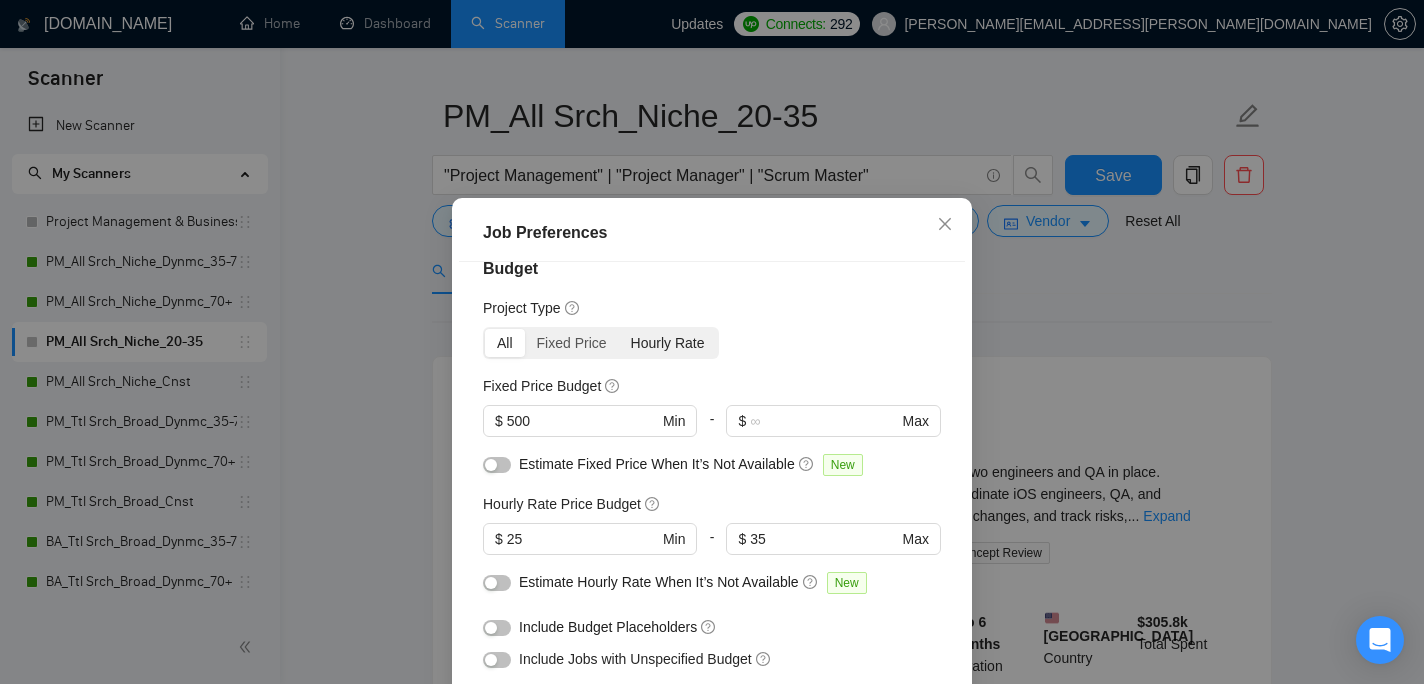 click on "Hourly Rate" at bounding box center (668, 343) 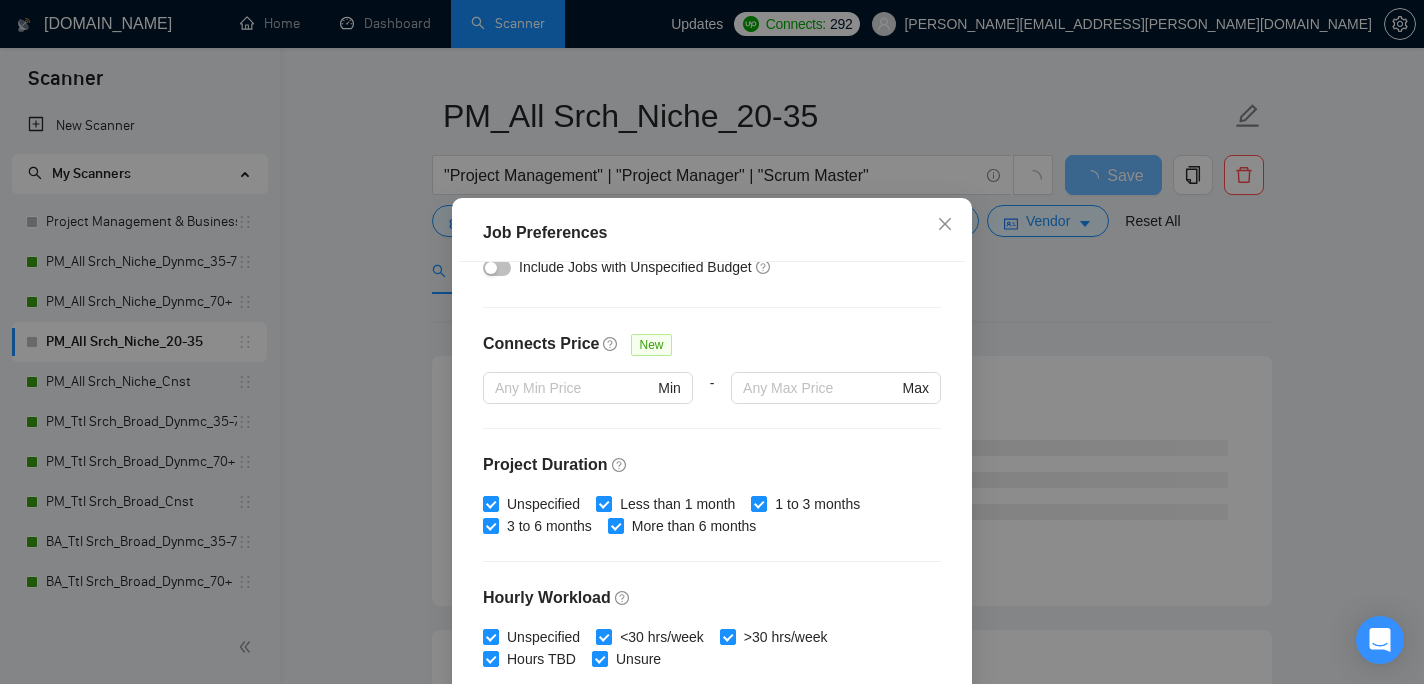 scroll, scrollTop: 482, scrollLeft: 0, axis: vertical 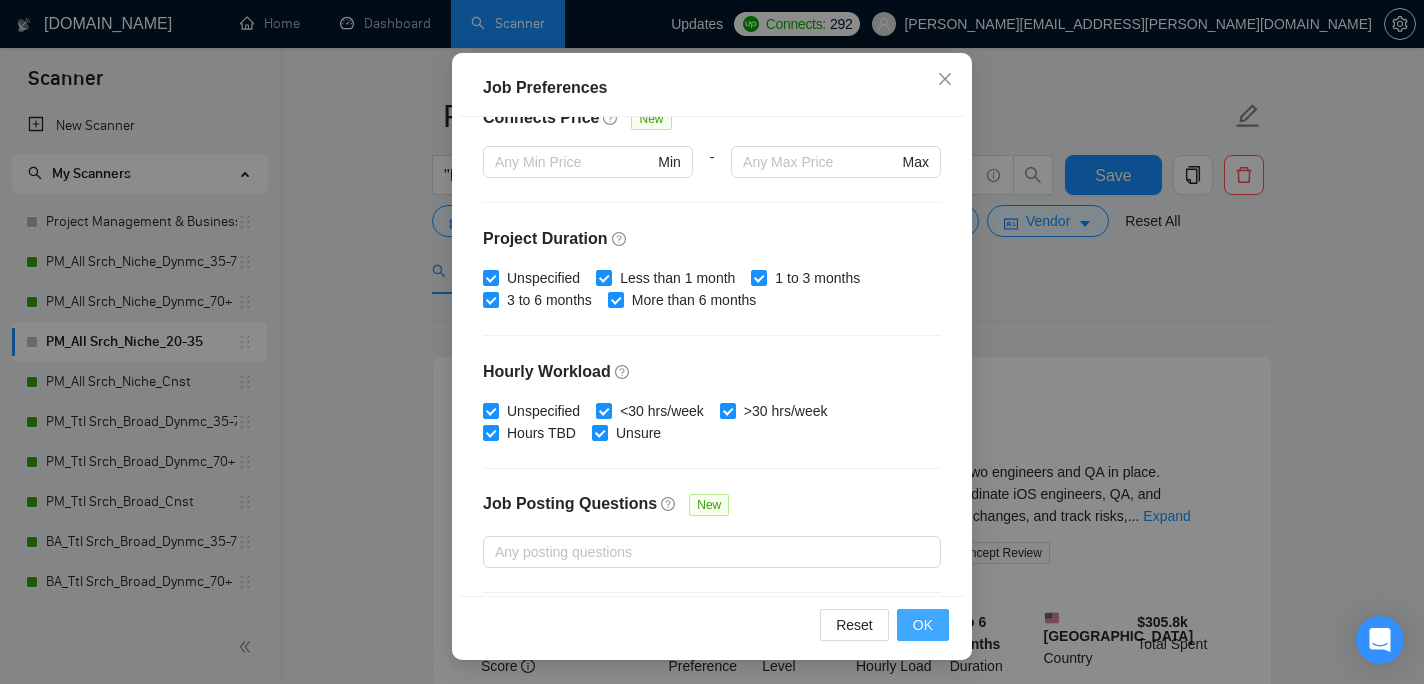 click on "OK" at bounding box center [923, 625] 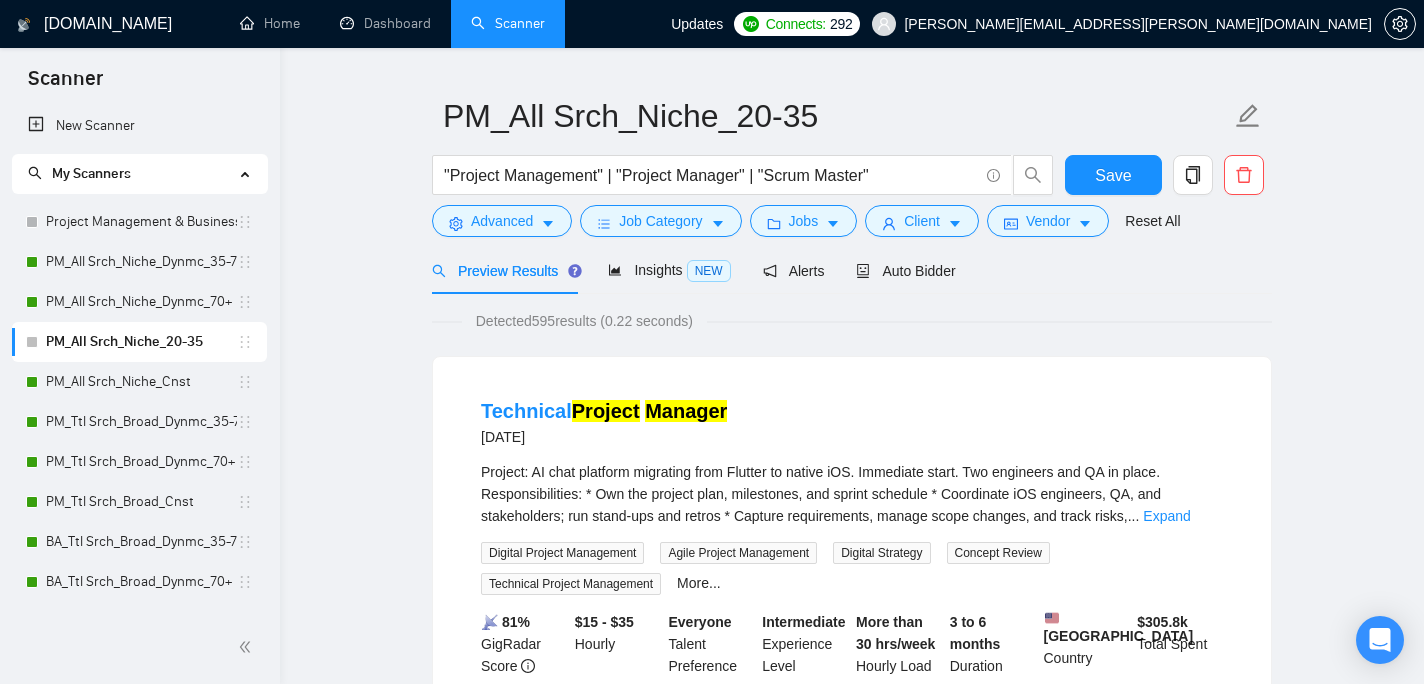 scroll, scrollTop: 67, scrollLeft: 0, axis: vertical 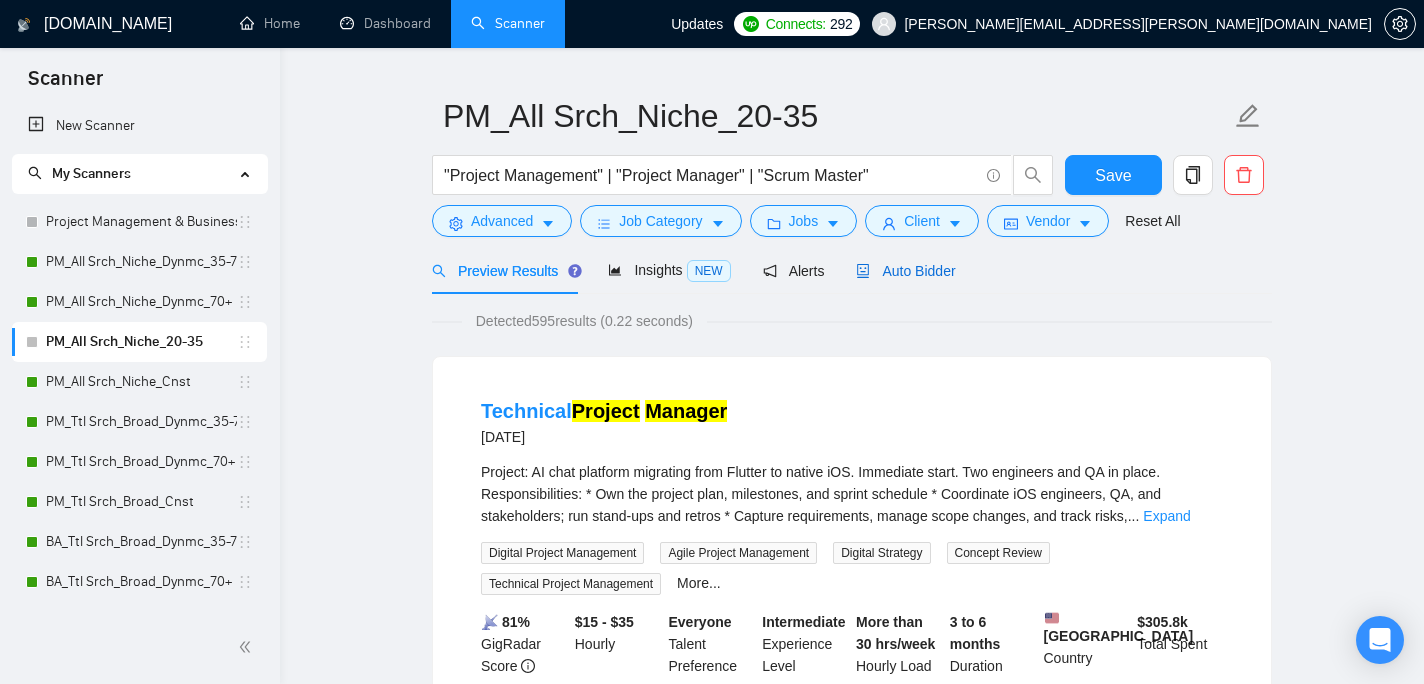 click on "Auto Bidder" at bounding box center [905, 271] 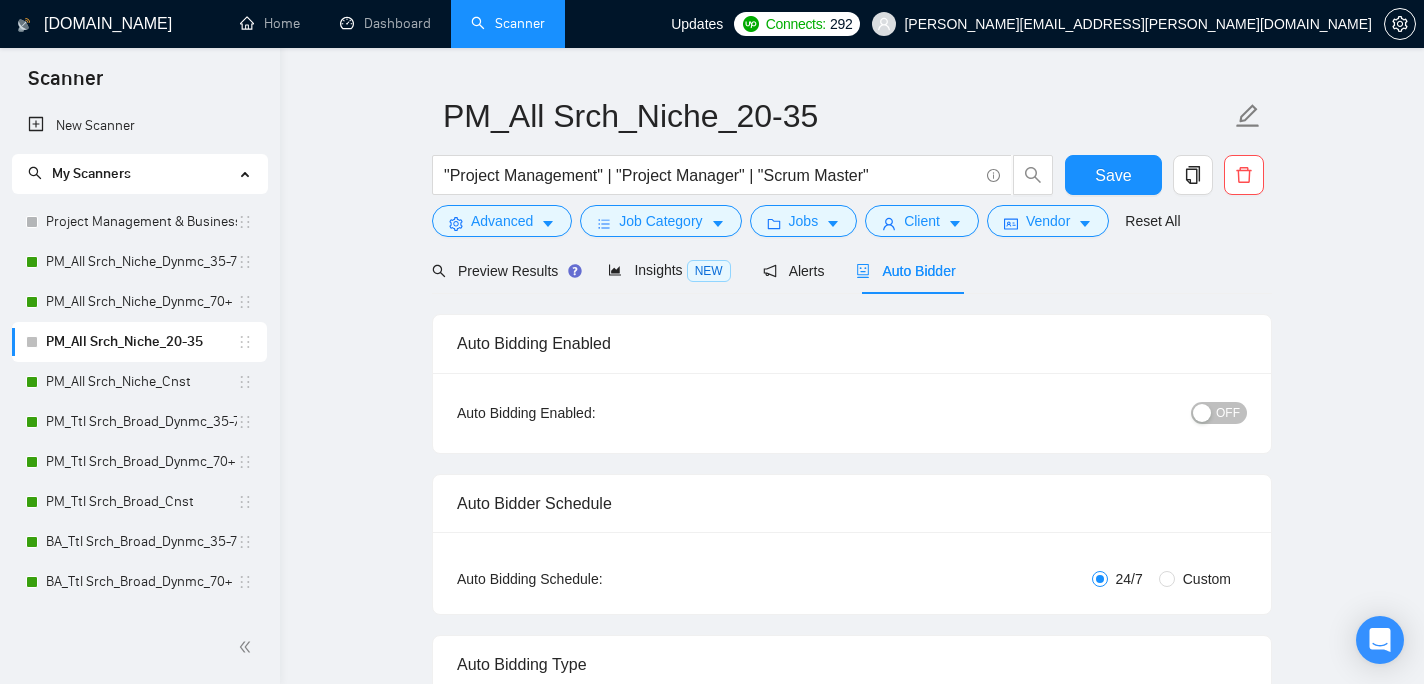 type 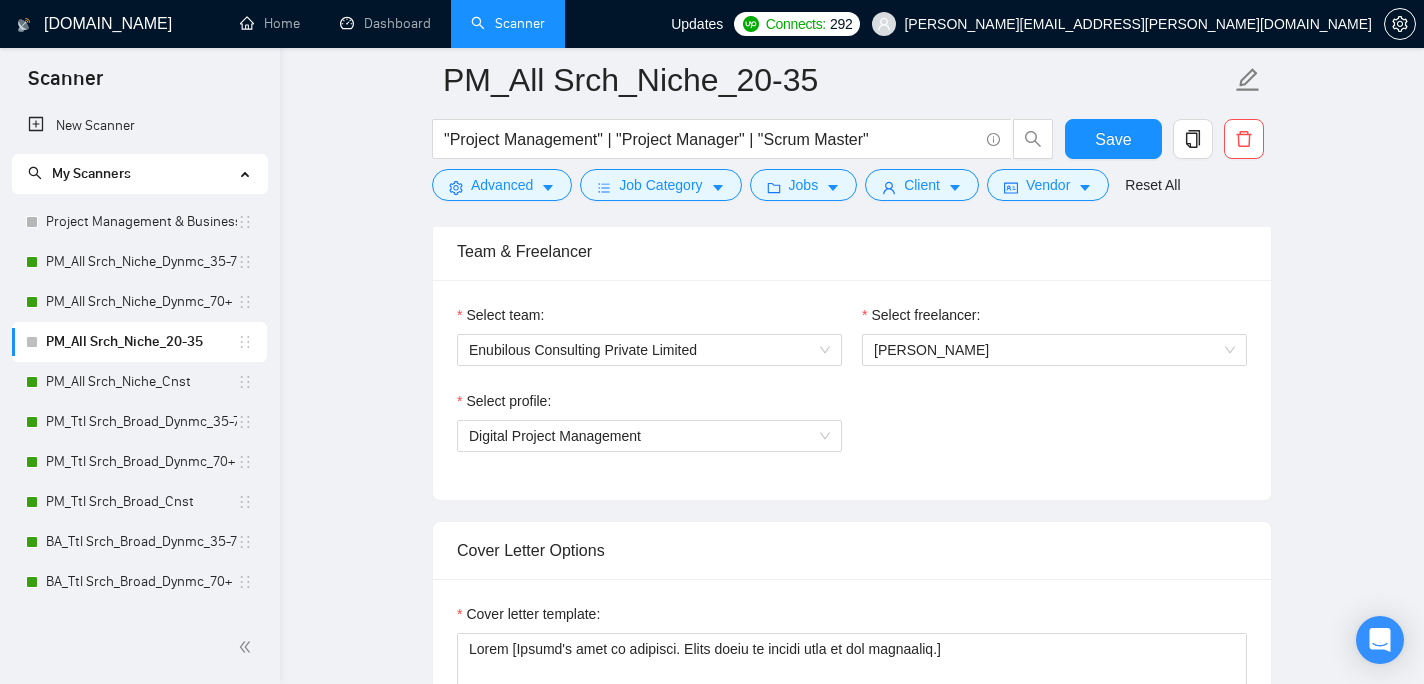 scroll, scrollTop: 1260, scrollLeft: 0, axis: vertical 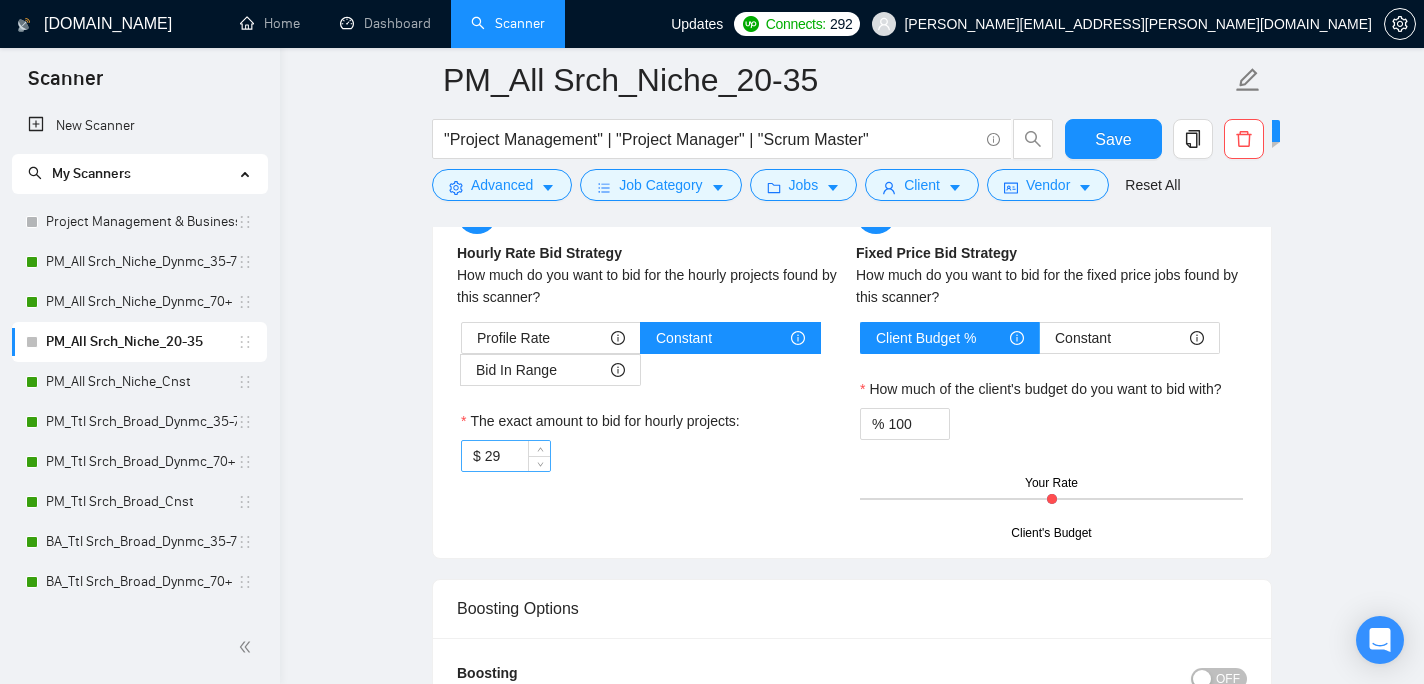 click on "29" at bounding box center (517, 456) 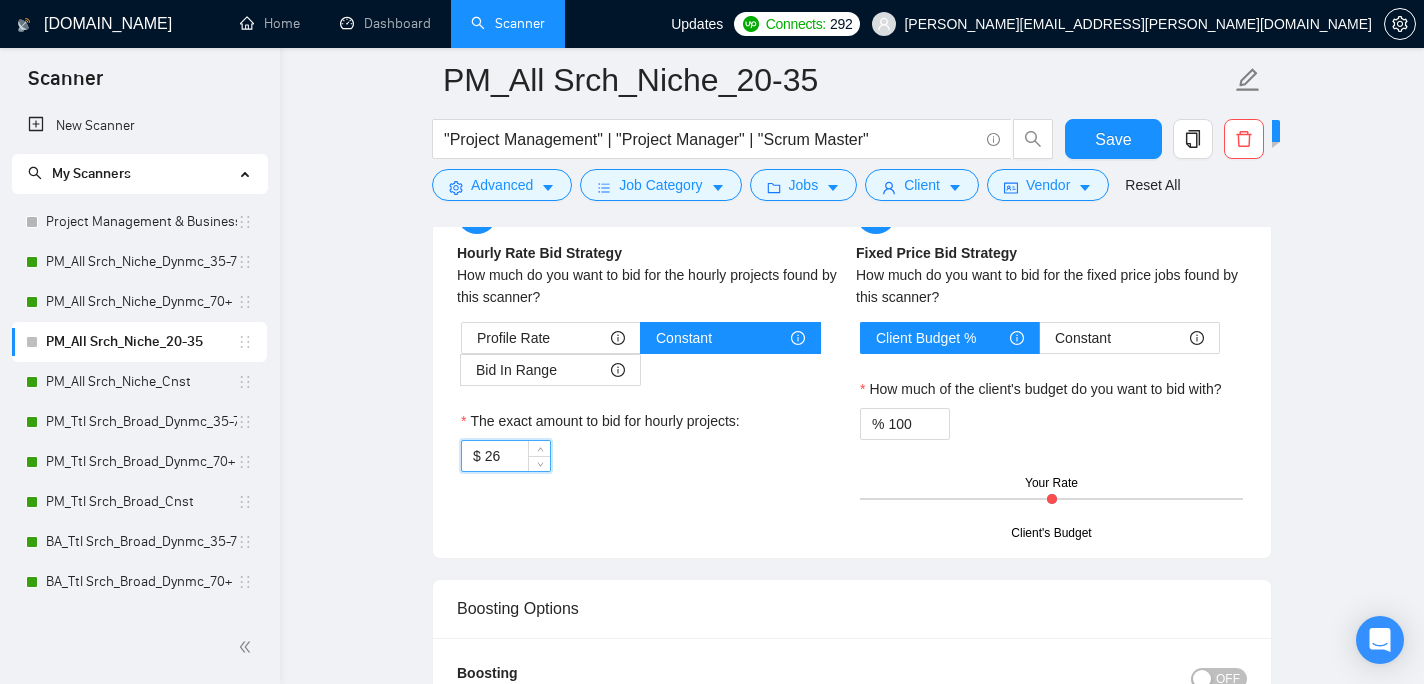 click on "Hourly Rate Hourly Rate Bid Strategy How much do you want to bid for the hourly projects found by this scanner? Profile Rate Constant  Bid In Range The exact amount to bid for hourly projects: $ 26   Fixed Price Fixed Price Bid Strategy How much do you want to bid for the fixed price jobs found by this scanner? Client Budget % Constant  How much of the client's budget do you want to bid with? % 100 Client's Budget Your Rate" at bounding box center [852, 364] 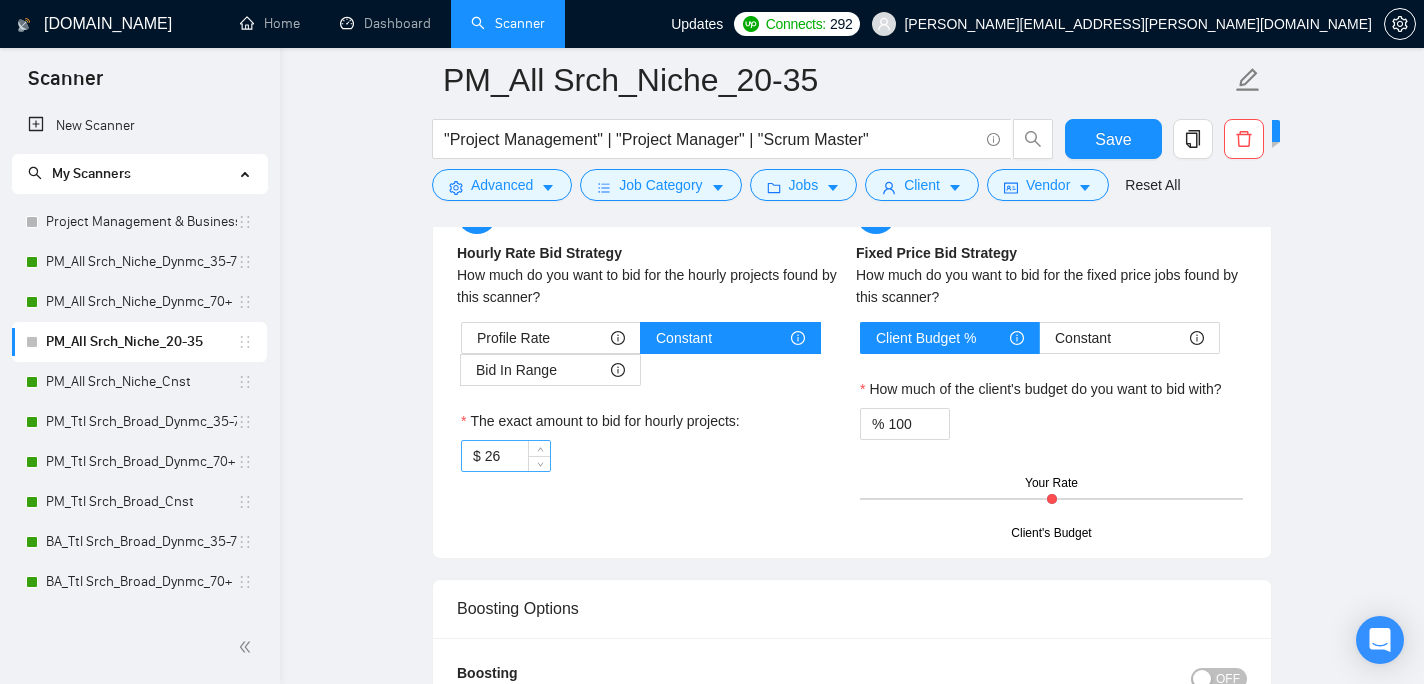 click on "26" at bounding box center (517, 456) 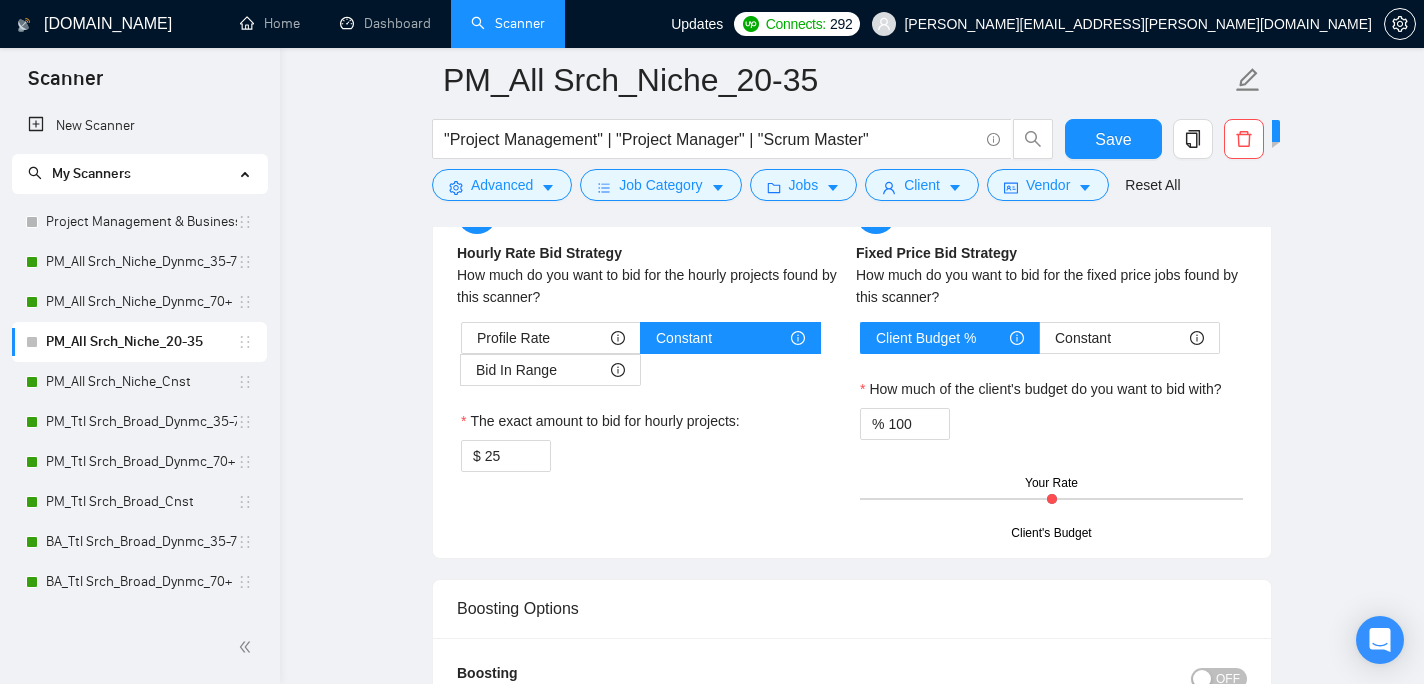 click on "Hourly Rate Hourly Rate Bid Strategy How much do you want to bid for the hourly projects found by this scanner? Profile Rate Constant  Bid In Range The exact amount to bid for hourly projects: $ 25   Fixed Price Fixed Price Bid Strategy How much do you want to bid for the fixed price jobs found by this scanner? Client Budget % Constant  How much of the client's budget do you want to bid with? % 100 Client's Budget Your Rate" at bounding box center (852, 364) 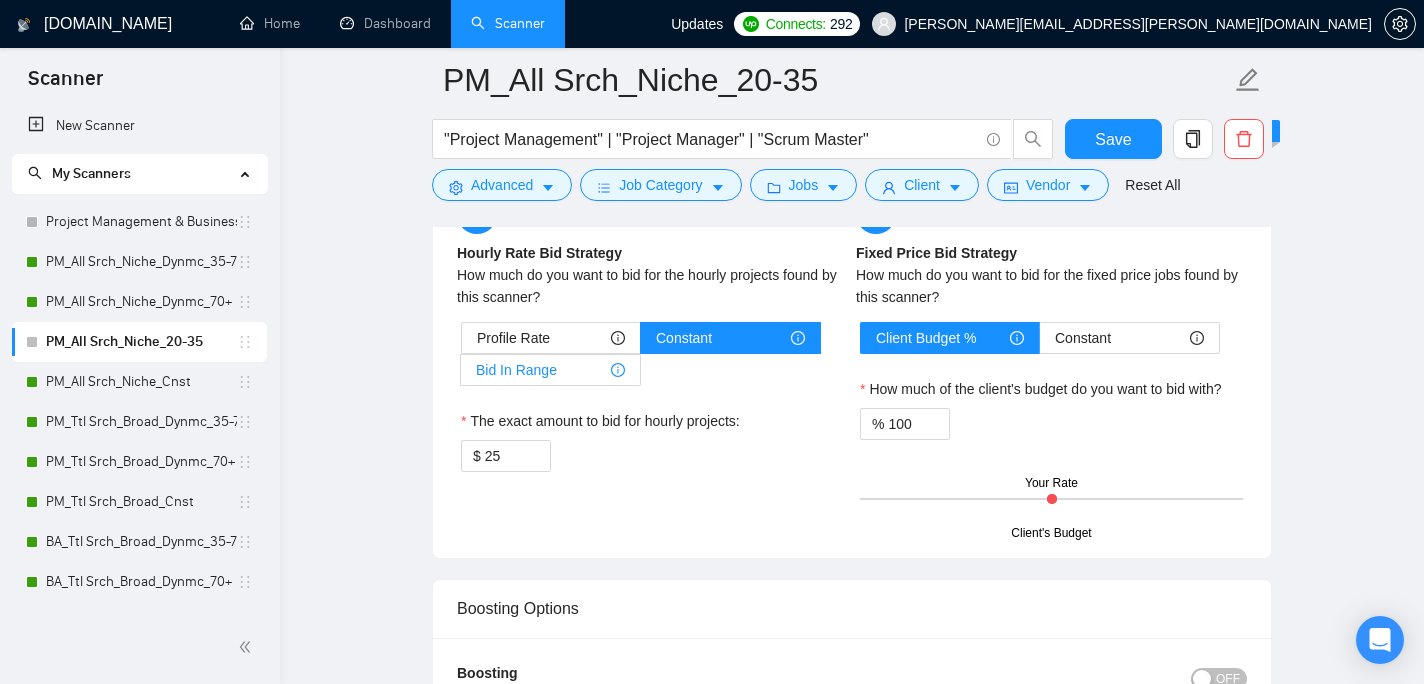 click on "Bid In Range" at bounding box center [550, 370] 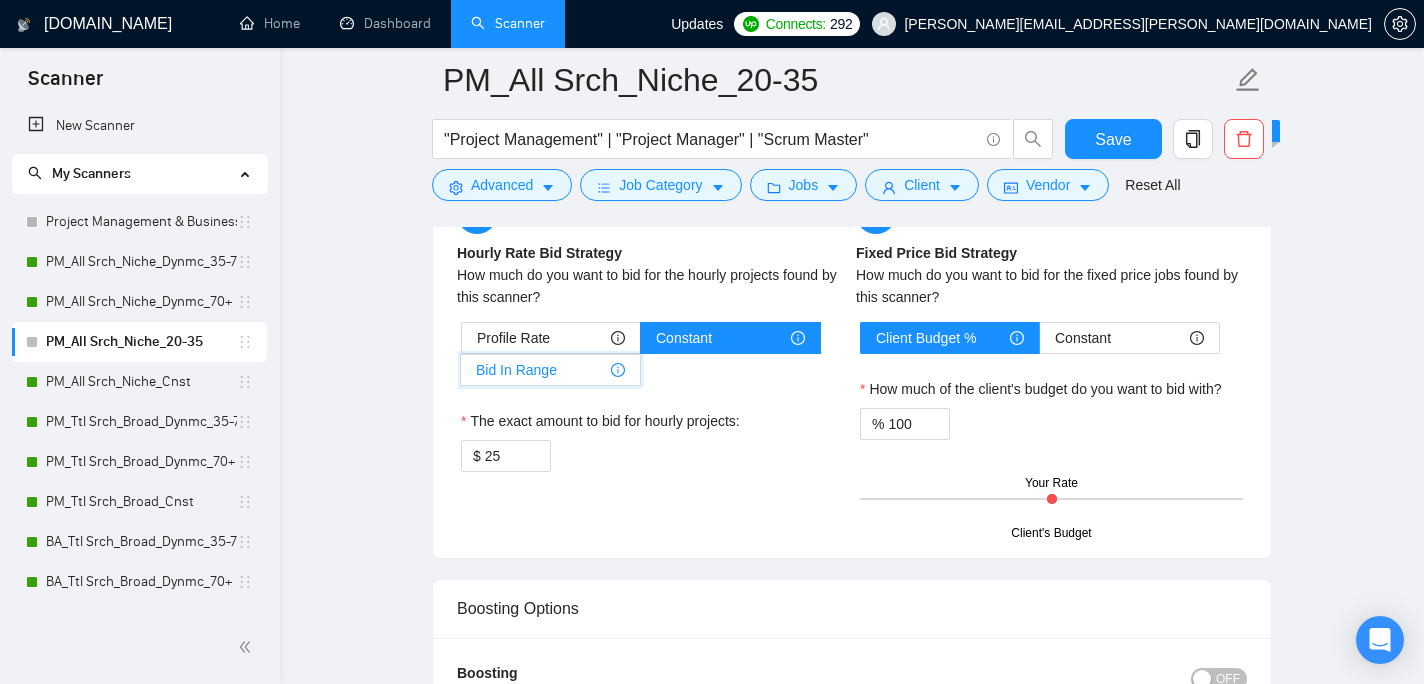 click on "Bid In Range" at bounding box center [461, 375] 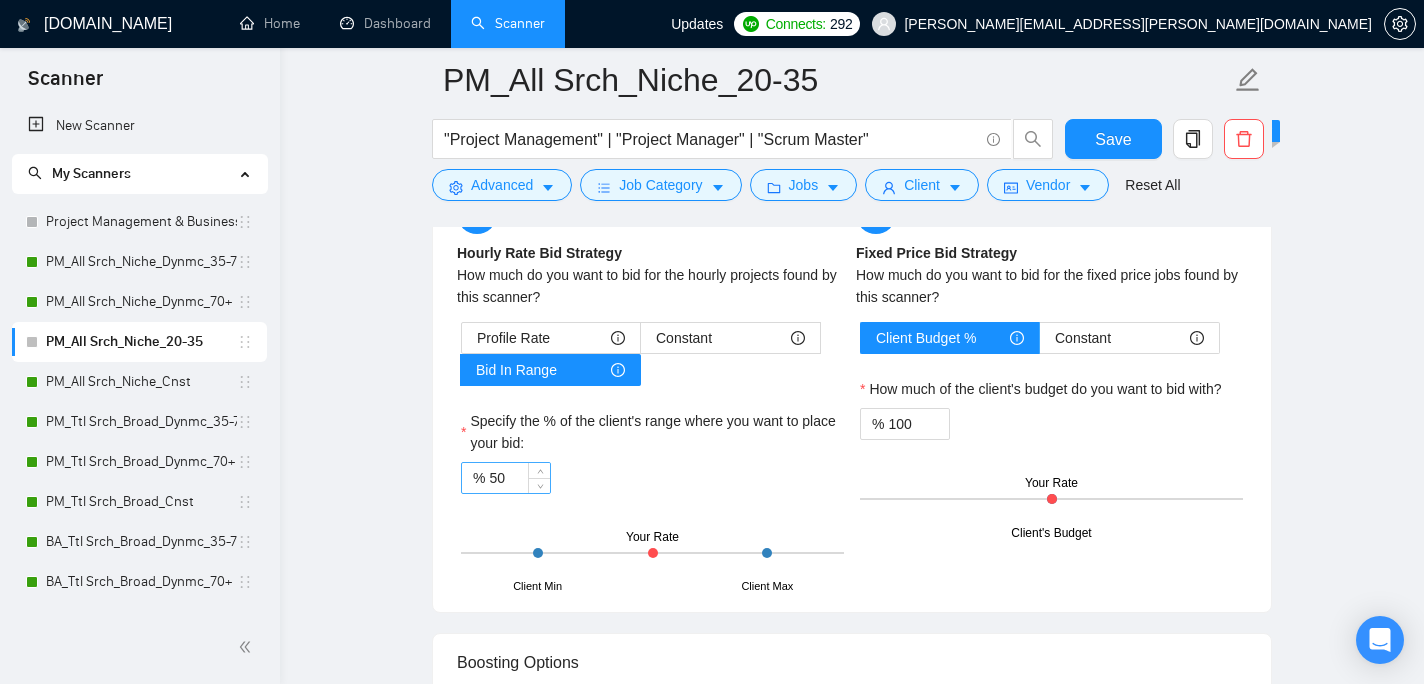 click on "50" at bounding box center (519, 478) 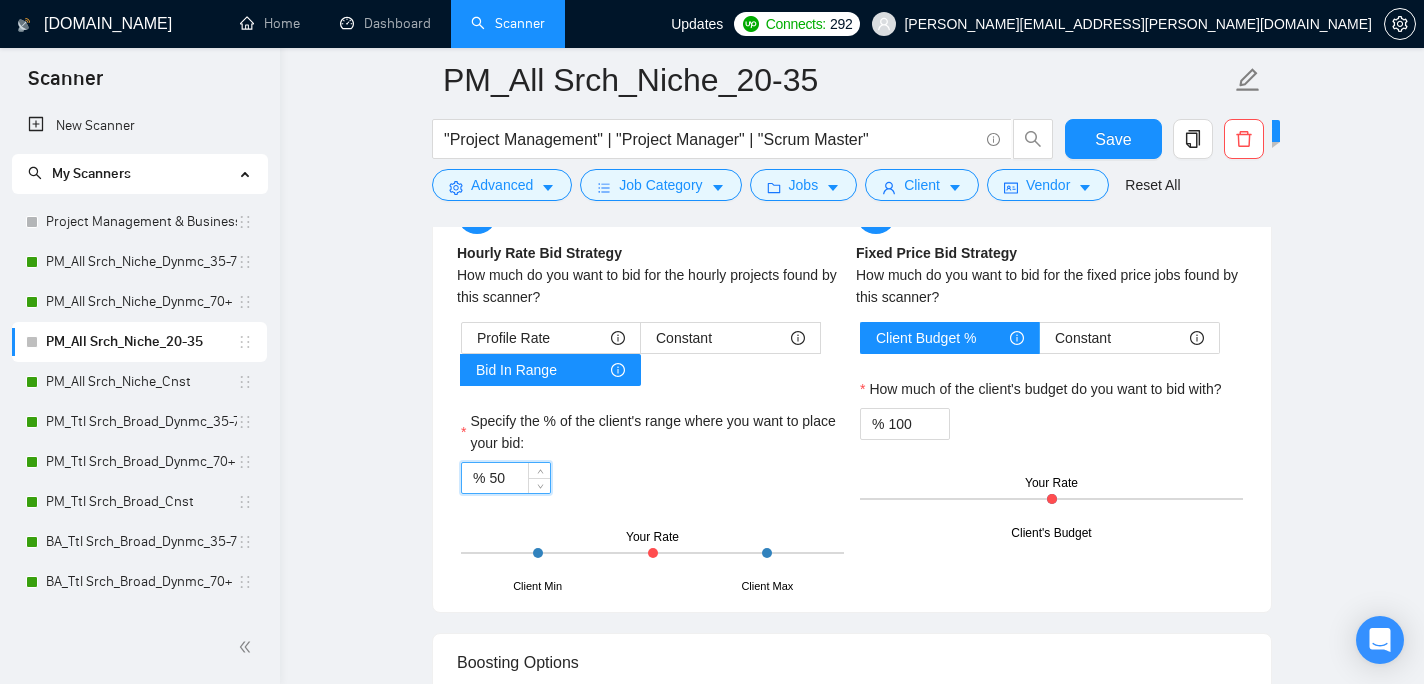 click on "50" at bounding box center [519, 478] 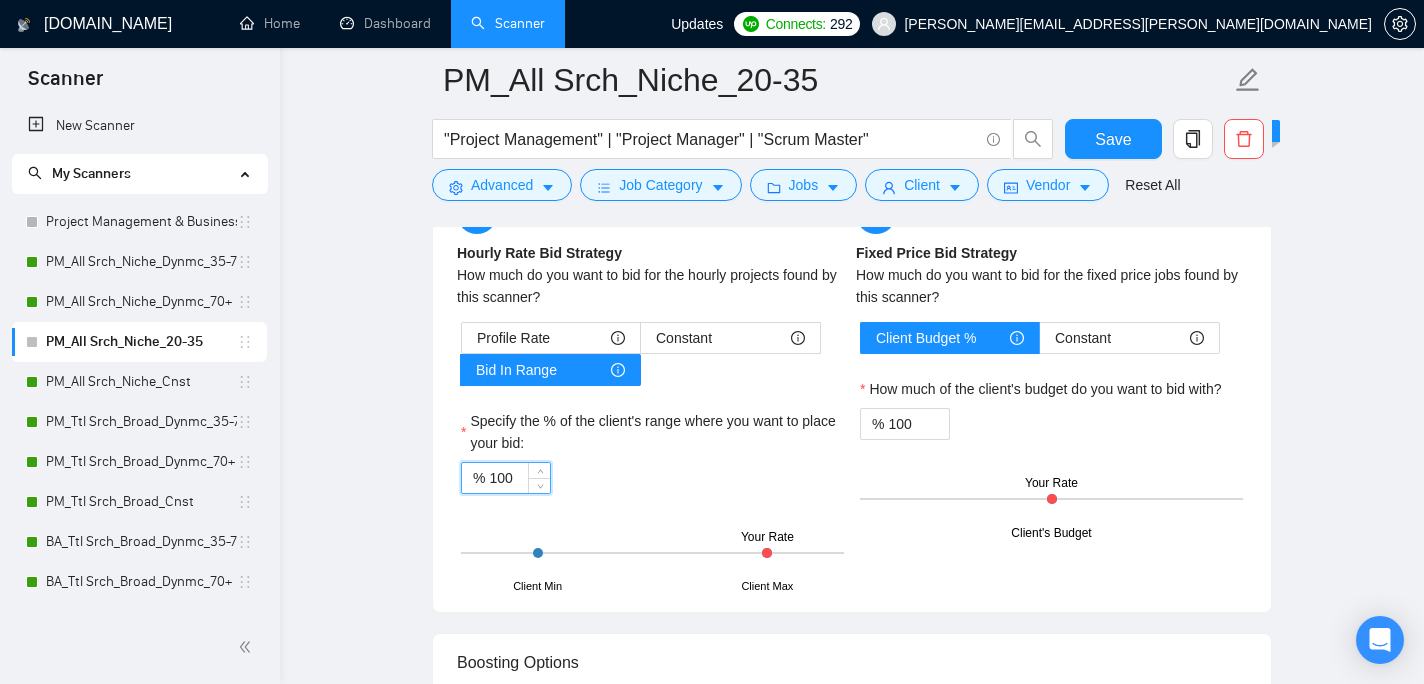type on "100" 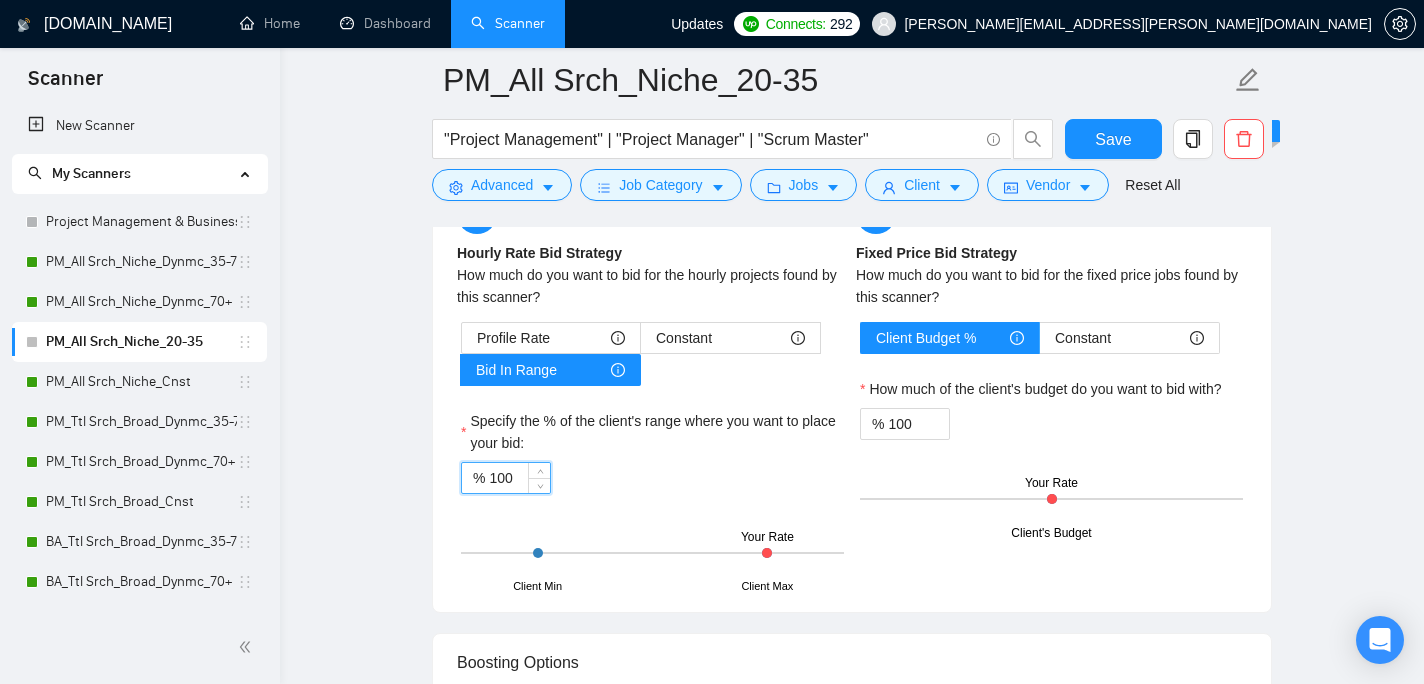 click on "% 100" at bounding box center [652, 478] 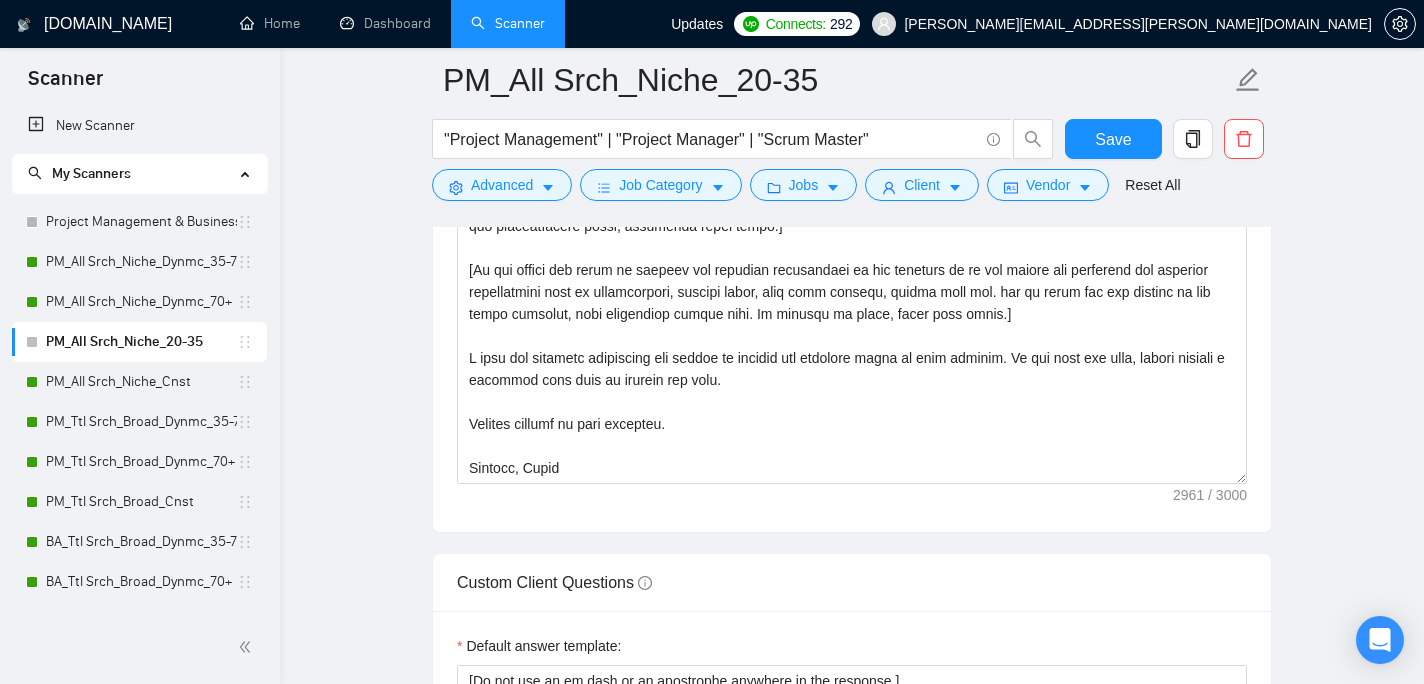 scroll, scrollTop: 1563, scrollLeft: 0, axis: vertical 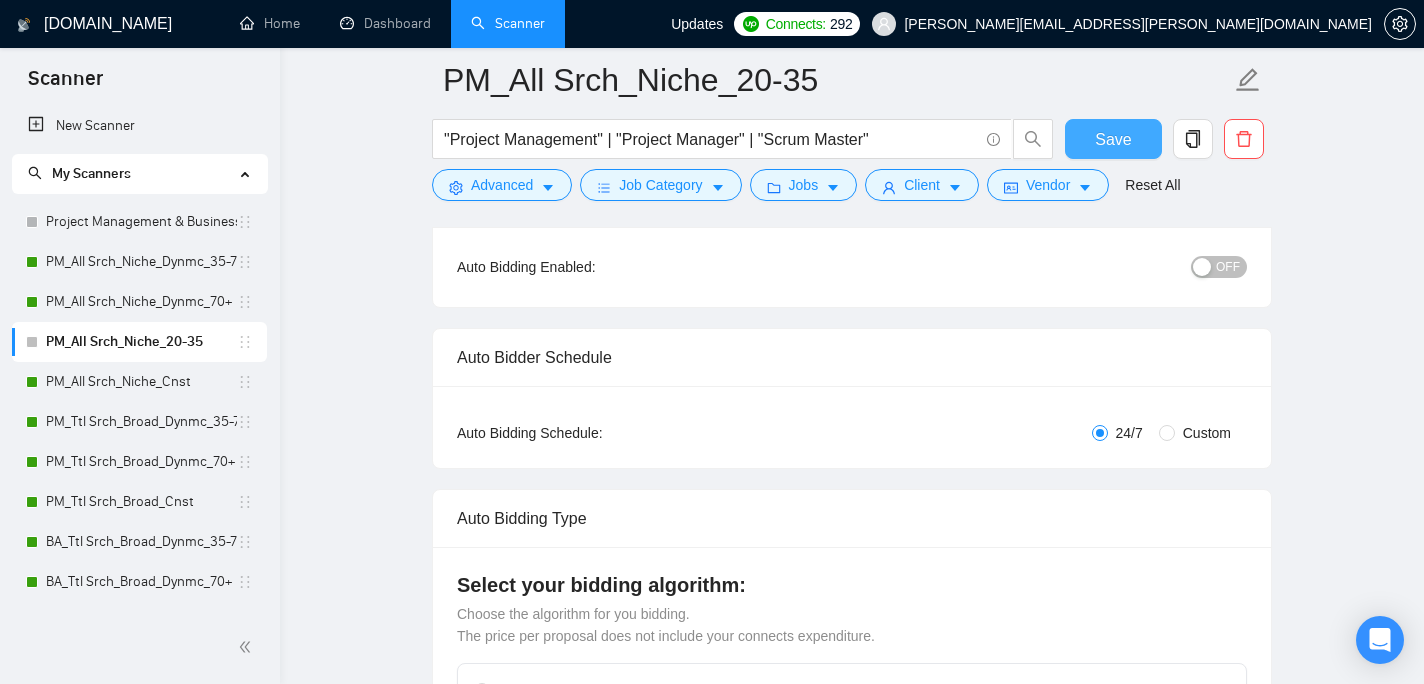 click on "Save" at bounding box center [1113, 139] 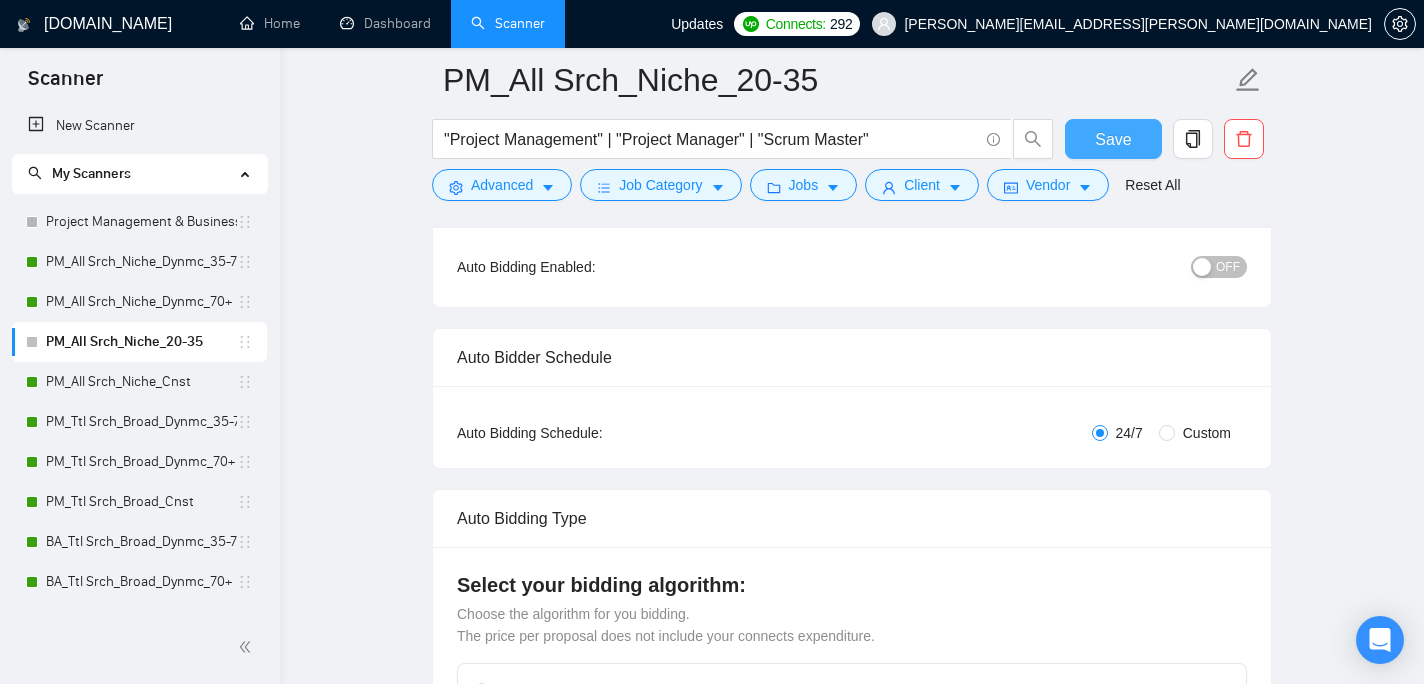 scroll, scrollTop: 0, scrollLeft: 0, axis: both 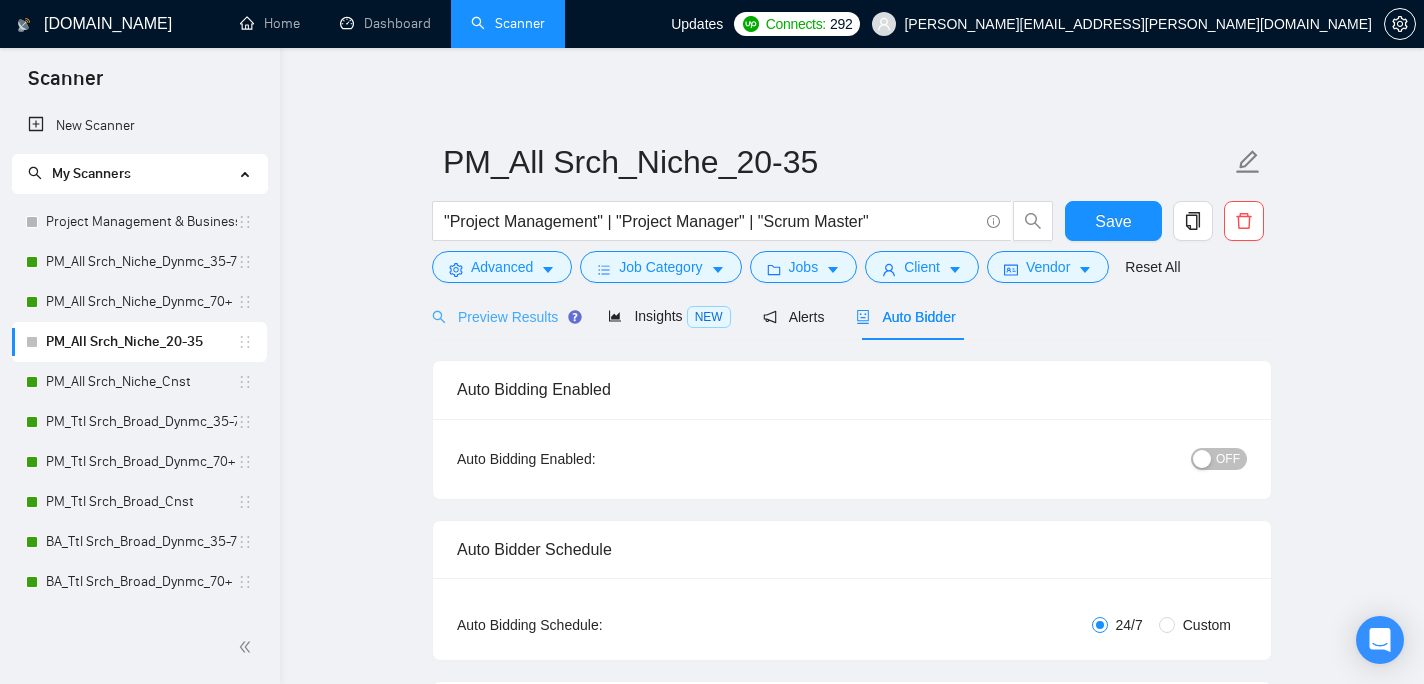 click on "Preview Results" at bounding box center [504, 316] 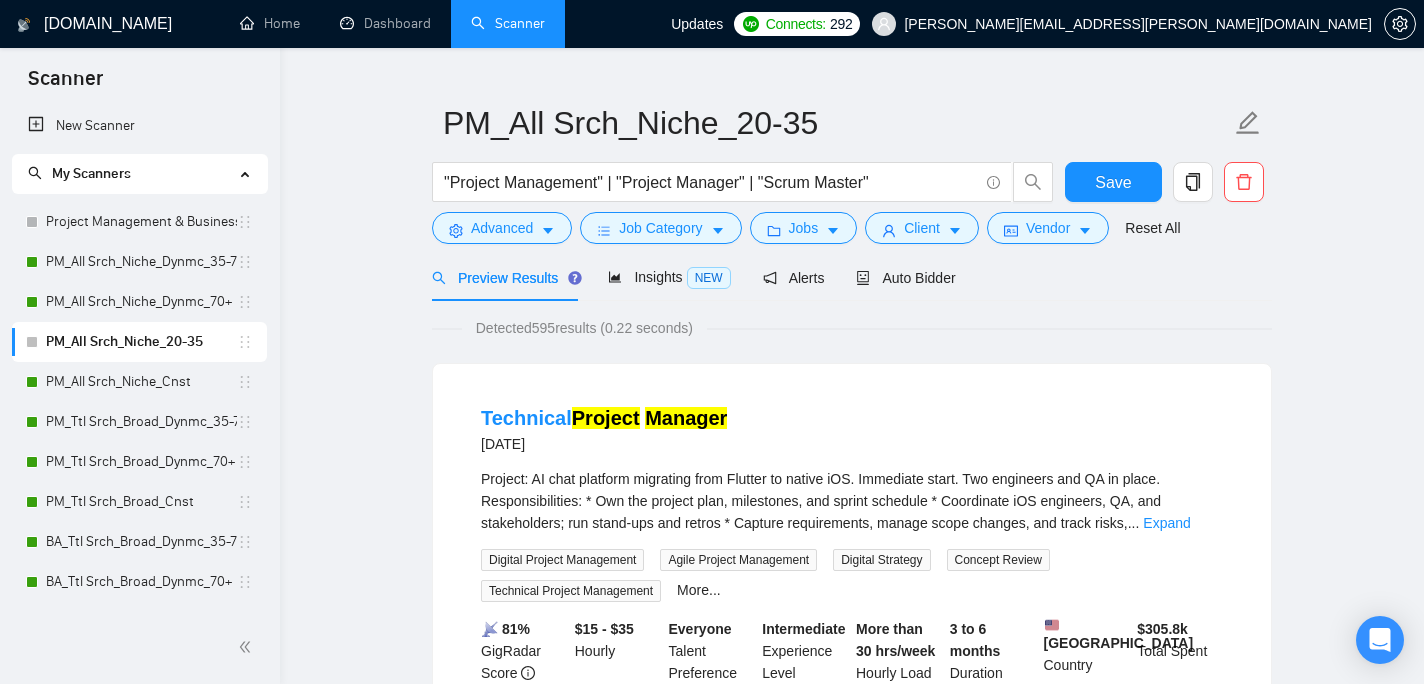 scroll, scrollTop: 0, scrollLeft: 0, axis: both 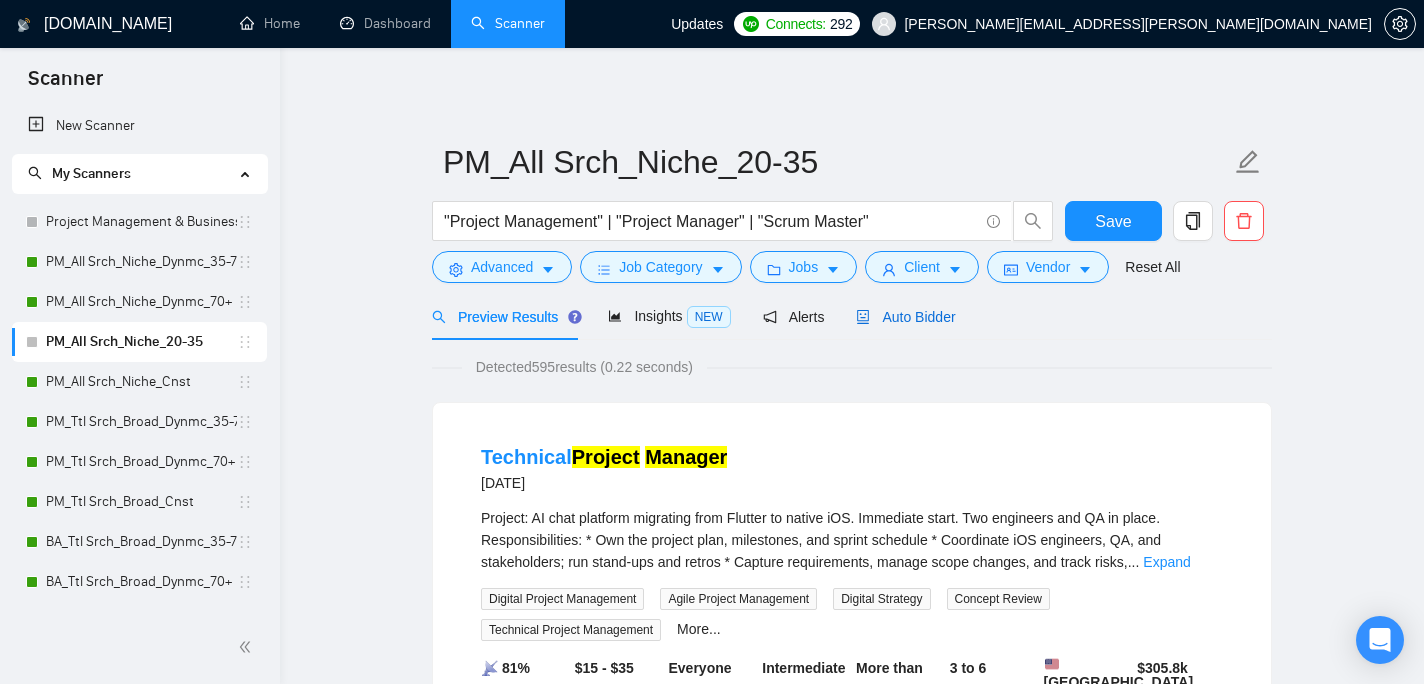 click on "Auto Bidder" at bounding box center [905, 317] 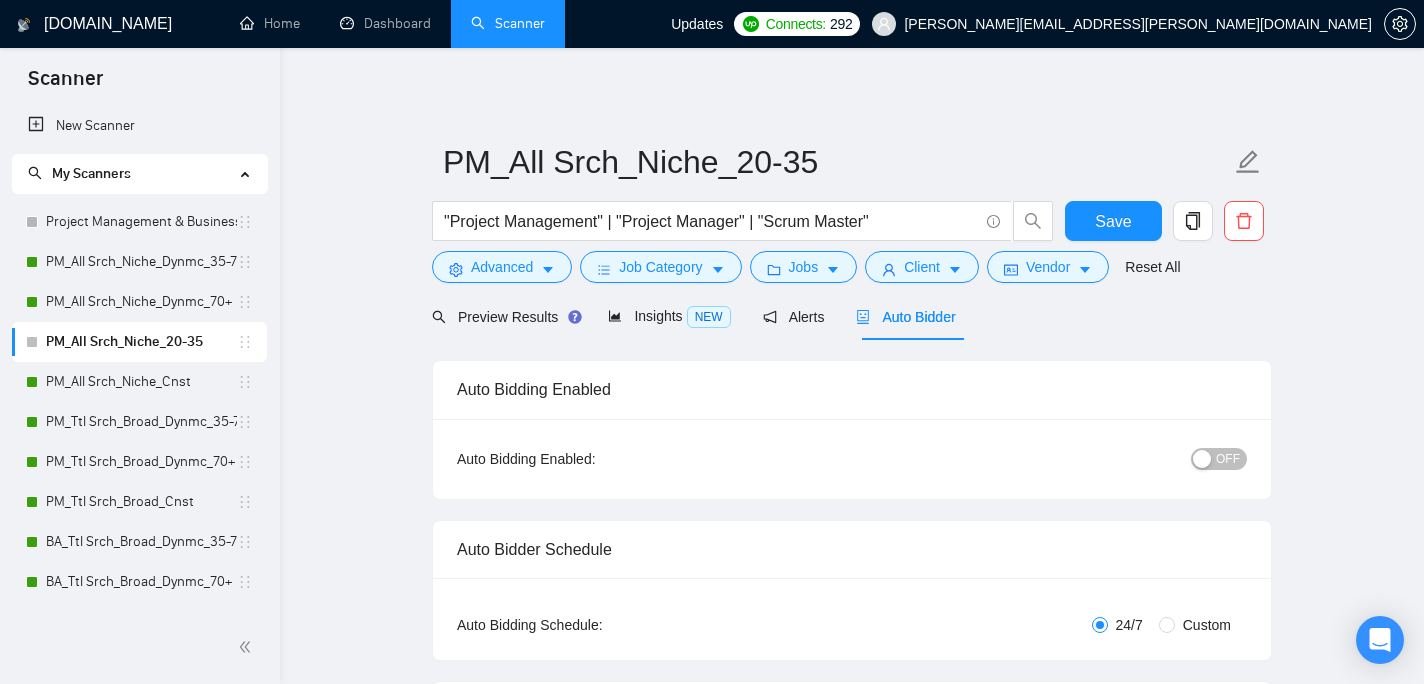 type 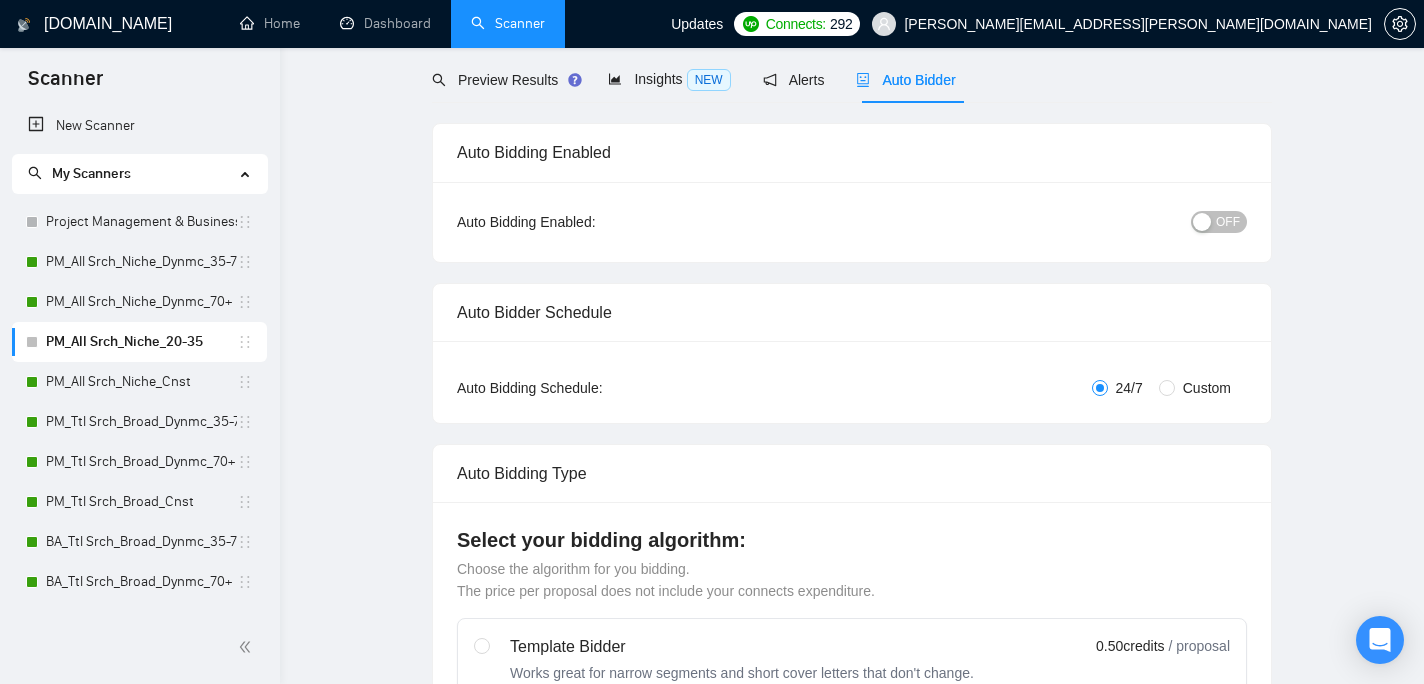 scroll, scrollTop: 0, scrollLeft: 0, axis: both 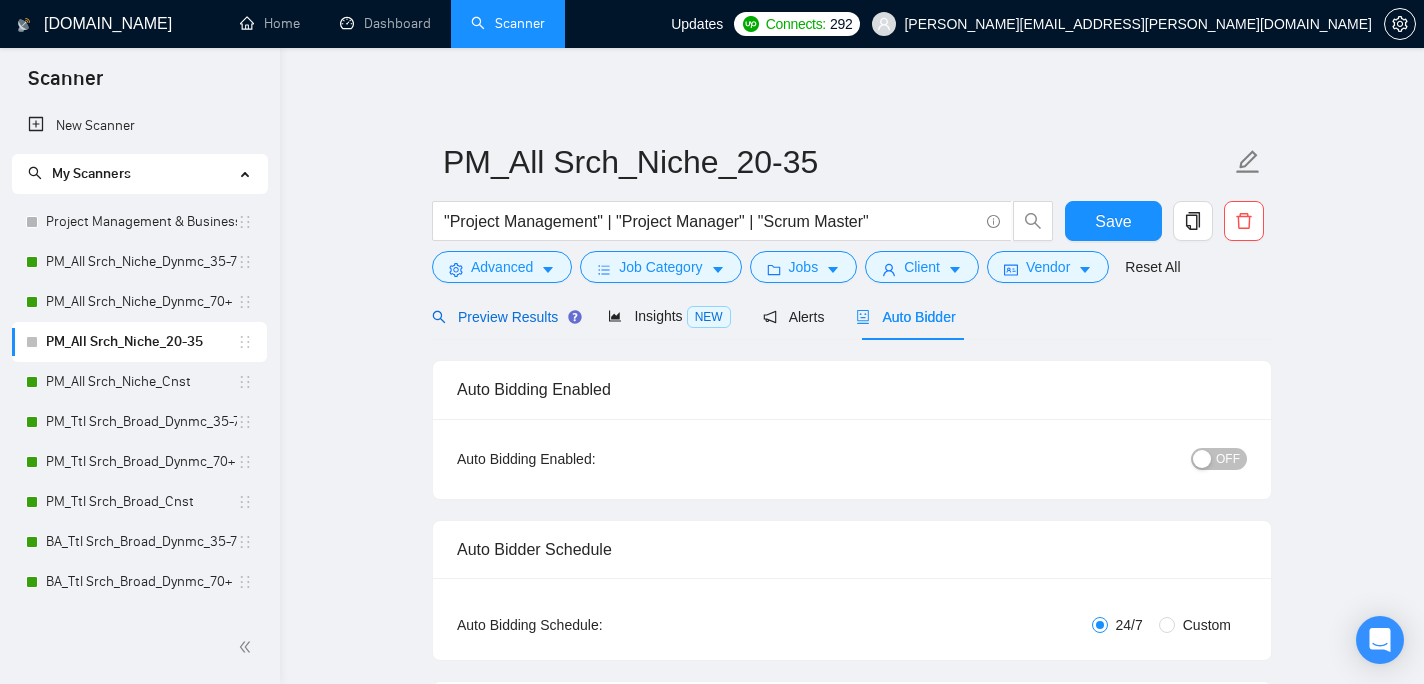 click on "Preview Results" at bounding box center [504, 317] 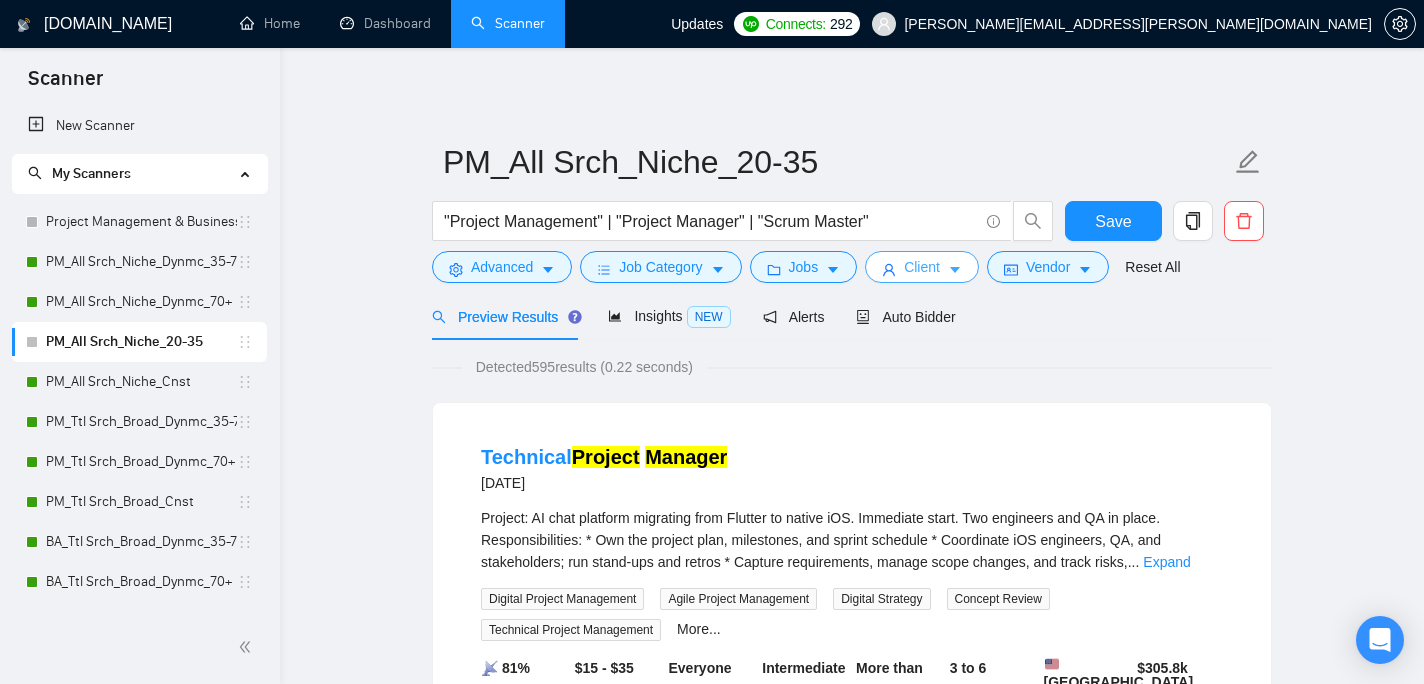 click on "Client" at bounding box center (922, 267) 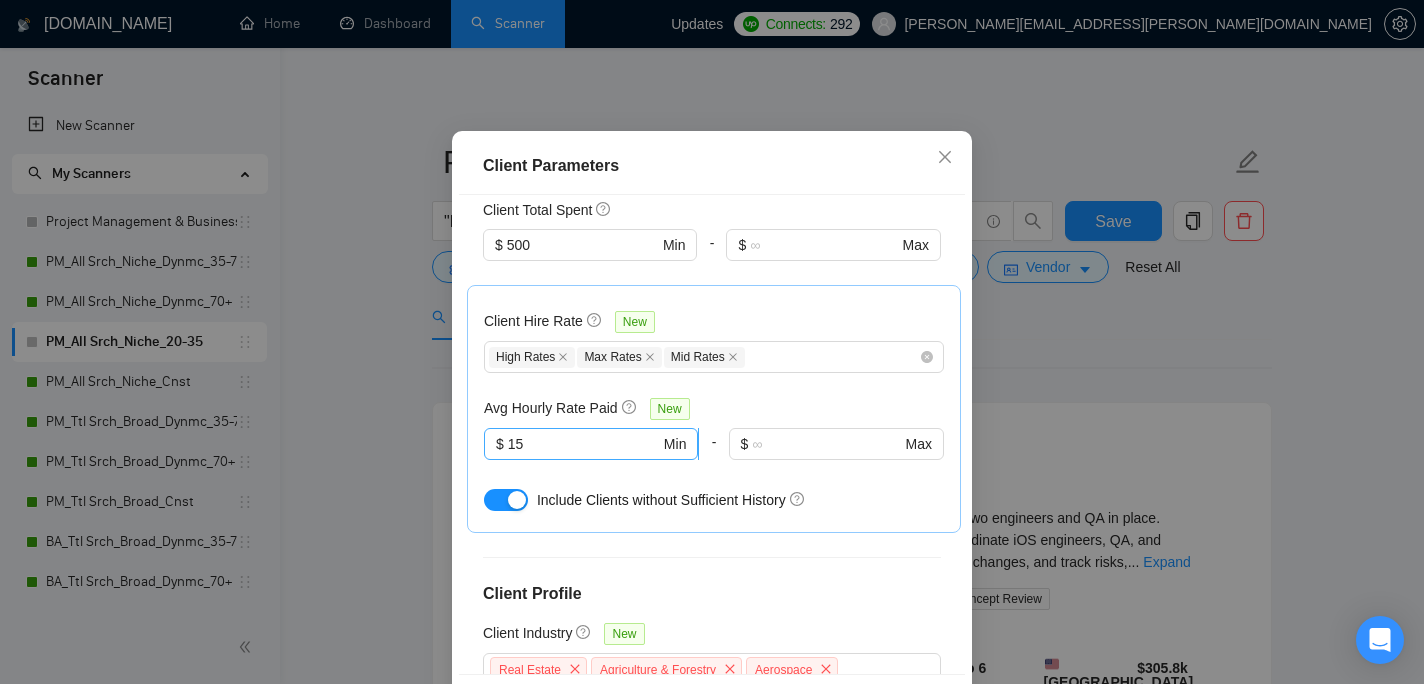 click on "15" at bounding box center [584, 444] 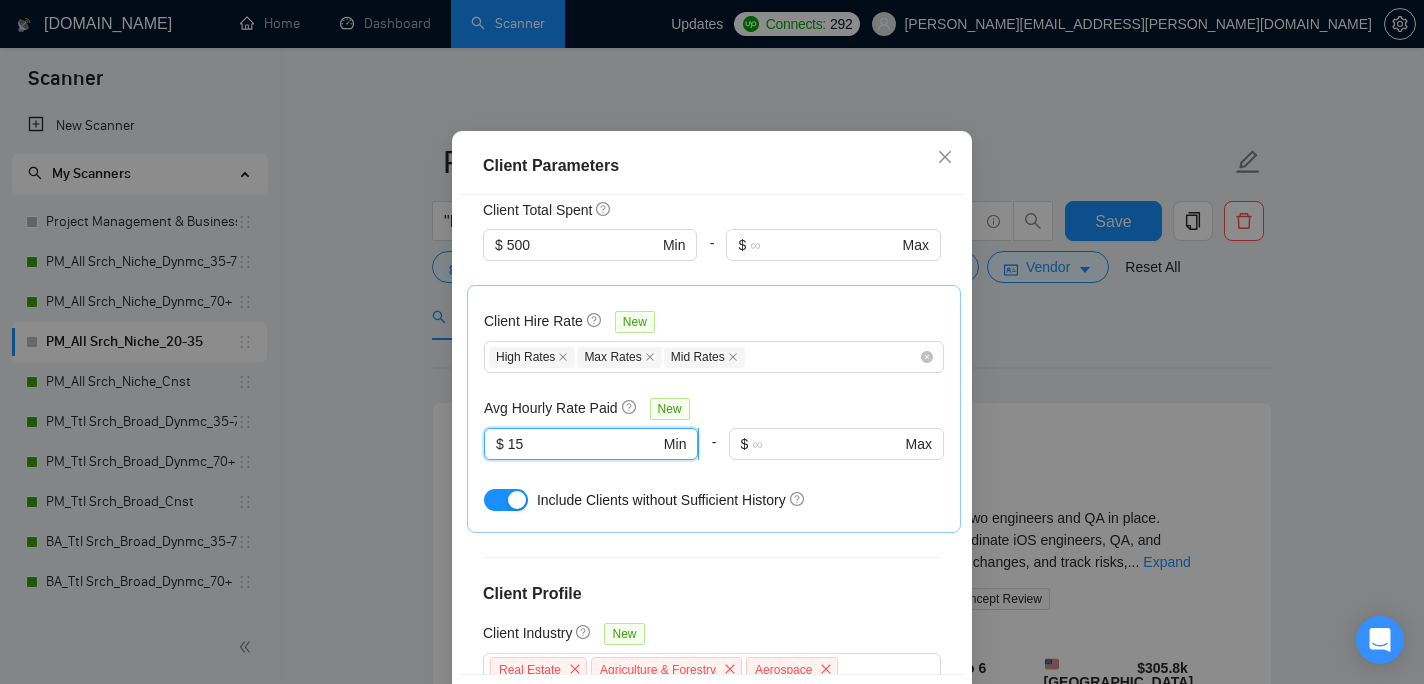 click on "15" at bounding box center [584, 444] 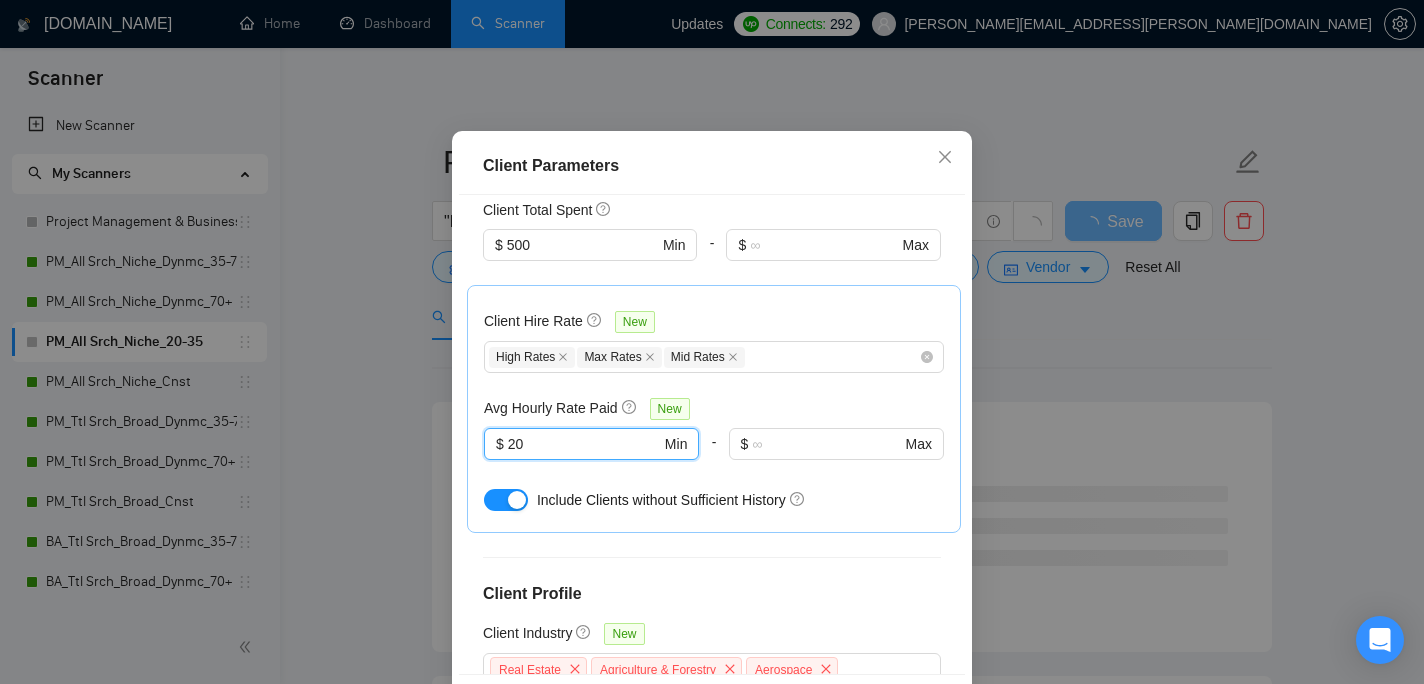 type on "20" 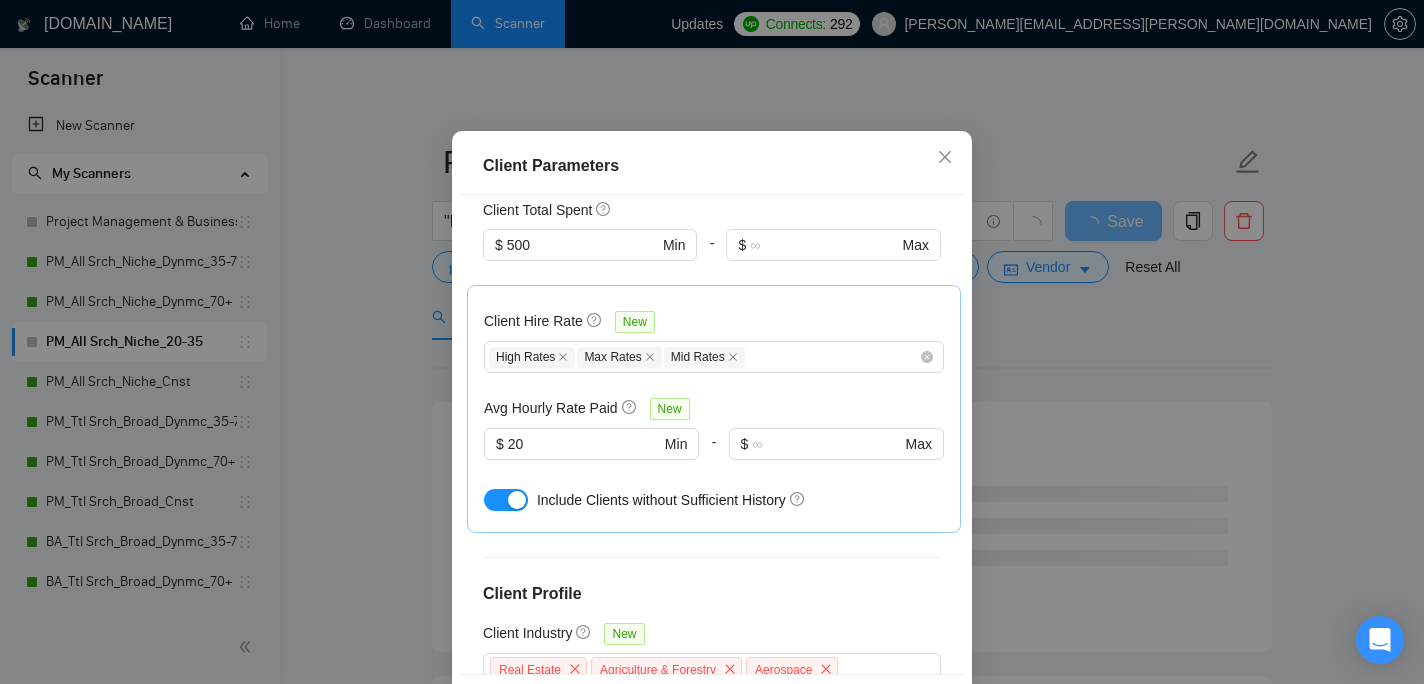 scroll, scrollTop: 823, scrollLeft: 0, axis: vertical 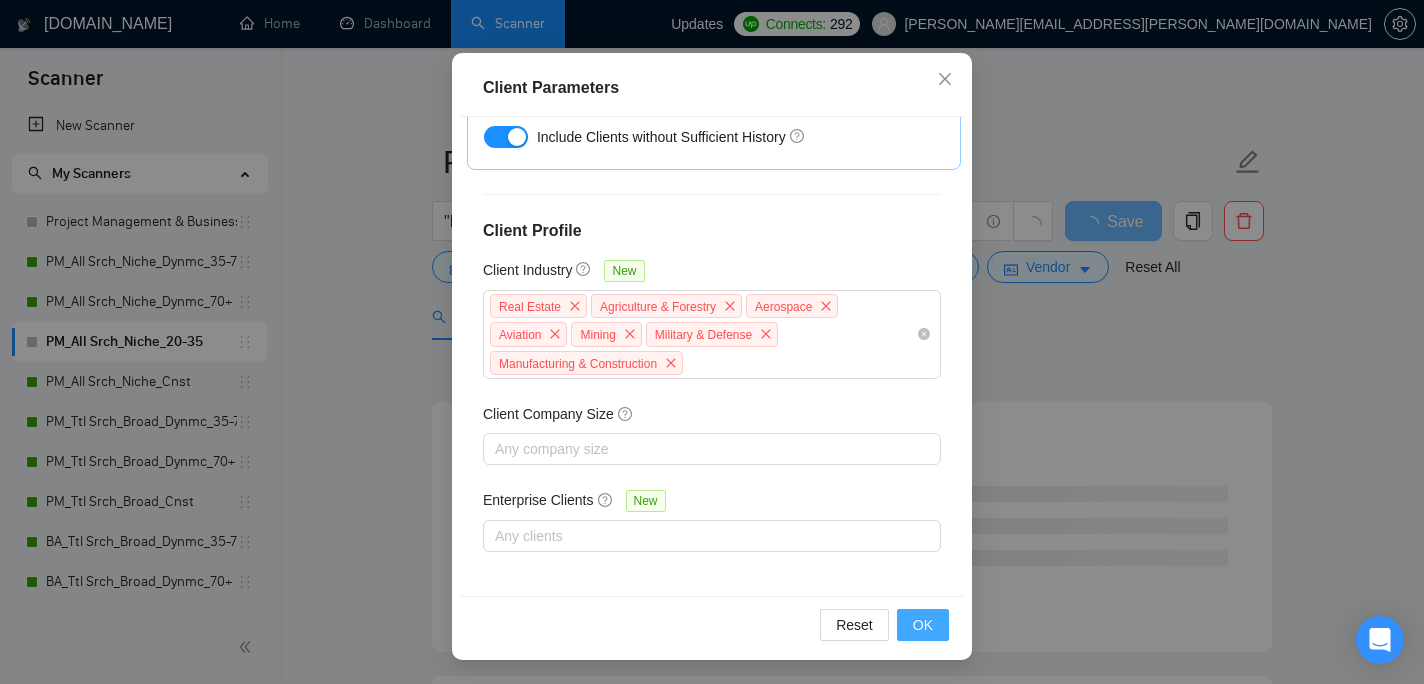 click on "OK" at bounding box center [923, 625] 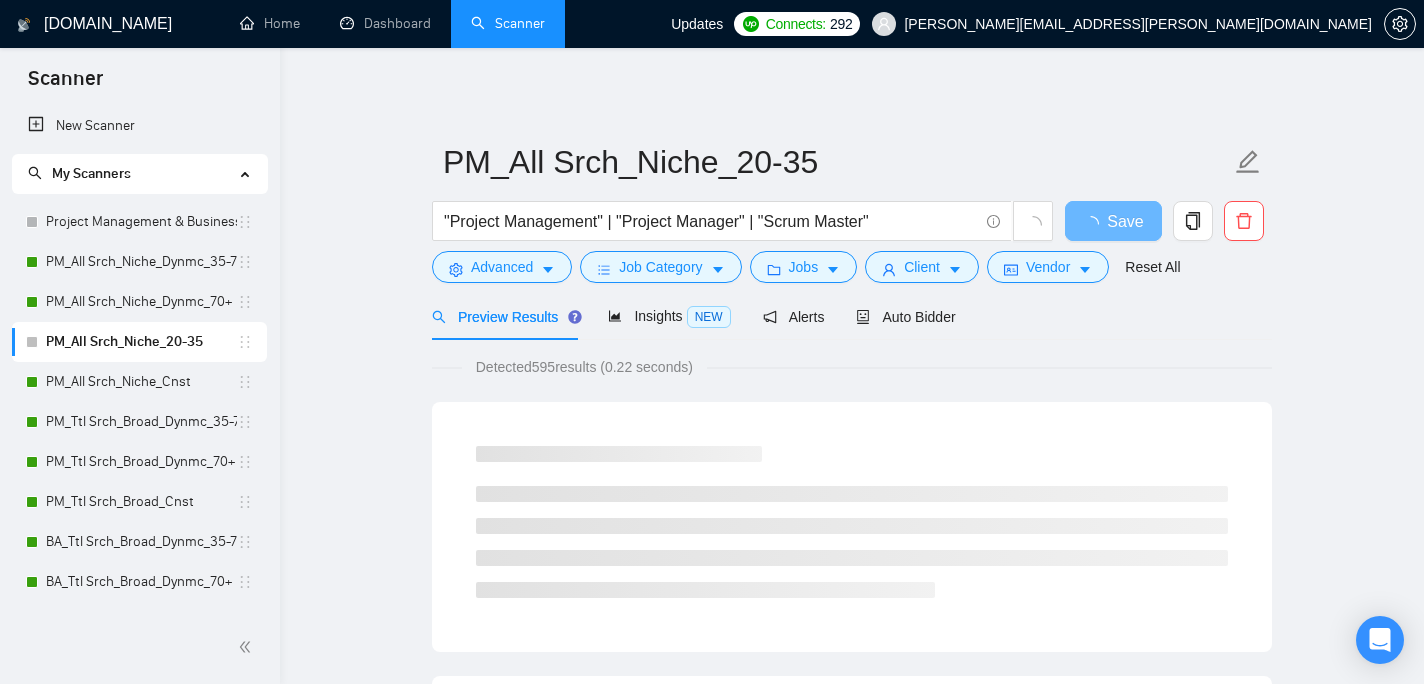 scroll, scrollTop: 67, scrollLeft: 0, axis: vertical 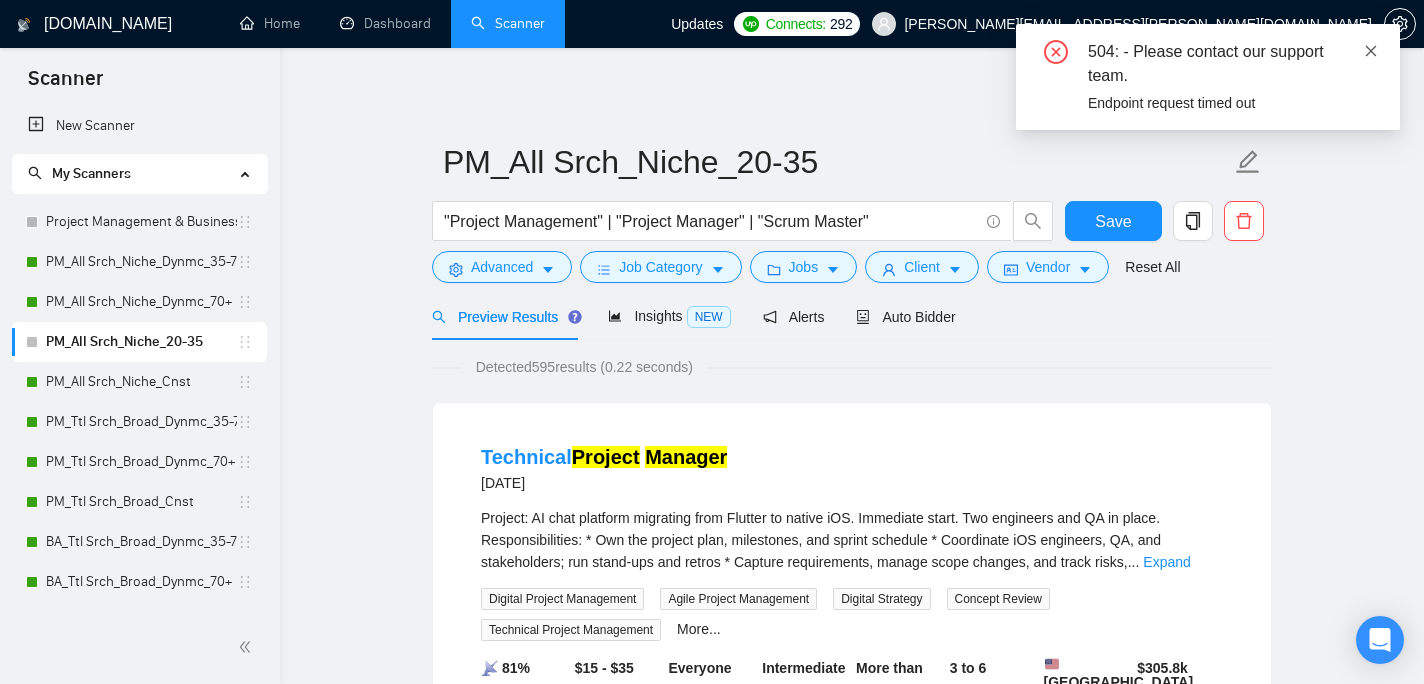 click 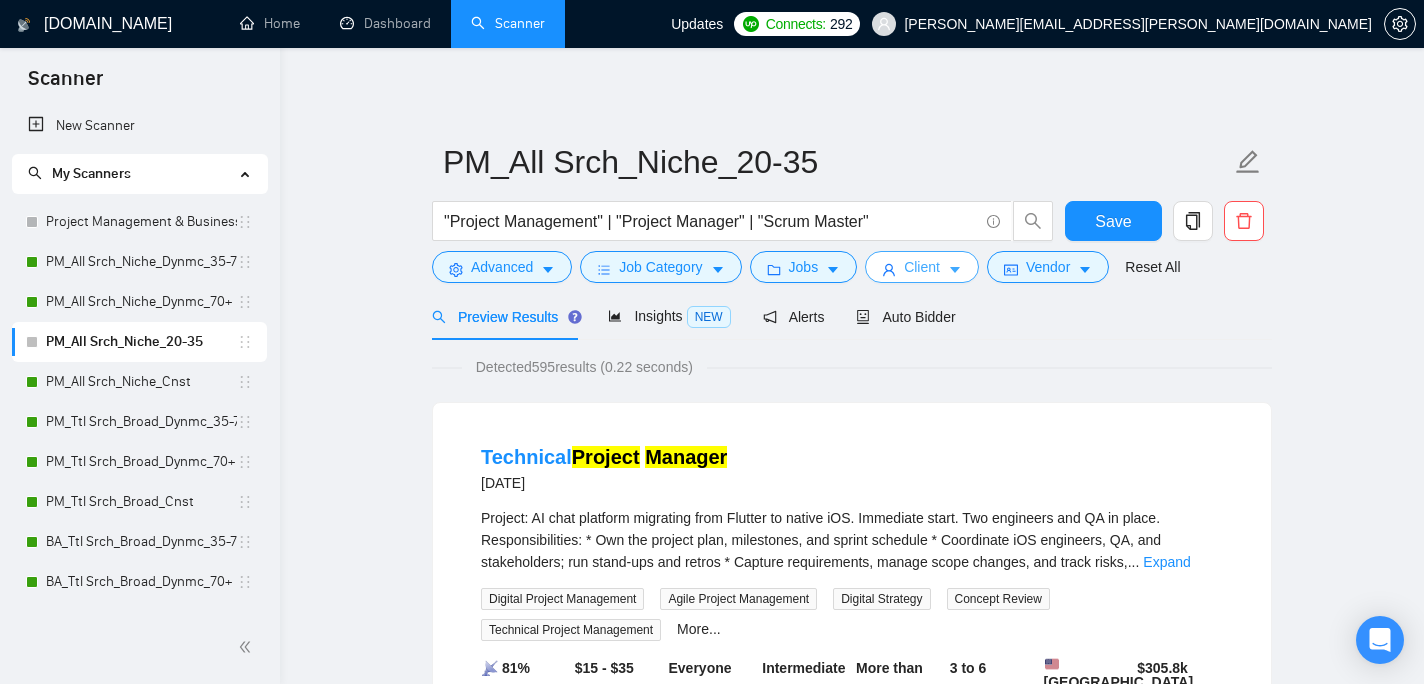 click on "Client" at bounding box center [922, 267] 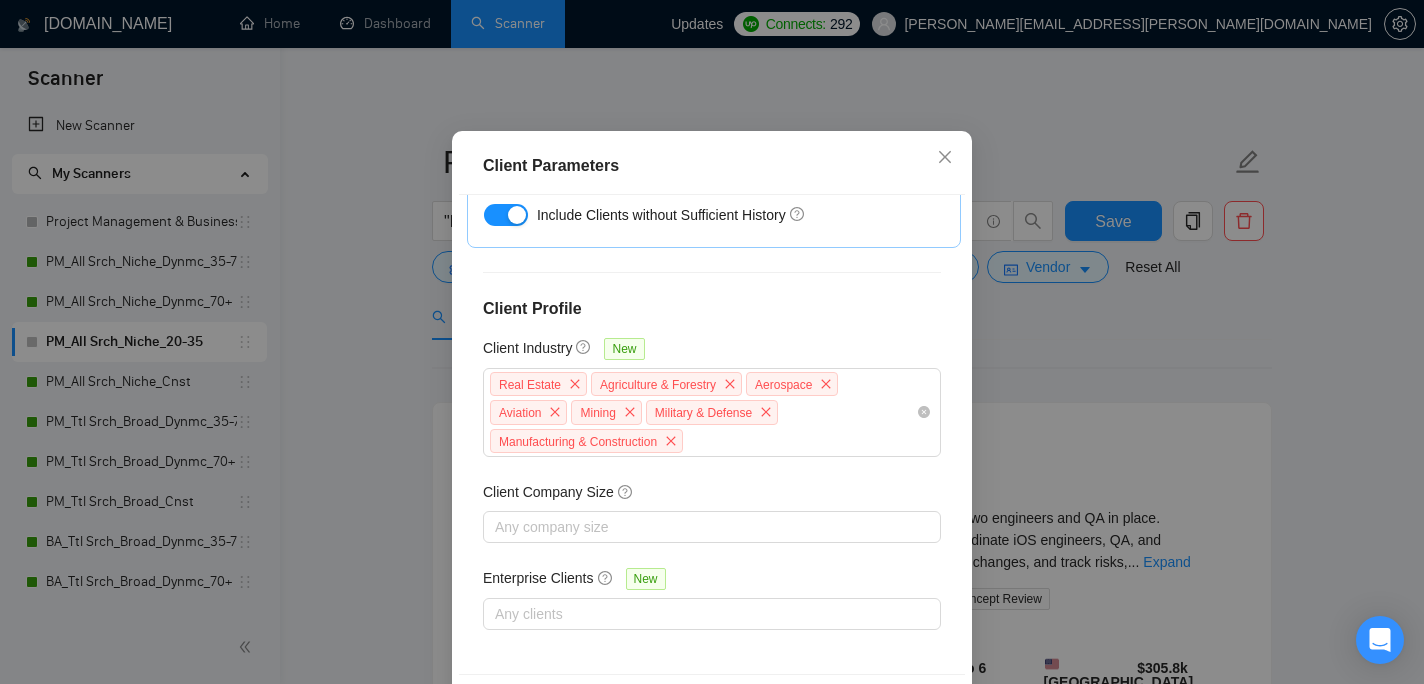 scroll, scrollTop: 145, scrollLeft: 0, axis: vertical 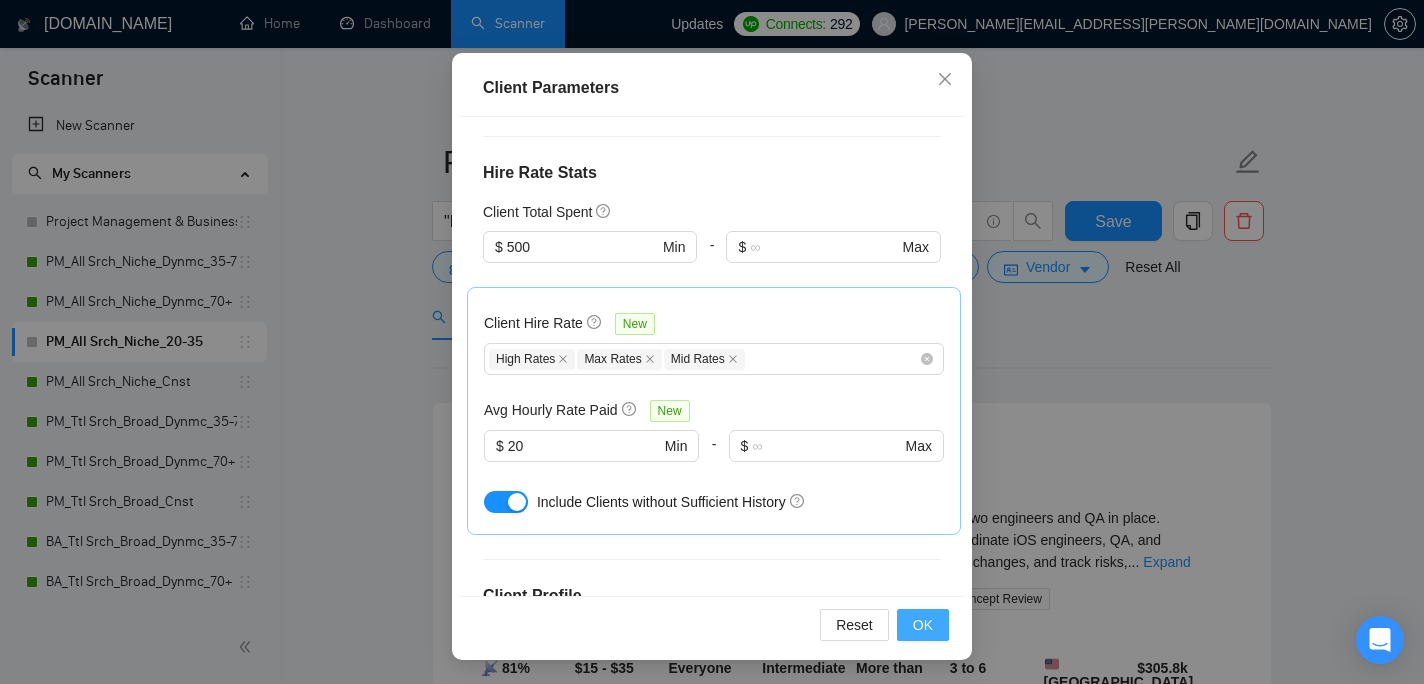 click on "OK" at bounding box center [923, 625] 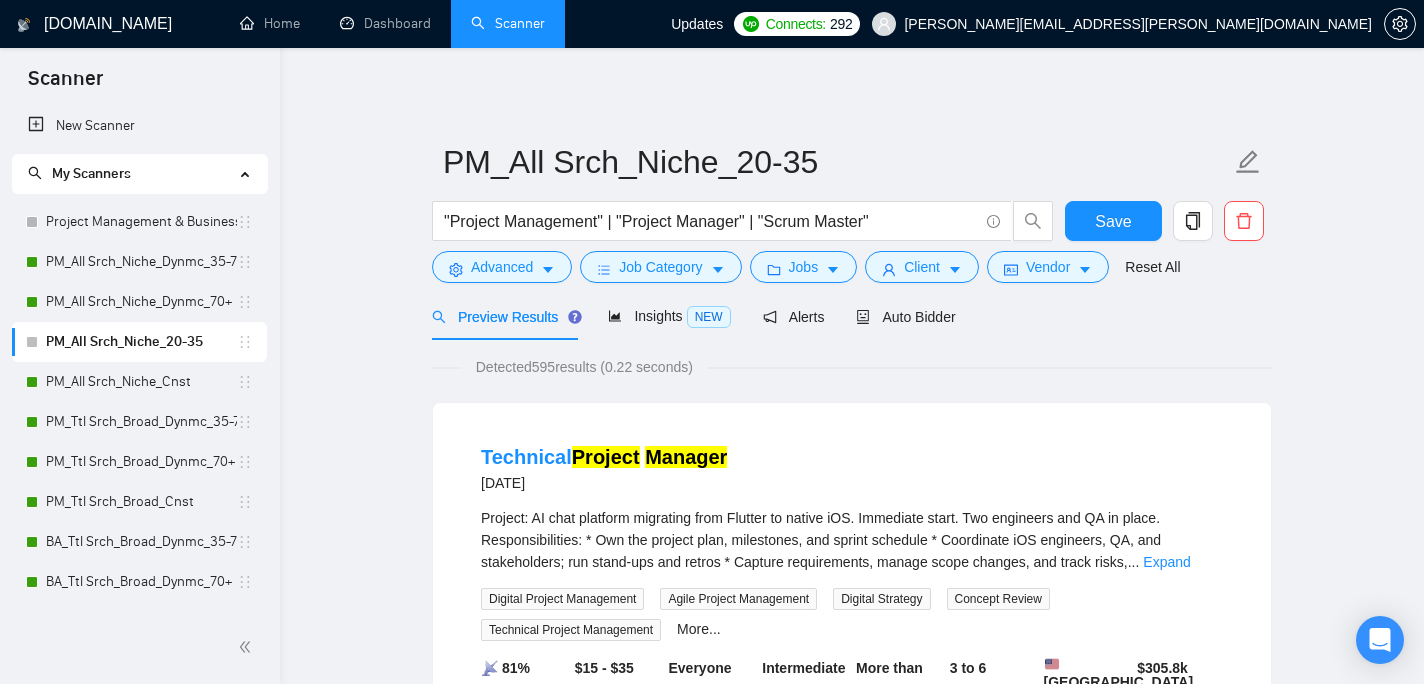 scroll, scrollTop: 67, scrollLeft: 0, axis: vertical 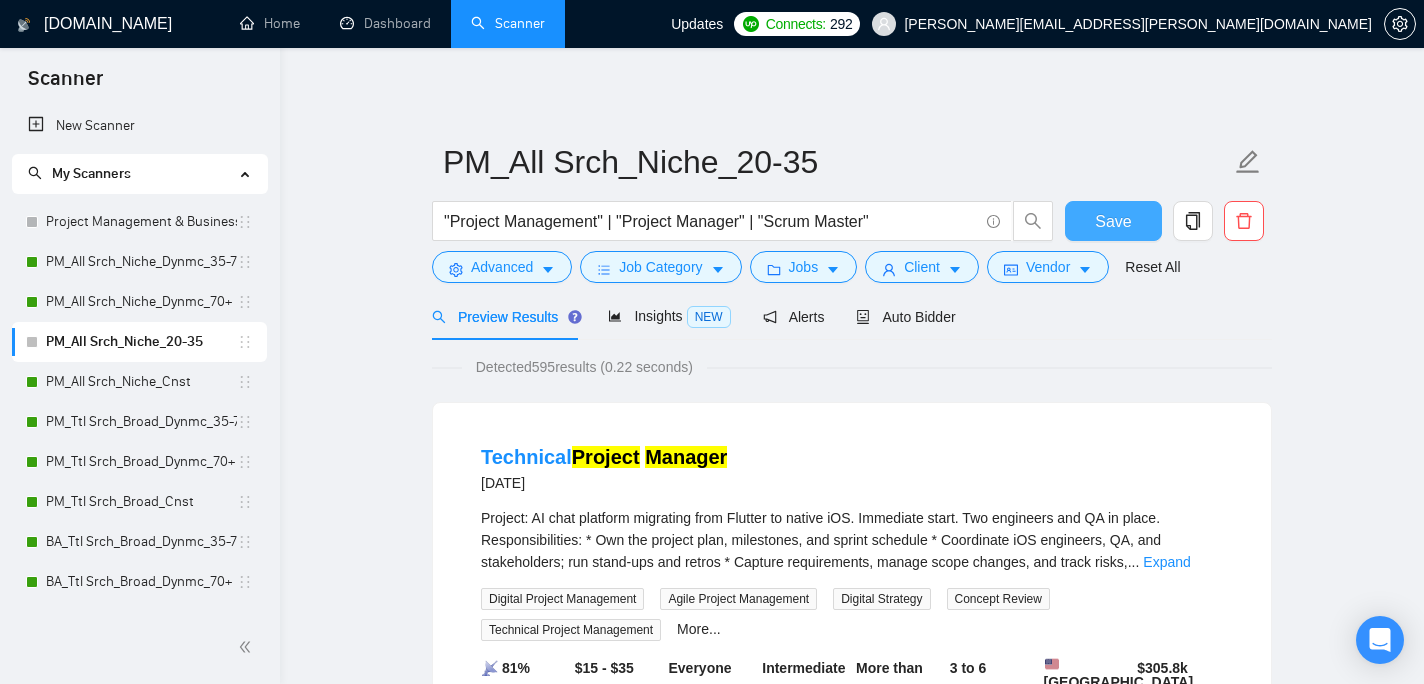 click on "Save" at bounding box center [1113, 221] 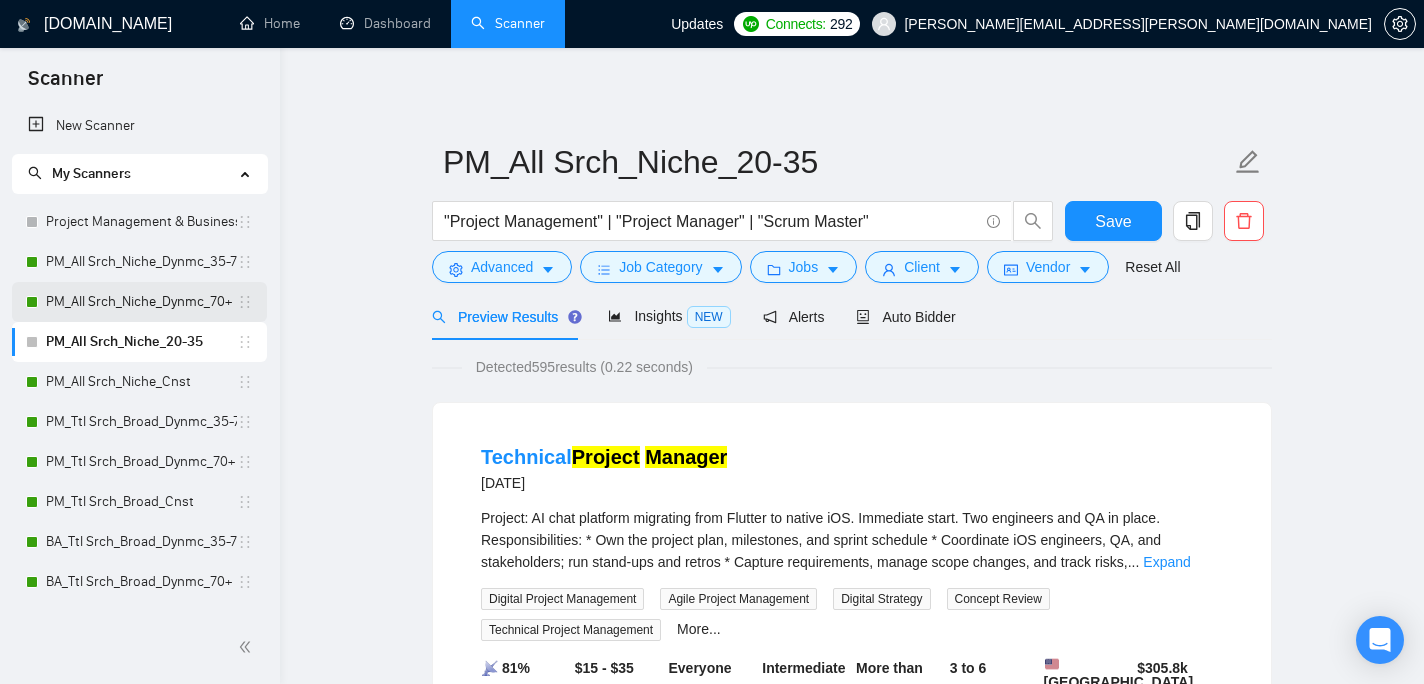 click on "PM_All Srch_Niche_Dynmc_70+" at bounding box center [141, 302] 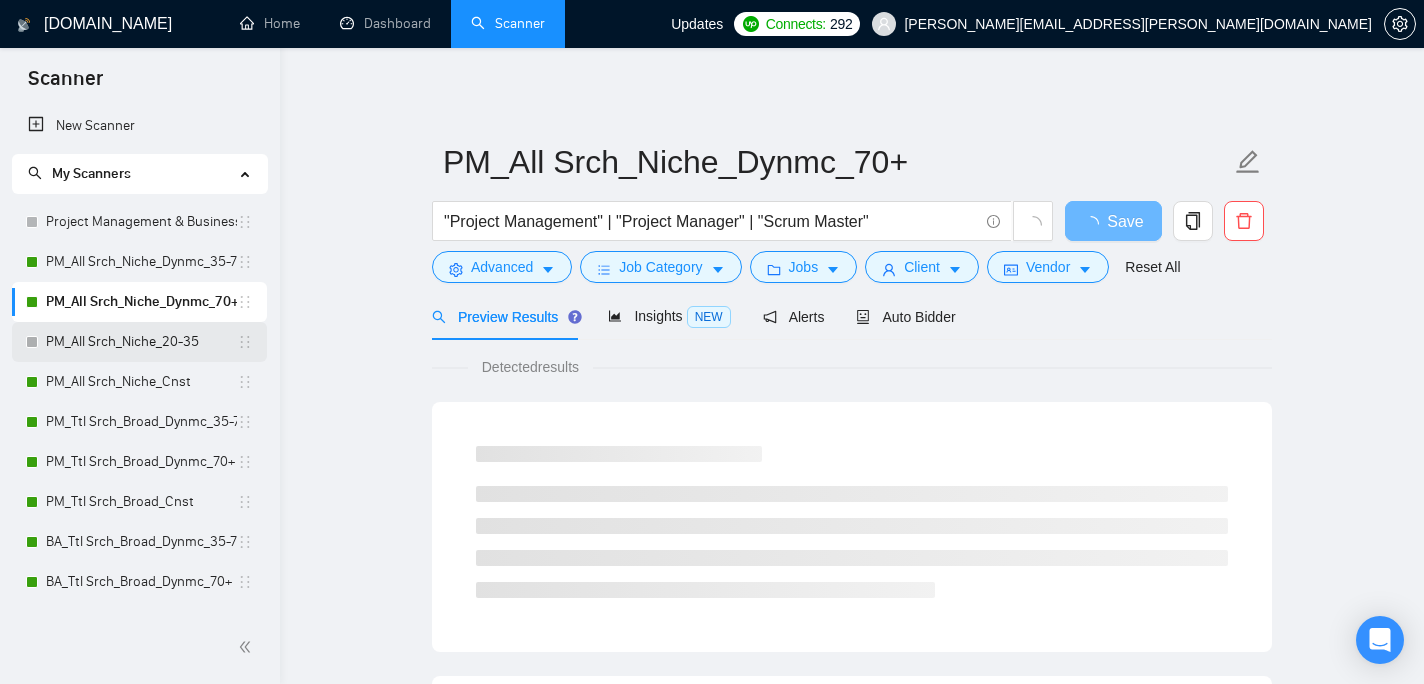 click on "PM_All Srch_Niche_20-35" at bounding box center (141, 342) 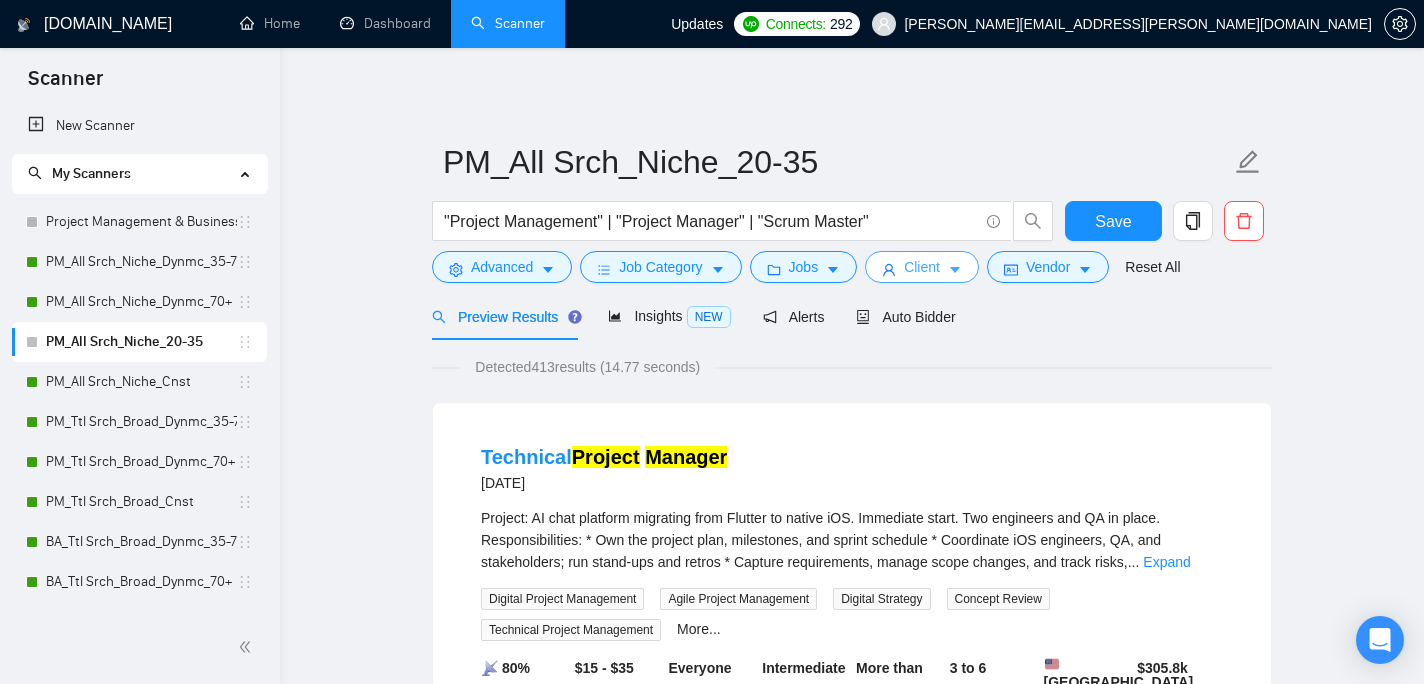 click on "Client" at bounding box center (922, 267) 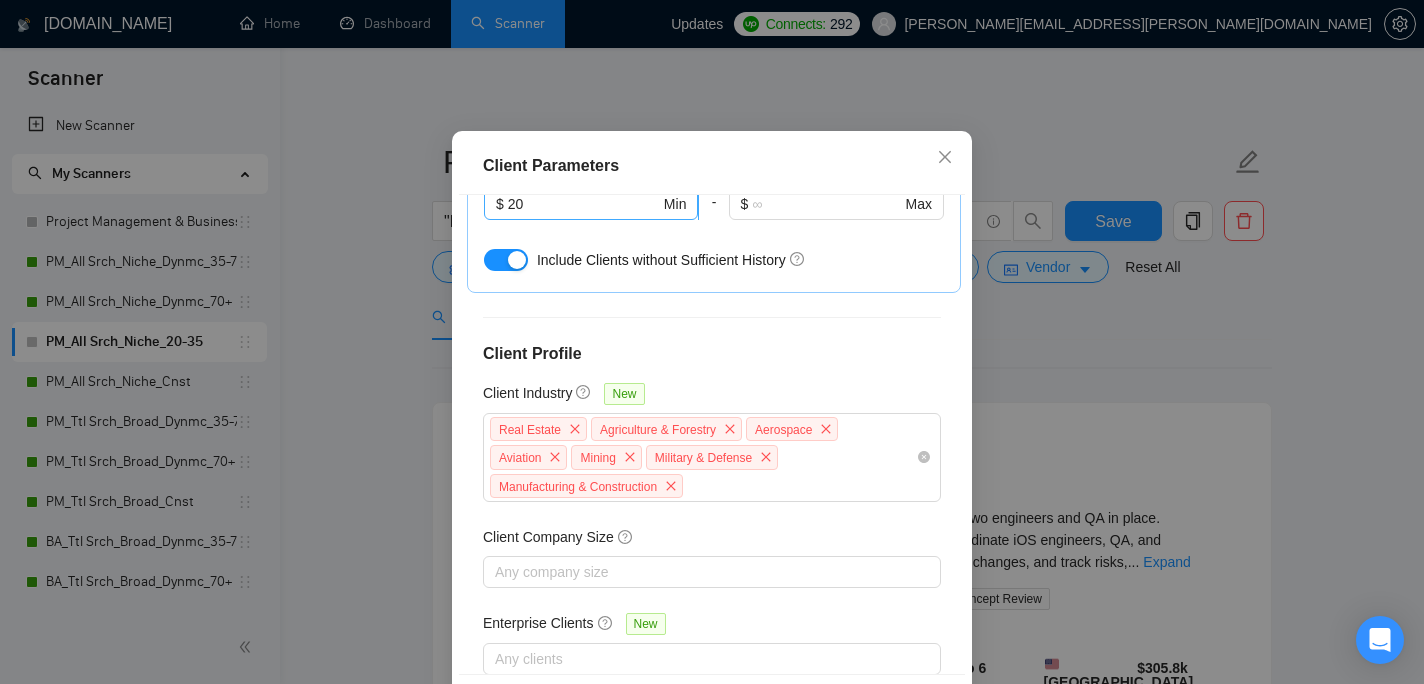 scroll, scrollTop: 569, scrollLeft: 0, axis: vertical 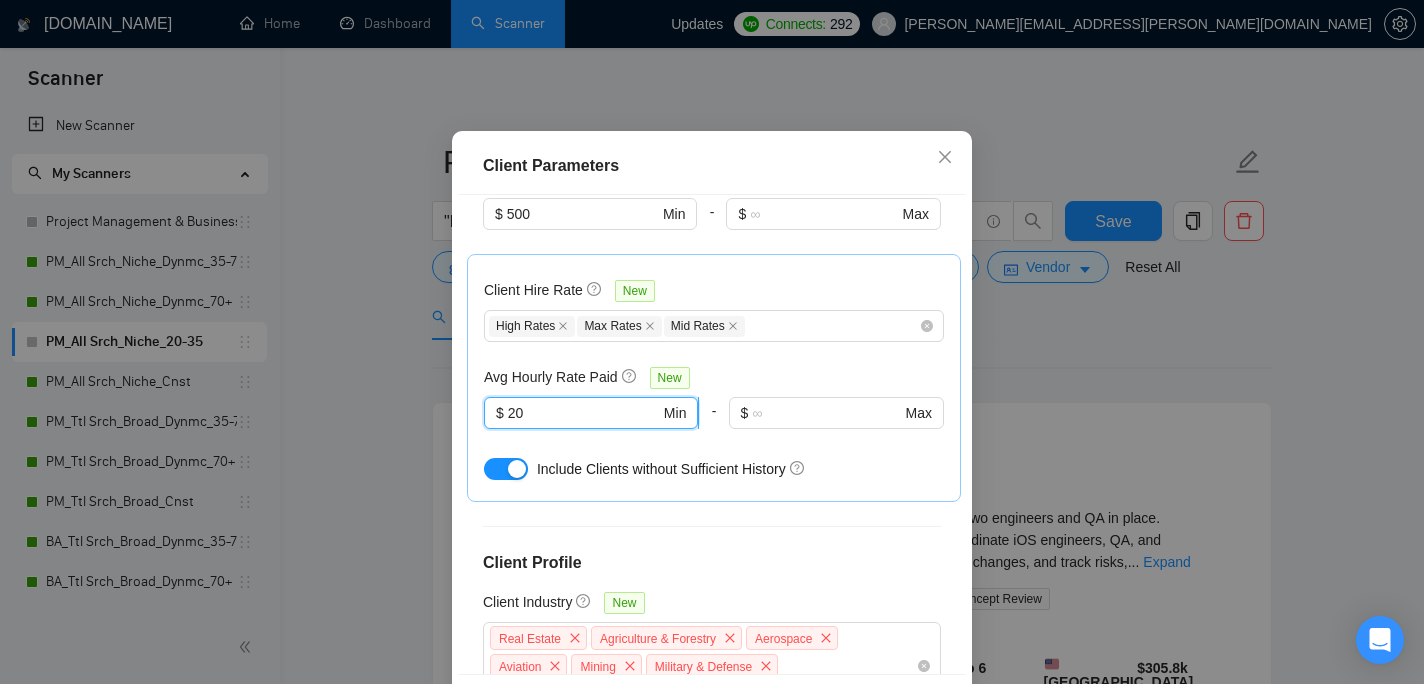 click on "20" at bounding box center [584, 413] 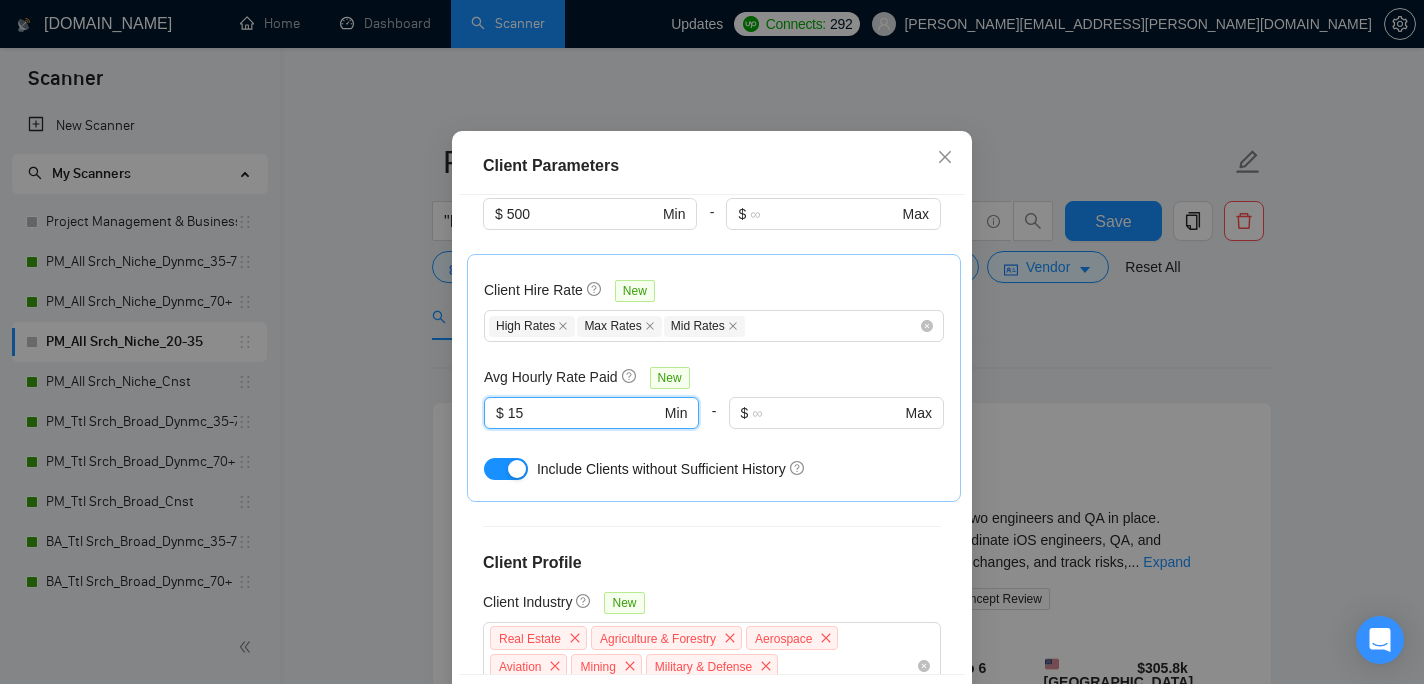 type on "15" 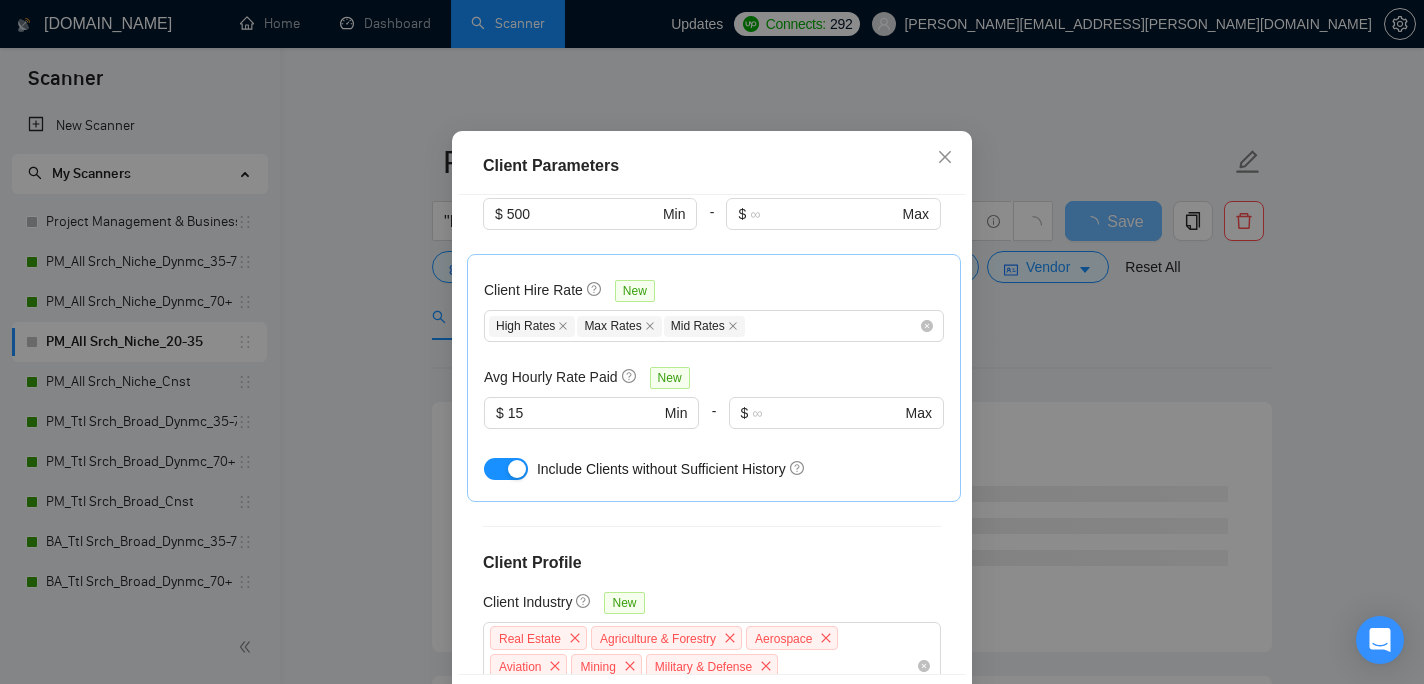 scroll, scrollTop: 823, scrollLeft: 0, axis: vertical 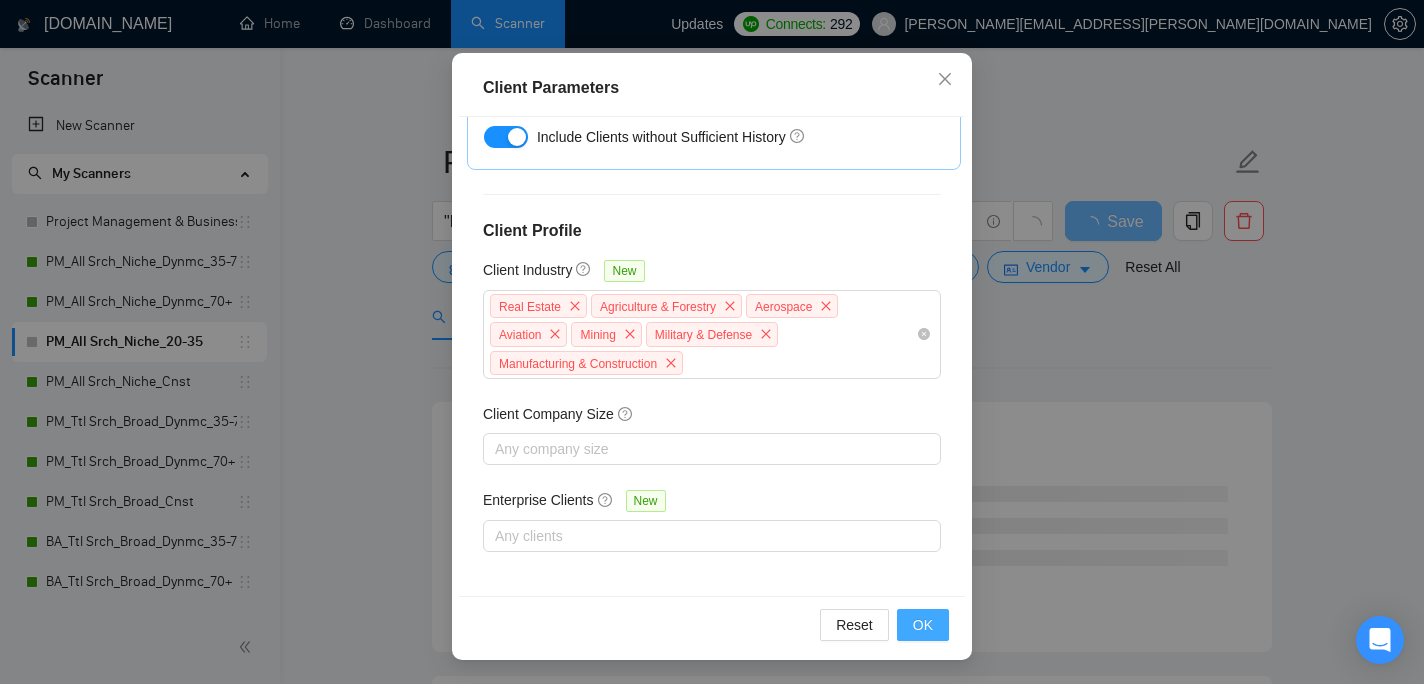 click on "OK" at bounding box center (923, 625) 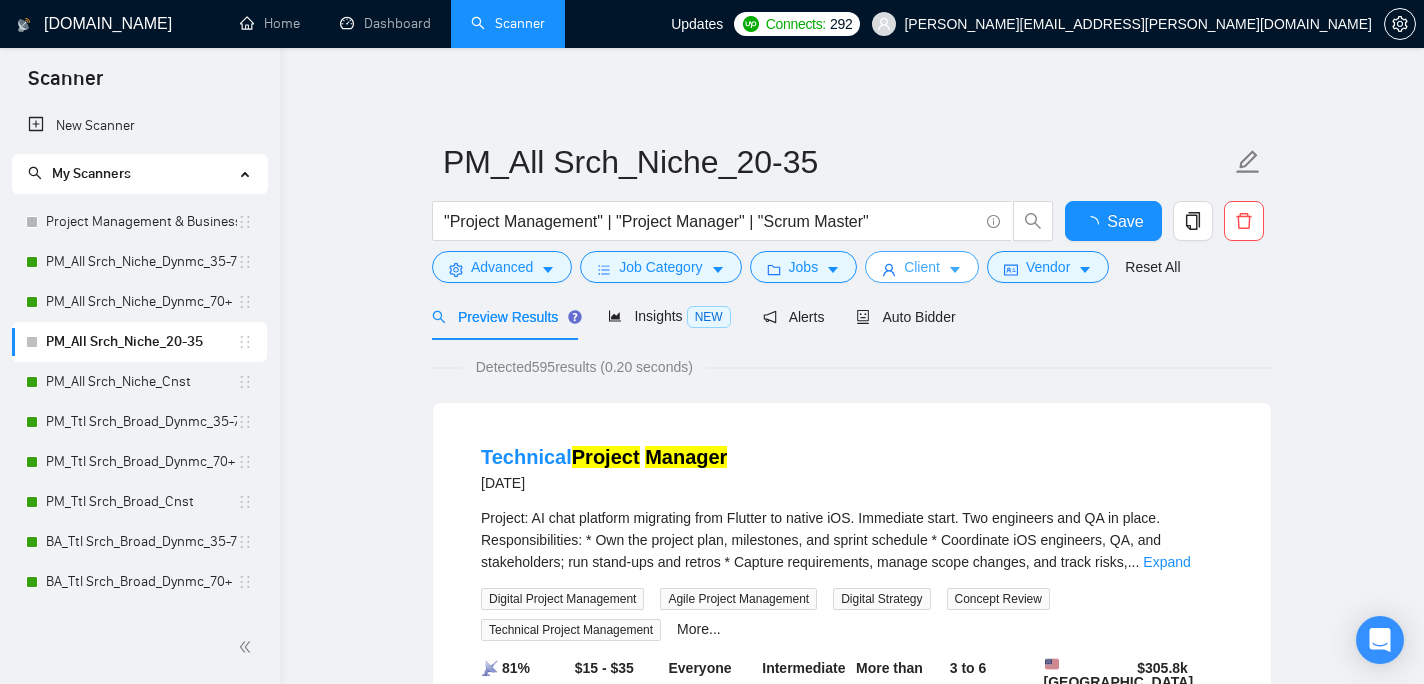 scroll, scrollTop: 0, scrollLeft: 0, axis: both 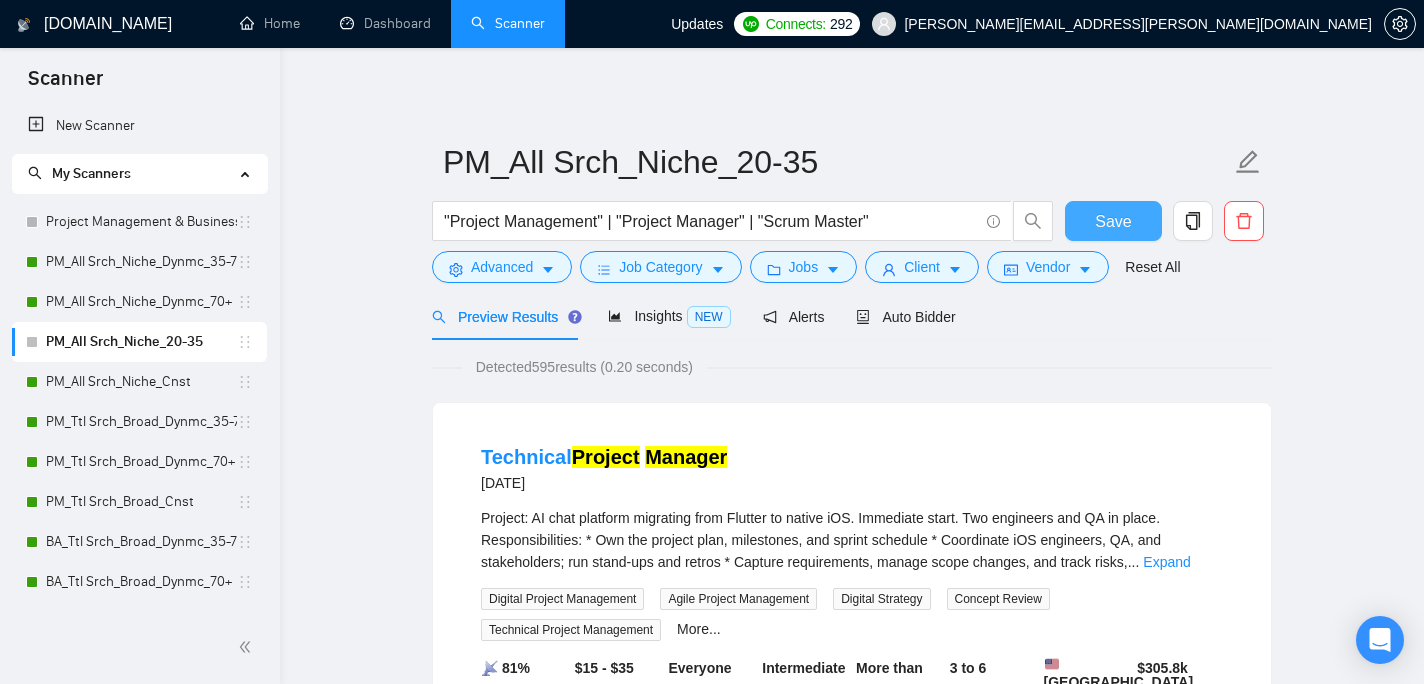 click on "Save" at bounding box center (1113, 221) 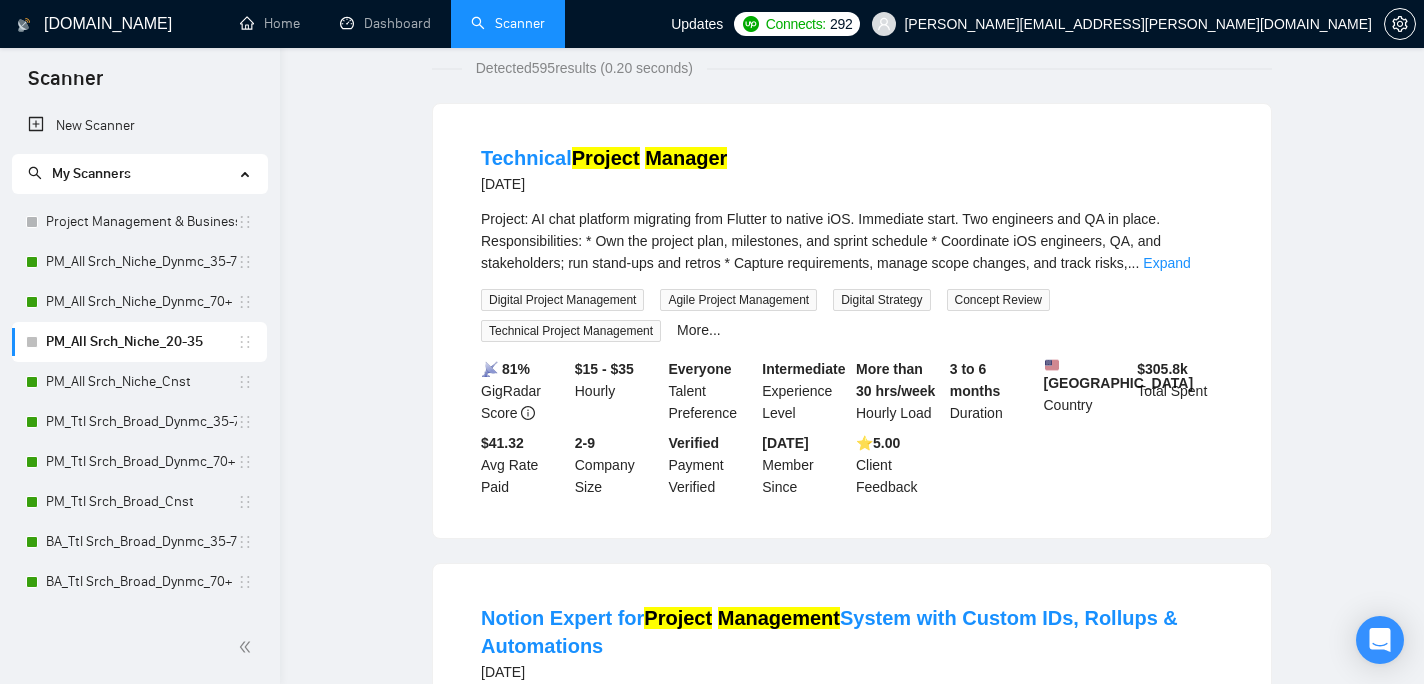 scroll, scrollTop: 0, scrollLeft: 0, axis: both 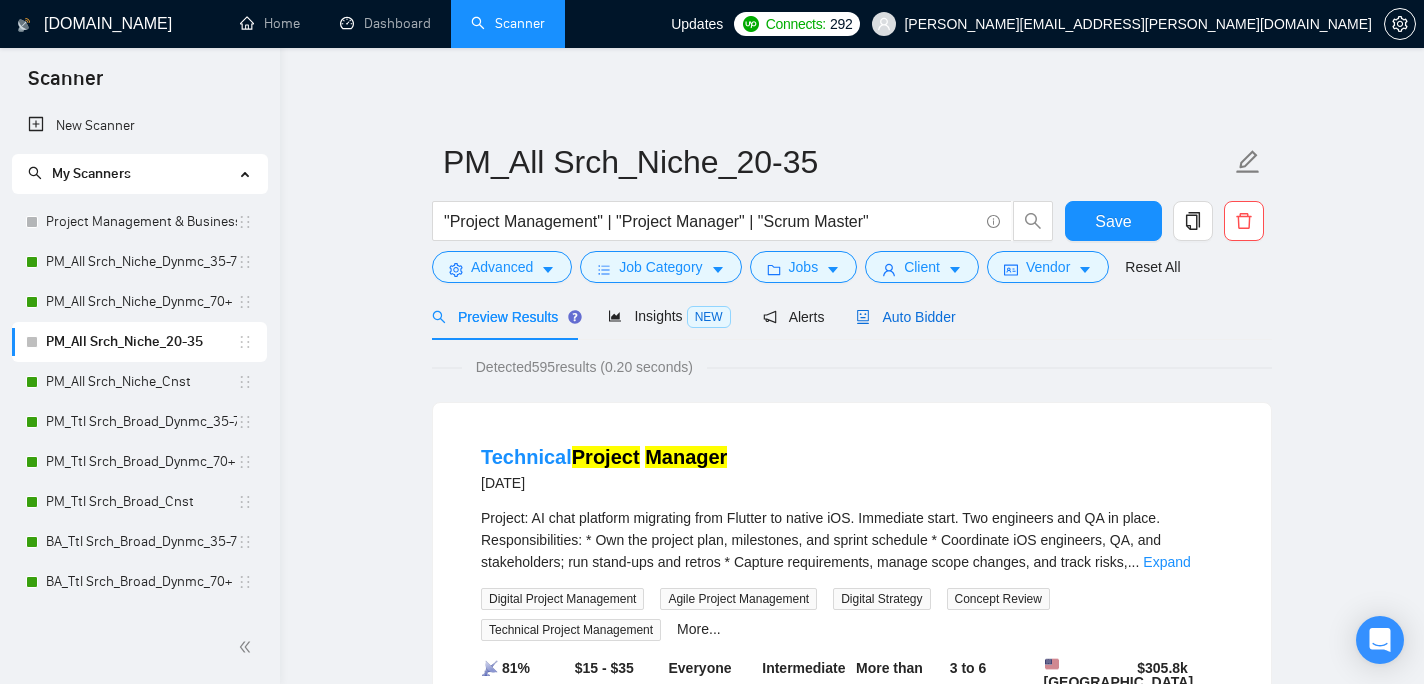 click on "Auto Bidder" at bounding box center [905, 317] 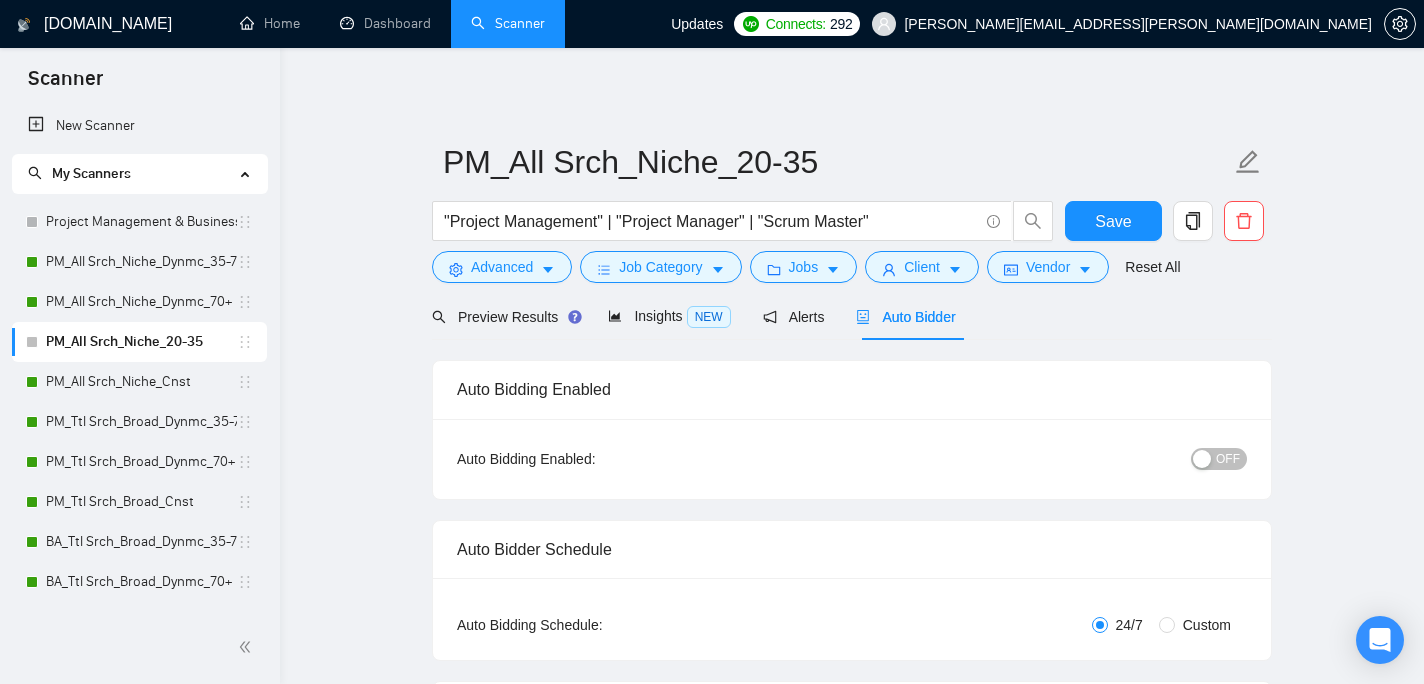 type 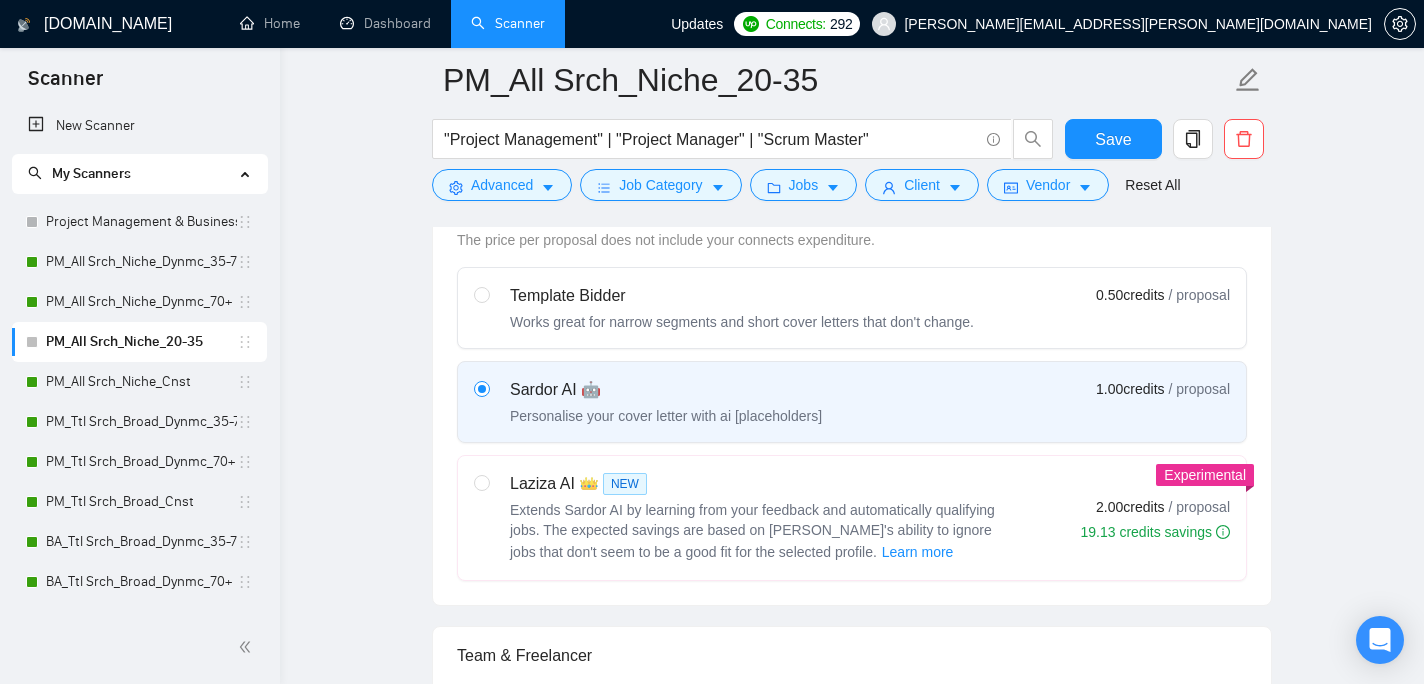 scroll, scrollTop: 1091, scrollLeft: 0, axis: vertical 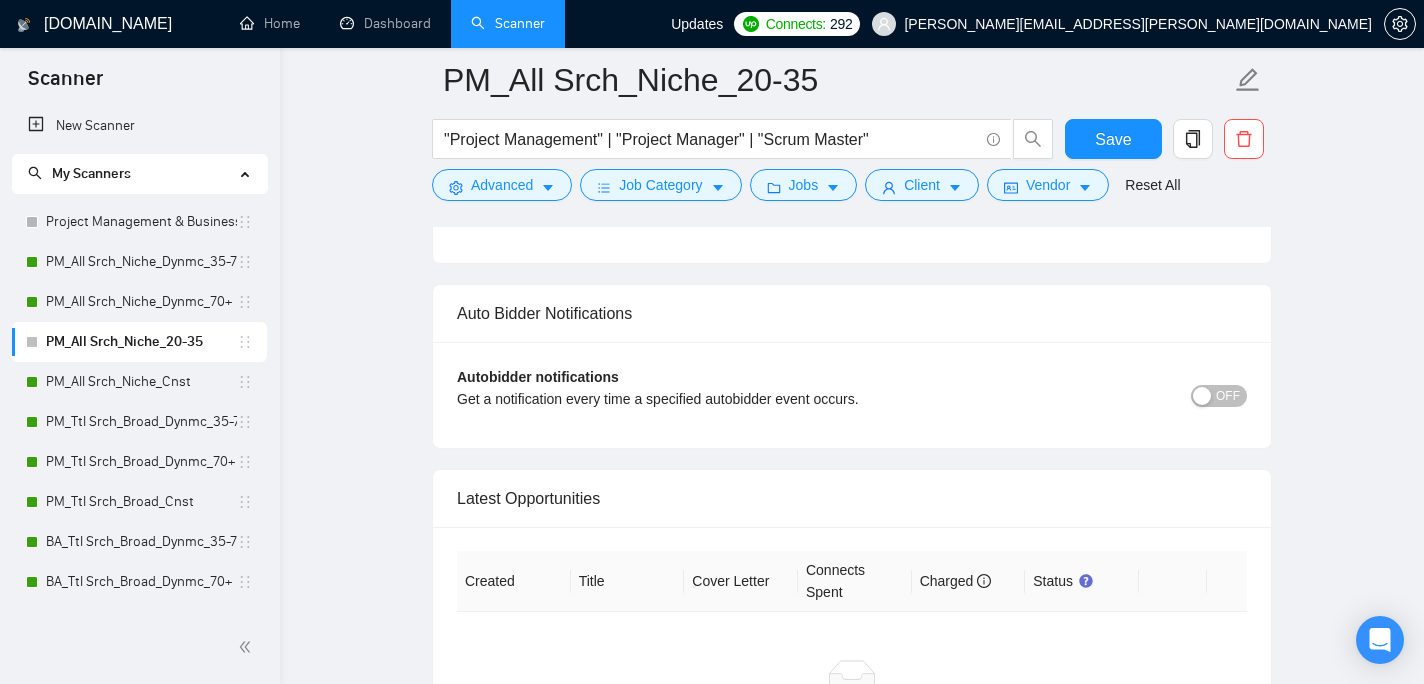 click on "OFF" at bounding box center (1228, 396) 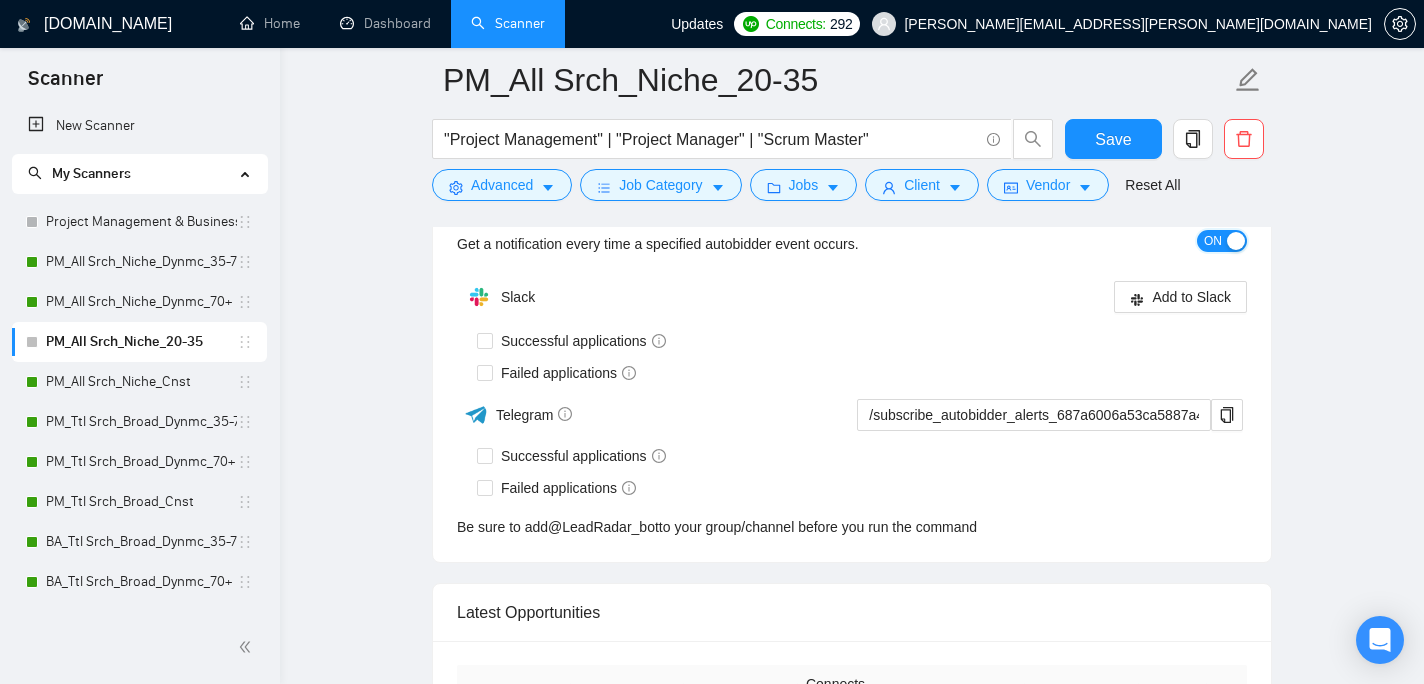 scroll, scrollTop: 4061, scrollLeft: 0, axis: vertical 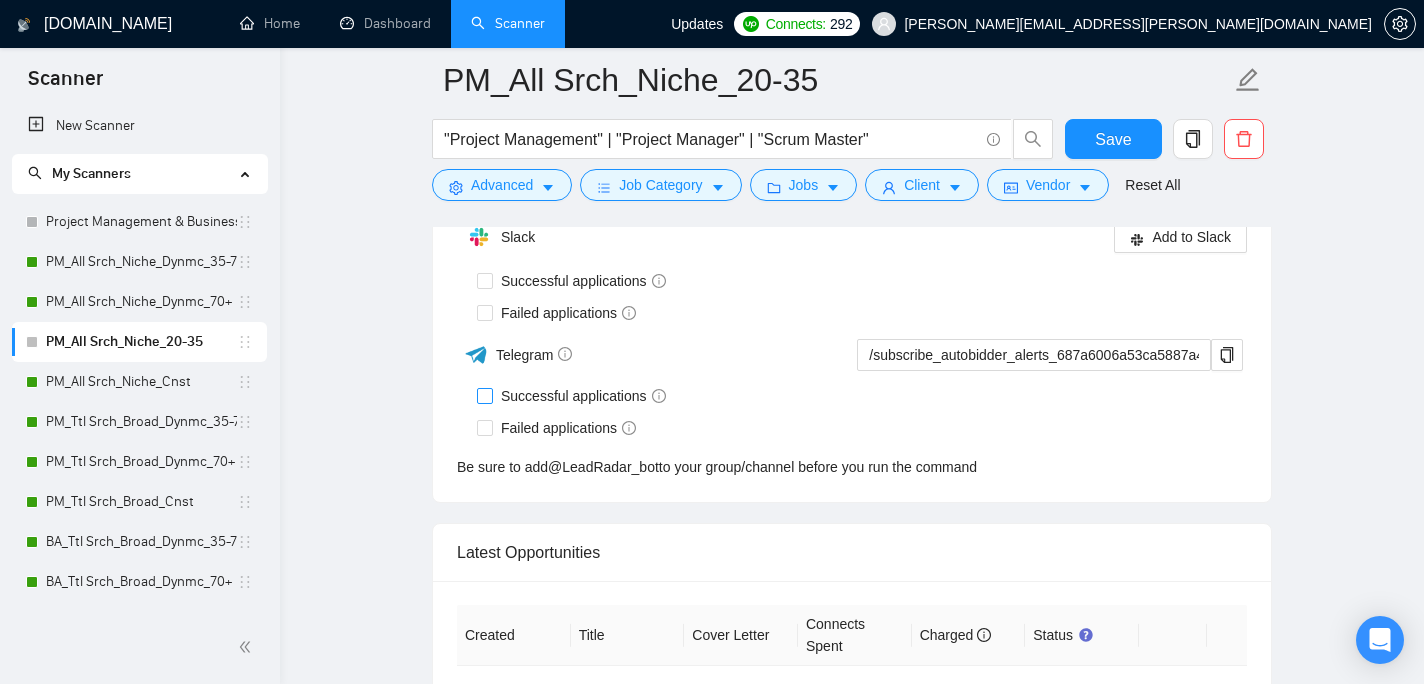 click on "Successful applications" at bounding box center (484, 395) 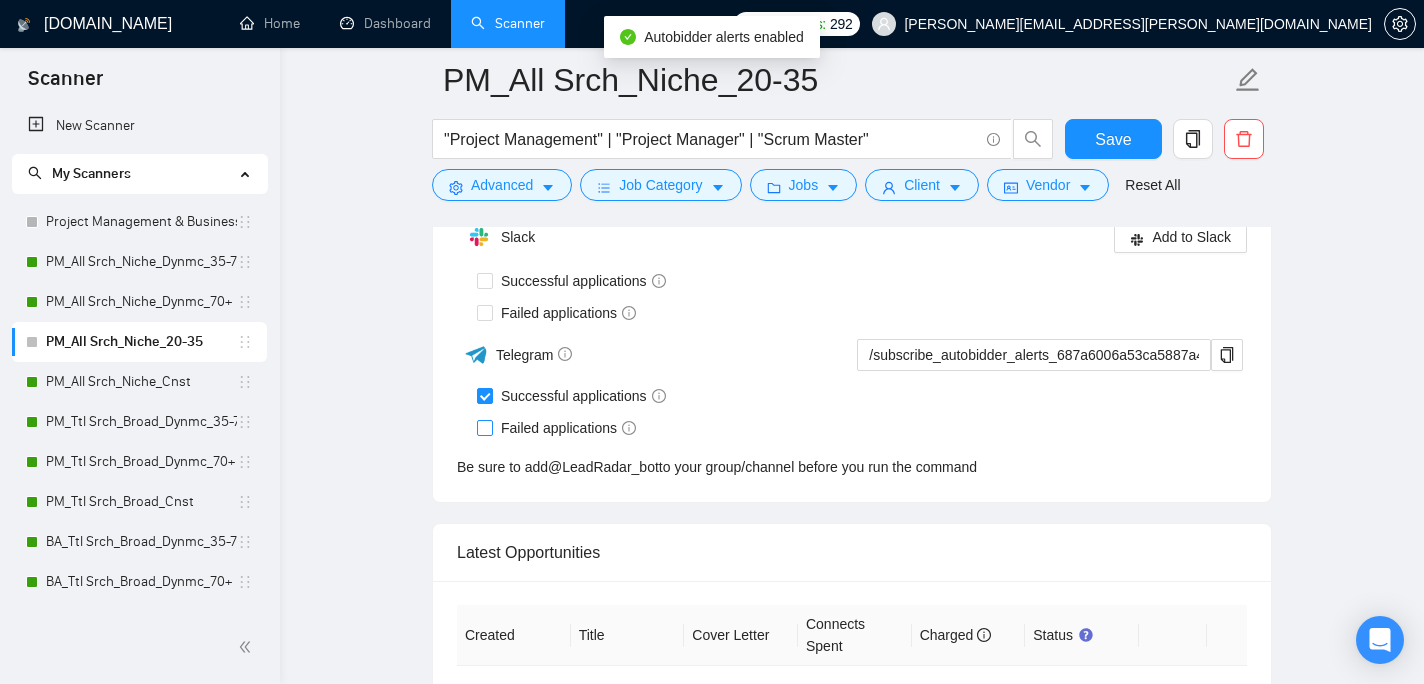 click on "Failed applications" at bounding box center [568, 428] 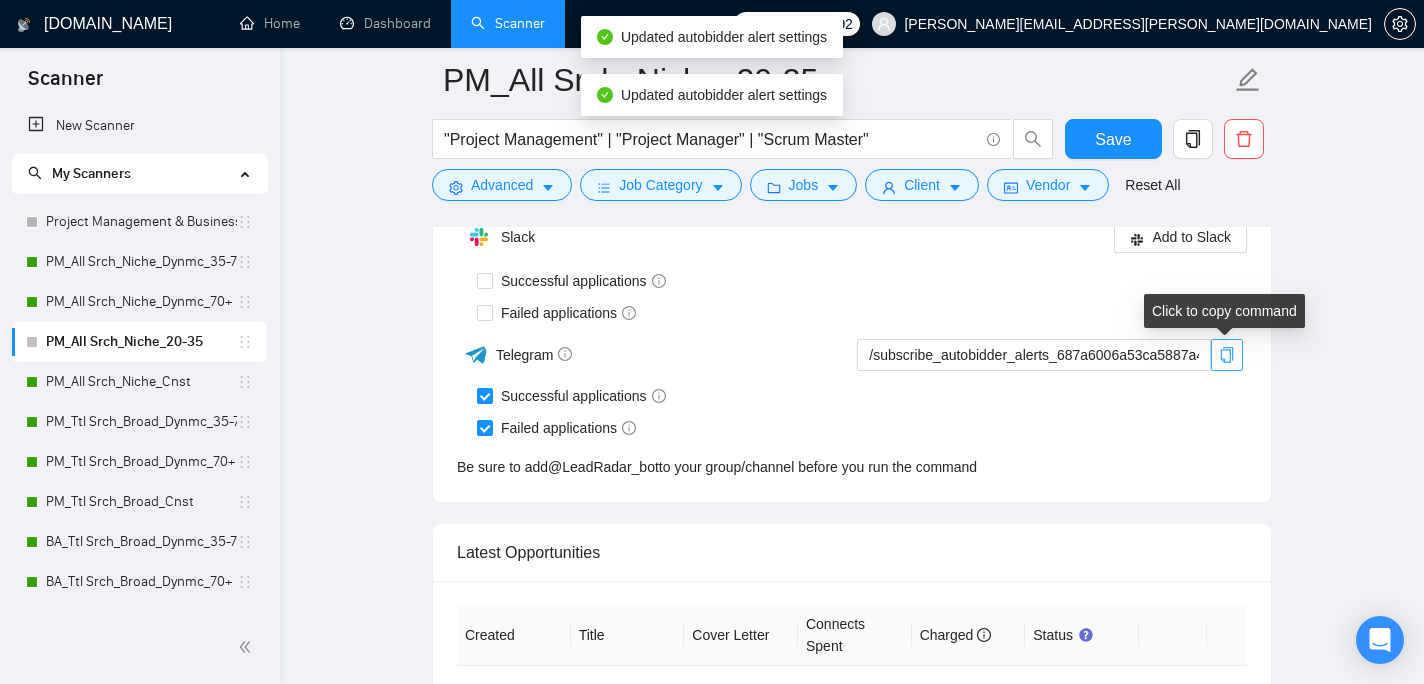 click 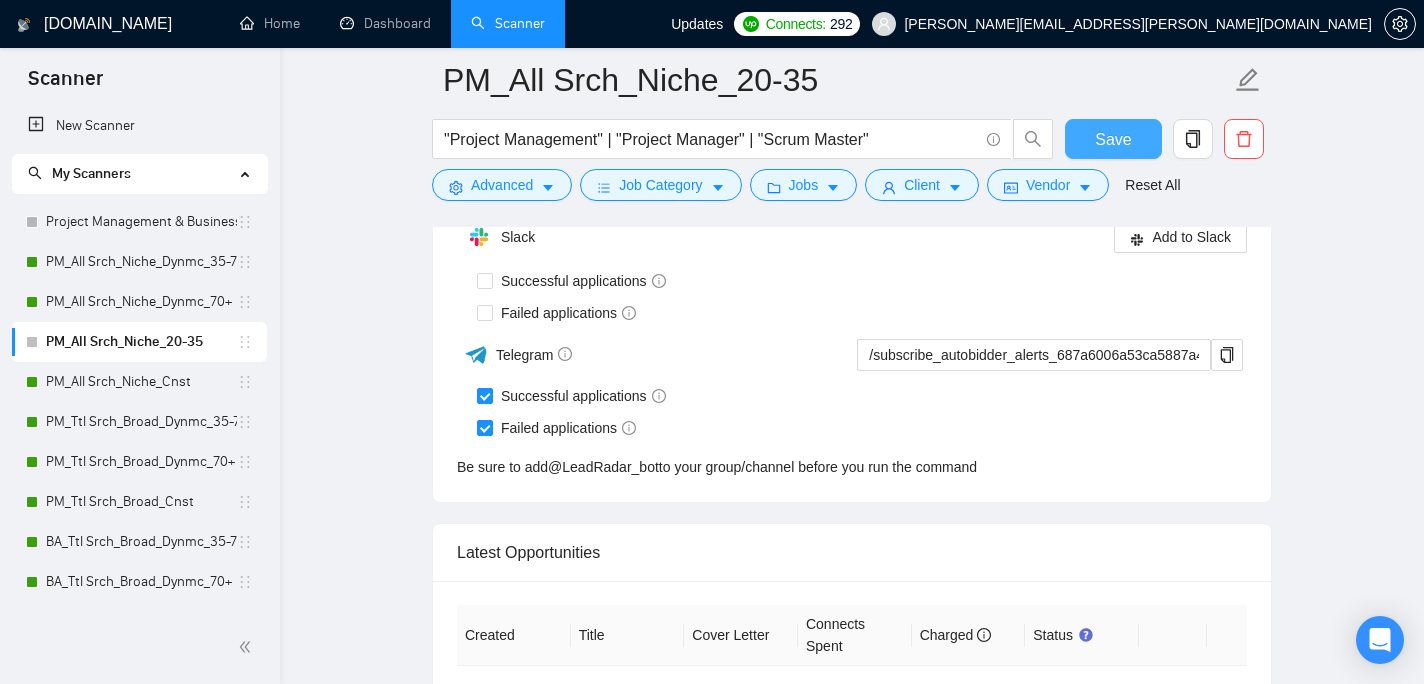 click on "Save" at bounding box center [1113, 139] 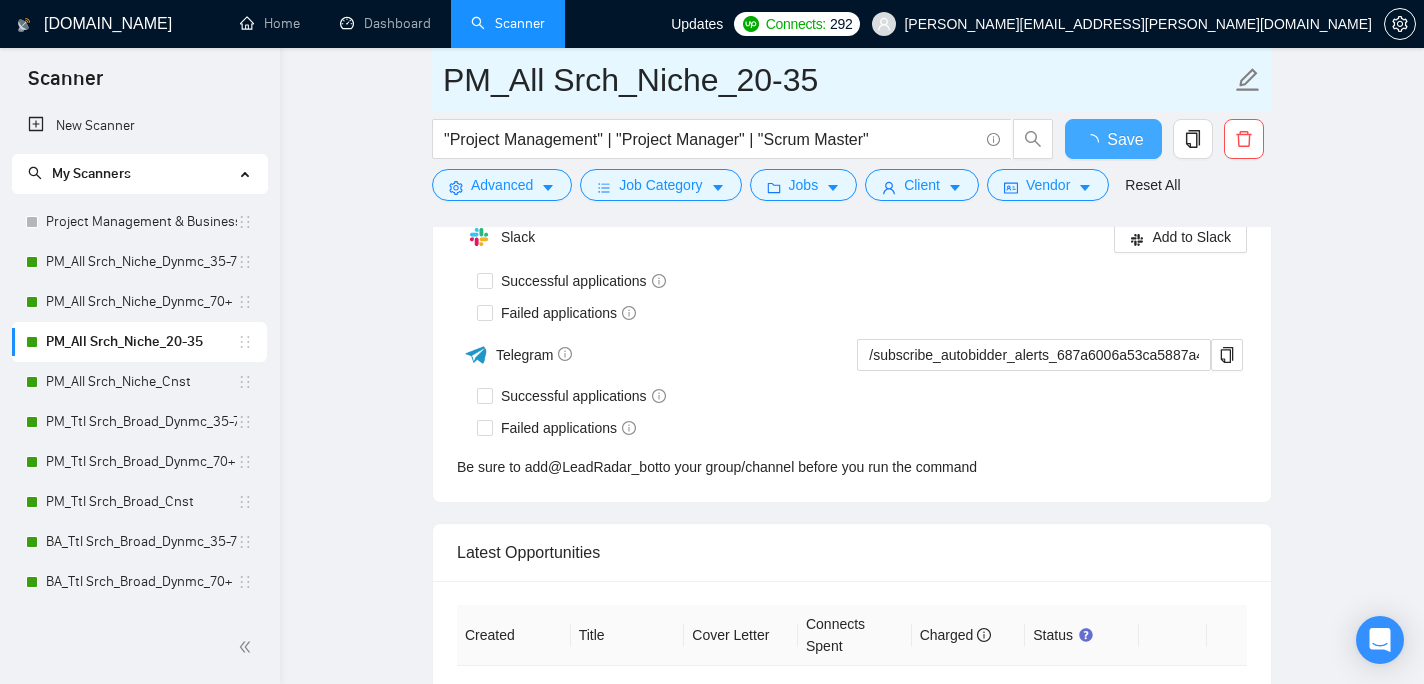 type 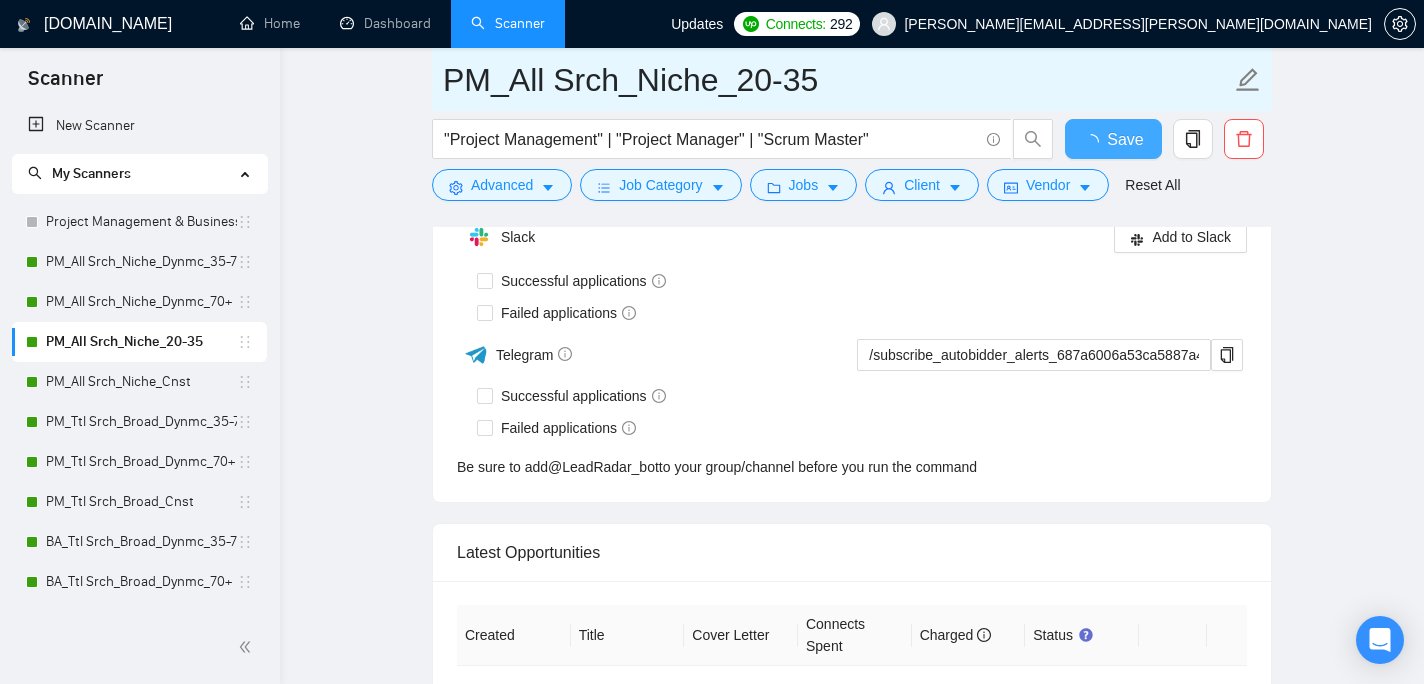 checkbox on "true" 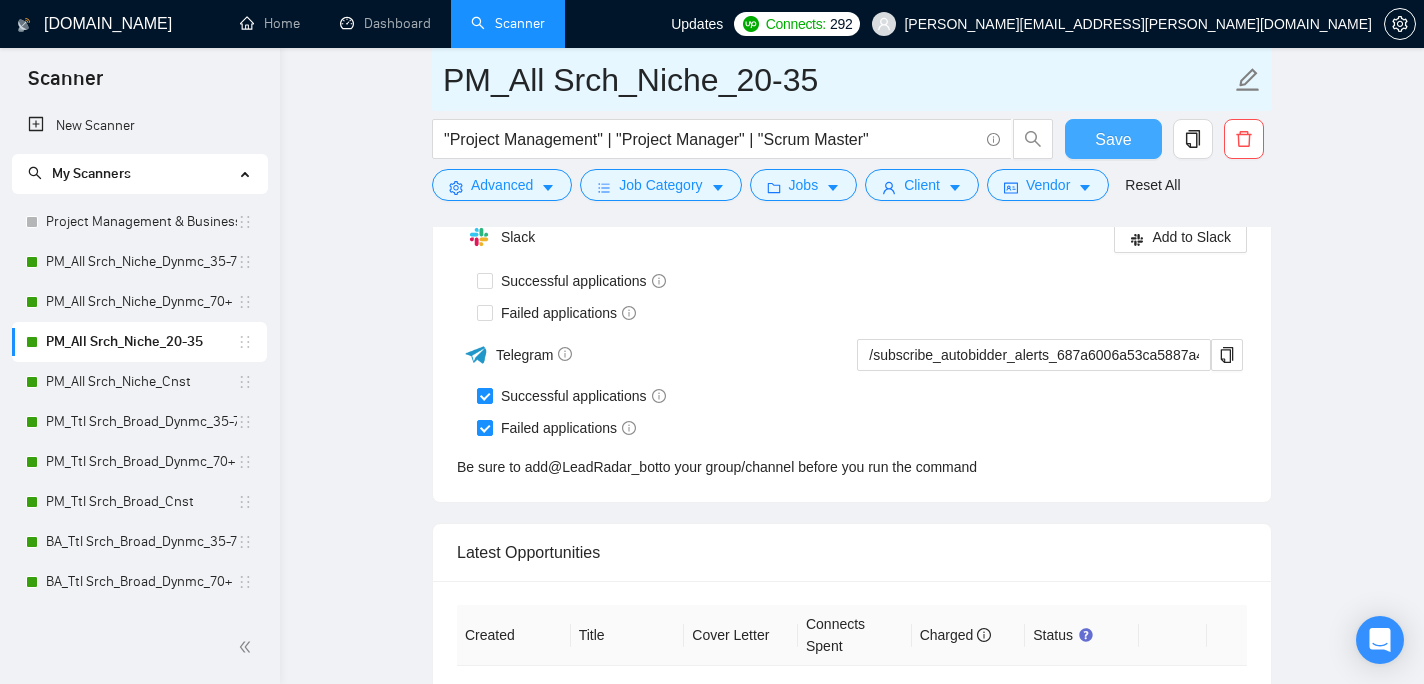 type 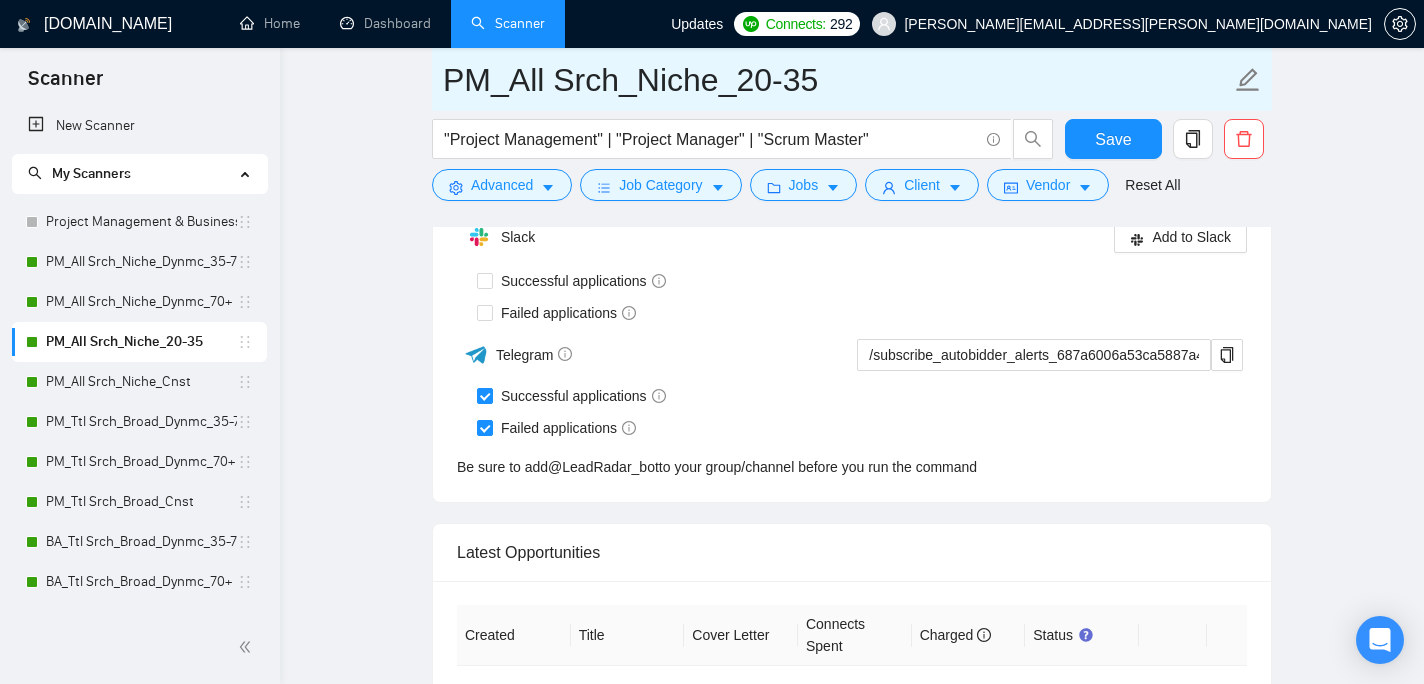click on "PM_All Srch_Niche_20-35" at bounding box center [837, 80] 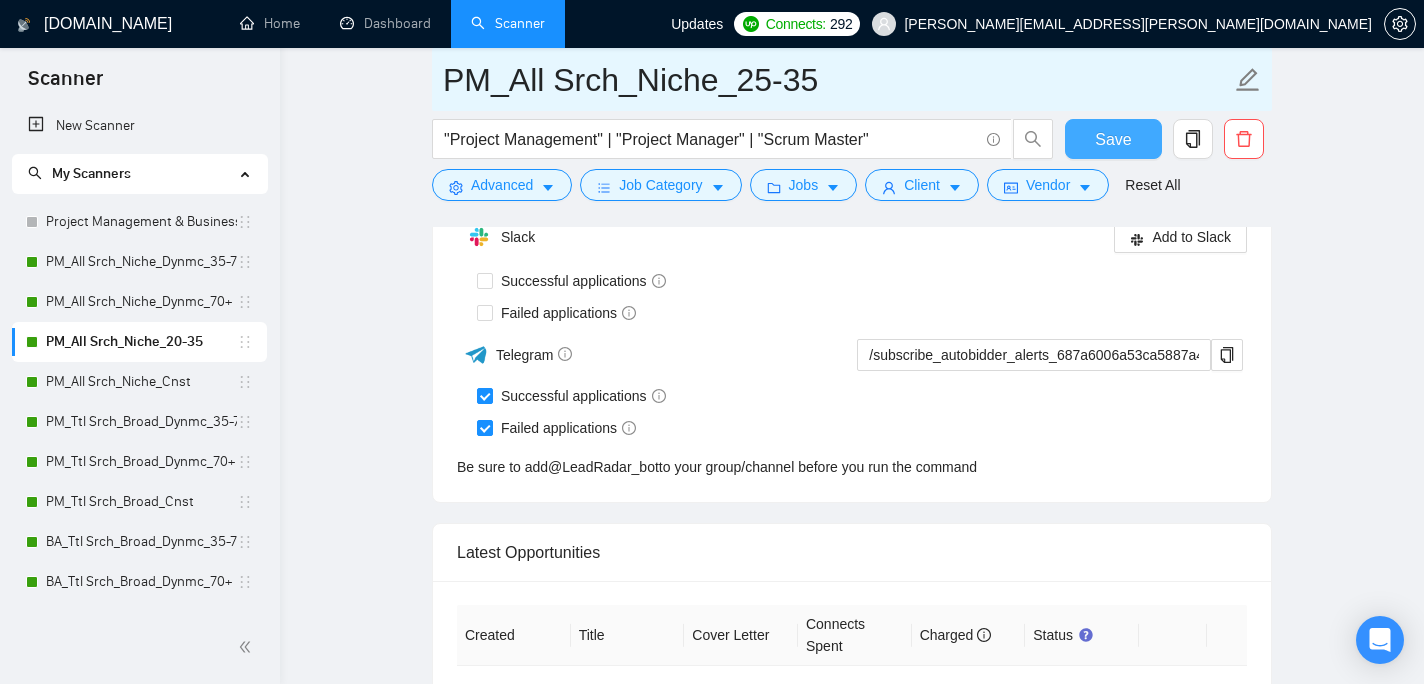 type on "PM_All Srch_Niche_25-35" 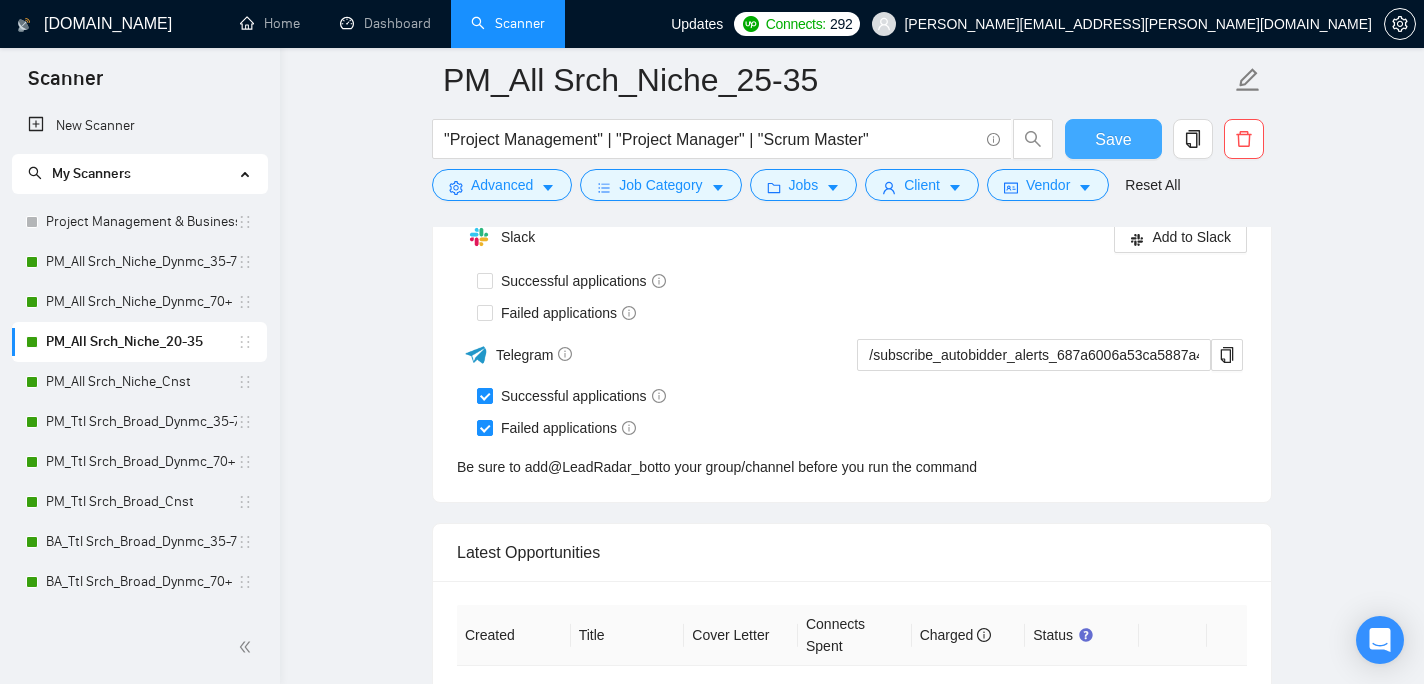 click on "Save" at bounding box center [1113, 139] 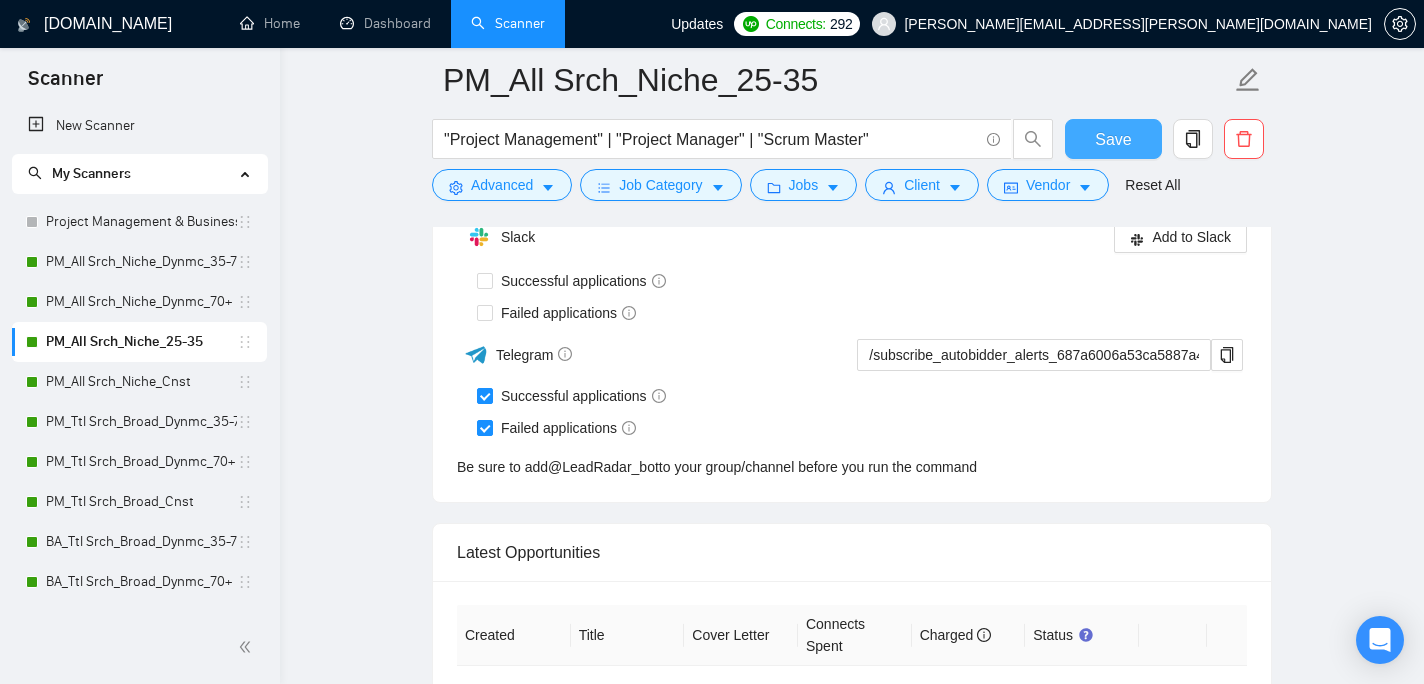 type 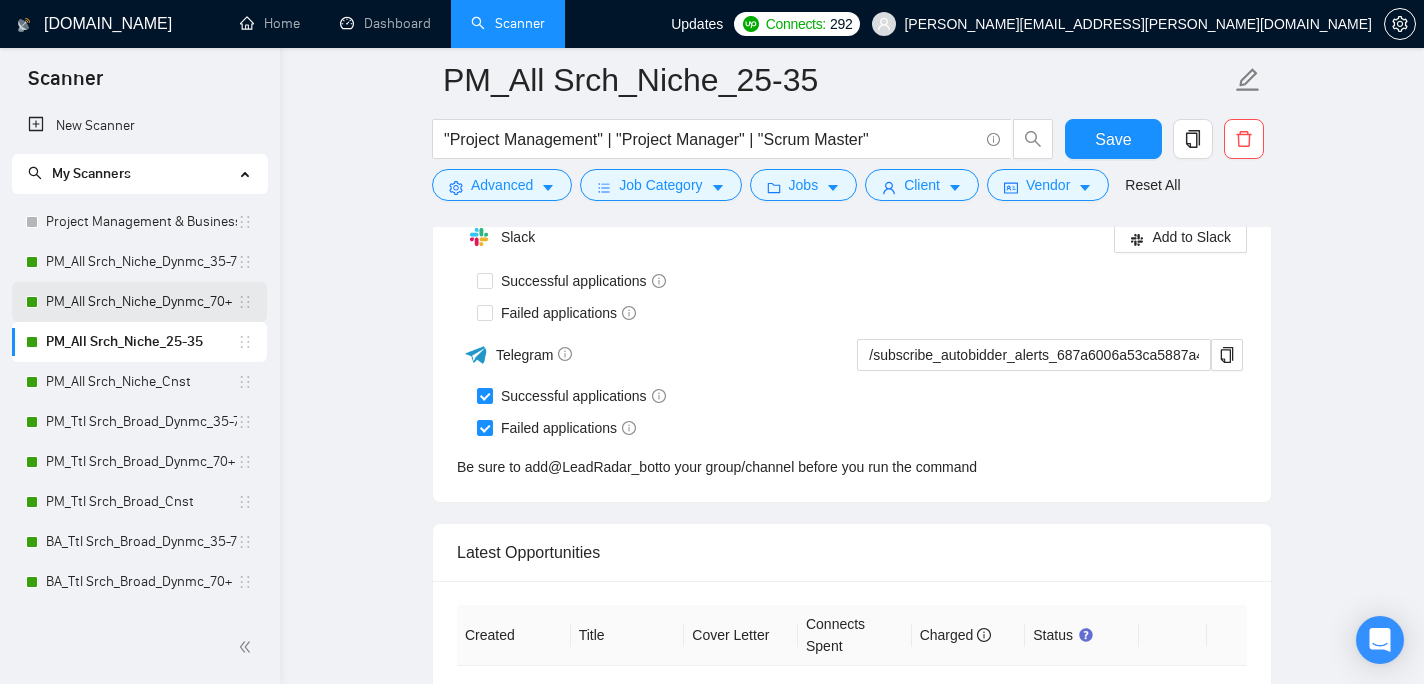 click on "PM_All Srch_Niche_Dynmc_70+" at bounding box center (141, 302) 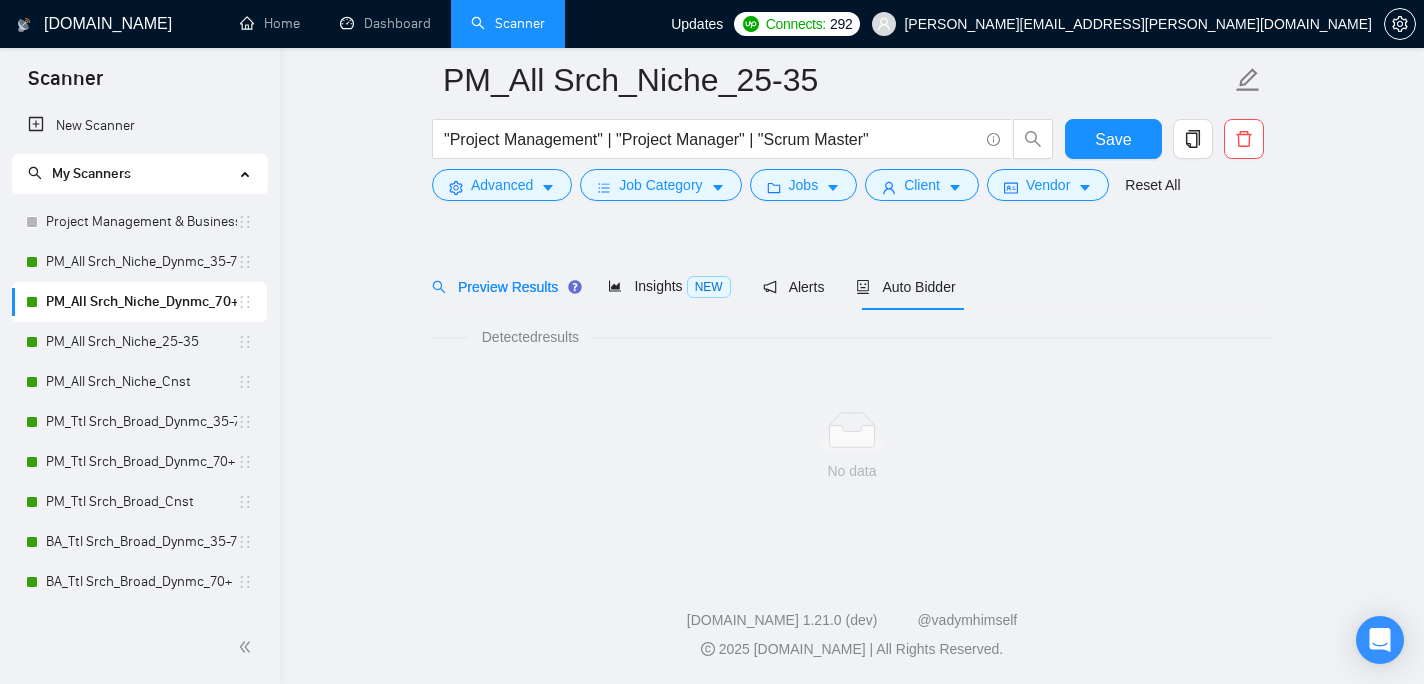 scroll, scrollTop: 46, scrollLeft: 0, axis: vertical 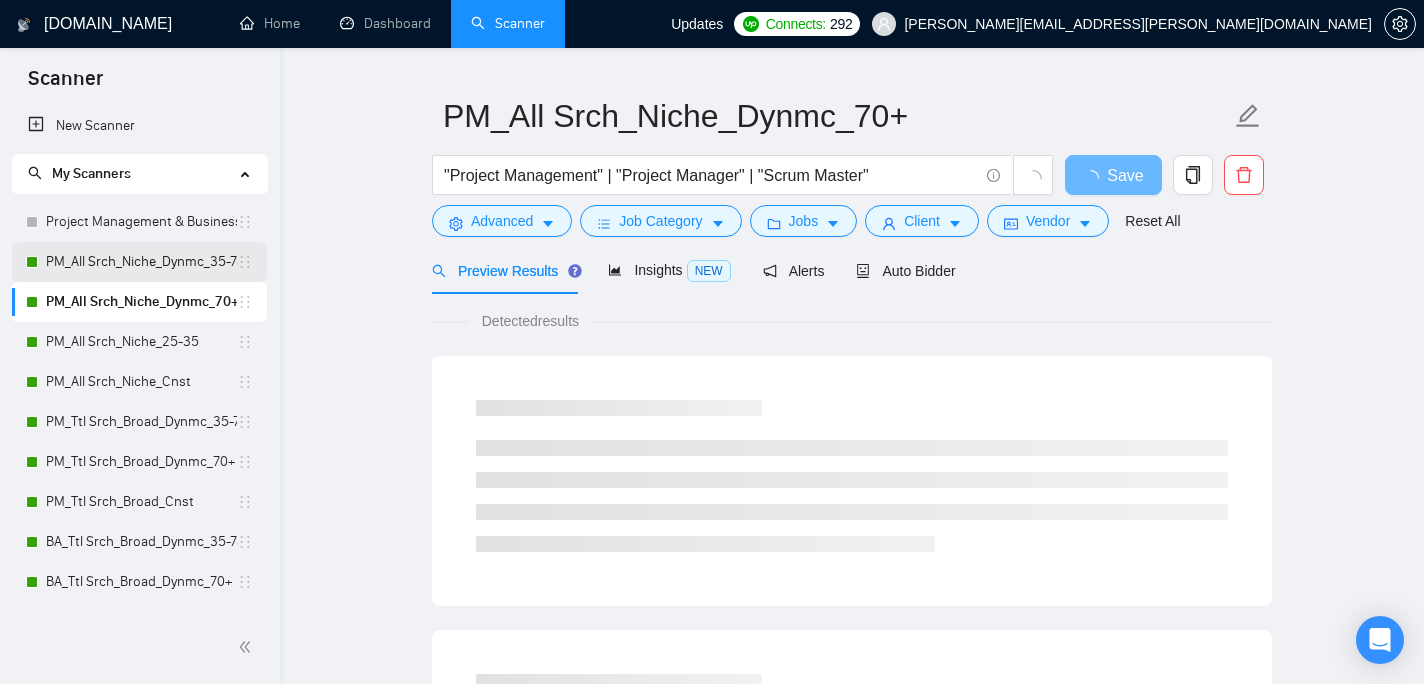 click on "PM_All Srch_Niche_Dynmc_35-70" at bounding box center (141, 262) 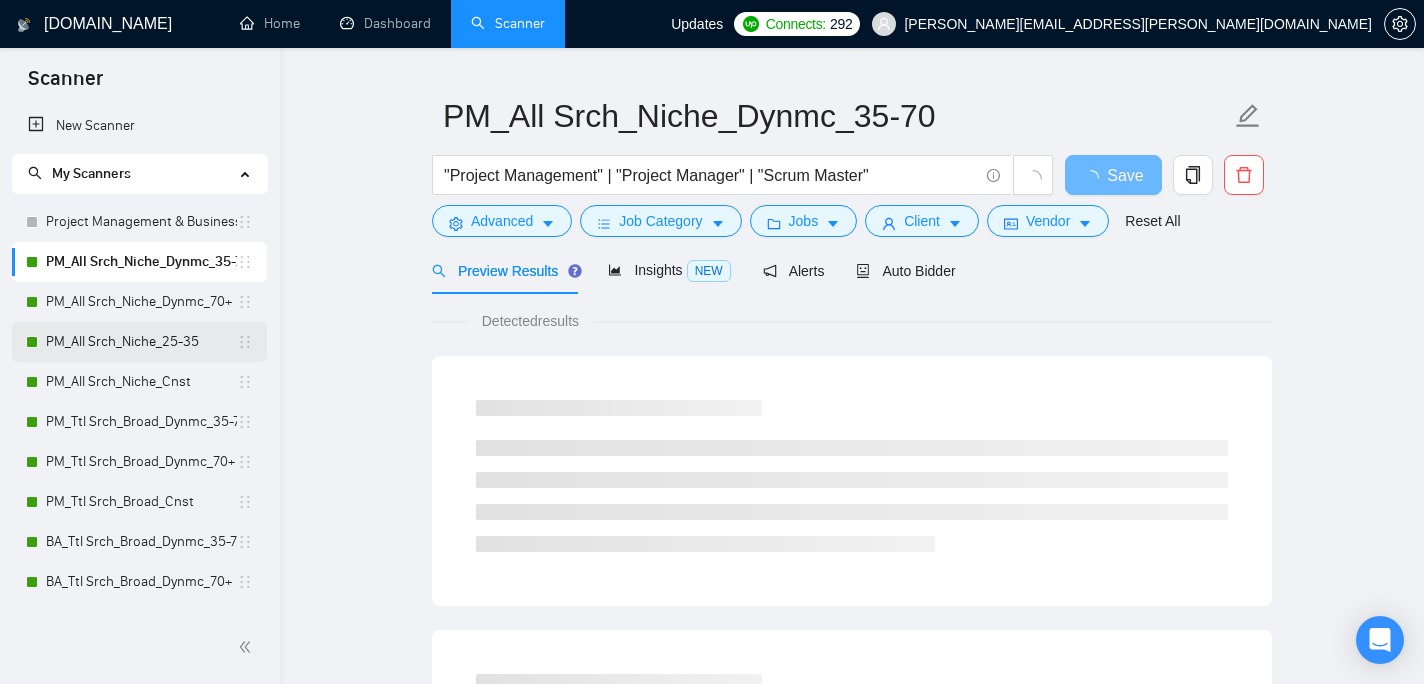 click on "PM_All Srch_Niche_25-35" at bounding box center (141, 342) 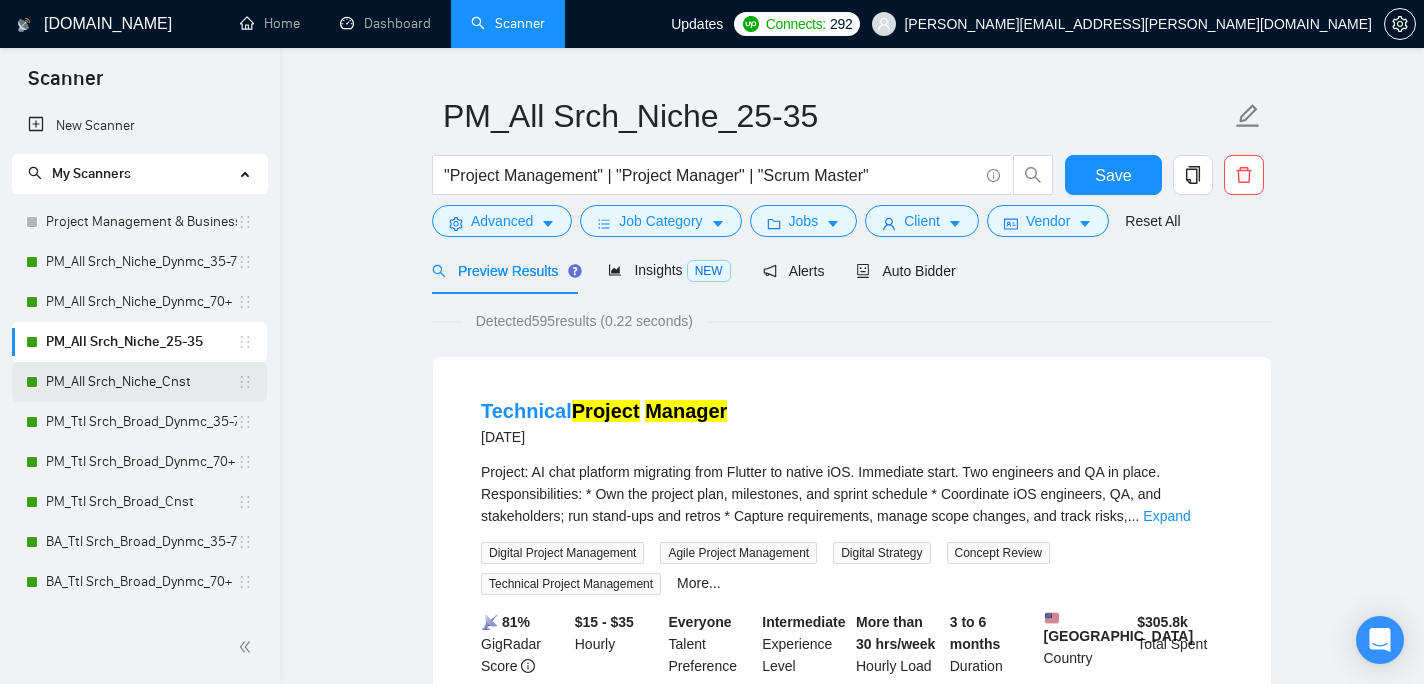 click on "PM_All Srch_Niche_Cnst" at bounding box center (141, 382) 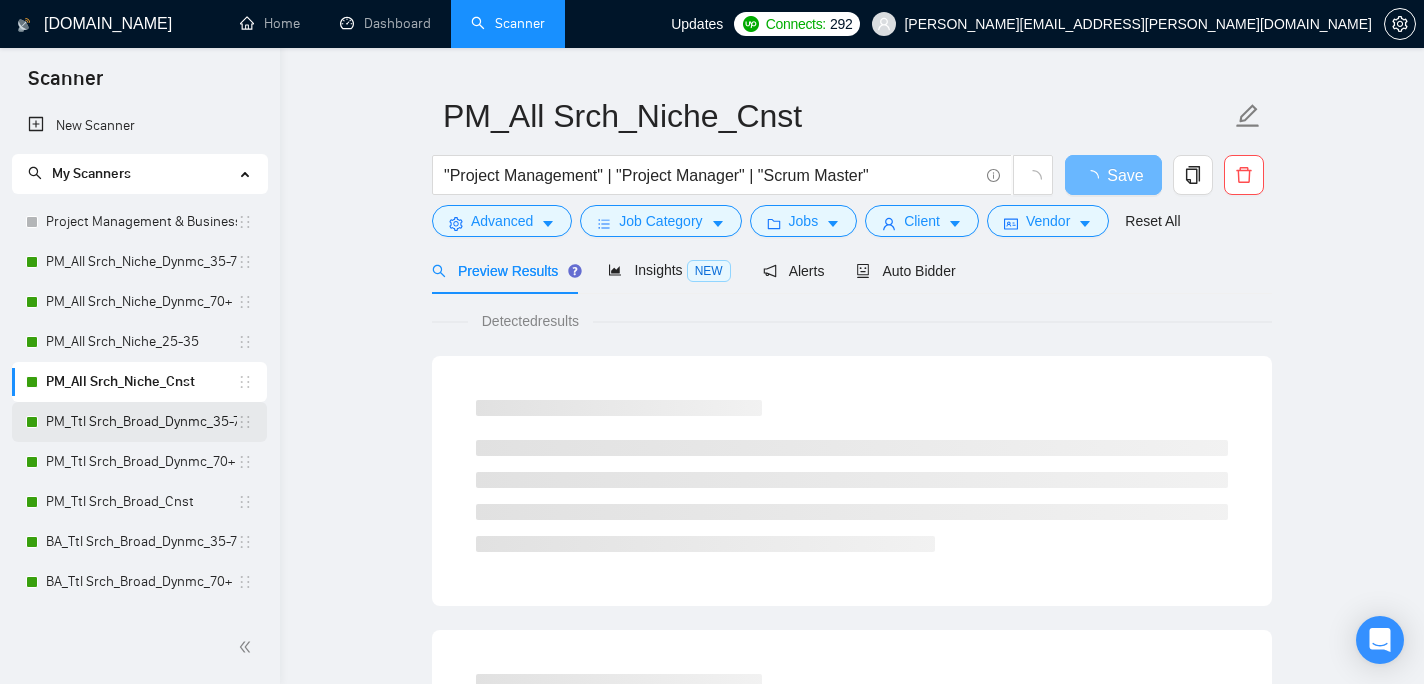 click on "PM_Ttl Srch_Broad_Dynmc_35-70" at bounding box center (141, 422) 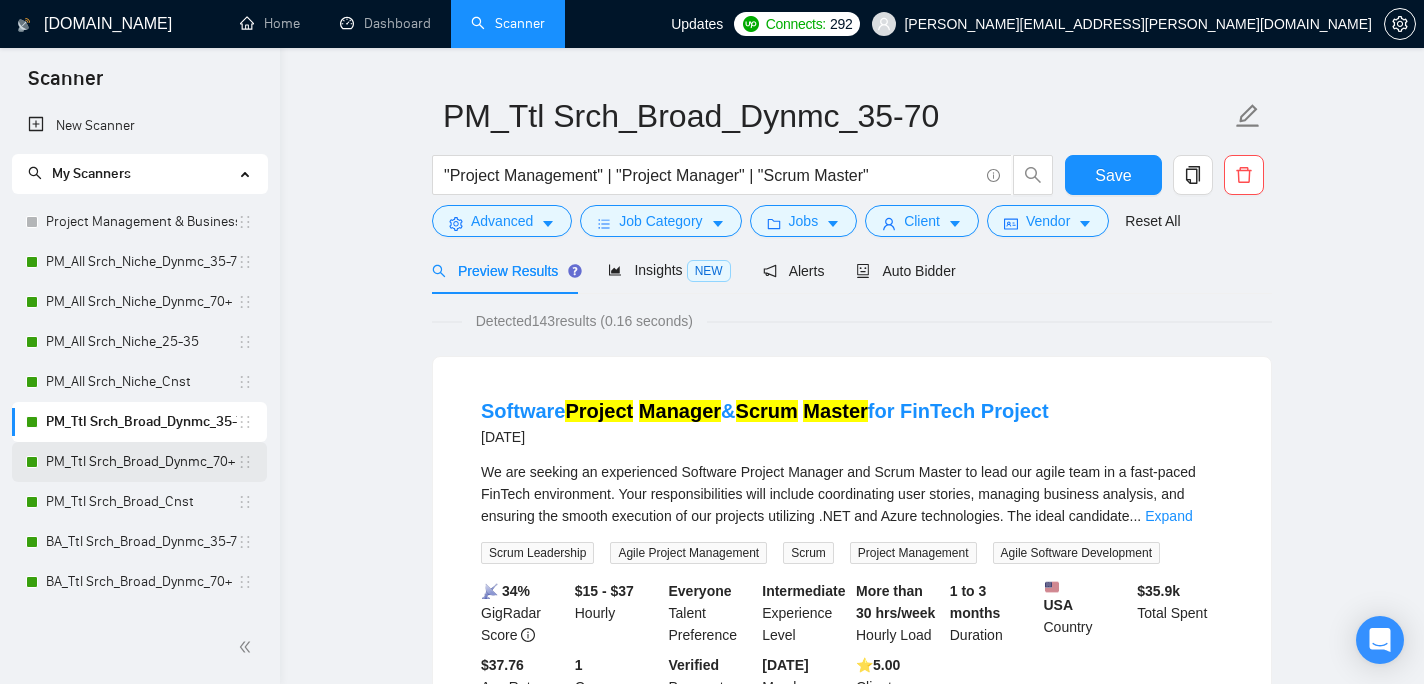 click on "PM_Ttl Srch_Broad_Dynmc_70+" at bounding box center [141, 462] 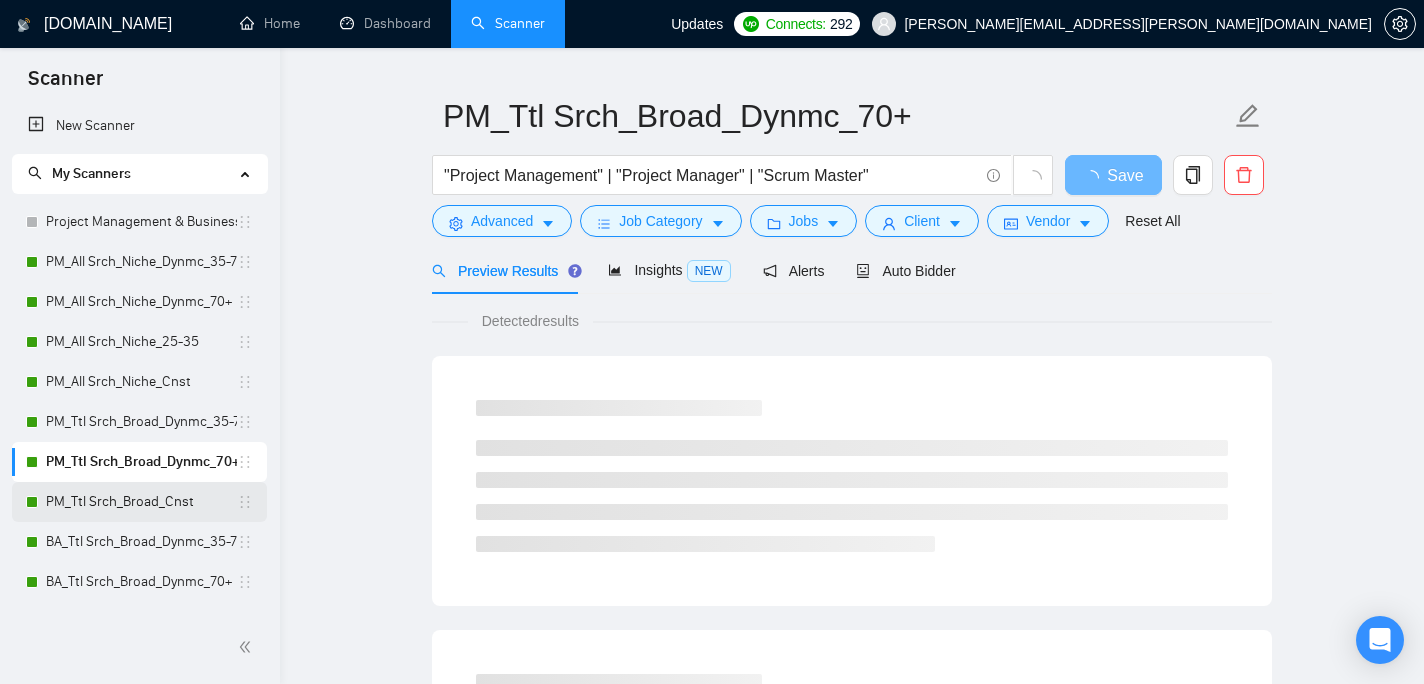 click on "PM_Ttl Srch_Broad_Cnst" at bounding box center (141, 502) 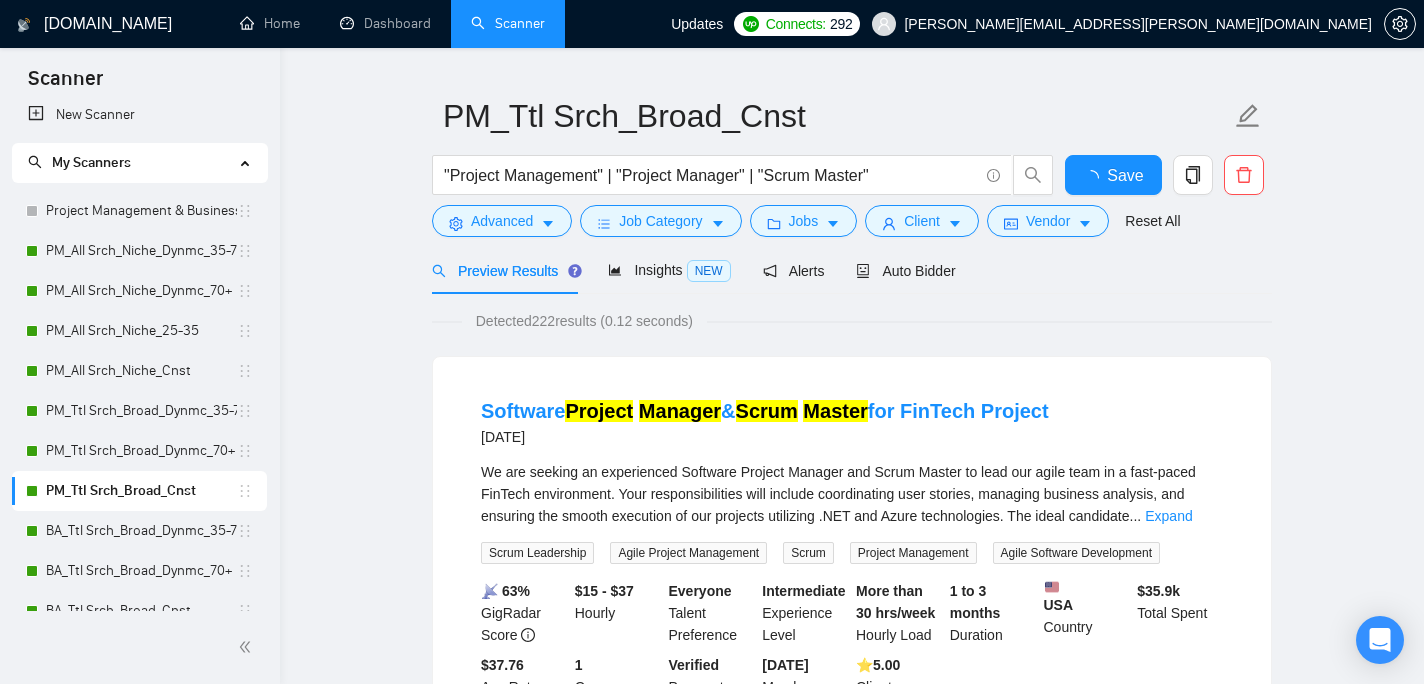 scroll, scrollTop: 0, scrollLeft: 0, axis: both 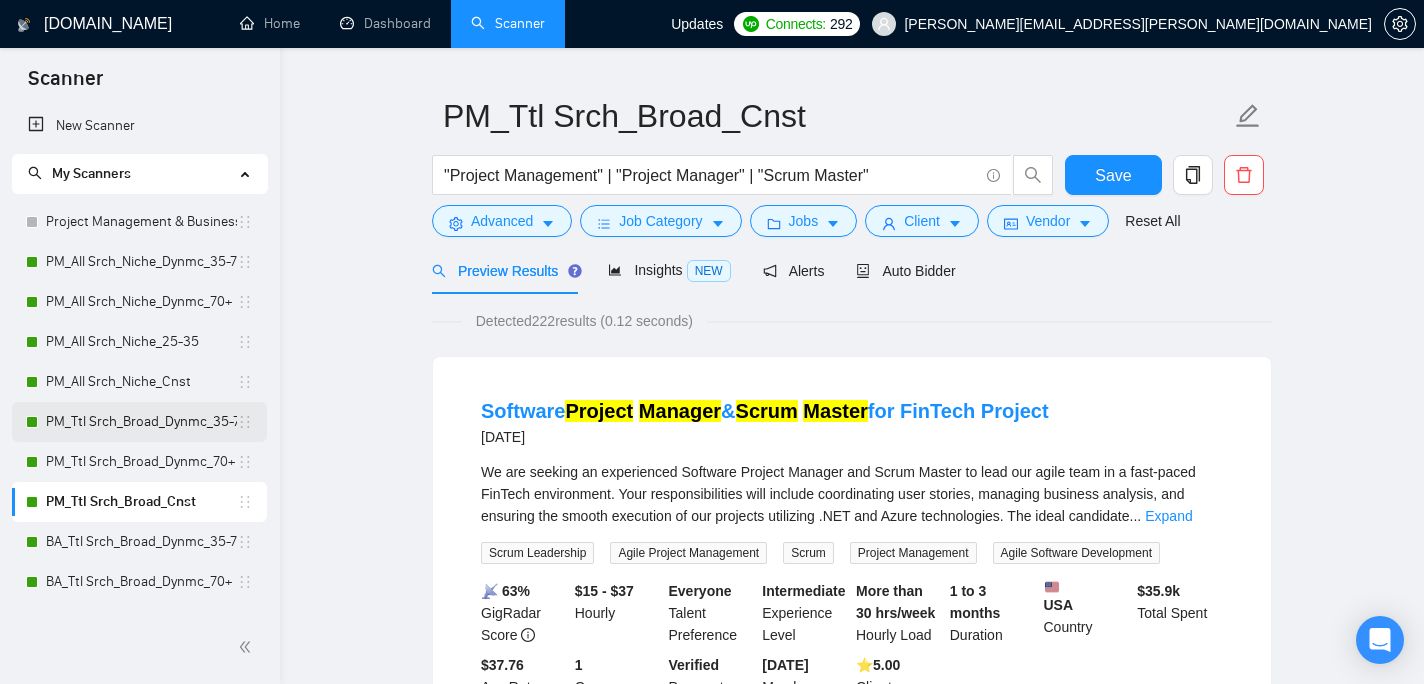 click on "PM_Ttl Srch_Broad_Dynmc_35-70" at bounding box center (141, 422) 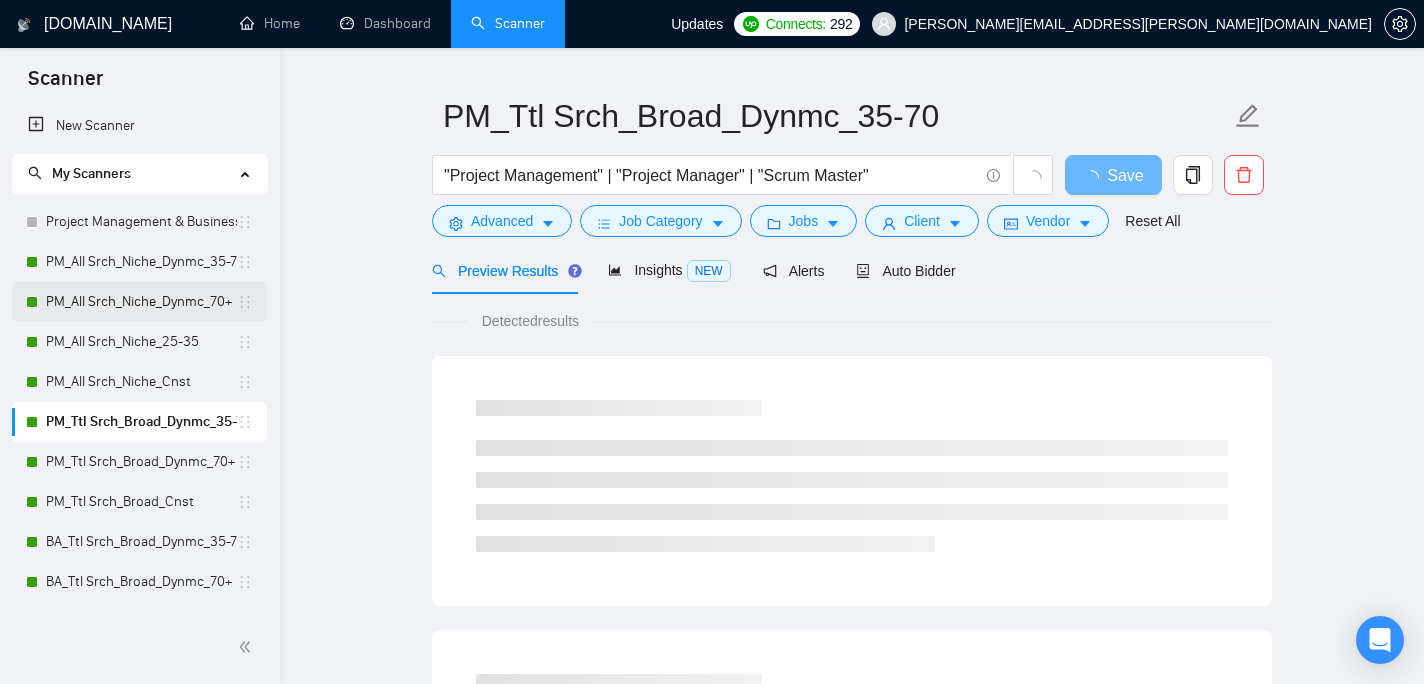 scroll, scrollTop: 0, scrollLeft: 0, axis: both 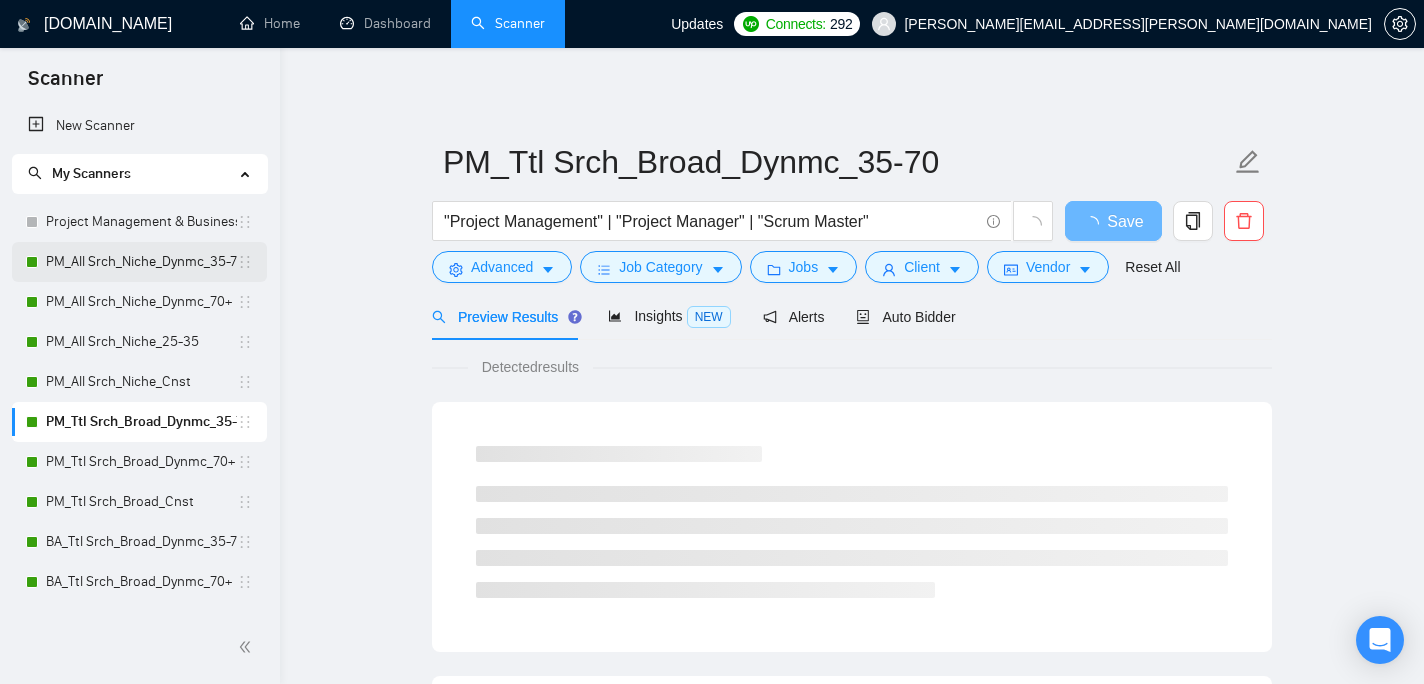 click on "PM_All Srch_Niche_Dynmc_35-70" at bounding box center [141, 262] 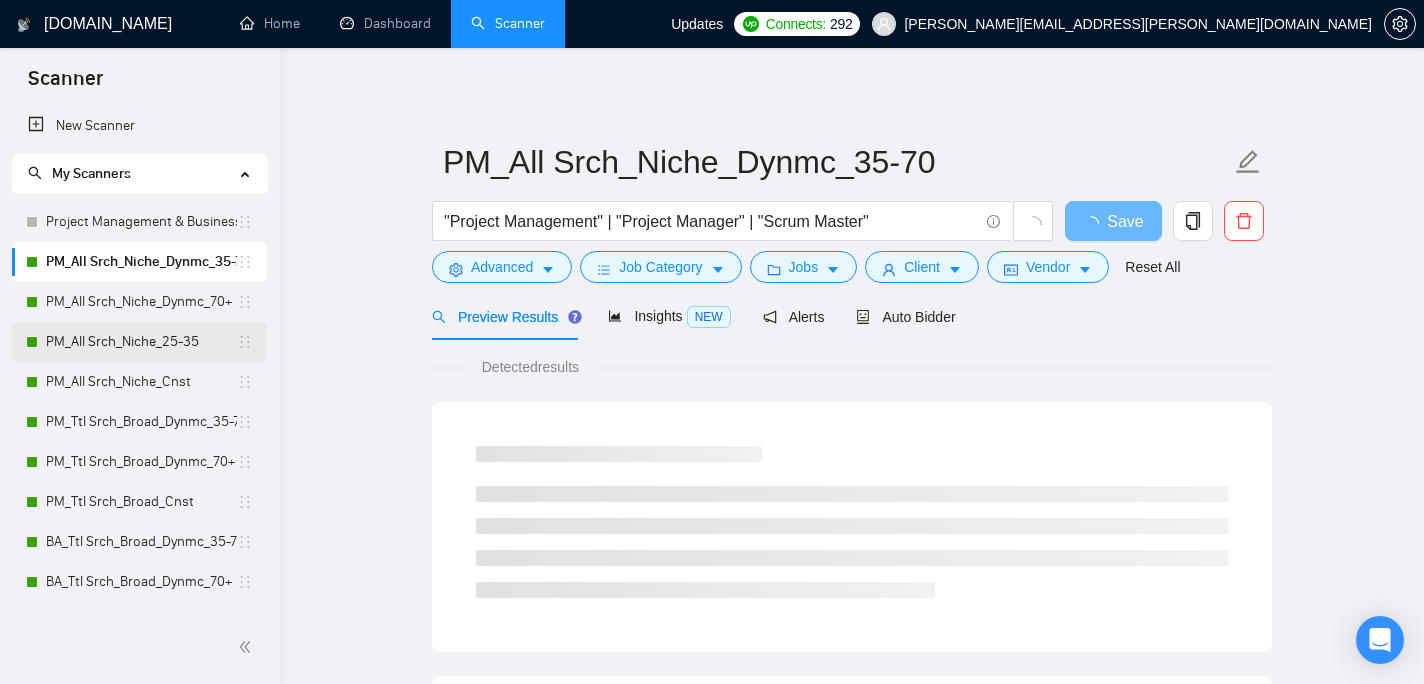 click on "PM_All Srch_Niche_25-35" at bounding box center [141, 342] 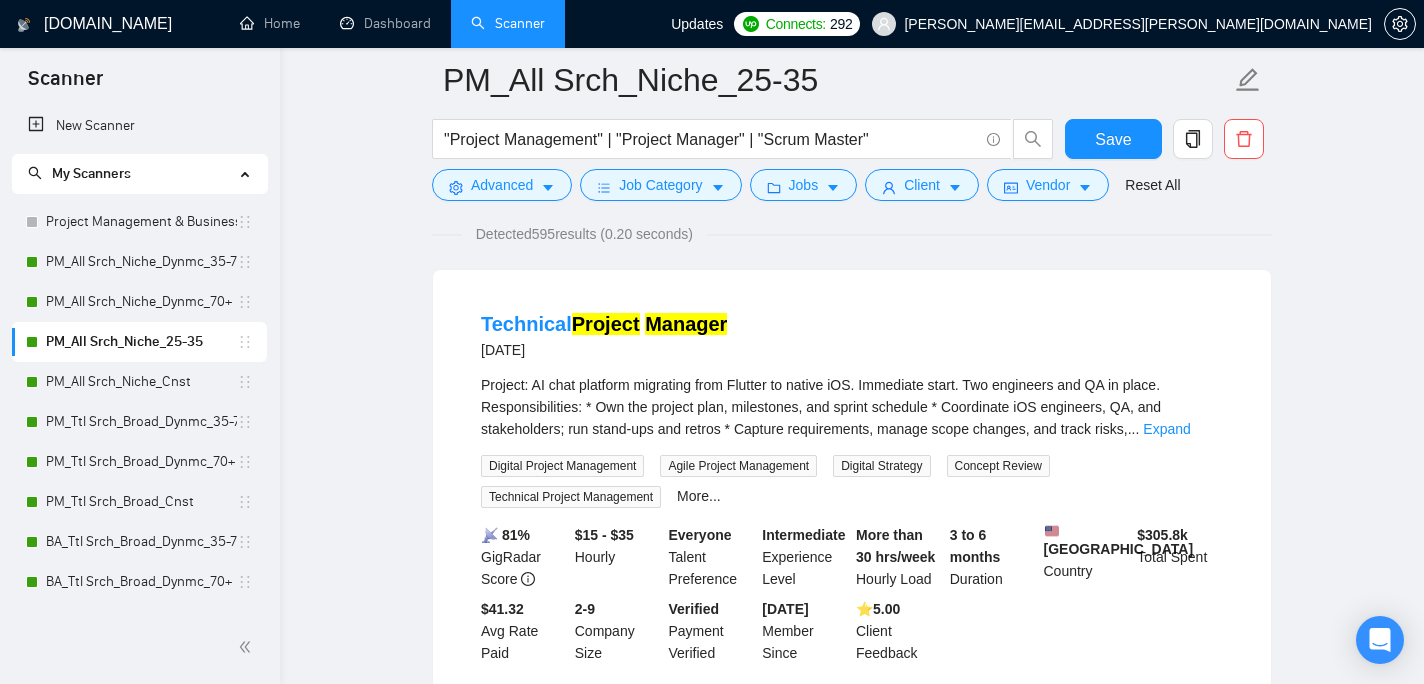 scroll, scrollTop: 0, scrollLeft: 0, axis: both 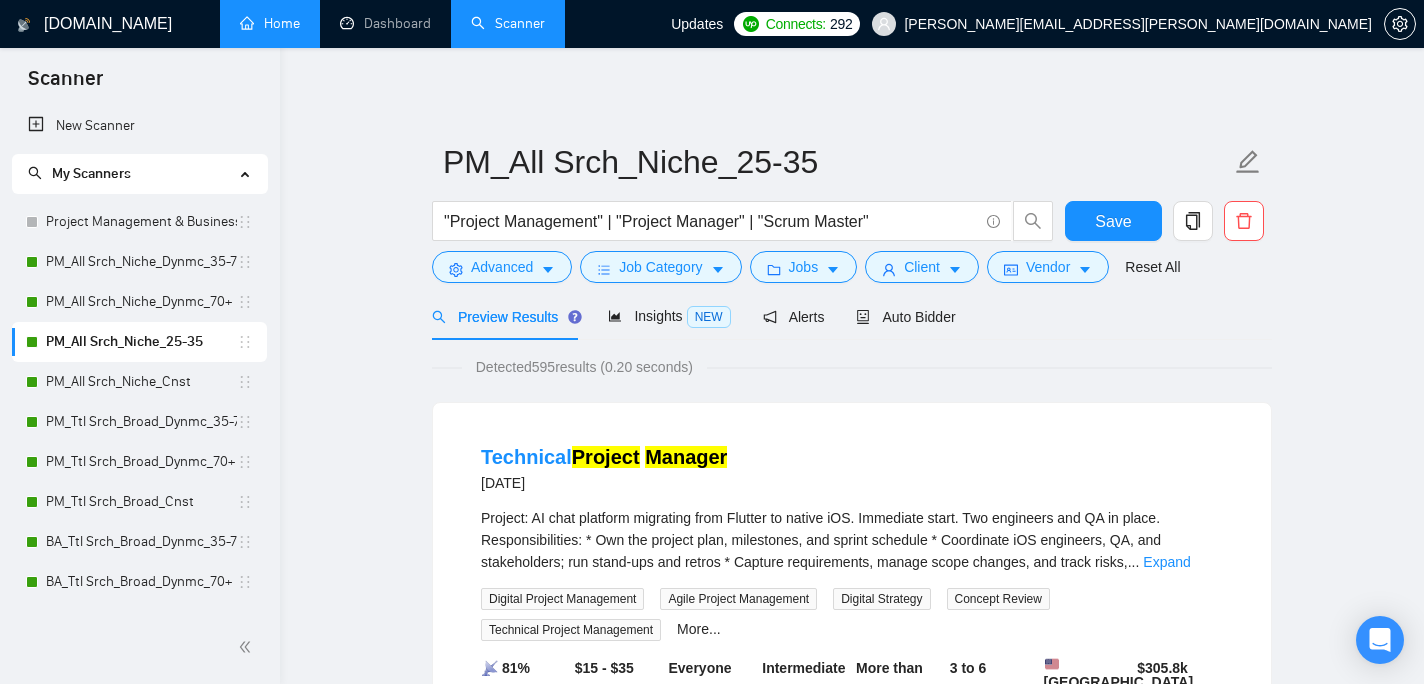 click on "Home" at bounding box center [270, 23] 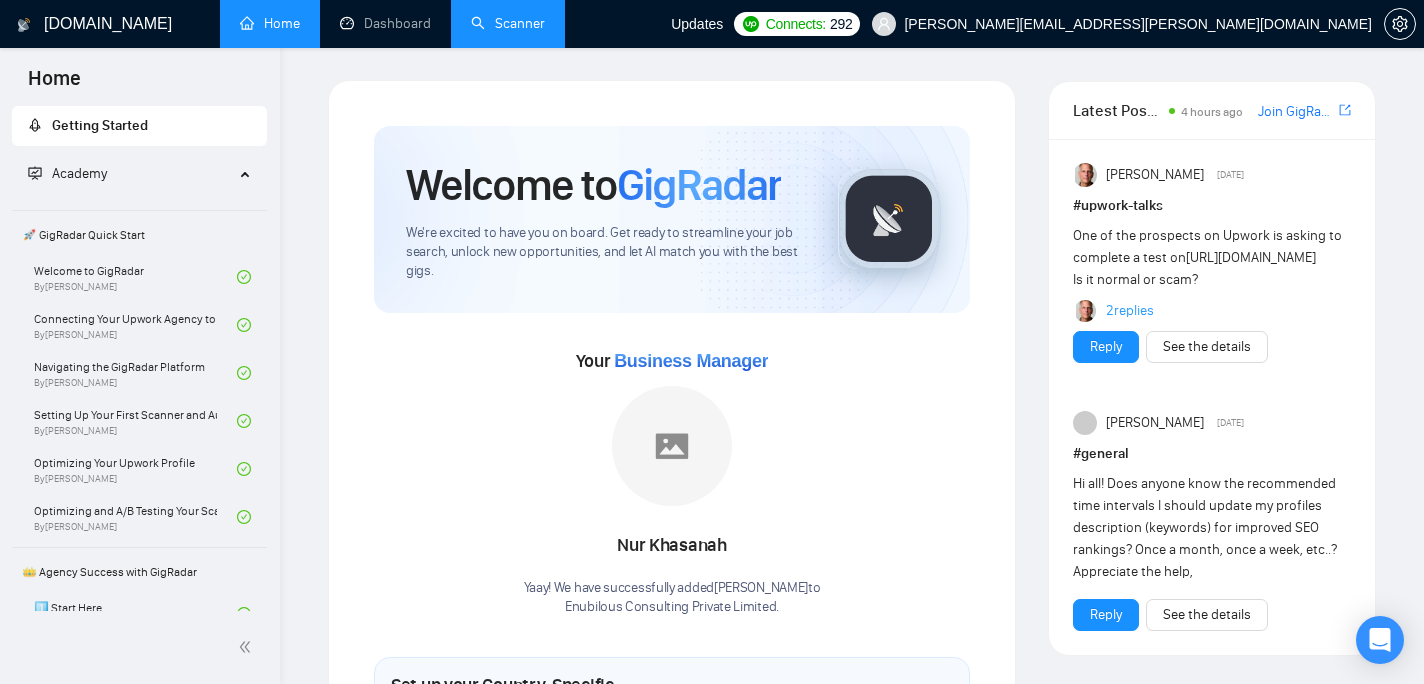 click on "Scanner" at bounding box center (508, 23) 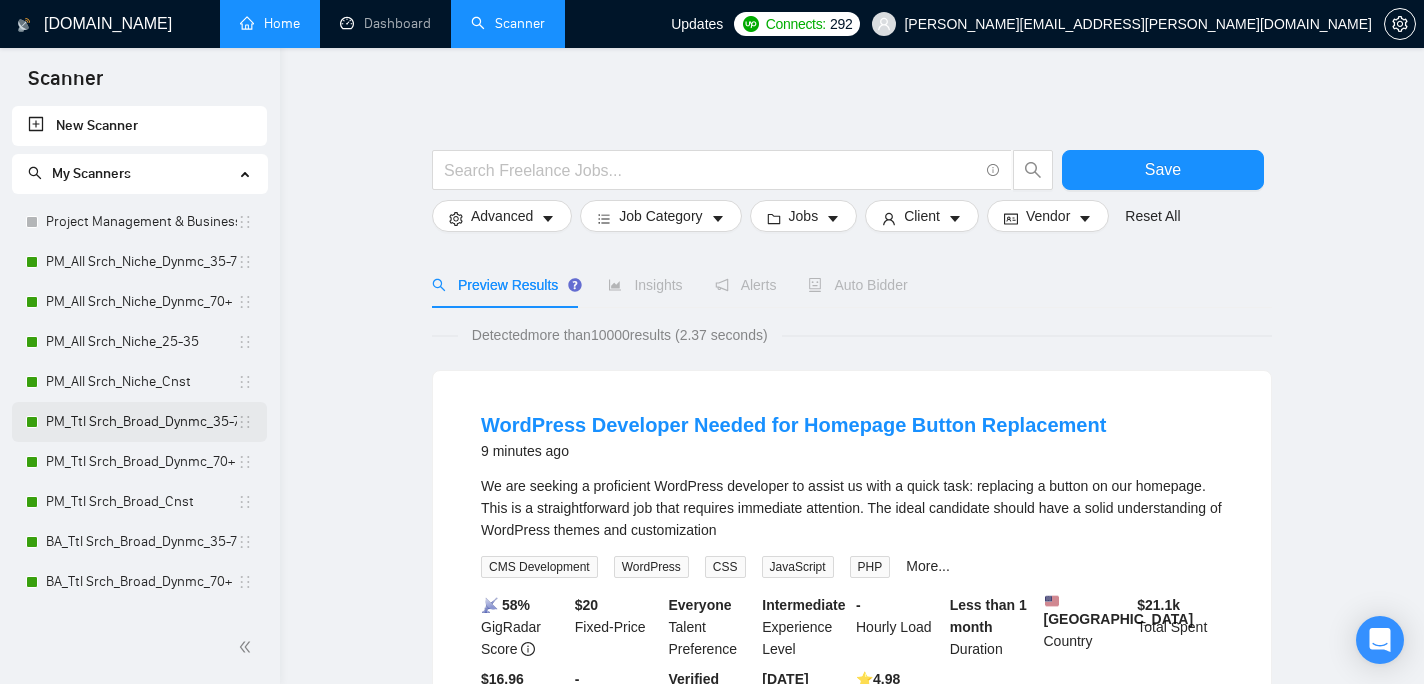 click on "PM_Ttl Srch_Broad_Dynmc_35-70" at bounding box center [141, 422] 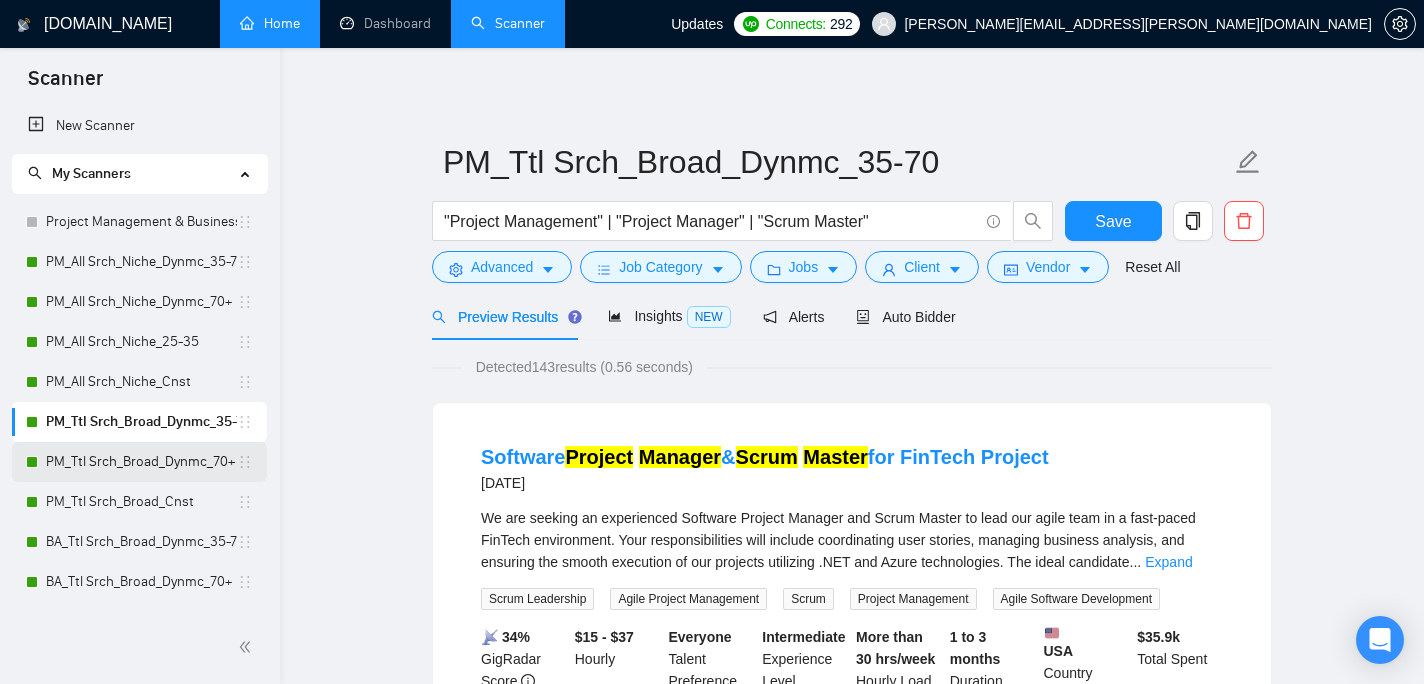 click on "PM_Ttl Srch_Broad_Dynmc_70+" at bounding box center [141, 462] 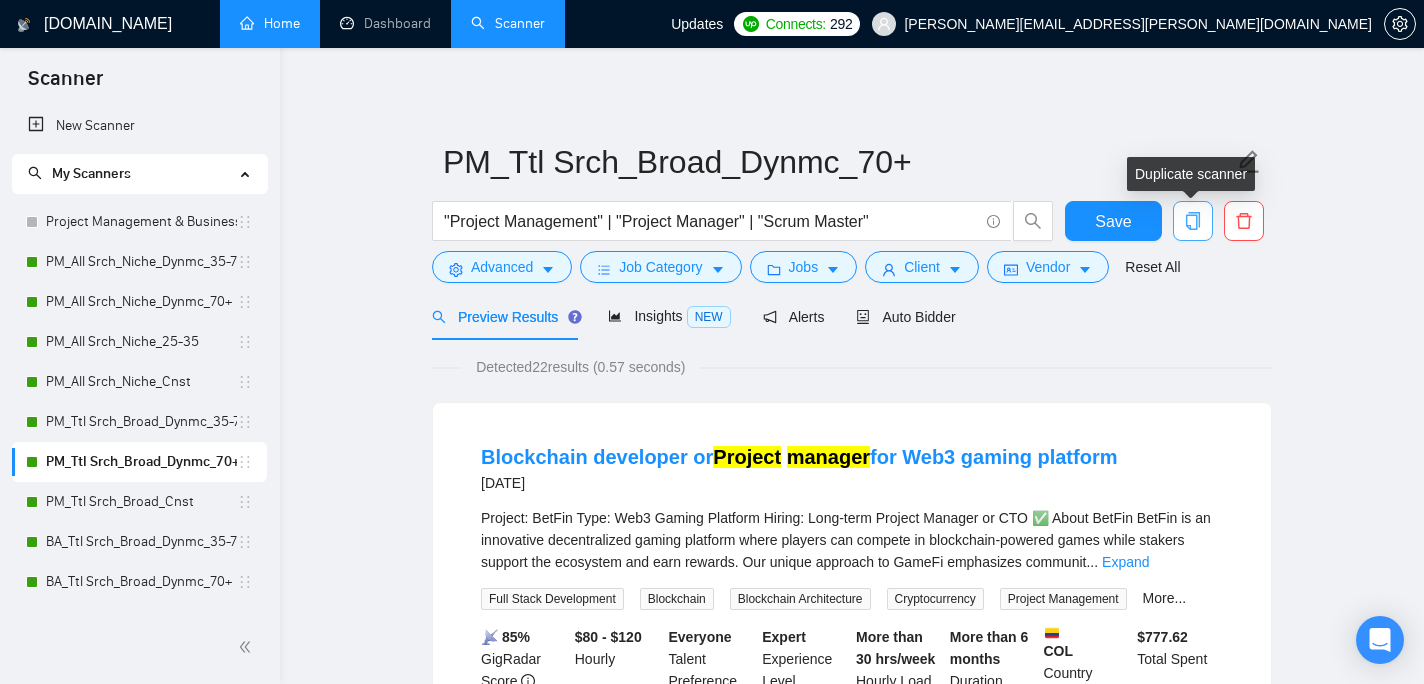 click 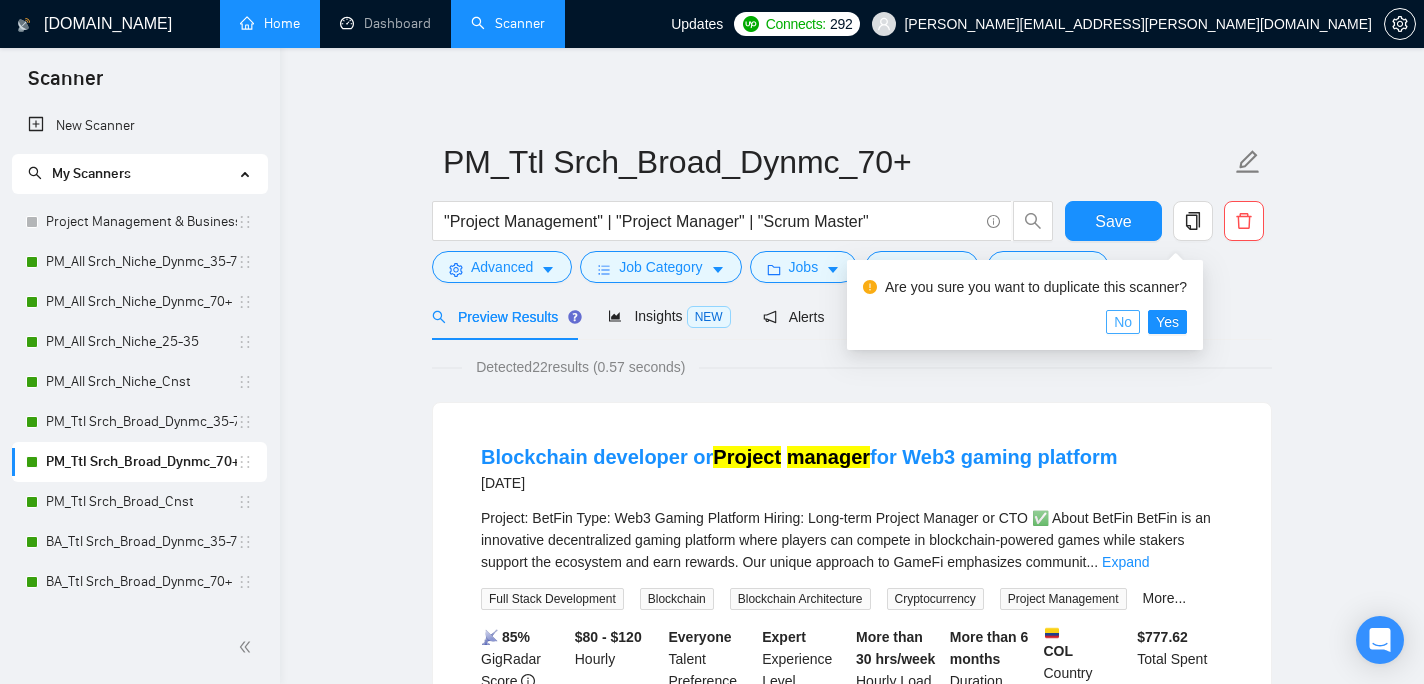 click on "No" at bounding box center [1123, 322] 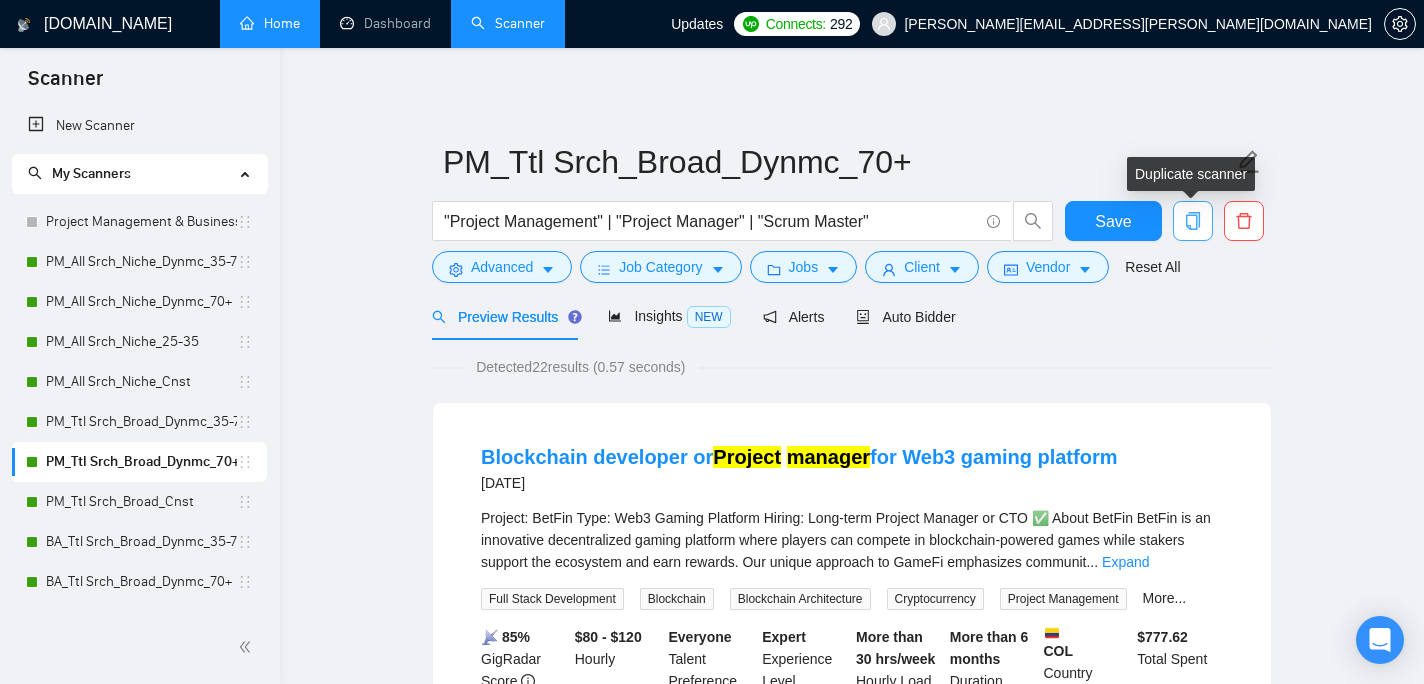 click 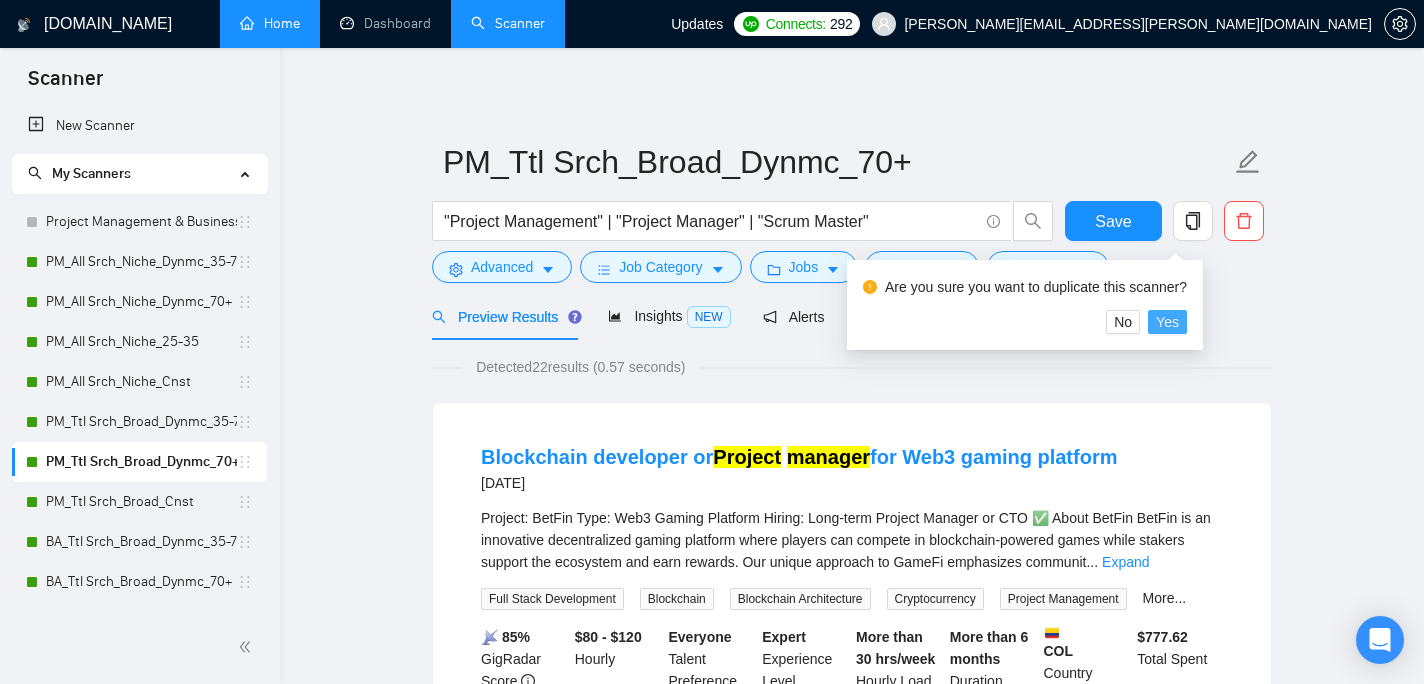 click on "Yes" at bounding box center (1167, 322) 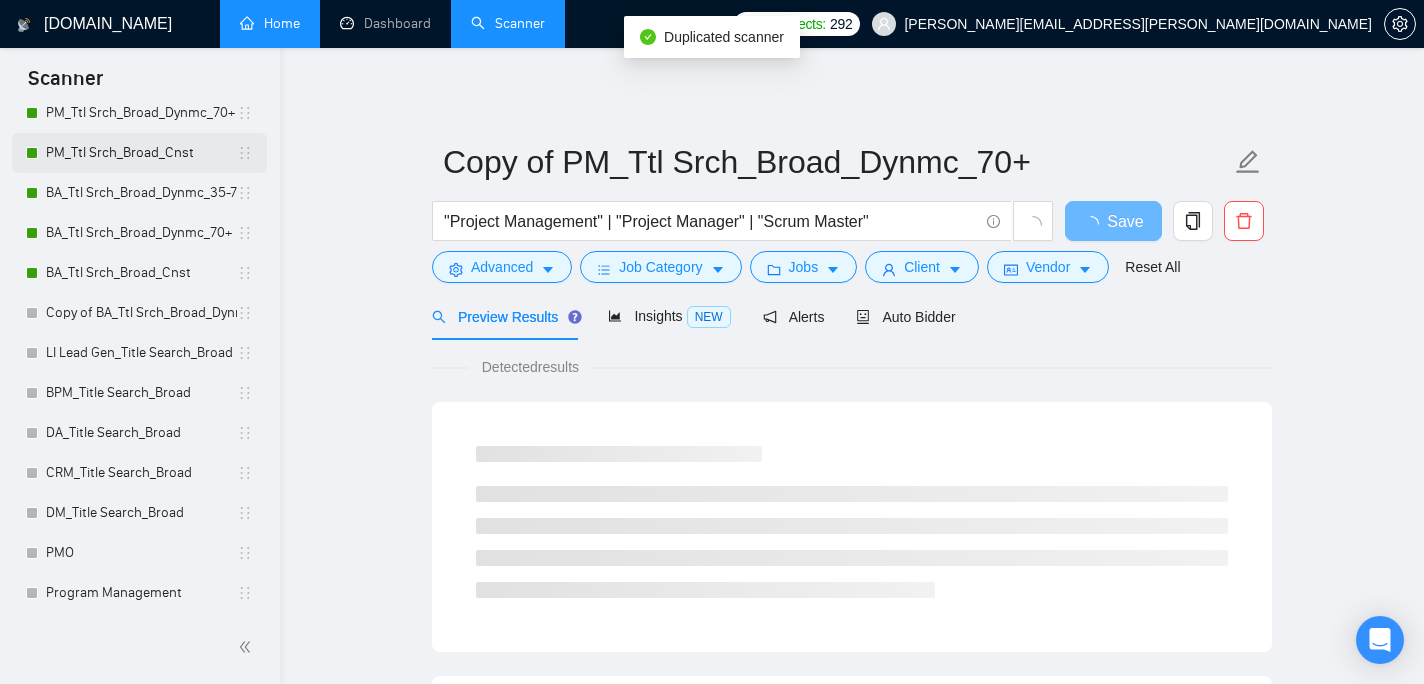 scroll, scrollTop: 431, scrollLeft: 0, axis: vertical 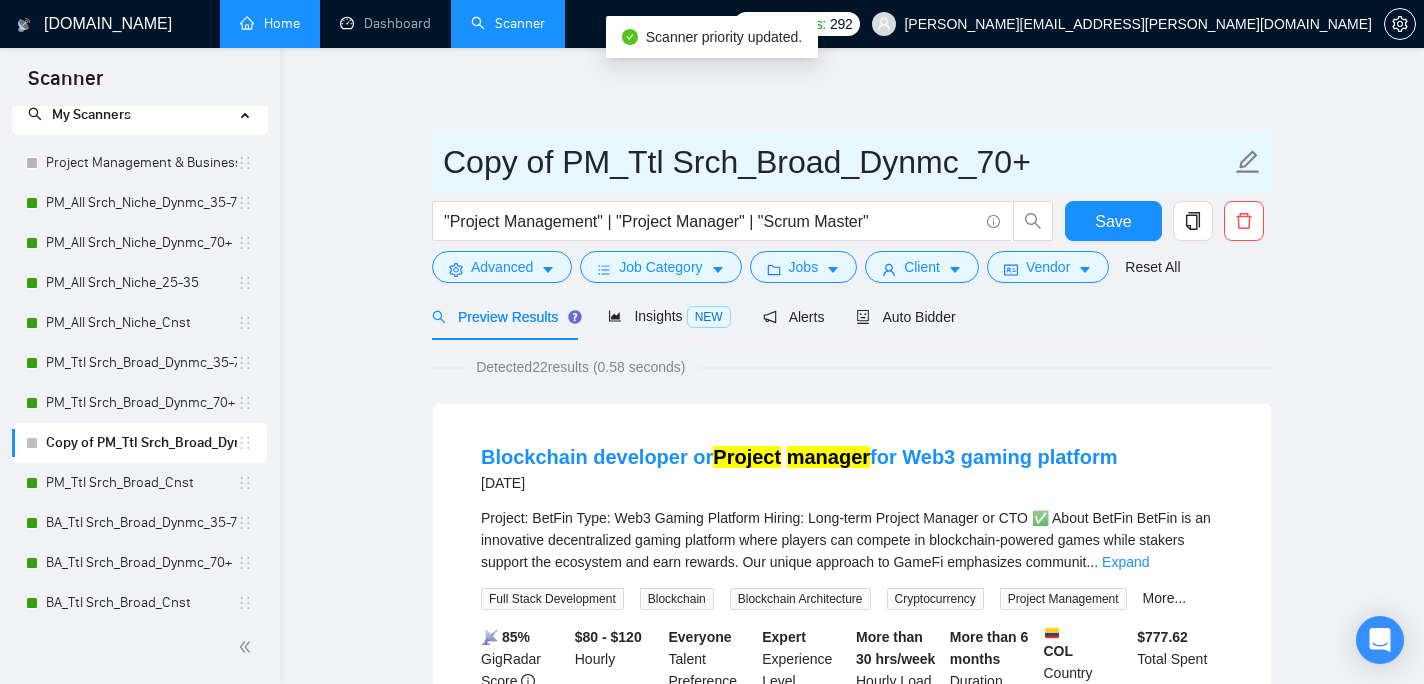 drag, startPoint x: 563, startPoint y: 158, endPoint x: 447, endPoint y: 158, distance: 116 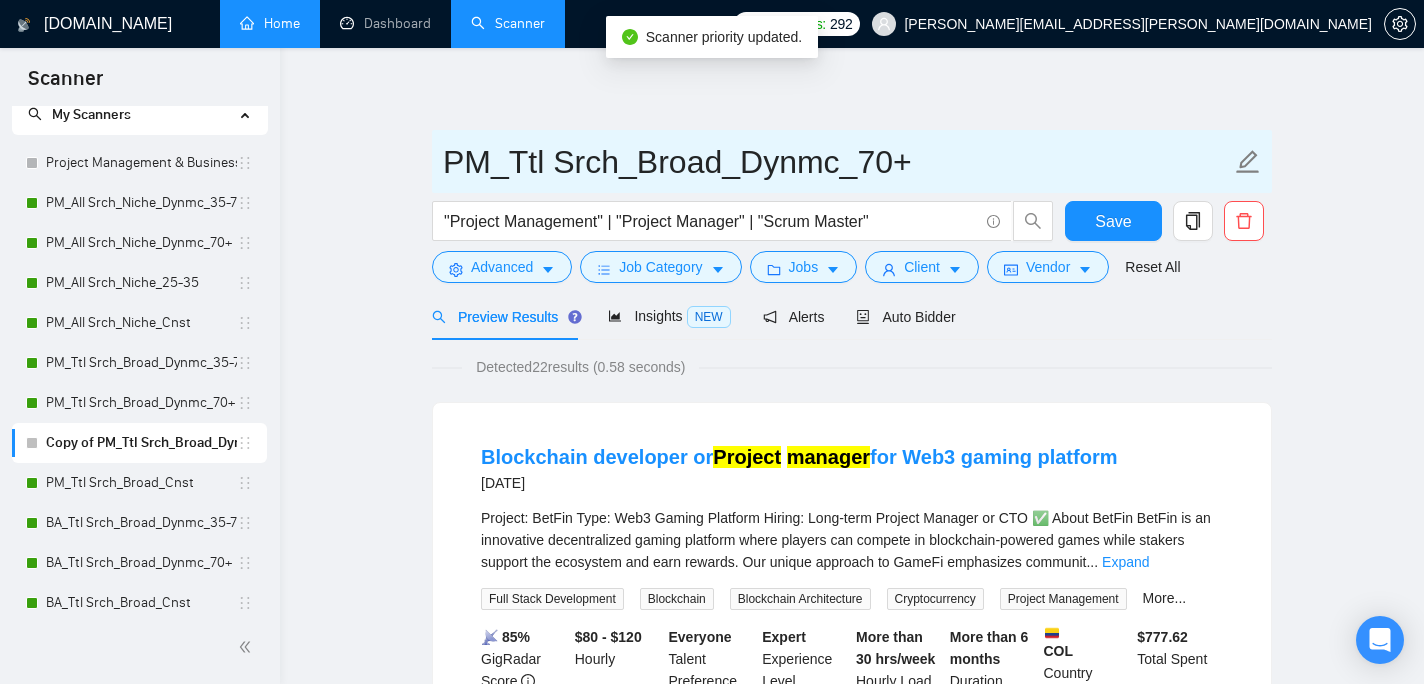 click on "PM_Ttl Srch_Broad_Dynmc_70+" at bounding box center (837, 162) 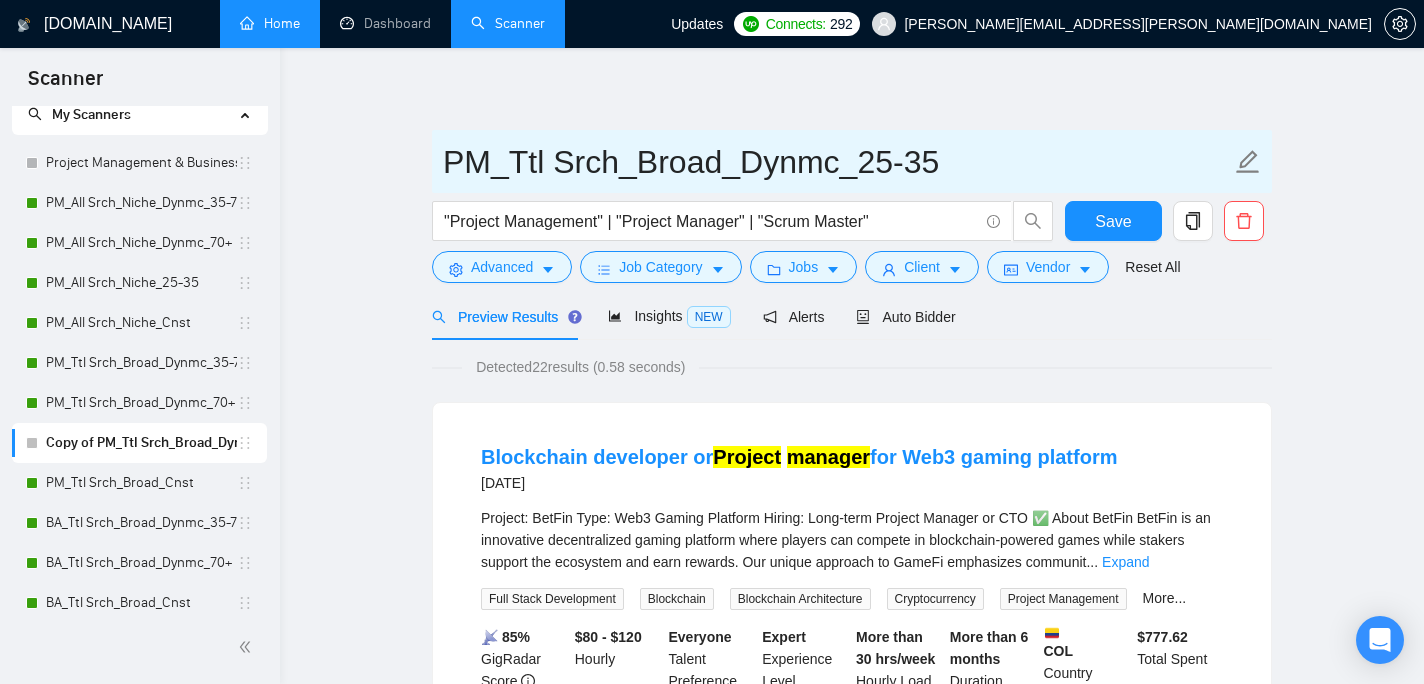 type on "PM_Ttl Srch_Broad_Dynmc_25-35" 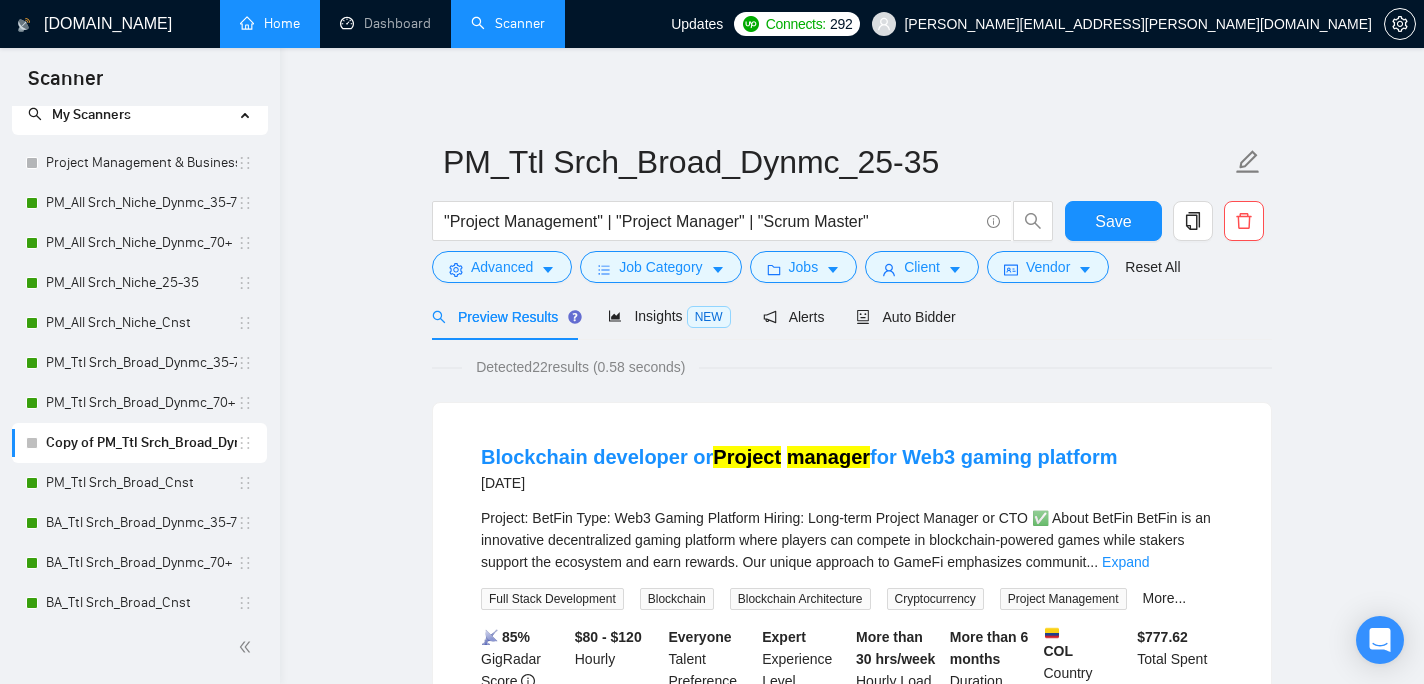 click on "PM_Ttl Srch_Broad_Dynmc_25-35 "Project Management" | "Project Manager" | "Scrum Master" Save Advanced   Job Category   Jobs   Client   Vendor   Reset All Preview Results Insights NEW Alerts Auto Bidder Detected   22  results   (0.58 seconds) Blockchain developer or  Project   manager  for Web3 gaming platform [DATE] Project: BetFin
Type: Web3 Gaming Platform
Hiring: Long-term Project Manager or CTO
✅ About BetFin
BetFin is an innovative decentralized gaming platform where players can compete in blockchain-powered games while stakers support the ecosystem and earn rewards. Our unique approach to GameFi emphasizes communit ... Expand Full Stack Development Blockchain Blockchain Architecture Cryptocurrency Project Management More... 📡   85% GigRadar Score   $80 - $120 Hourly Everyone Talent Preference Expert Experience Level More than 30 hrs/week Hourly Load More than 6 months Duration   COL Country $ 777.62 Total Spent $19.99 Avg Rate Paid - Company Size Verified Payment Verified [DATE] ⭐️" at bounding box center [852, 2482] 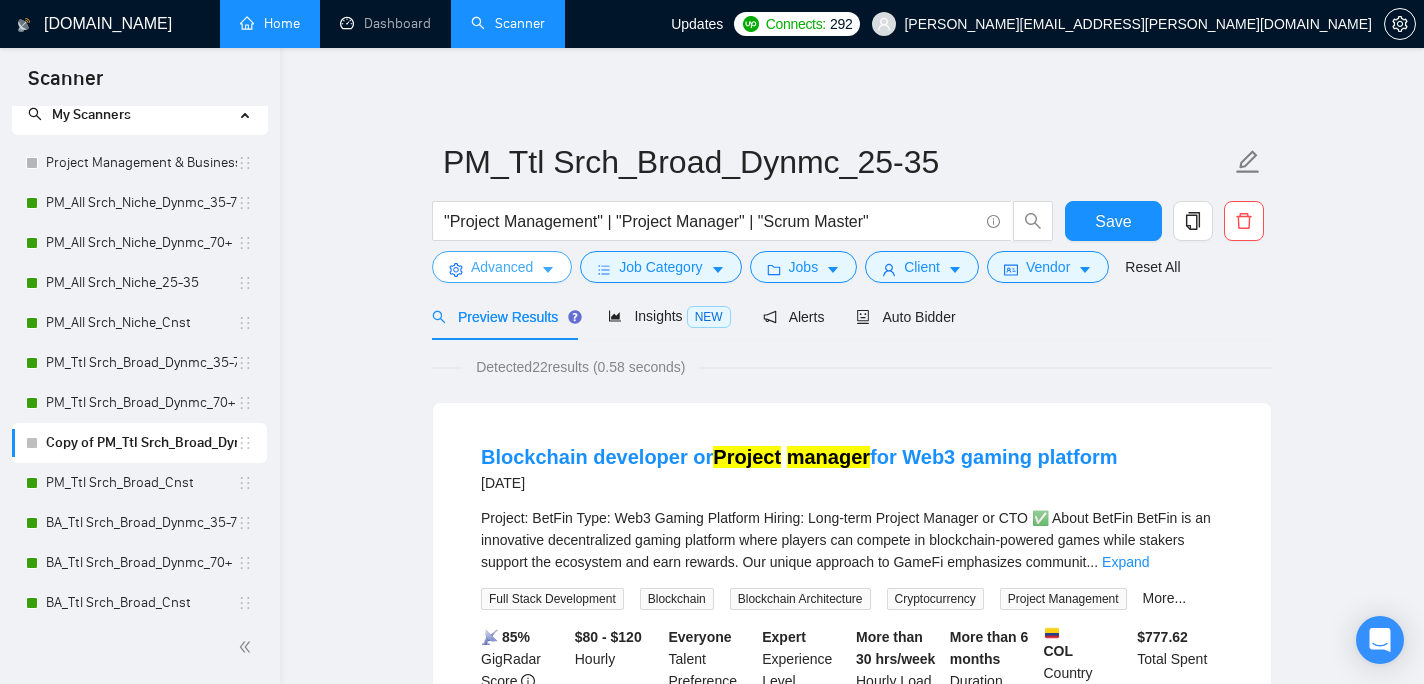 click 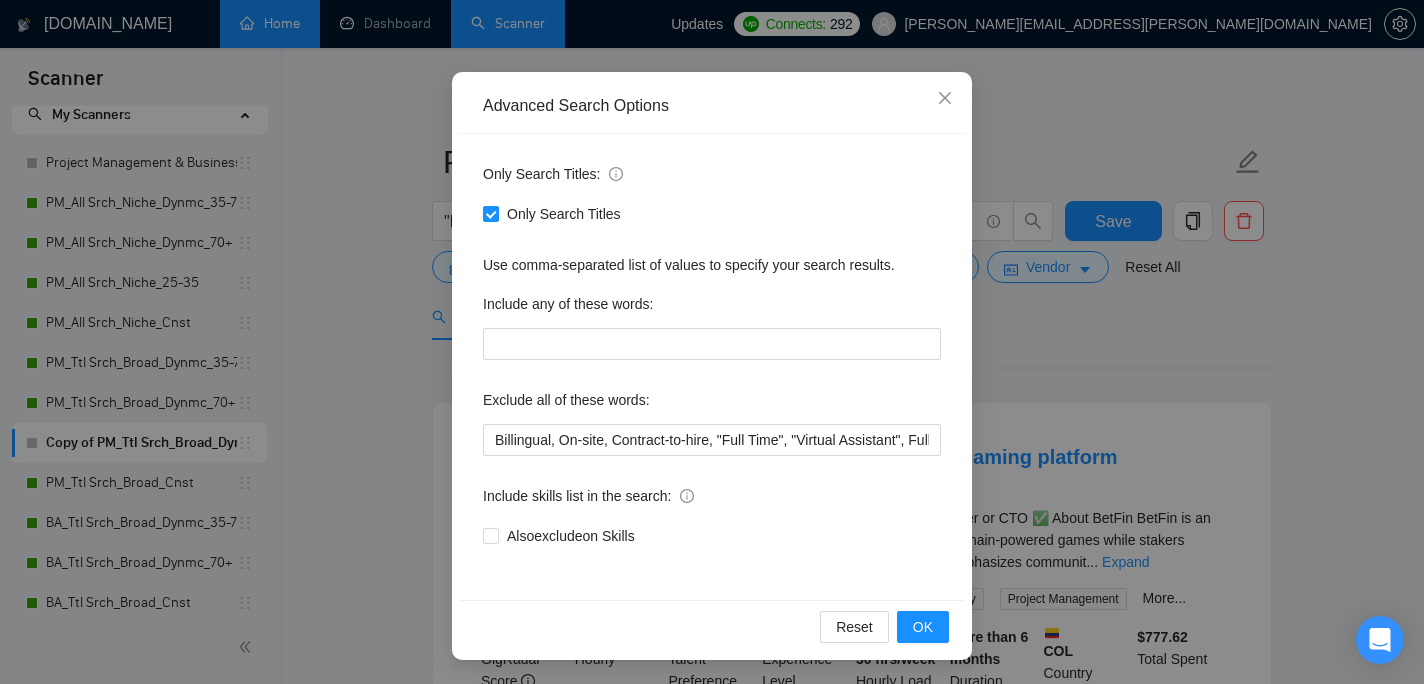 scroll, scrollTop: 0, scrollLeft: 0, axis: both 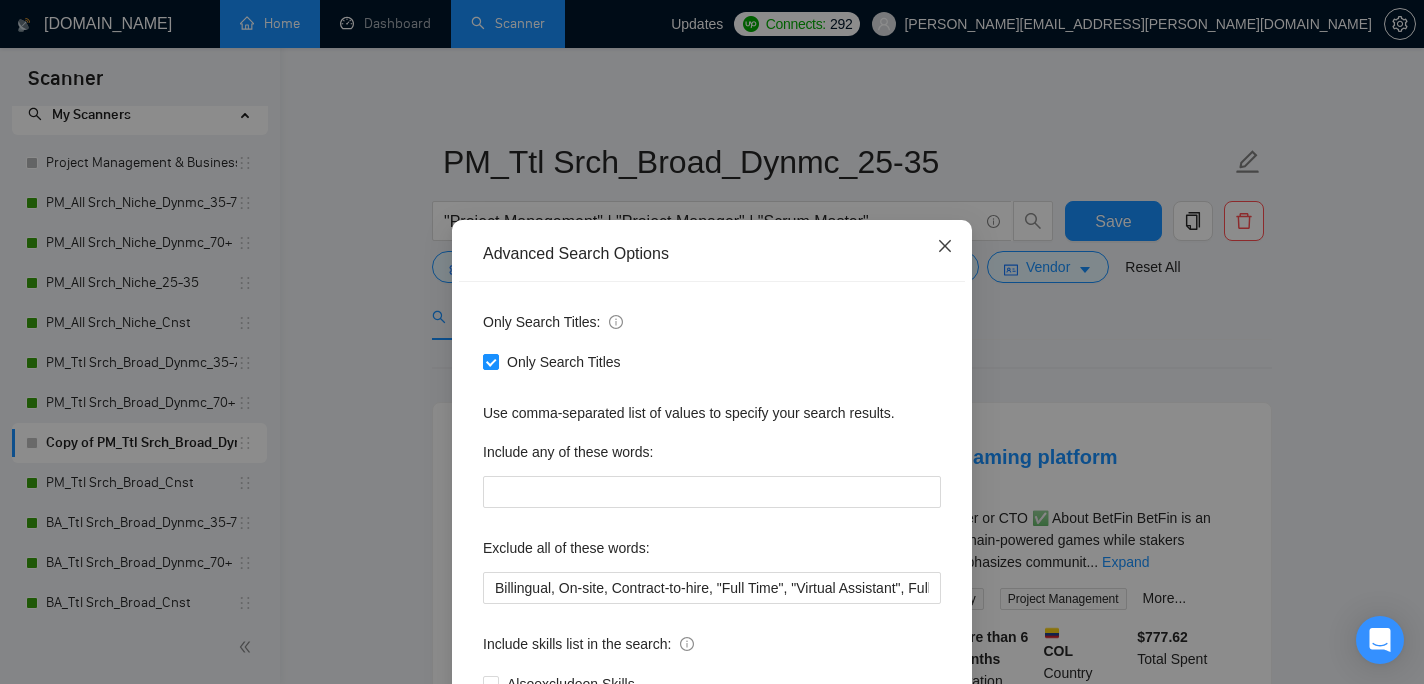 click 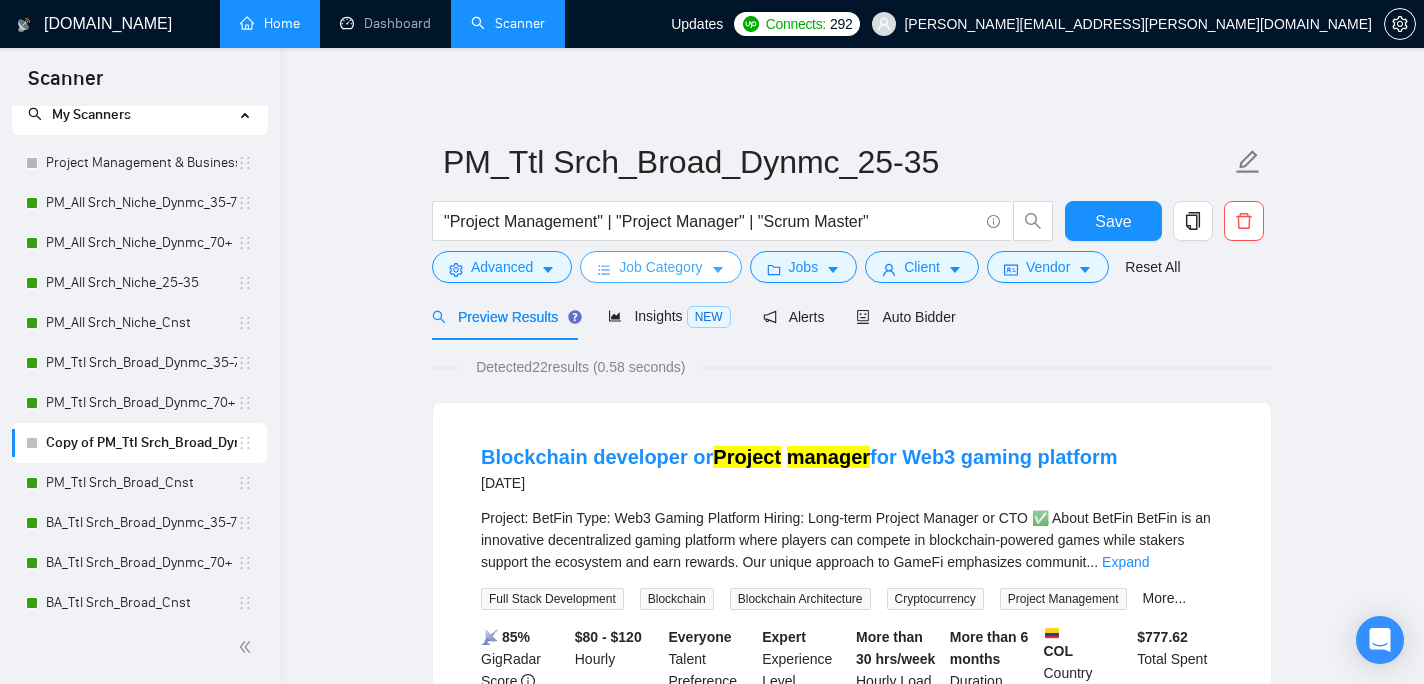 click 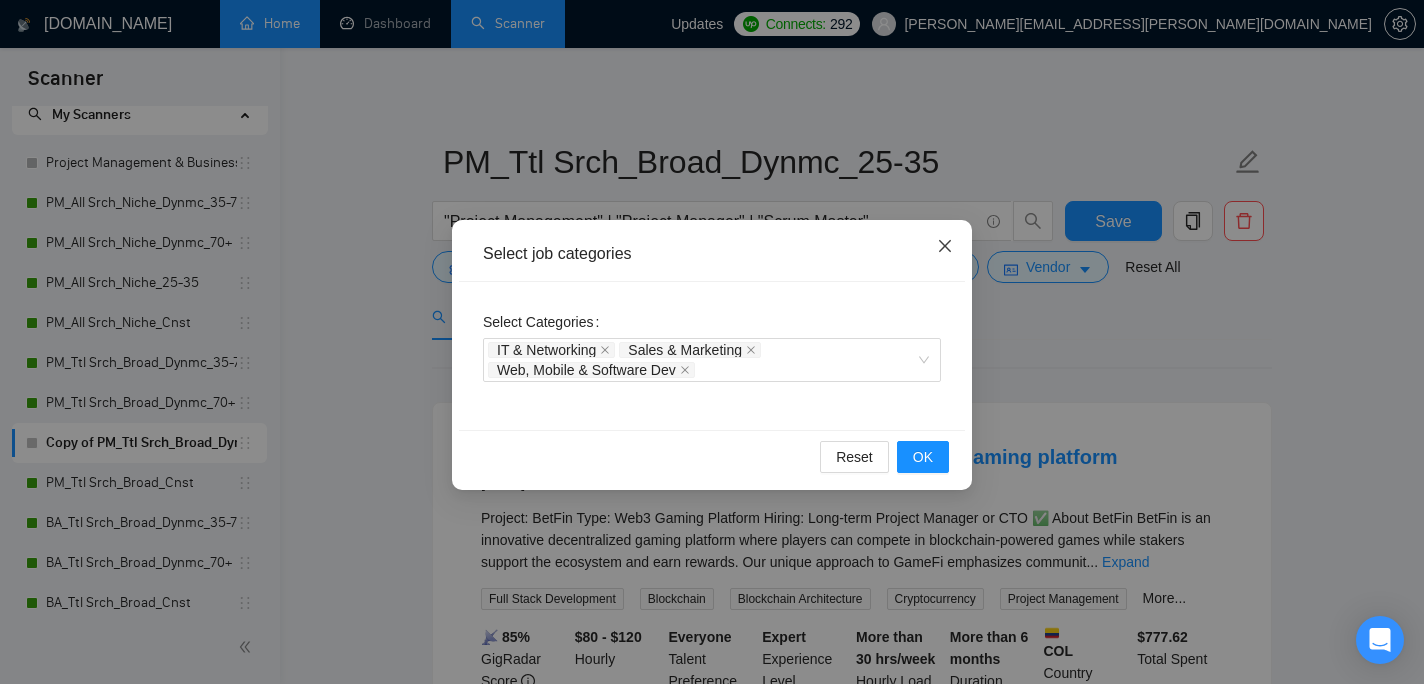 click 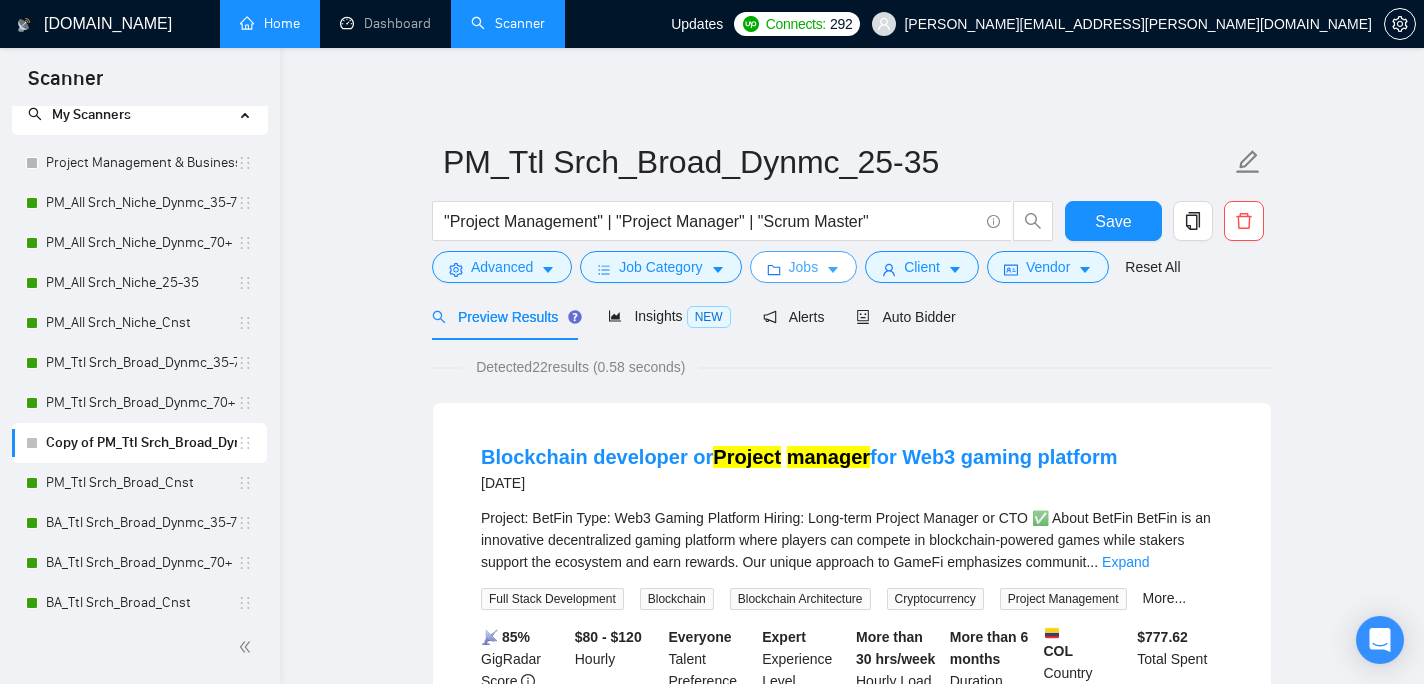 click 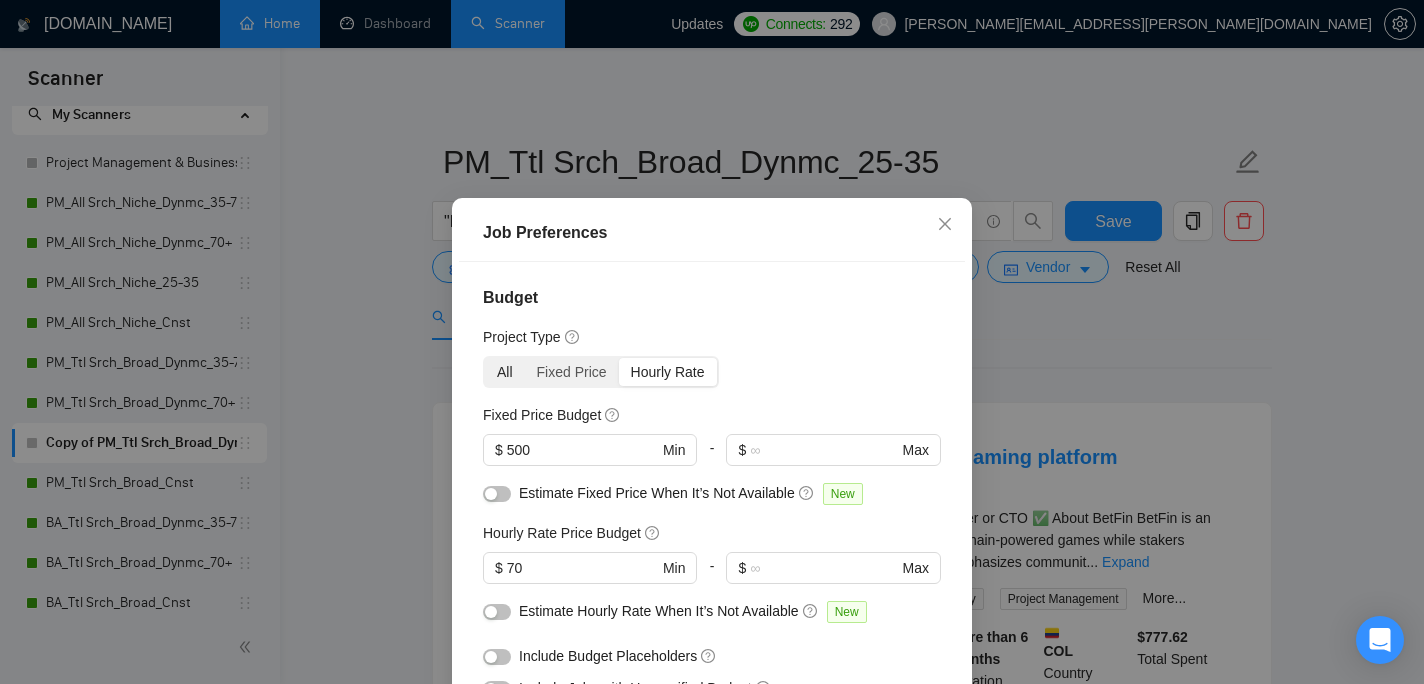 click on "All" at bounding box center [505, 372] 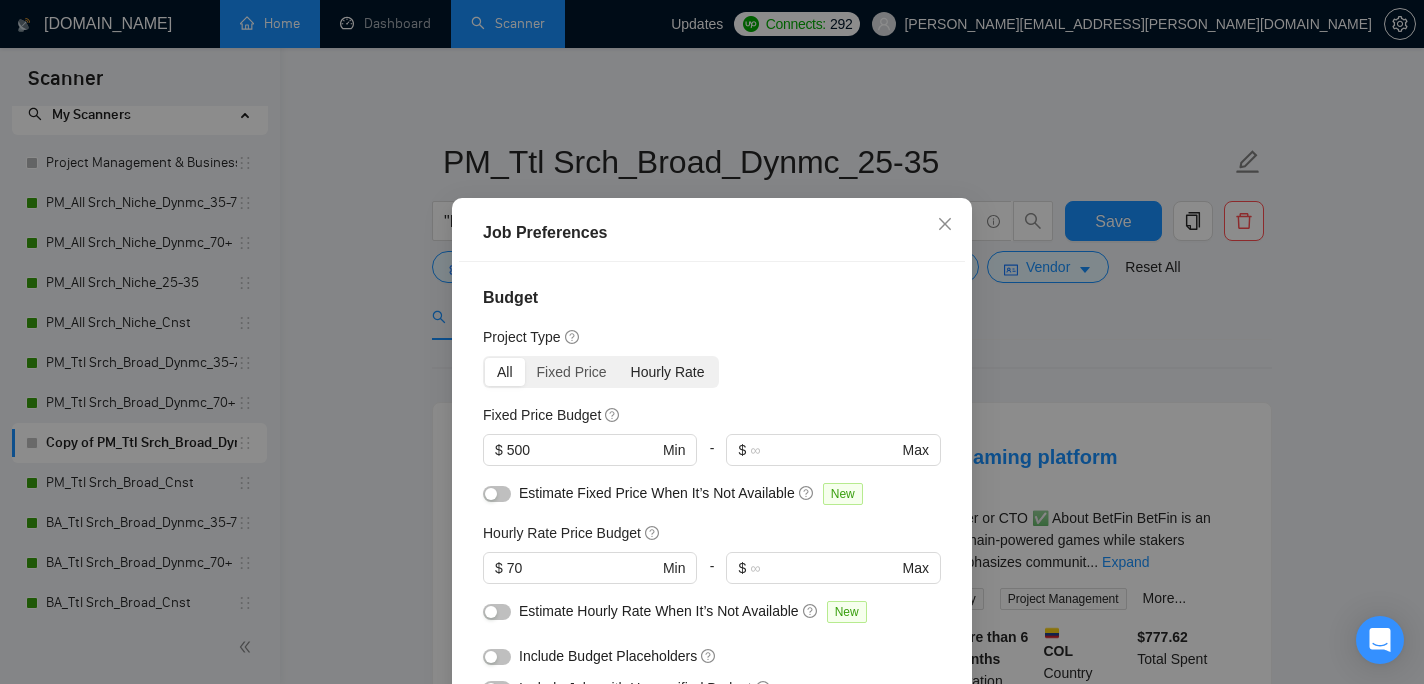 click on "Hourly Rate" at bounding box center [668, 372] 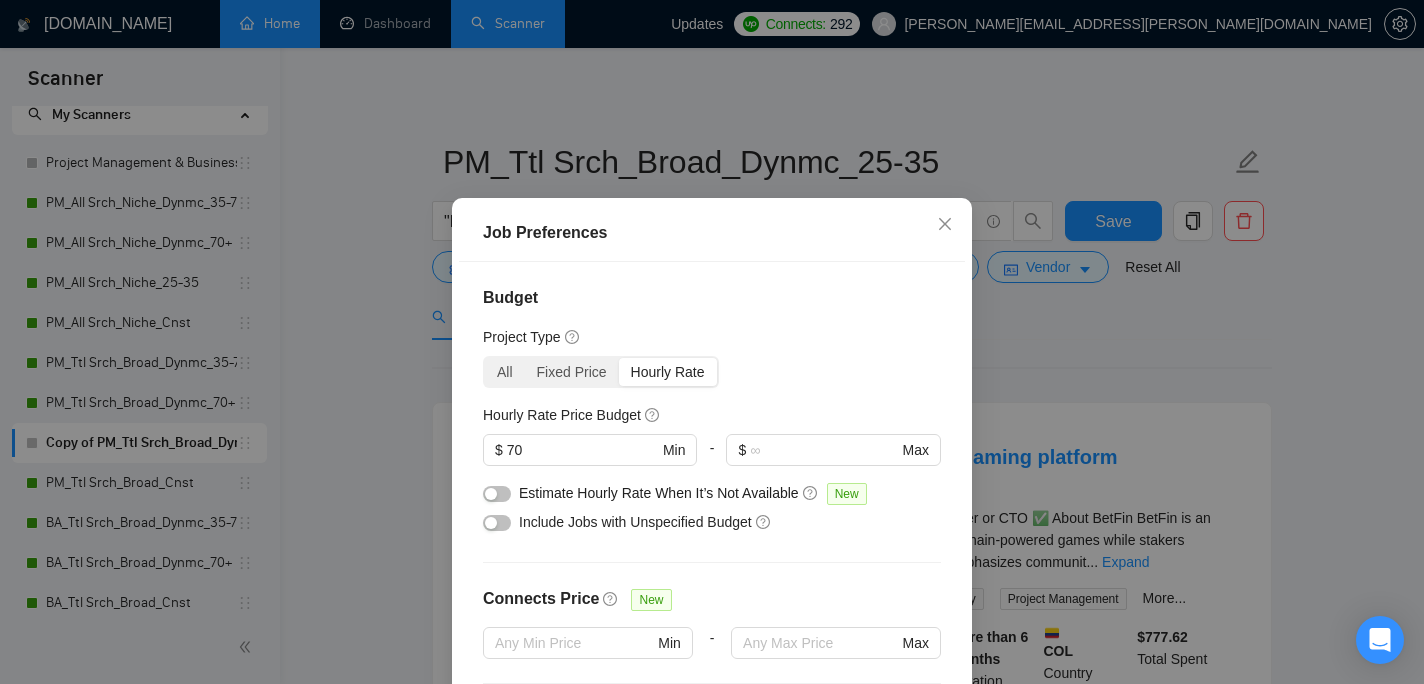 scroll, scrollTop: 117, scrollLeft: 0, axis: vertical 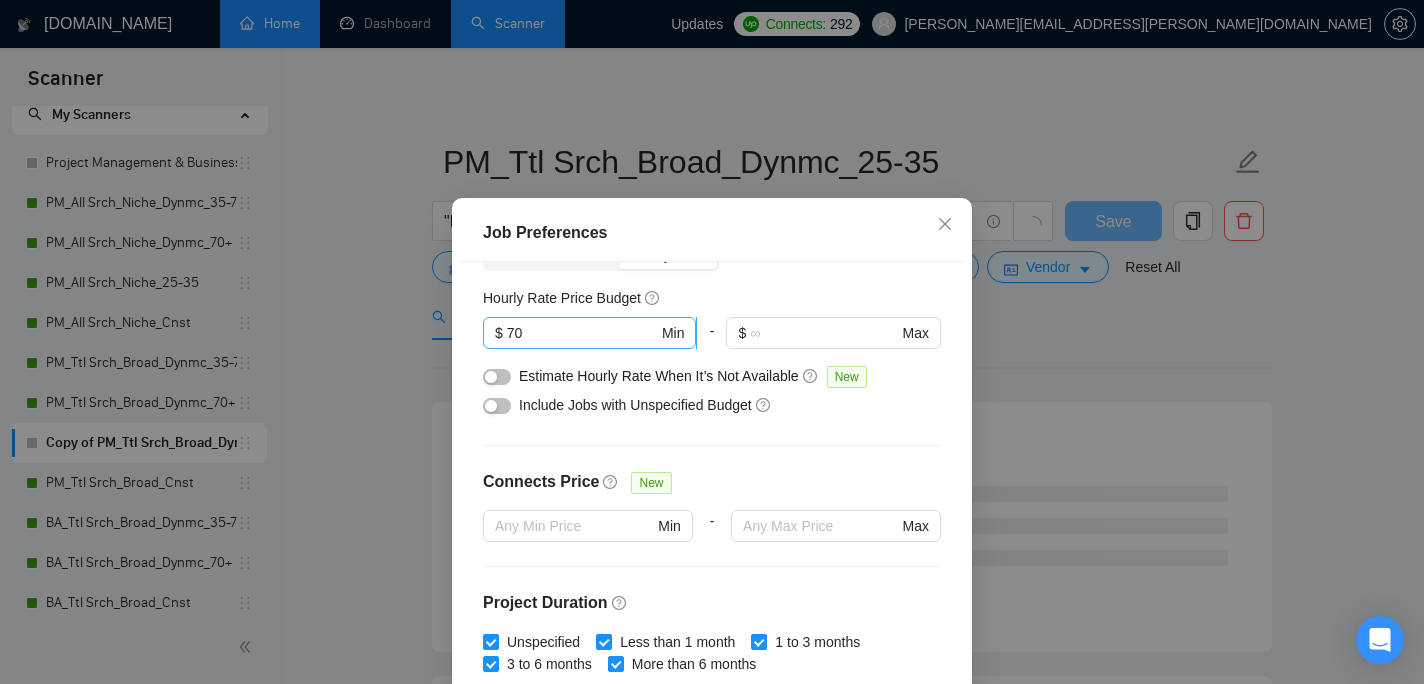click on "70" at bounding box center (582, 333) 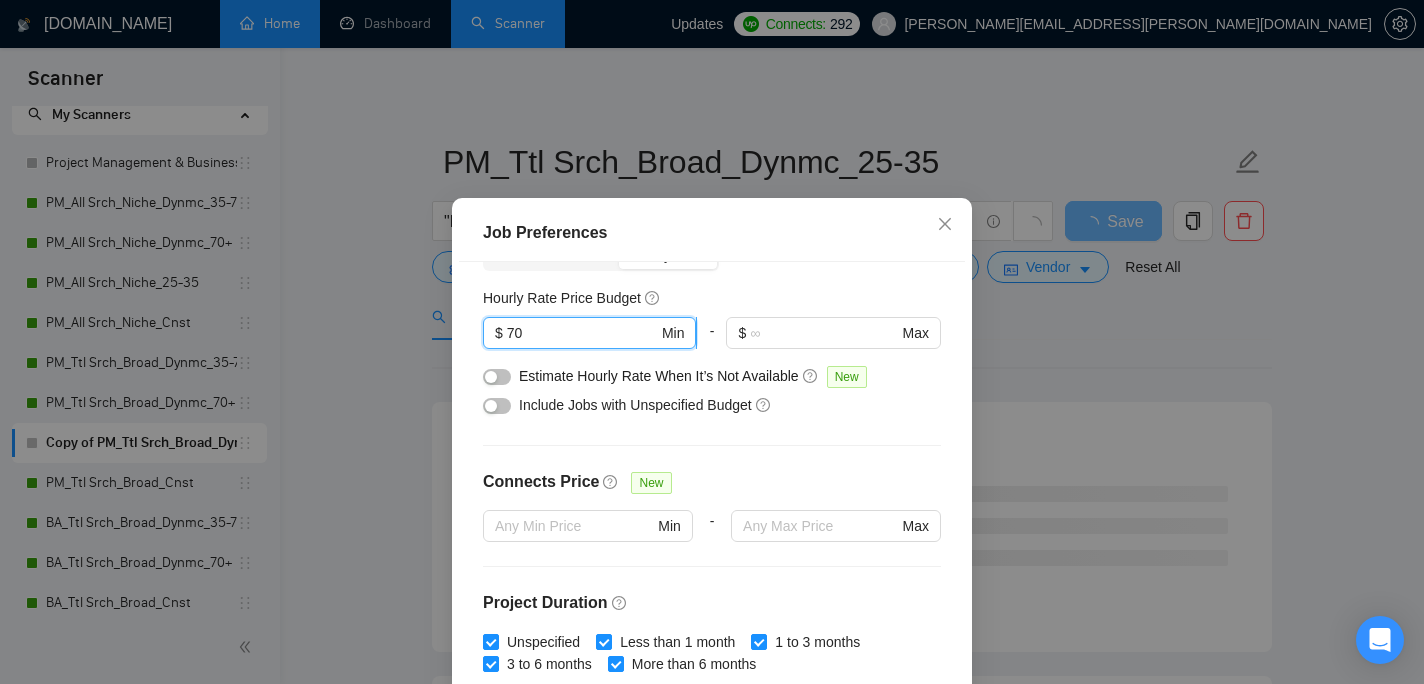 click on "70" at bounding box center (582, 333) 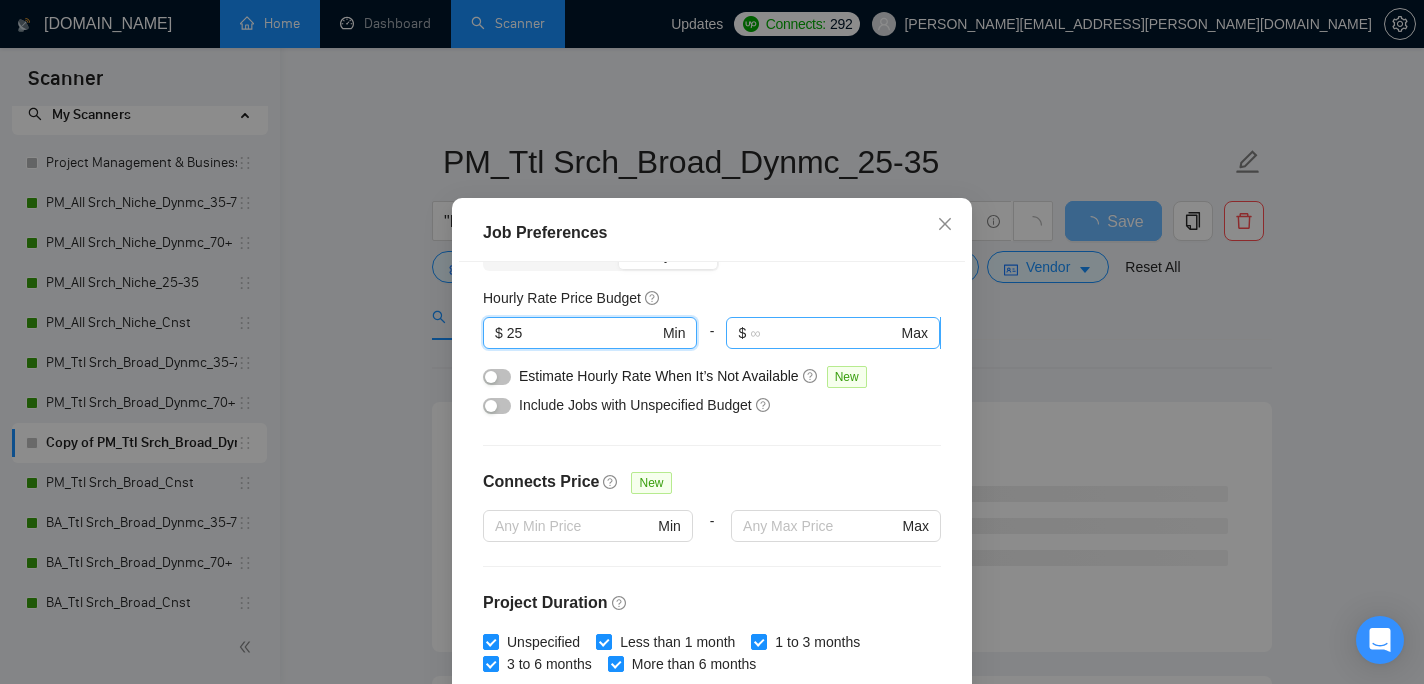 type on "25" 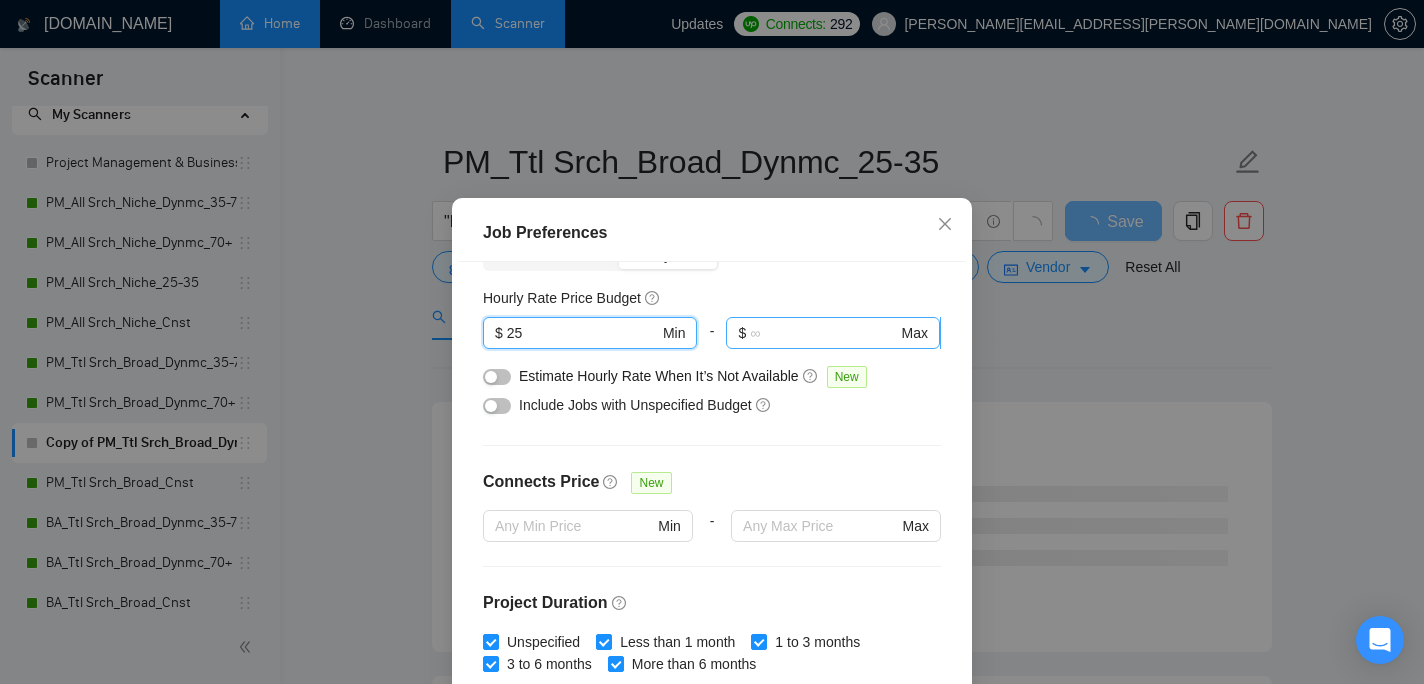 click at bounding box center [823, 333] 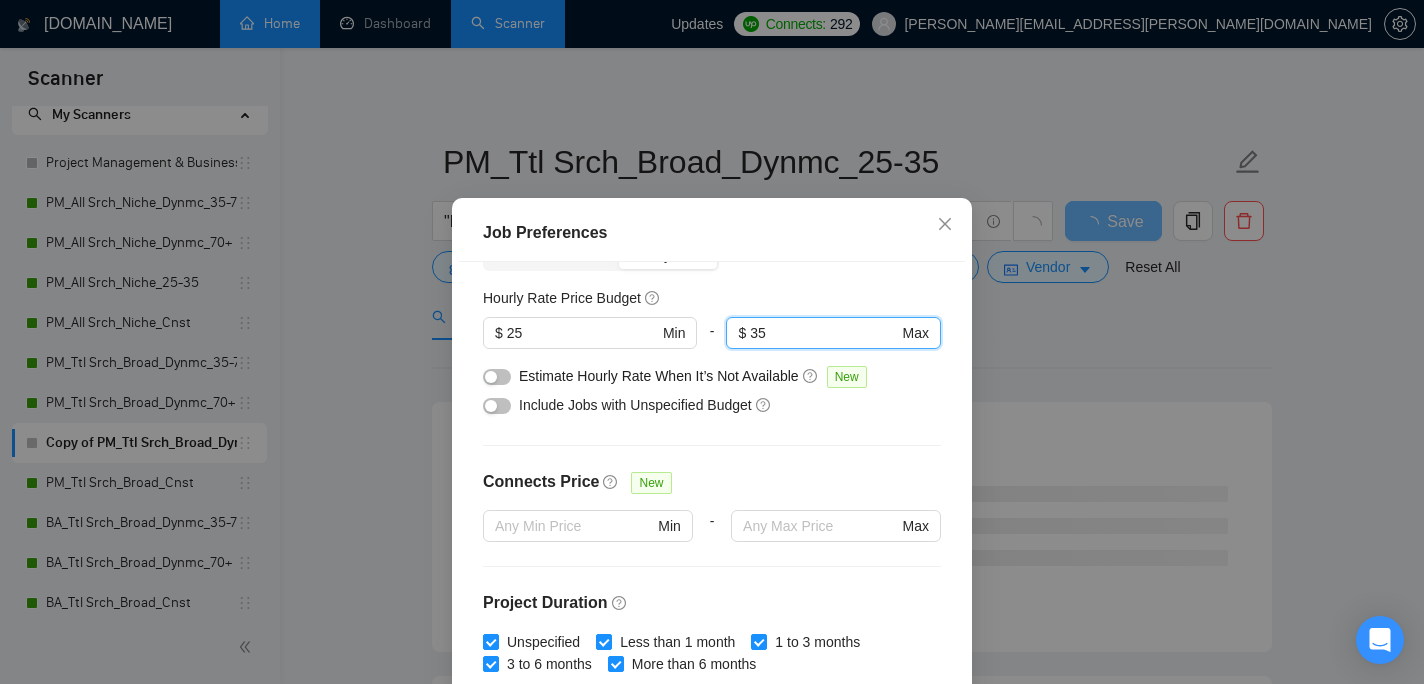 type on "35" 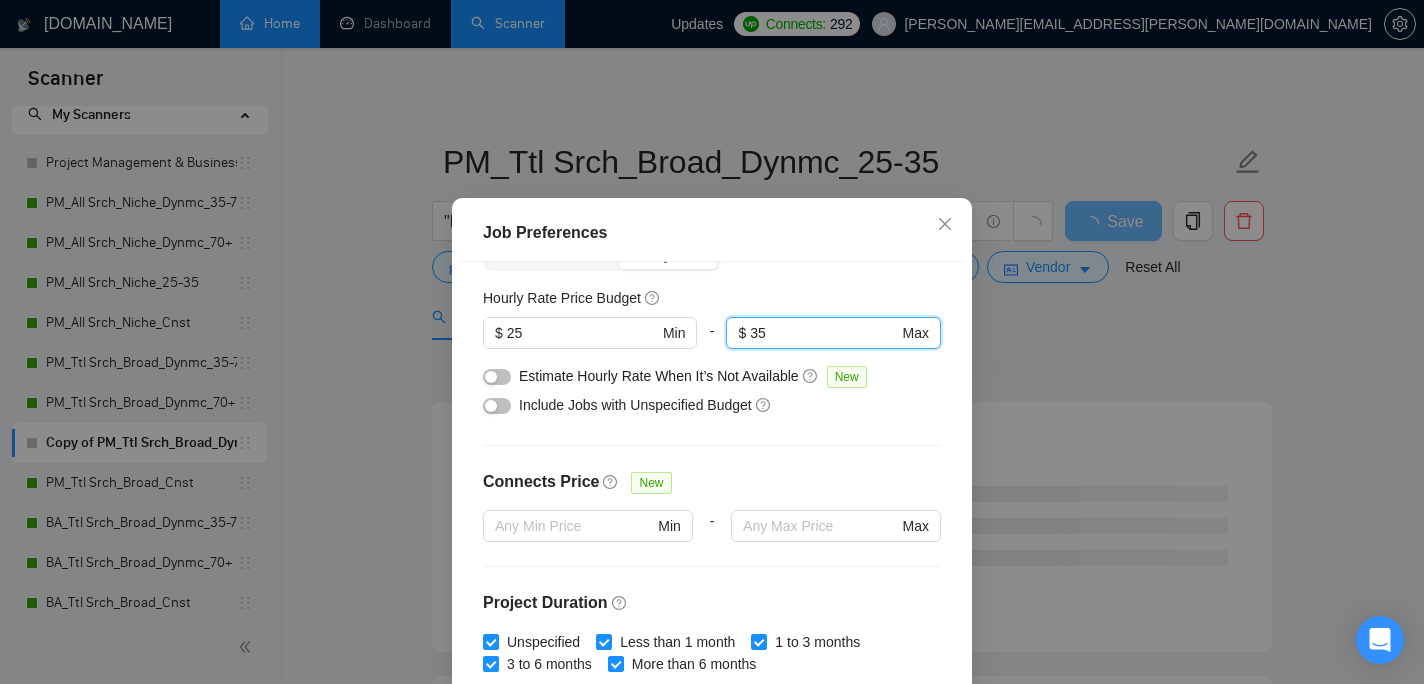 click on "Include Jobs with Unspecified Budget" at bounding box center [712, 405] 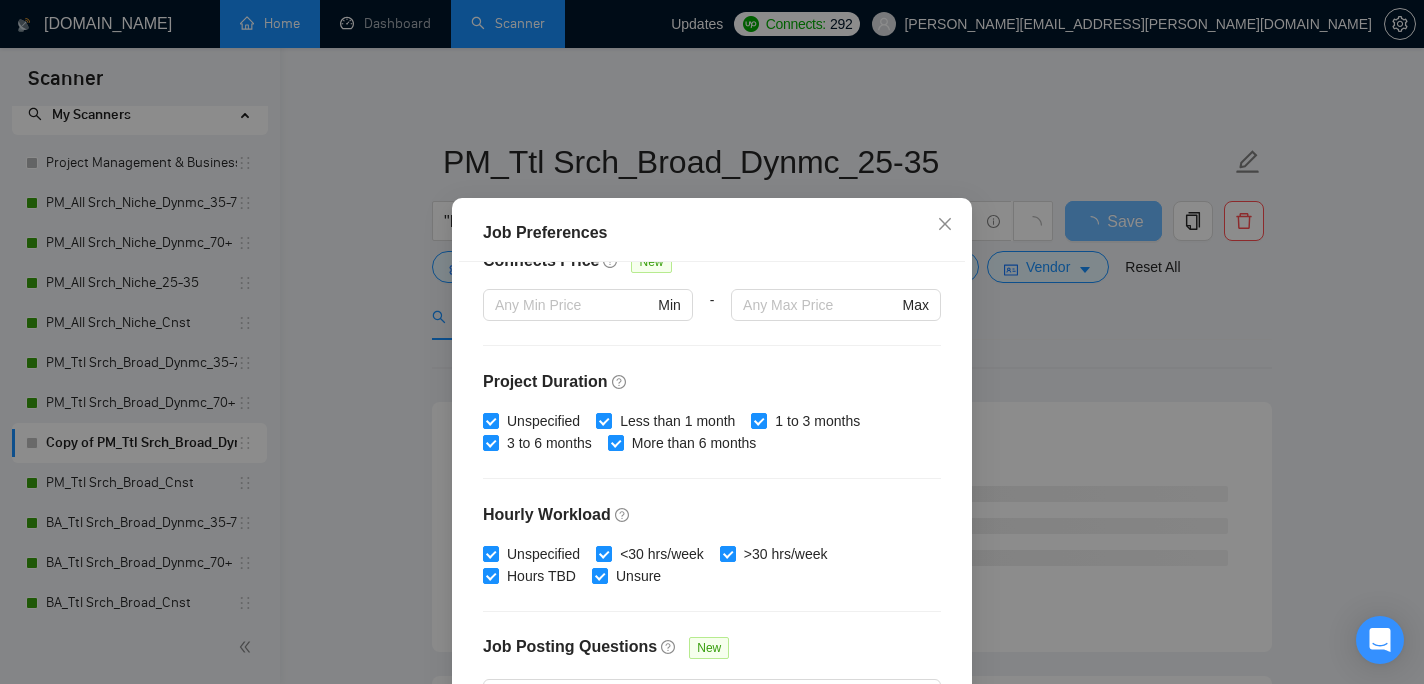scroll, scrollTop: 482, scrollLeft: 0, axis: vertical 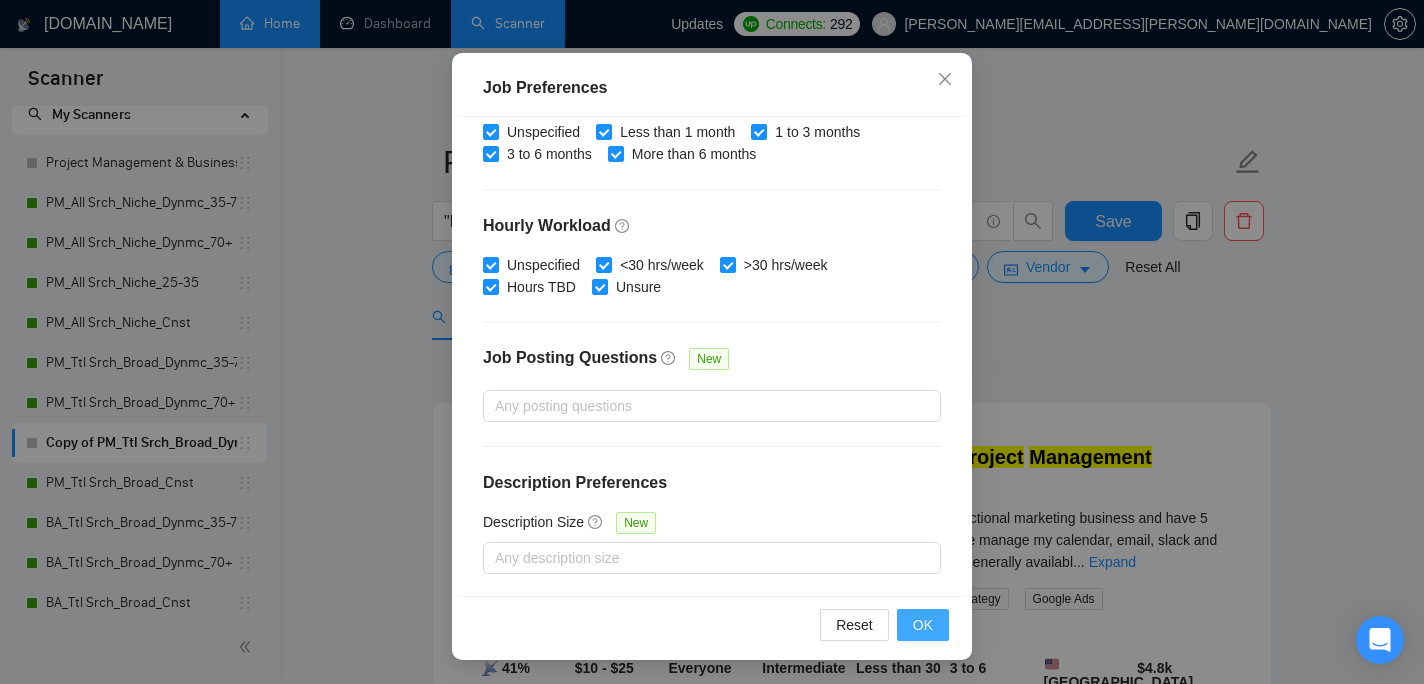 click on "OK" at bounding box center [923, 625] 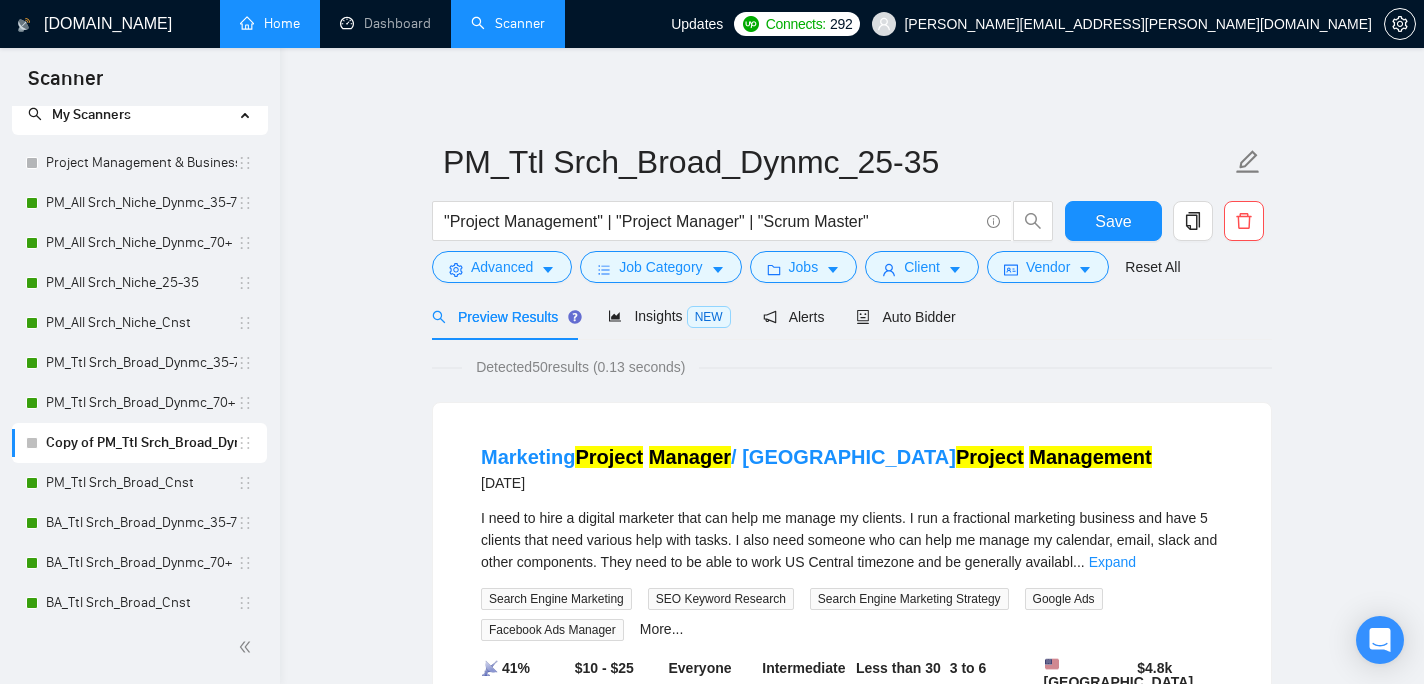 scroll, scrollTop: 67, scrollLeft: 0, axis: vertical 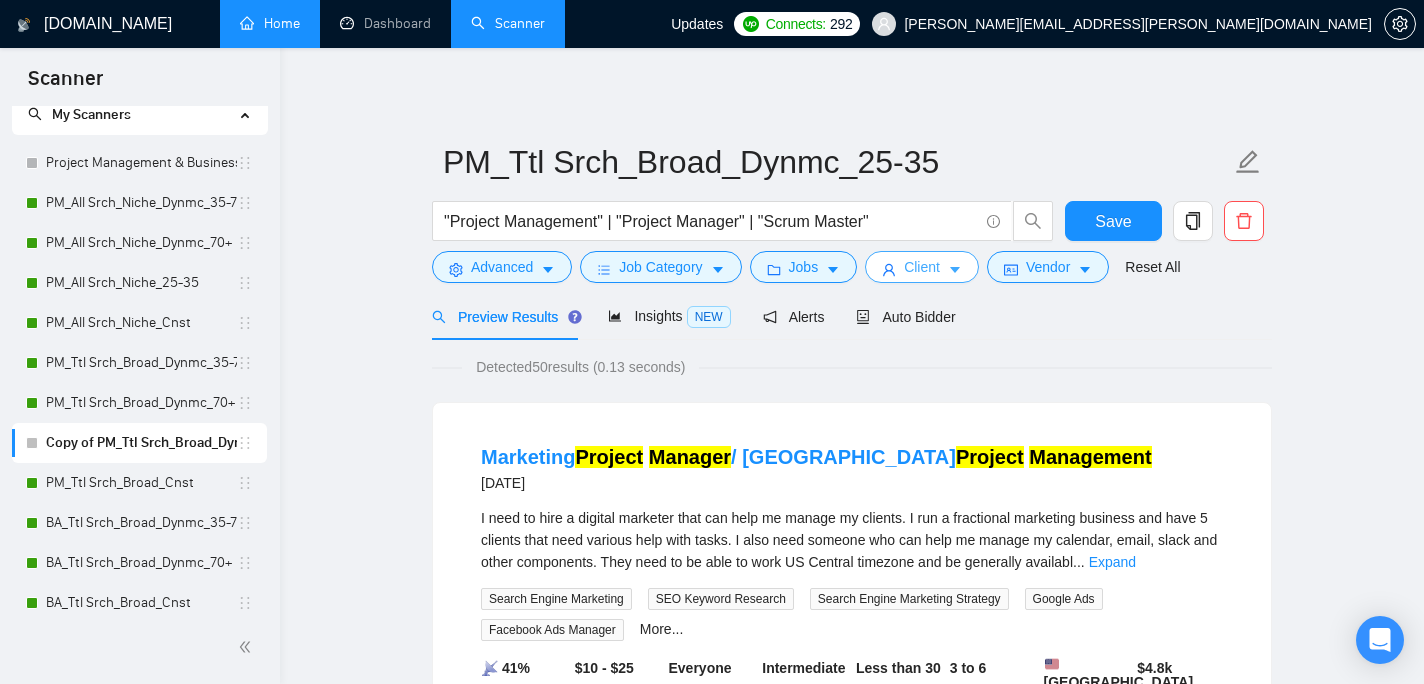 click on "Client" at bounding box center [922, 267] 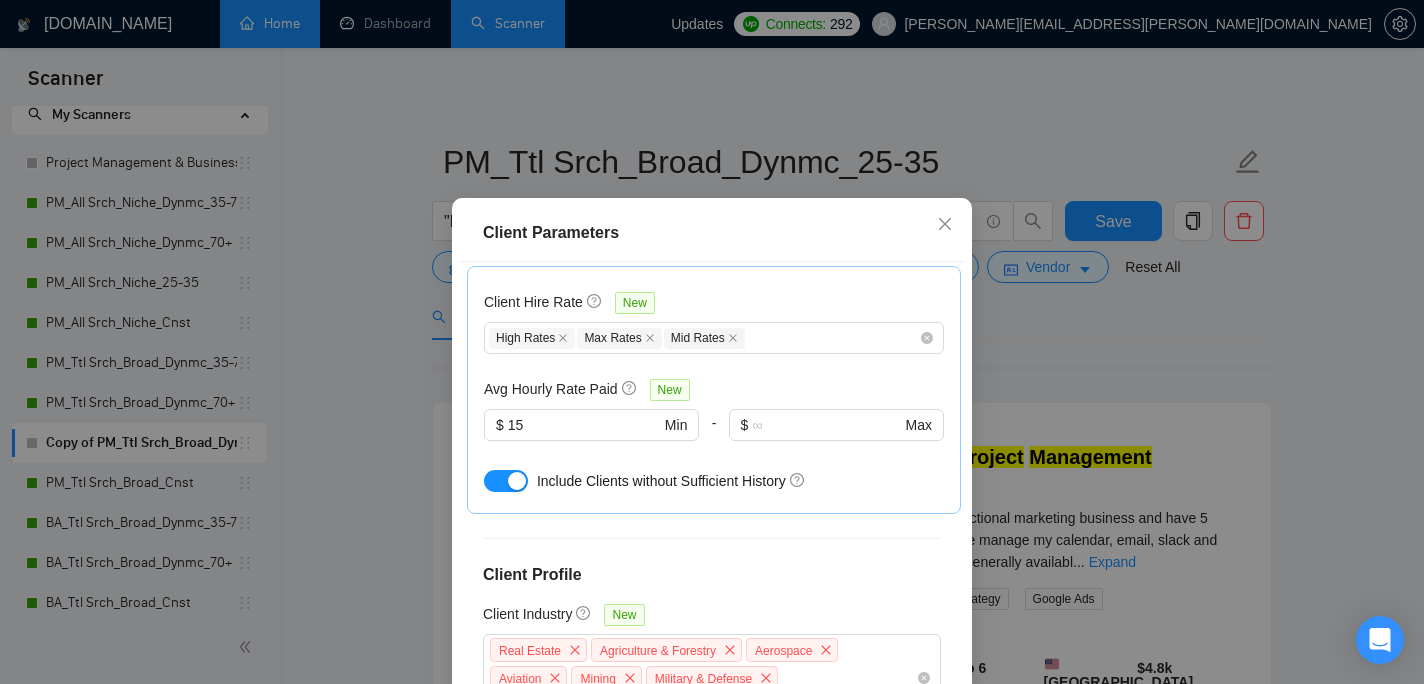 scroll, scrollTop: 823, scrollLeft: 0, axis: vertical 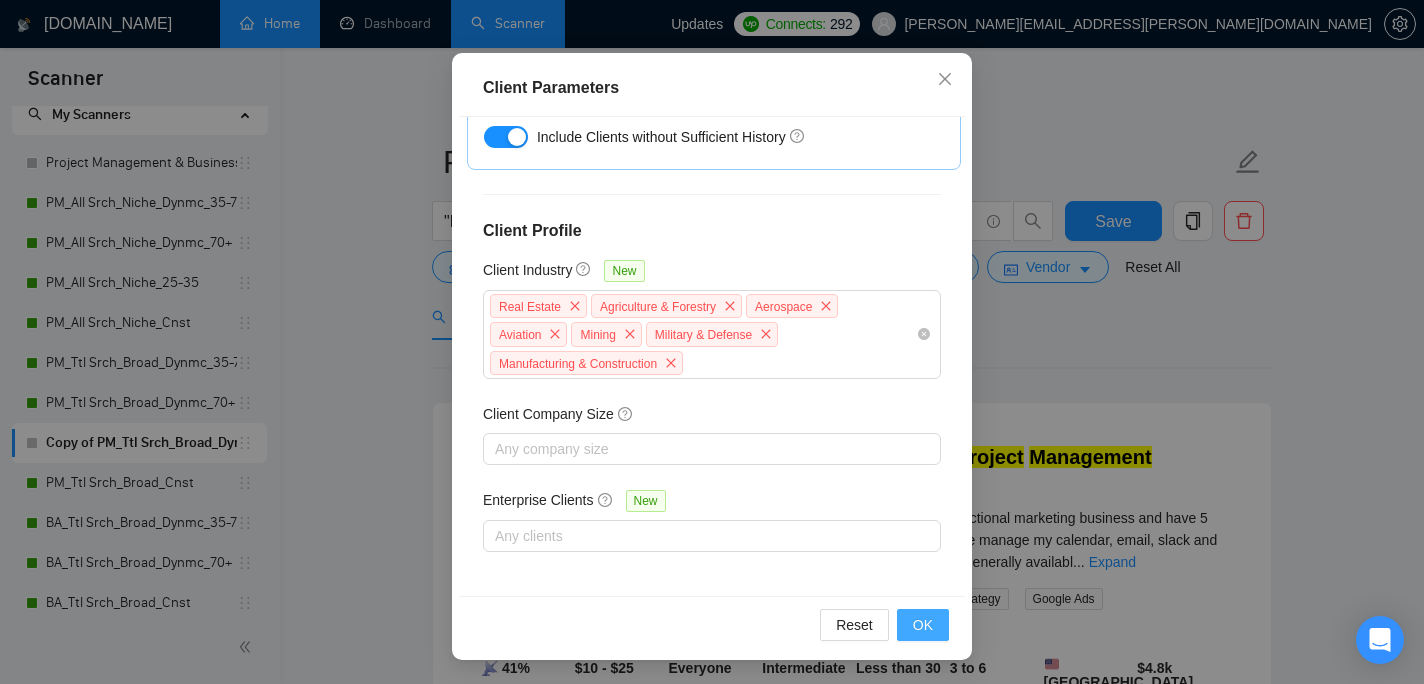 click on "OK" at bounding box center [923, 625] 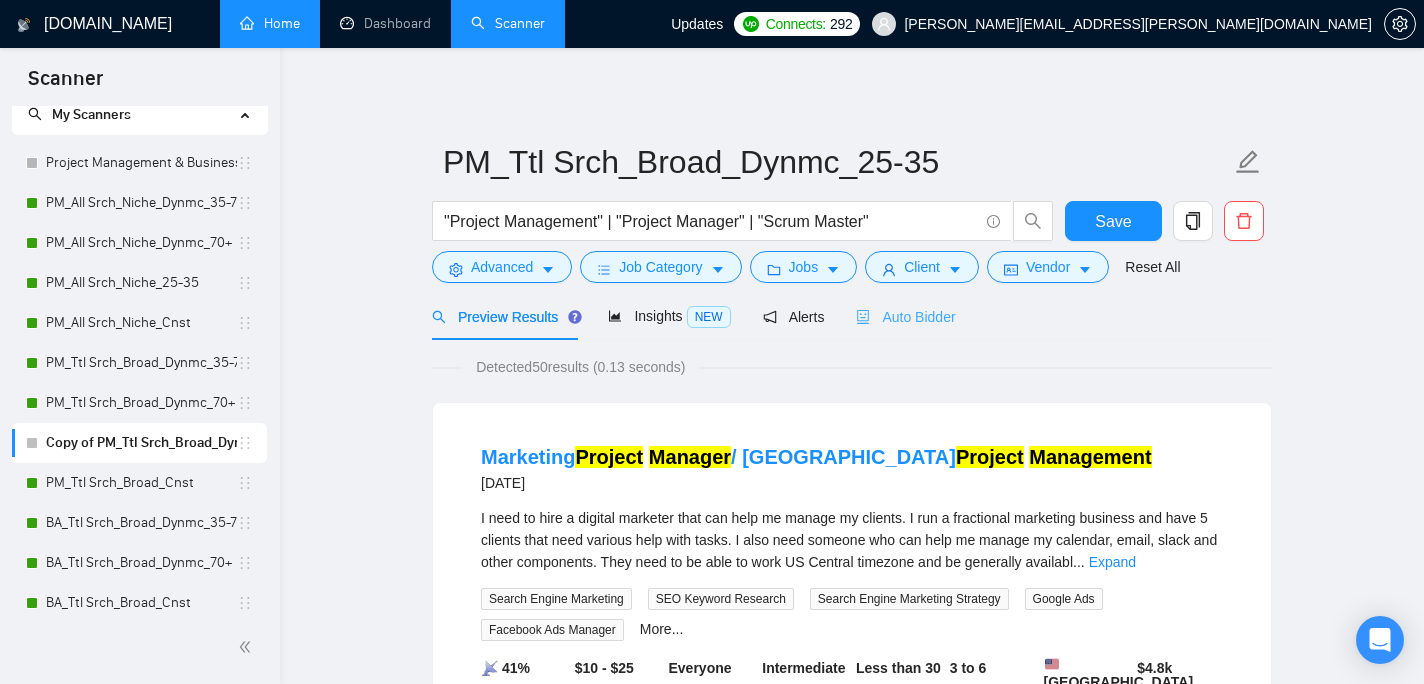 scroll, scrollTop: 67, scrollLeft: 0, axis: vertical 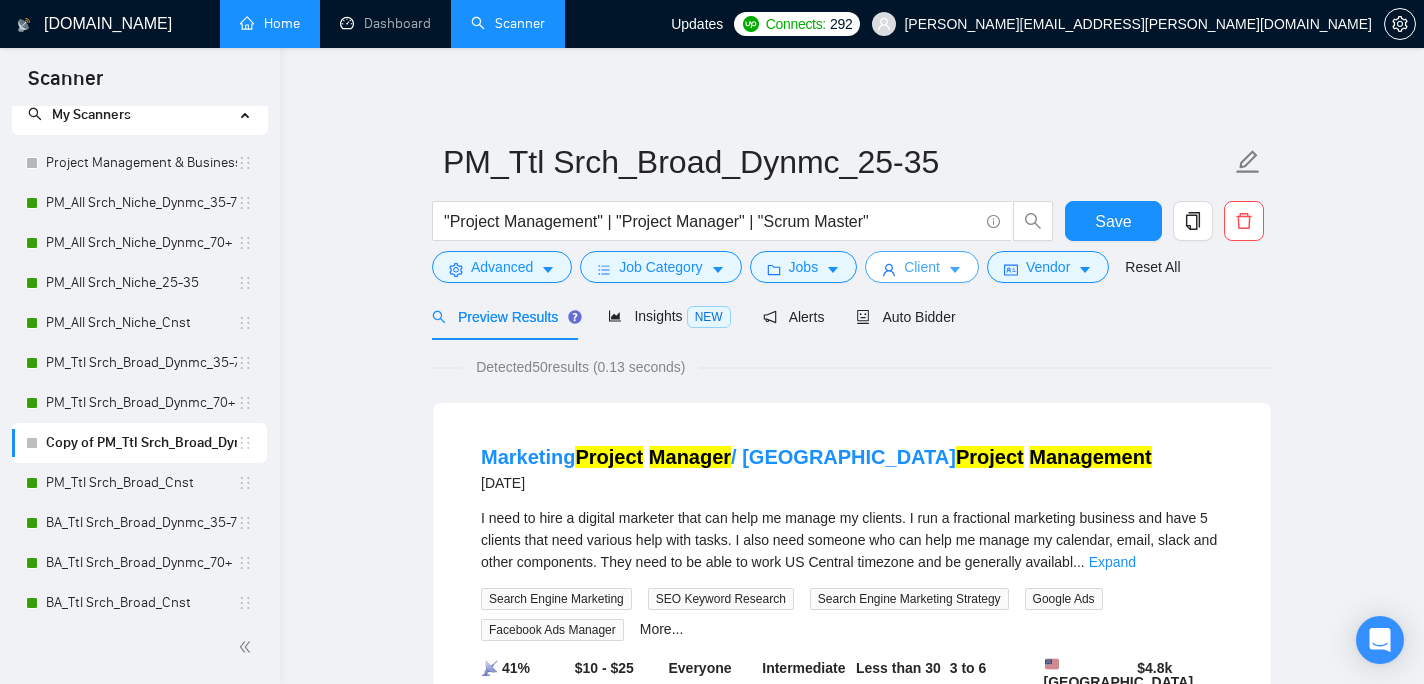 click on "Client" at bounding box center (922, 267) 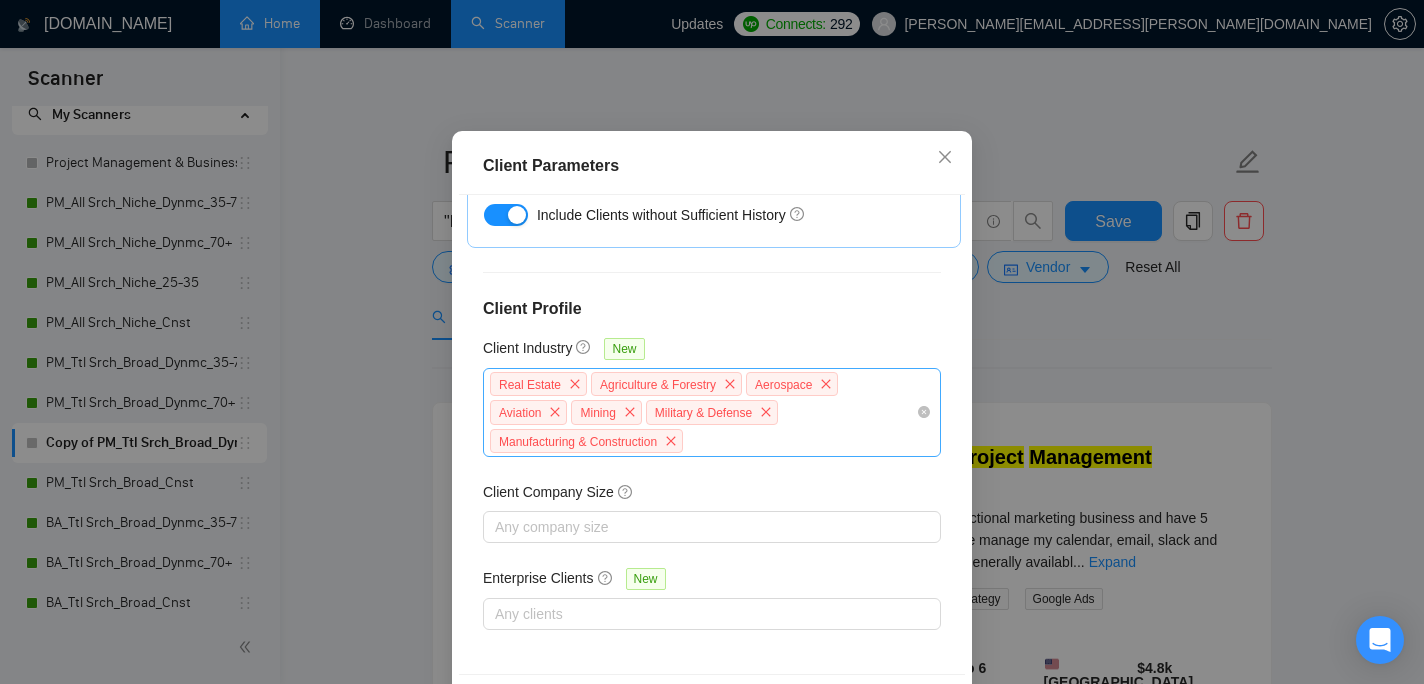 scroll, scrollTop: 145, scrollLeft: 0, axis: vertical 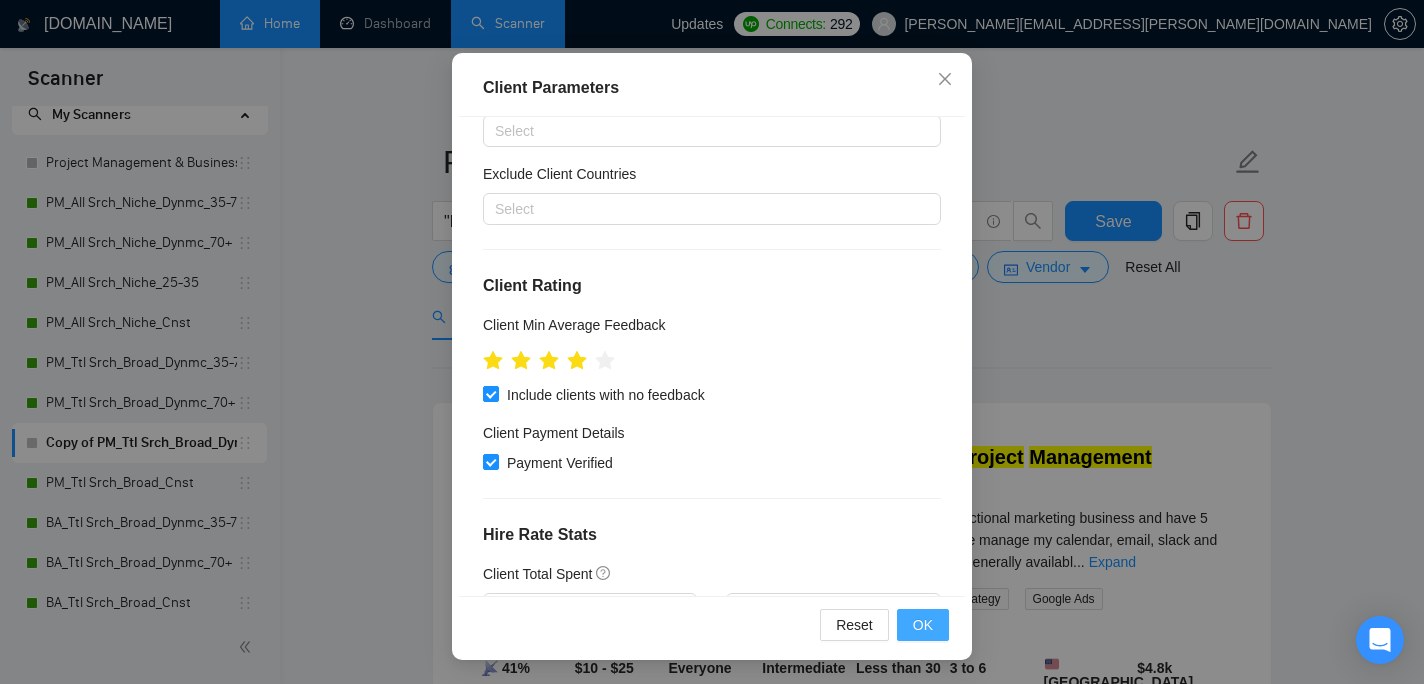 click on "OK" at bounding box center (923, 625) 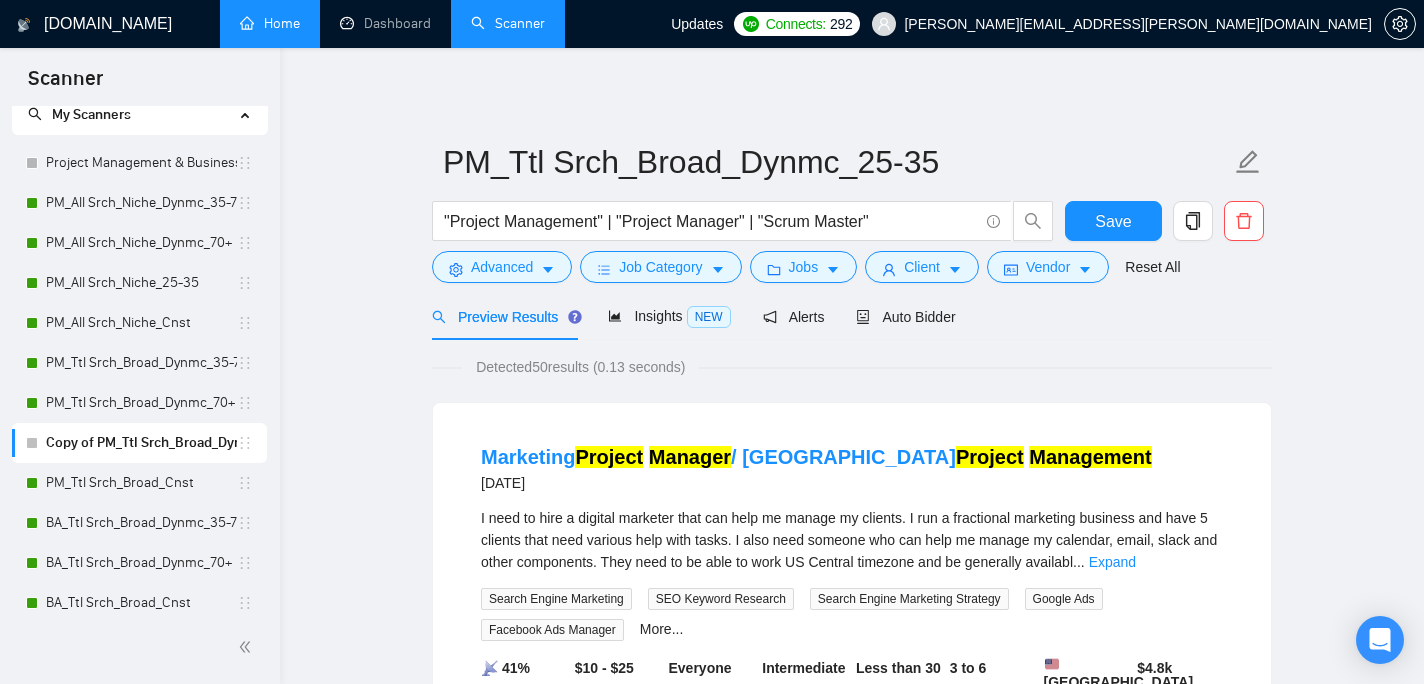 scroll, scrollTop: 67, scrollLeft: 0, axis: vertical 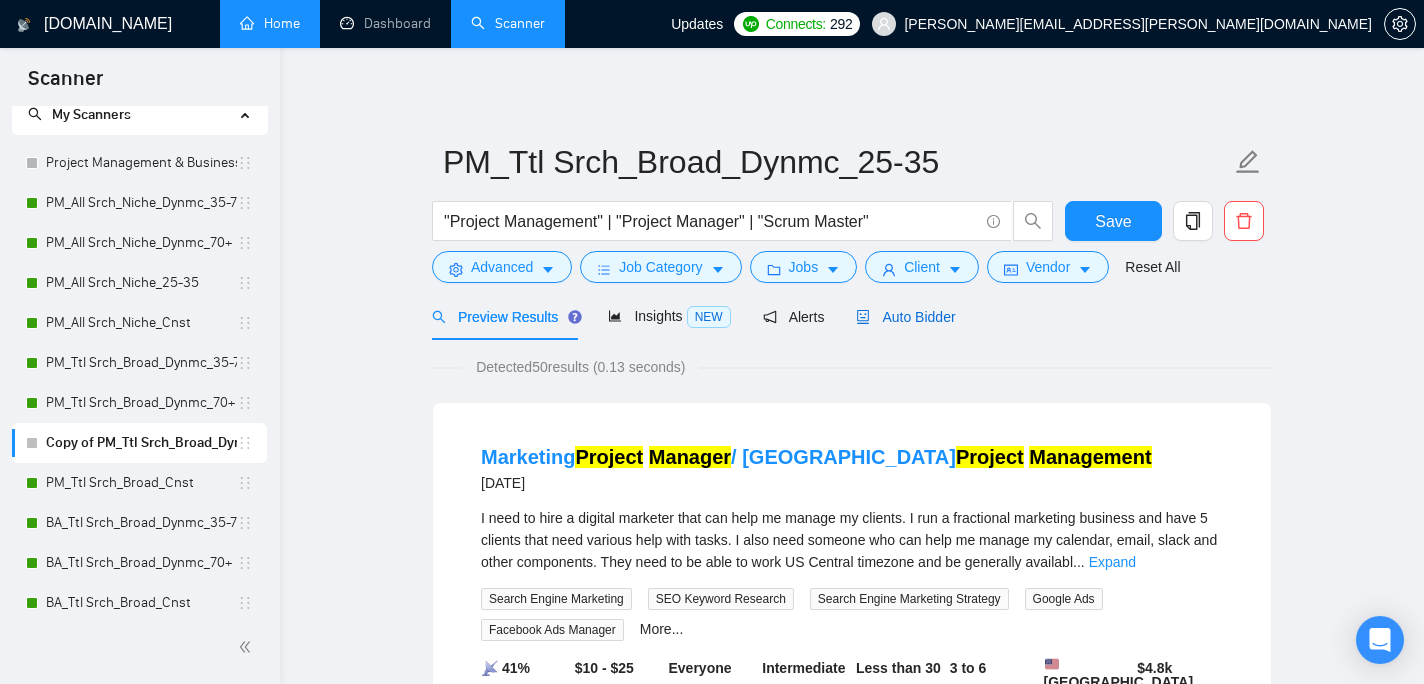 click on "Auto Bidder" at bounding box center (905, 317) 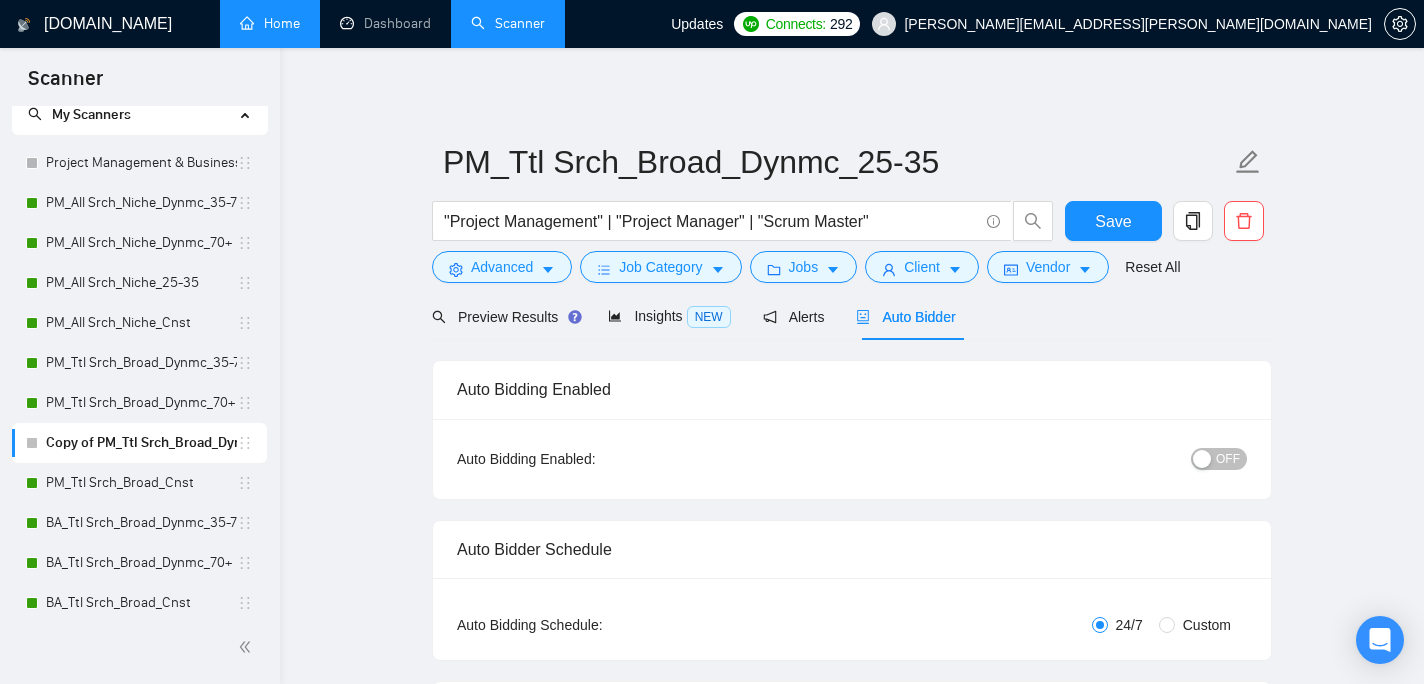 type 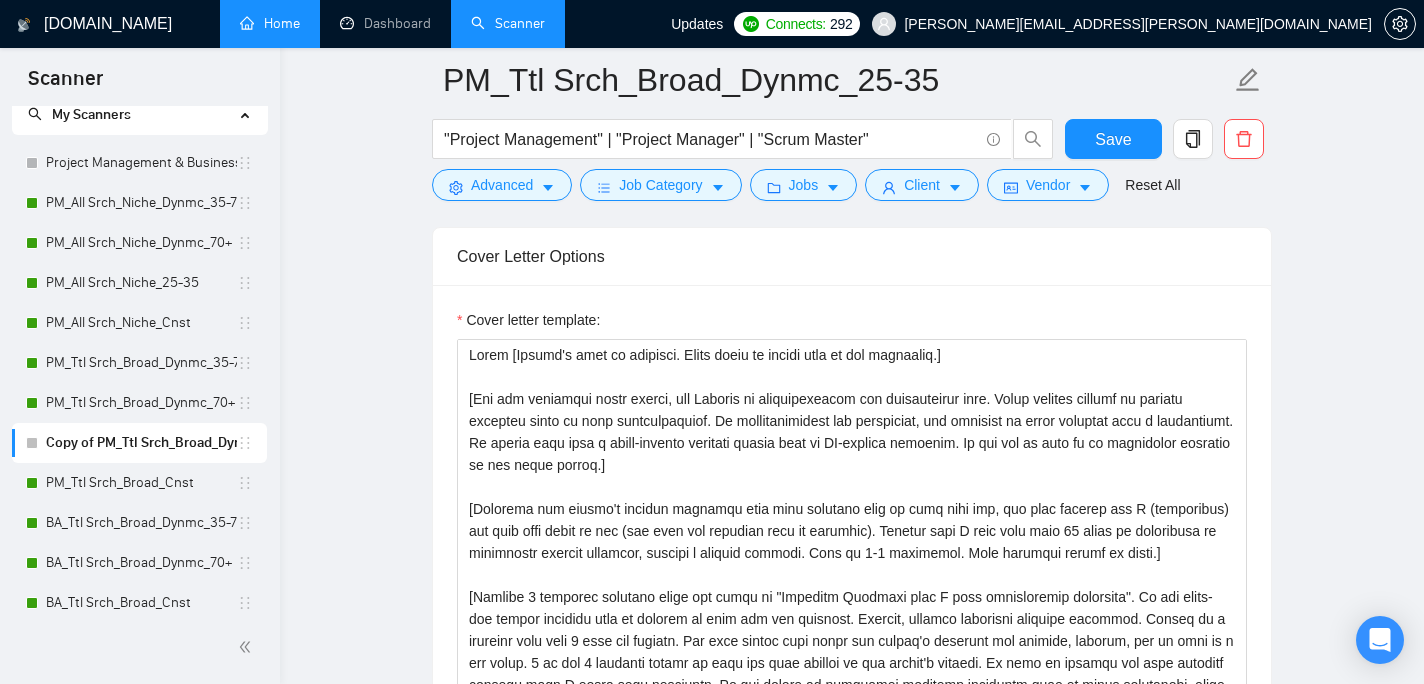 scroll, scrollTop: 1326, scrollLeft: 0, axis: vertical 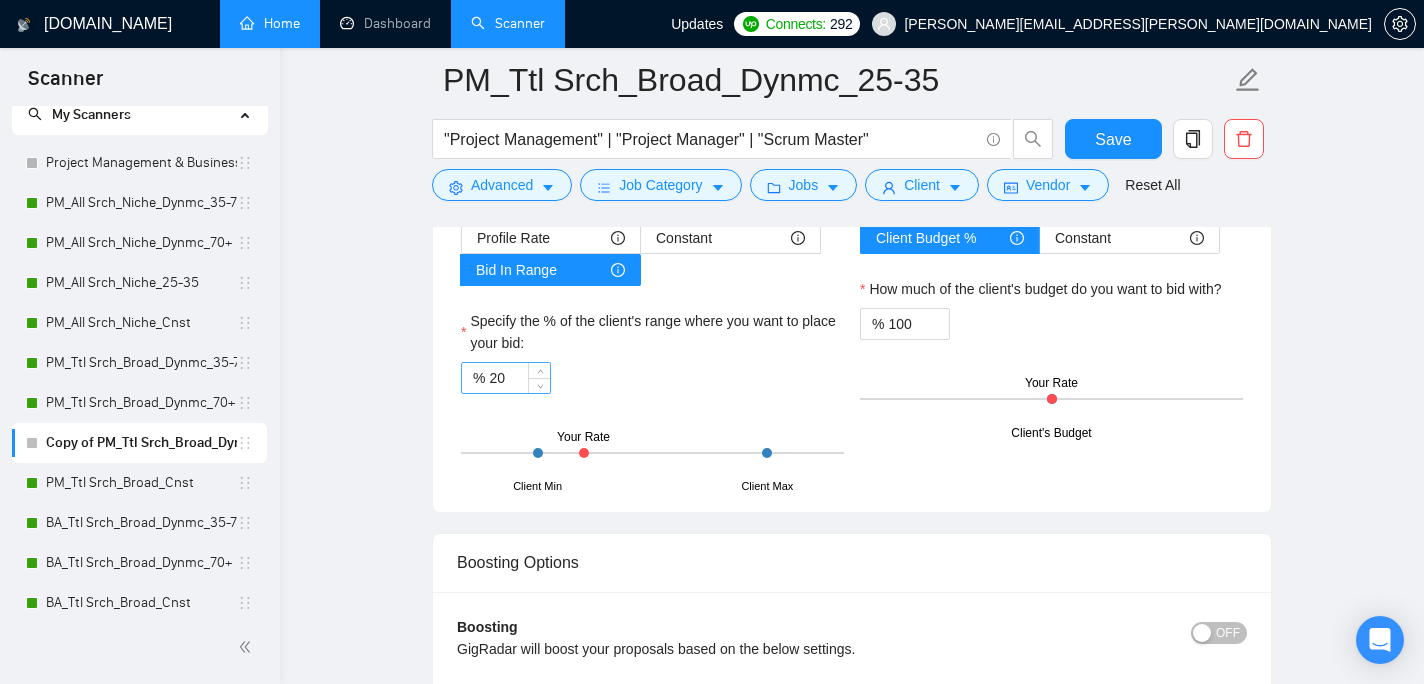 click on "20" at bounding box center [519, 378] 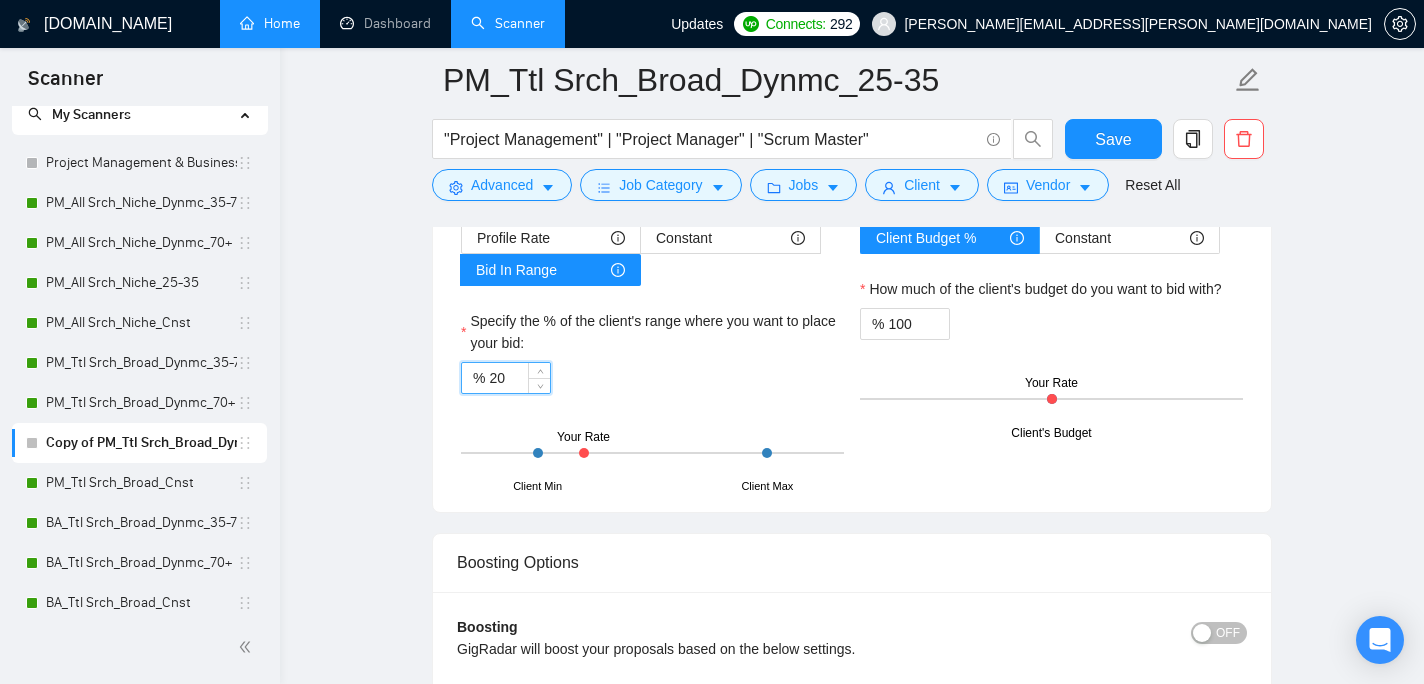 click on "20" at bounding box center (519, 378) 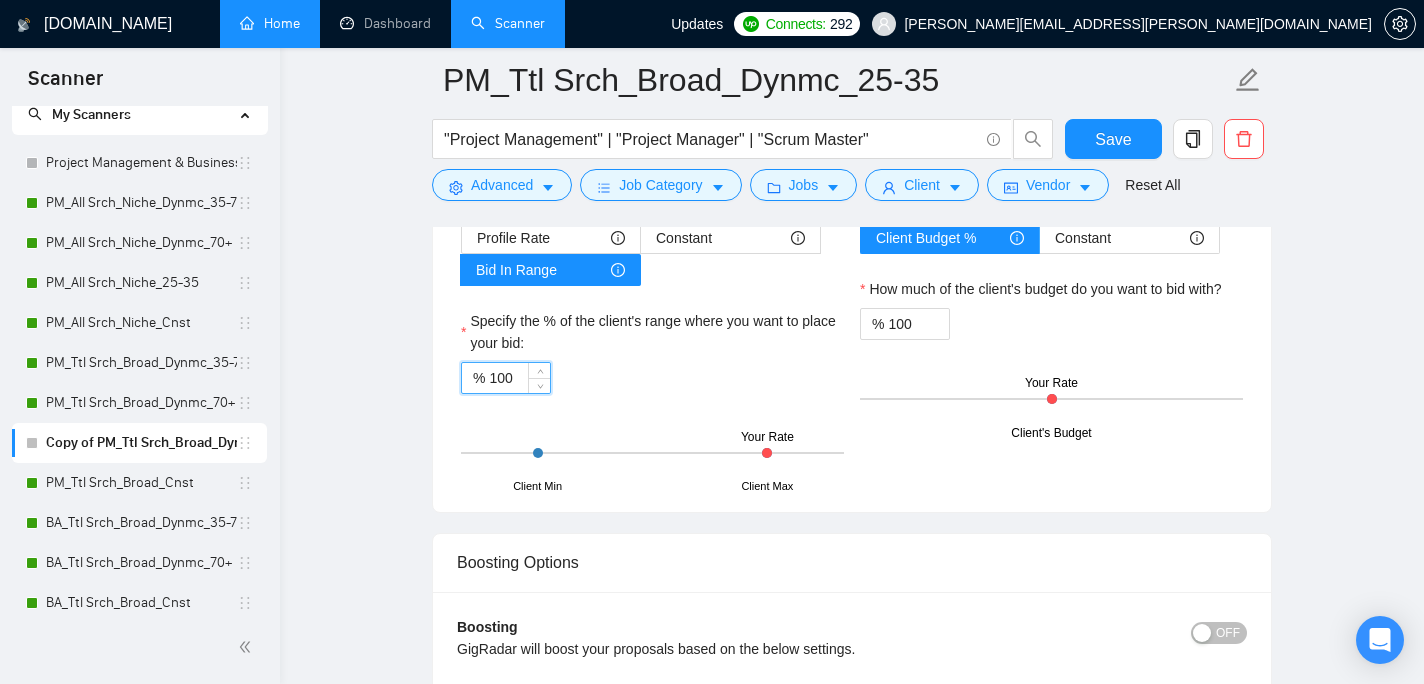 type on "100" 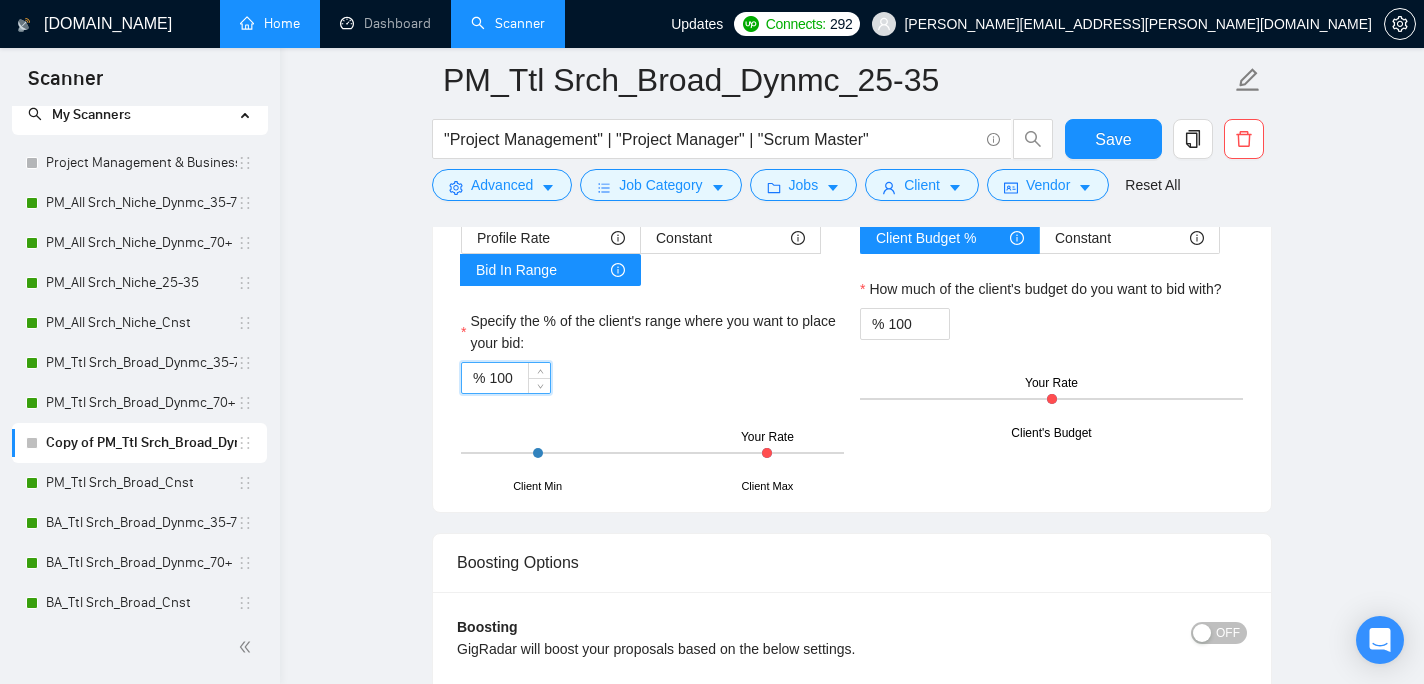 click on "% 100" at bounding box center (652, 378) 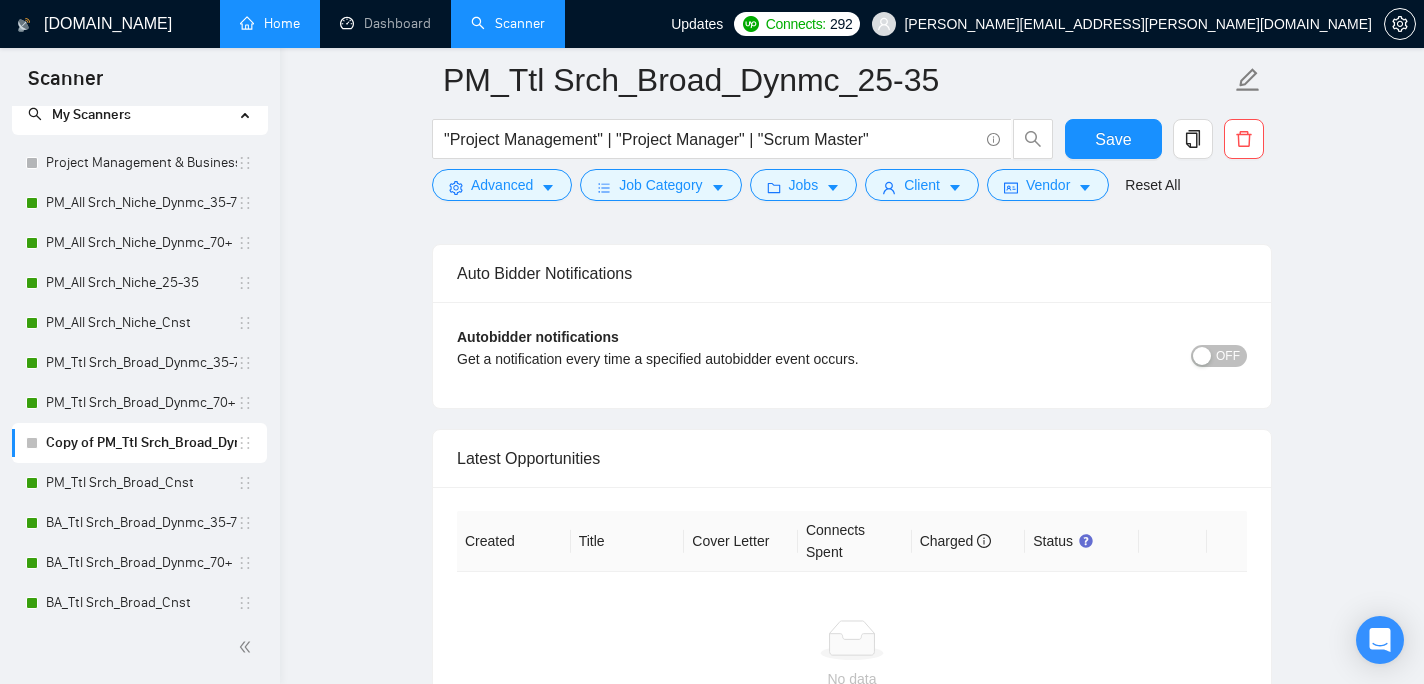 scroll, scrollTop: 3887, scrollLeft: 0, axis: vertical 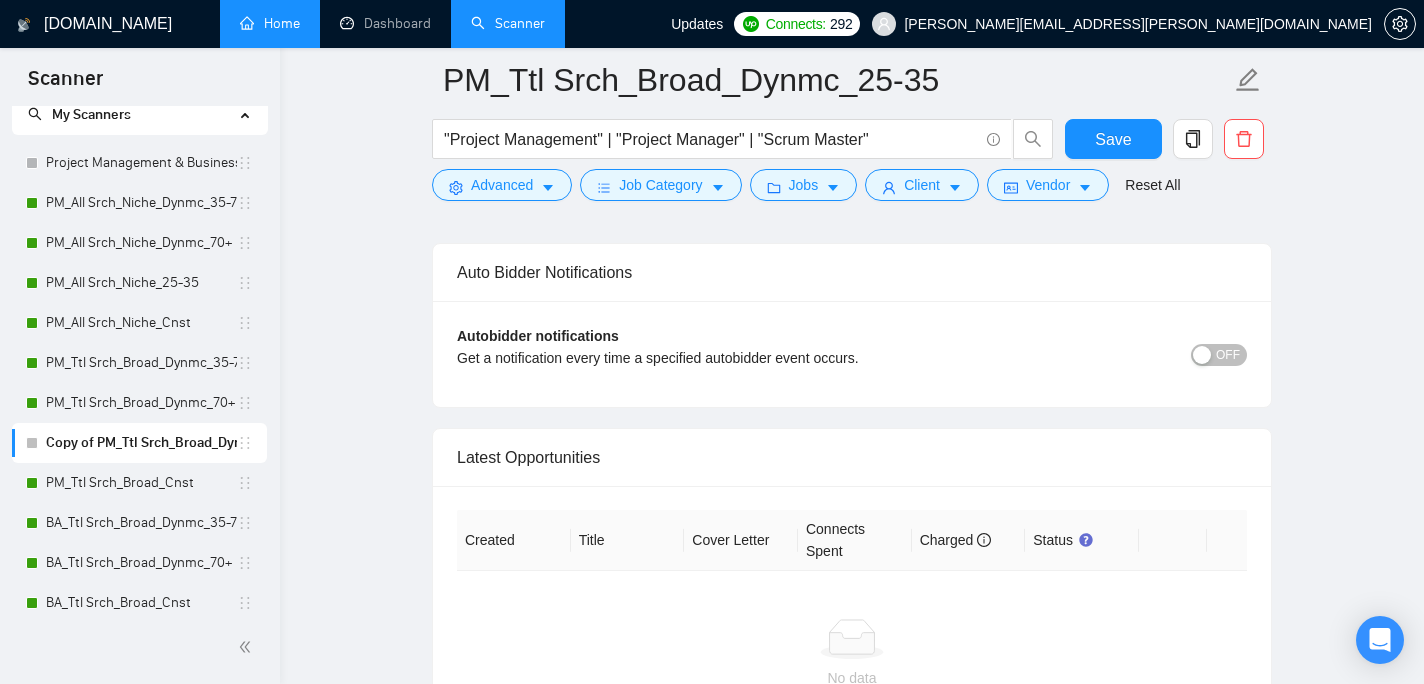 click on "OFF" at bounding box center [1228, 355] 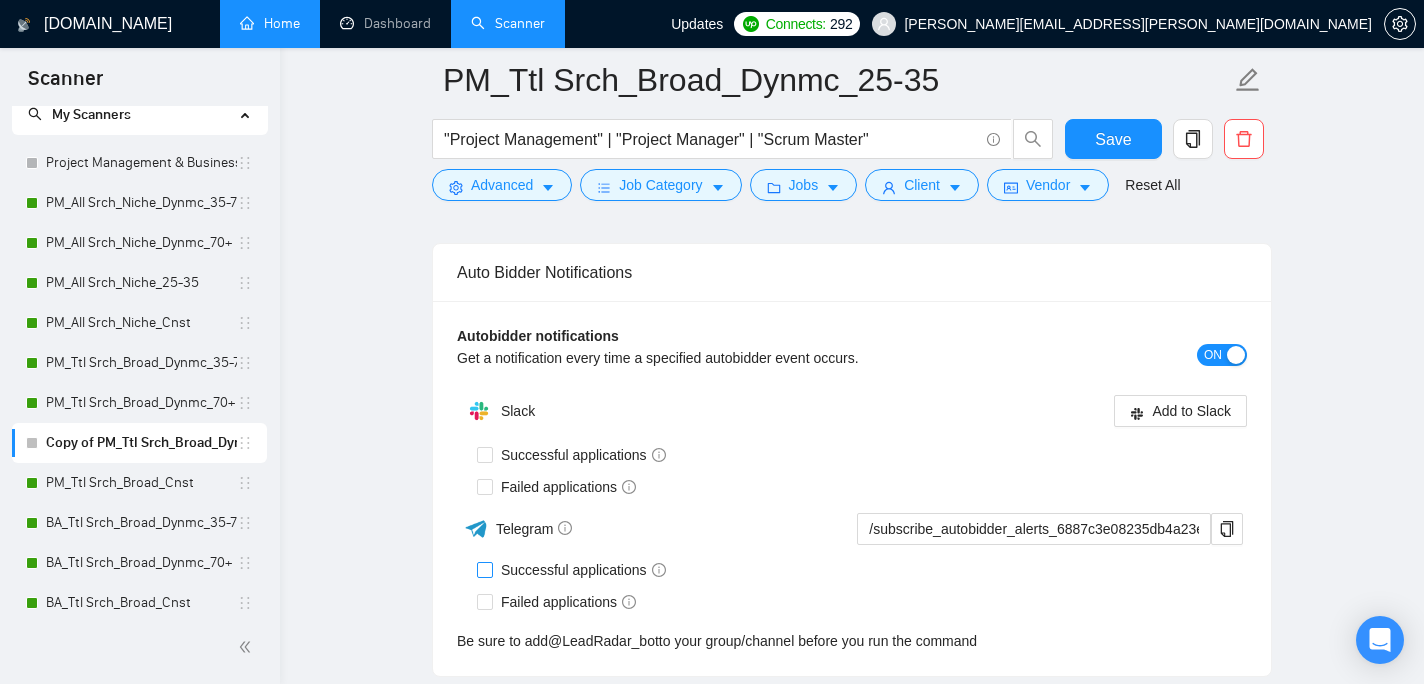 click on "Successful applications" at bounding box center (484, 569) 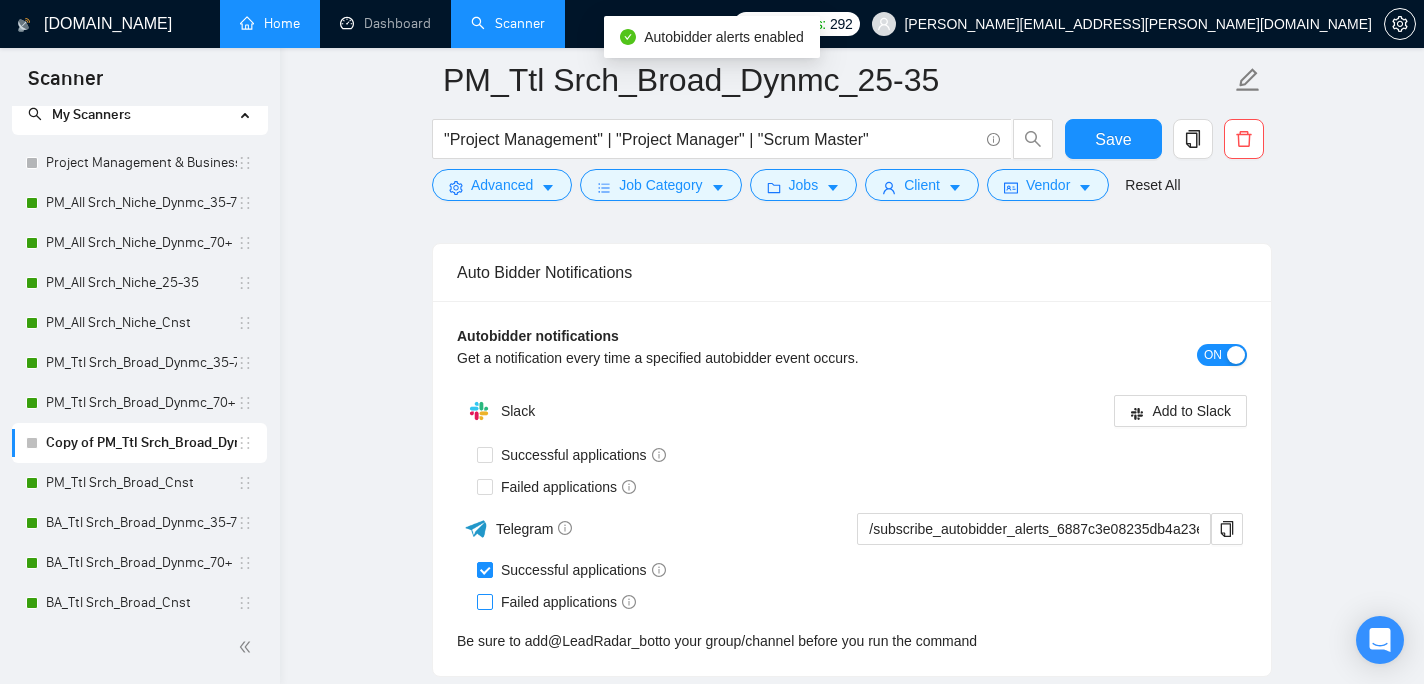 click on "Failed applications" at bounding box center (484, 601) 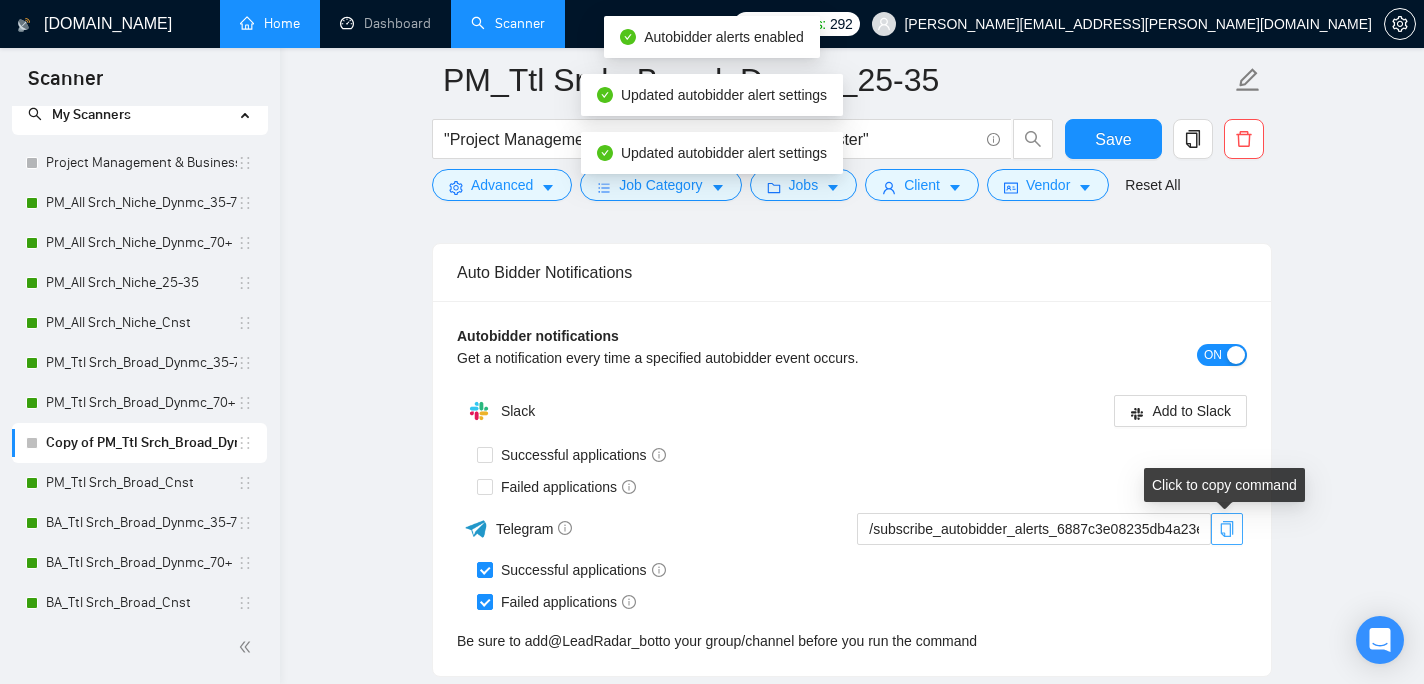 click 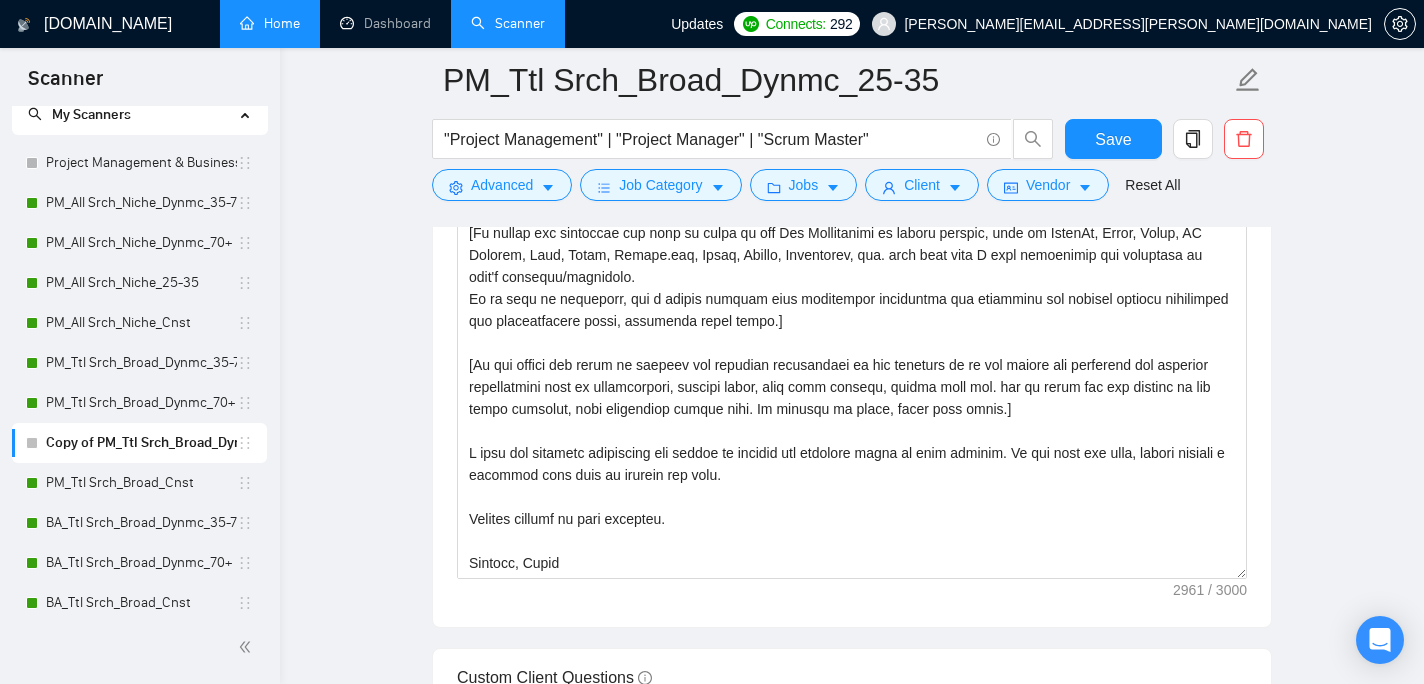 scroll, scrollTop: 1421, scrollLeft: 0, axis: vertical 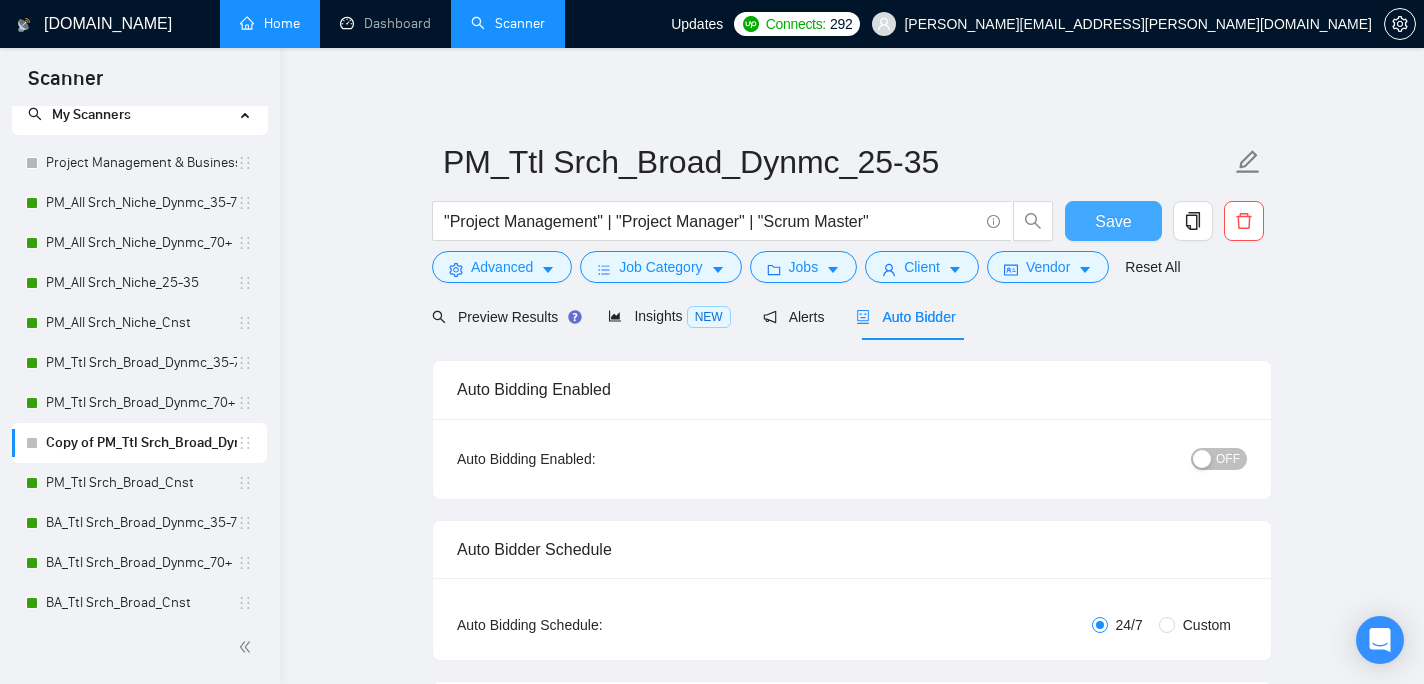 click on "Save" at bounding box center [1113, 221] 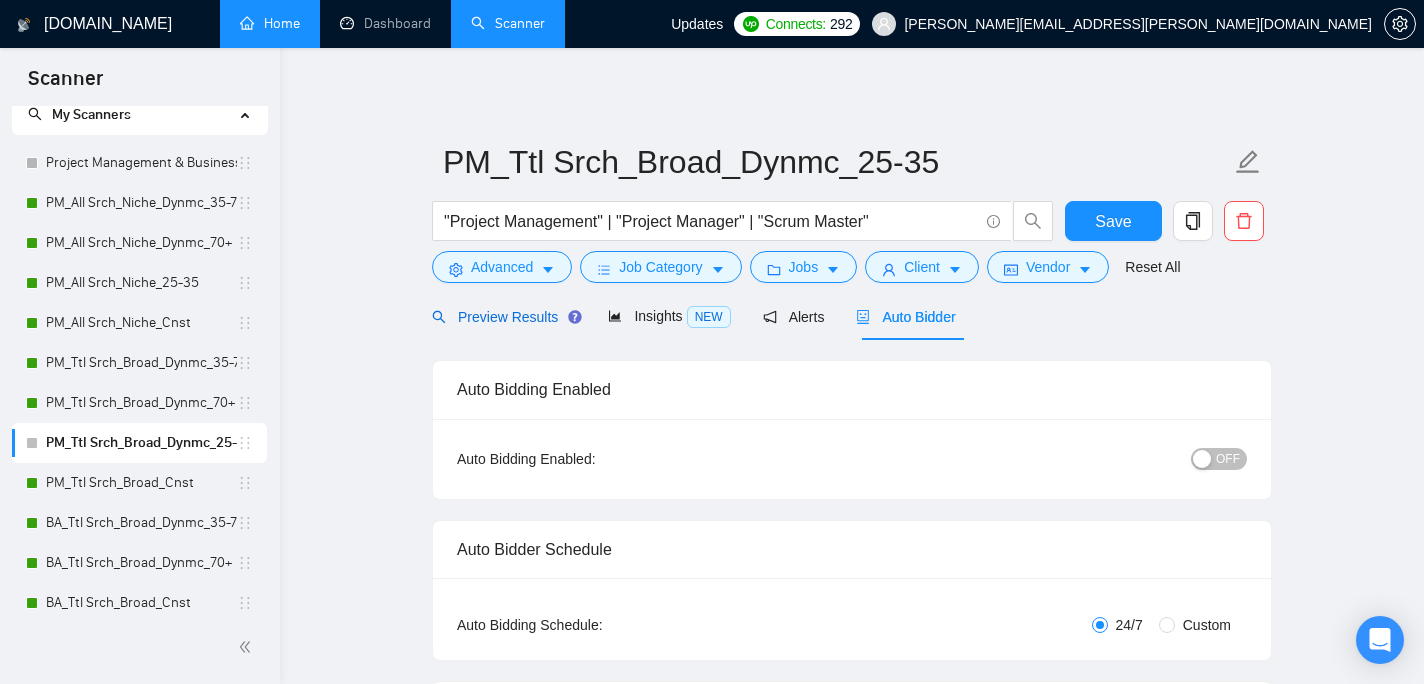 click on "Preview Results" at bounding box center (504, 317) 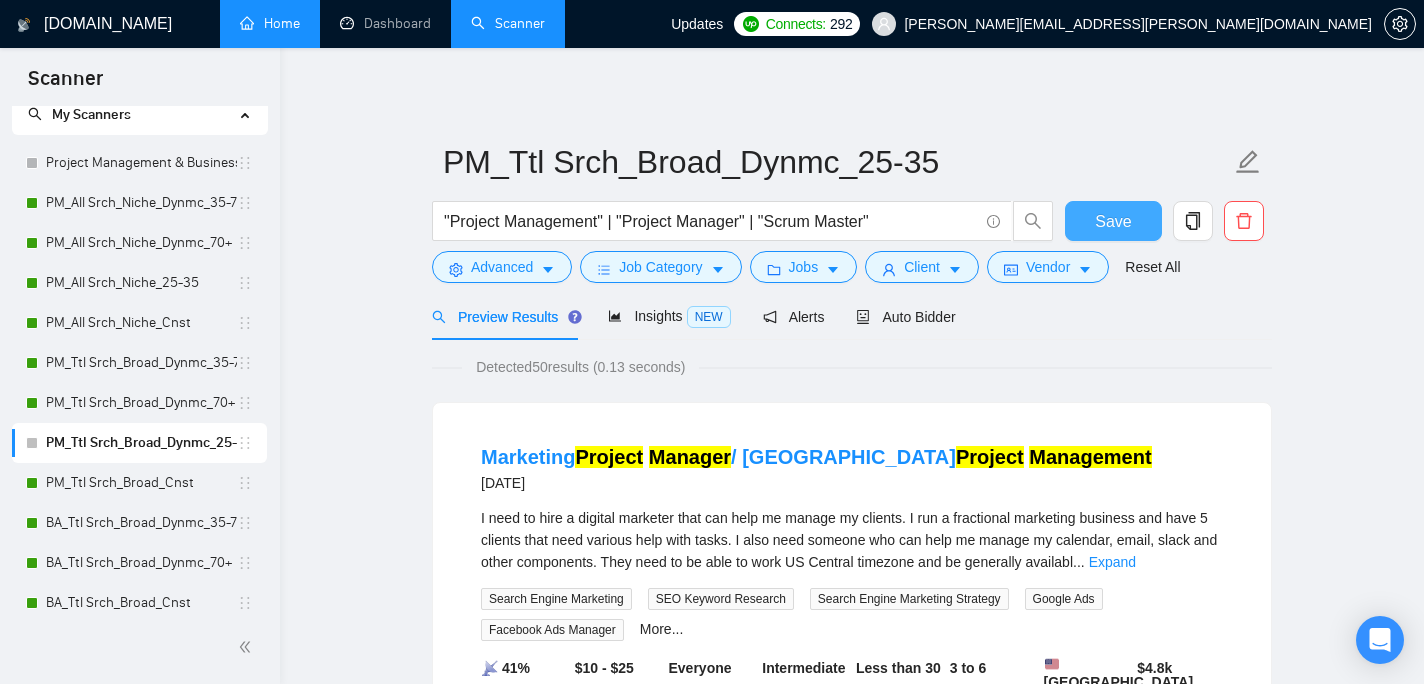 click on "Save" at bounding box center (1113, 221) 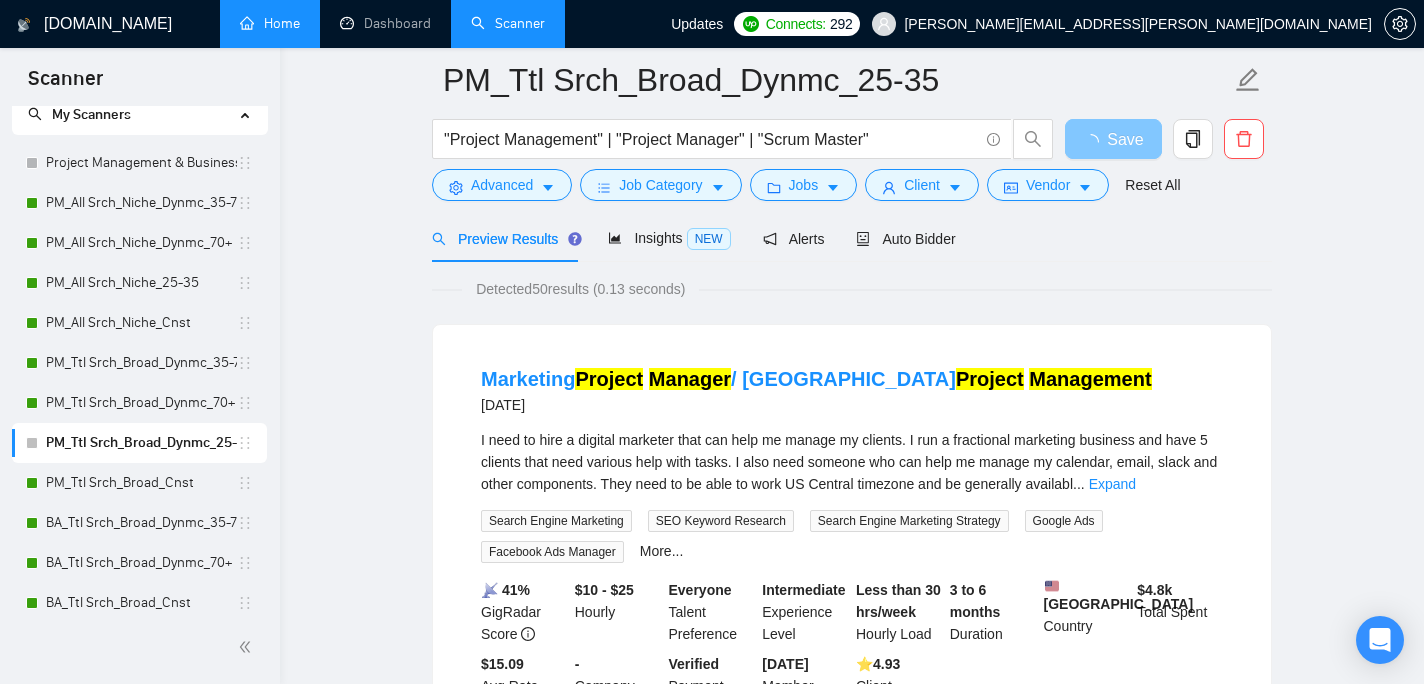 scroll, scrollTop: 156, scrollLeft: 0, axis: vertical 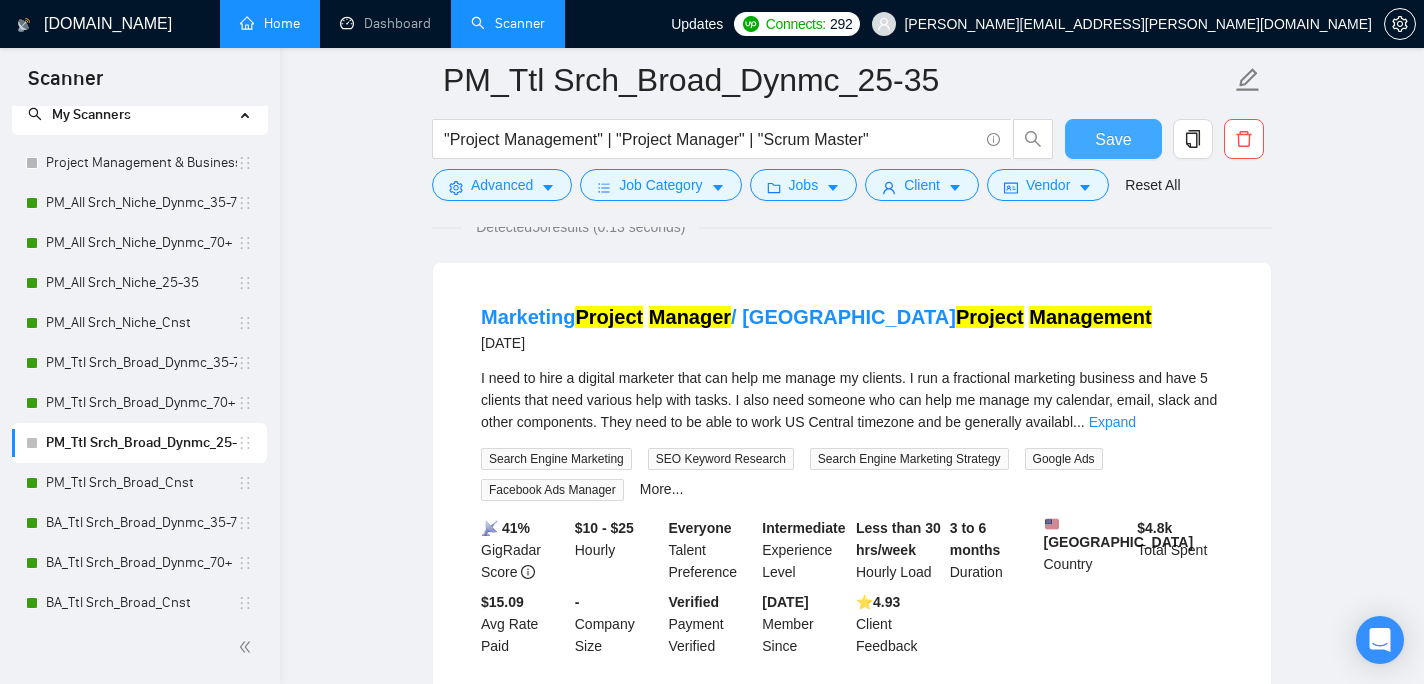 click on "Save" at bounding box center [1113, 139] 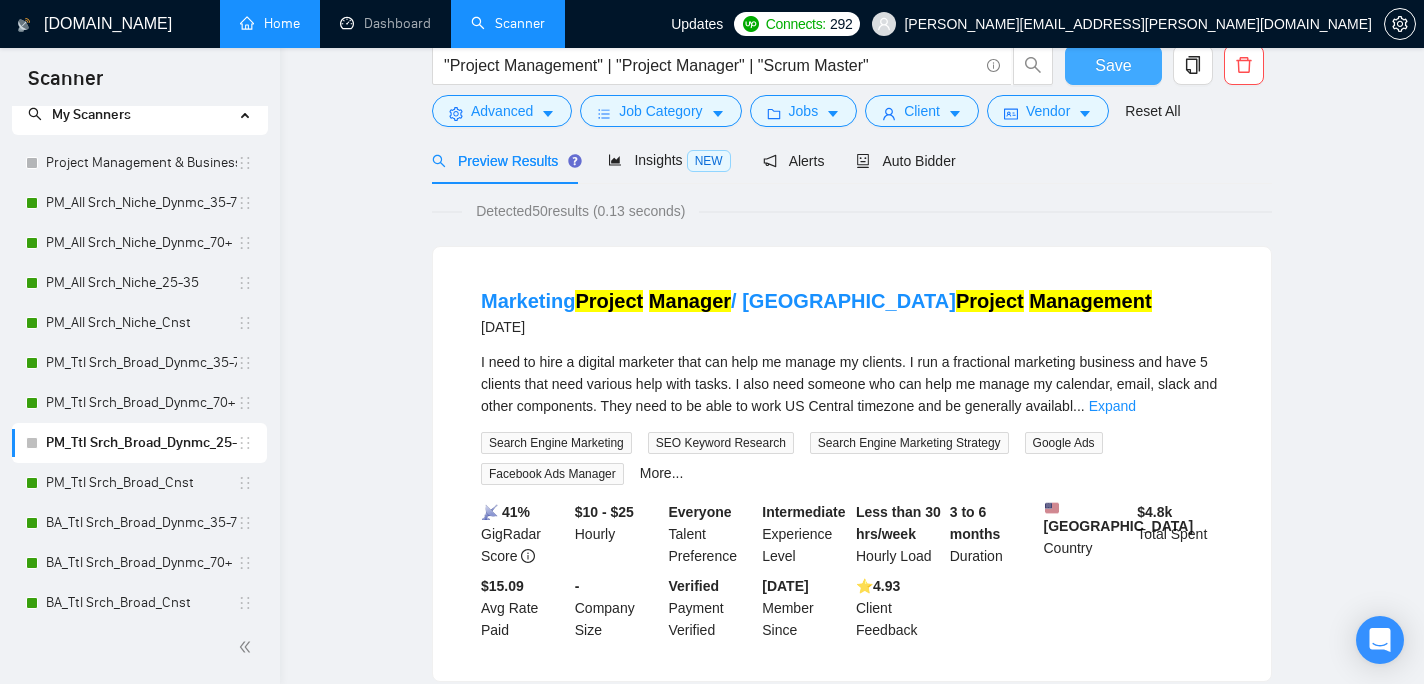 scroll, scrollTop: 0, scrollLeft: 0, axis: both 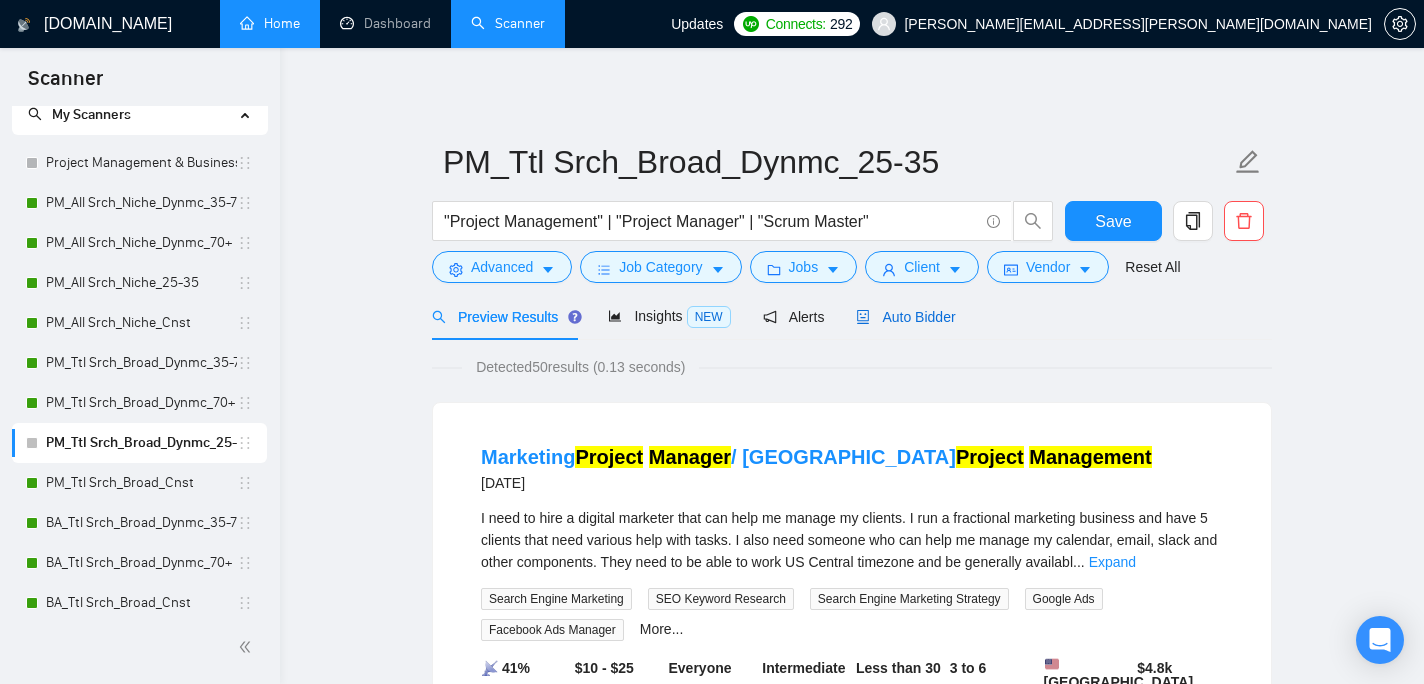 click on "Auto Bidder" at bounding box center (905, 317) 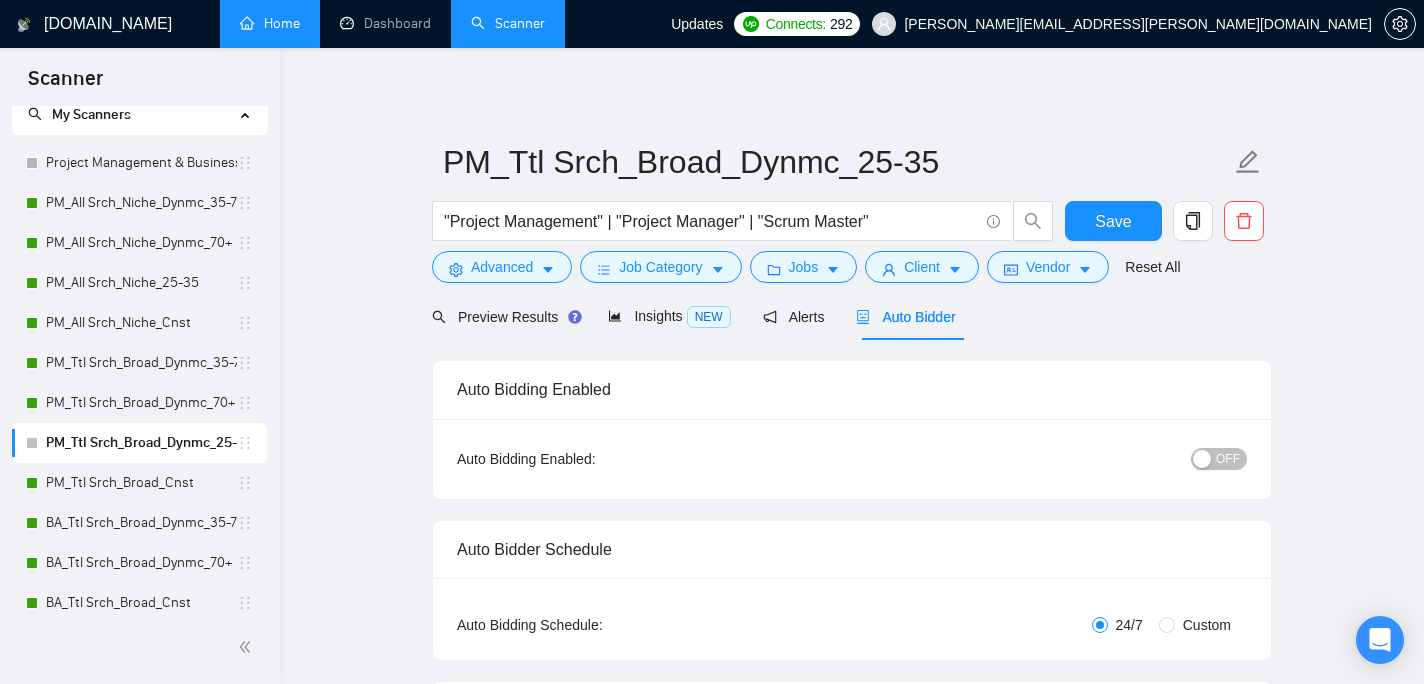 type 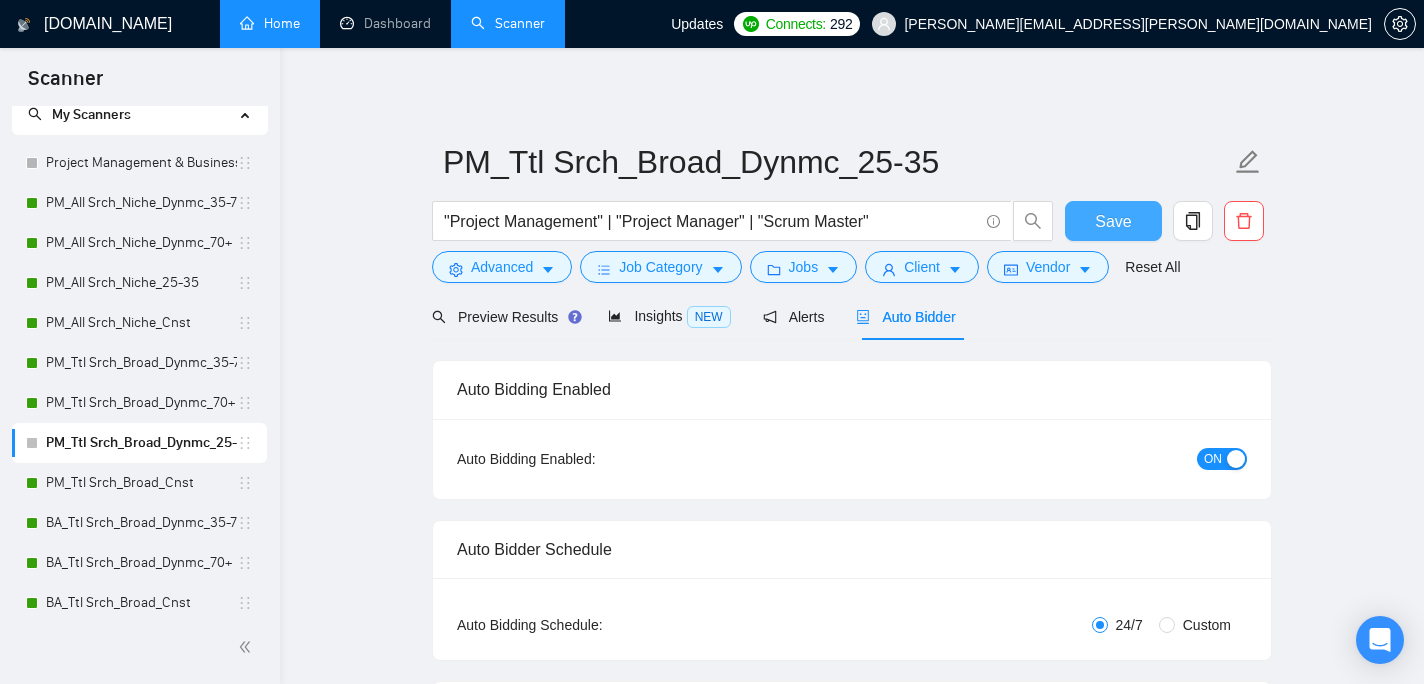 click on "Save" at bounding box center [1113, 221] 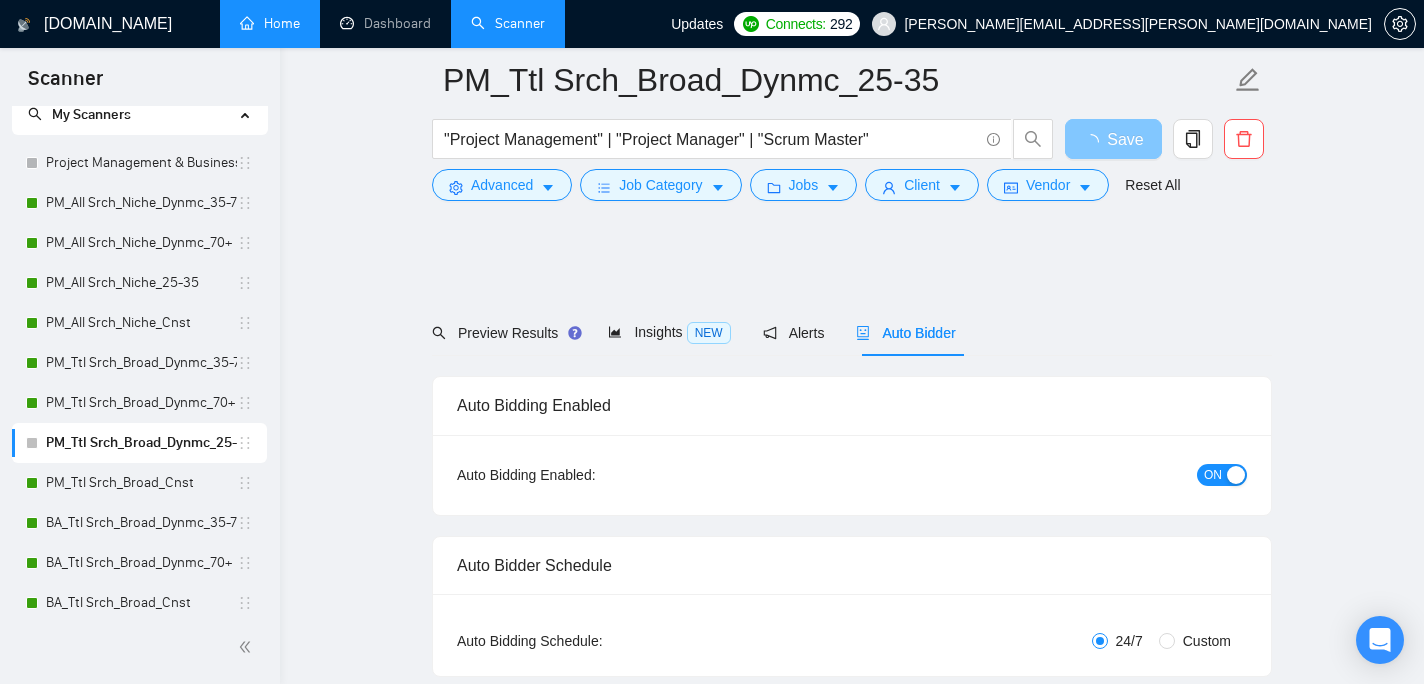 scroll, scrollTop: 432, scrollLeft: 0, axis: vertical 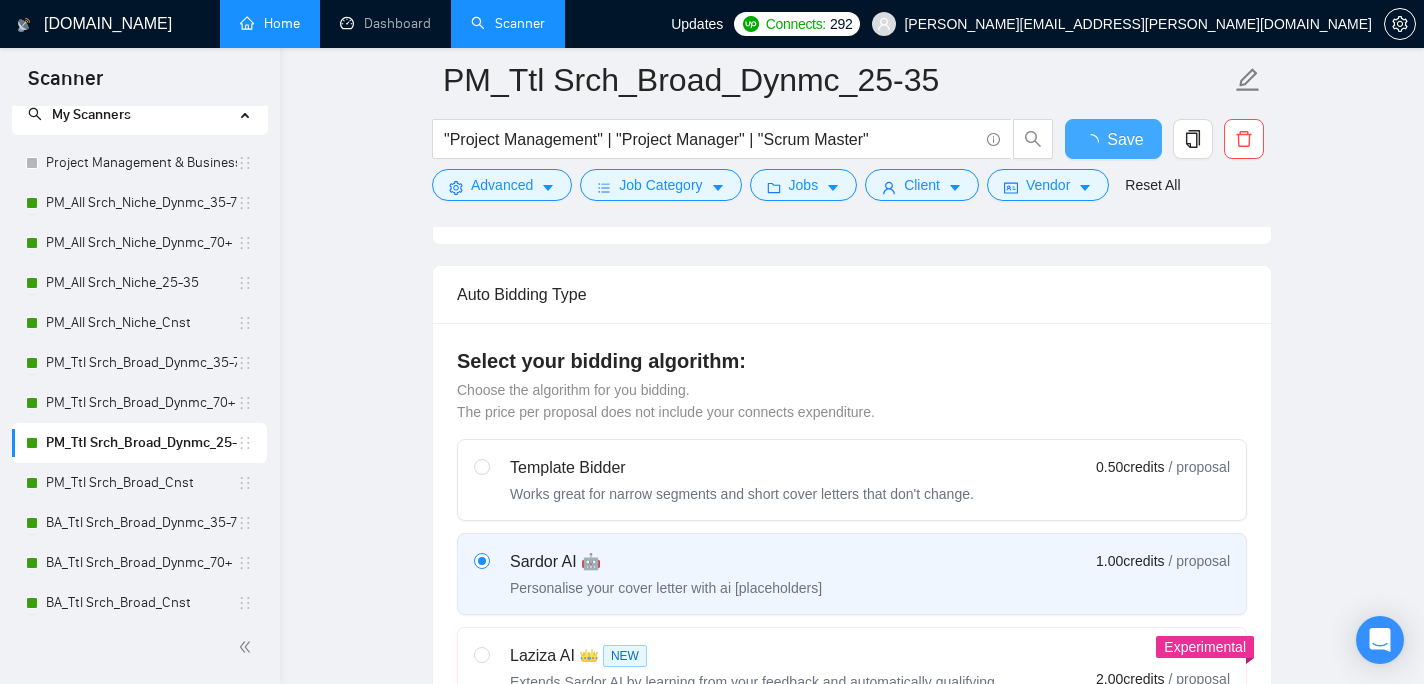 type 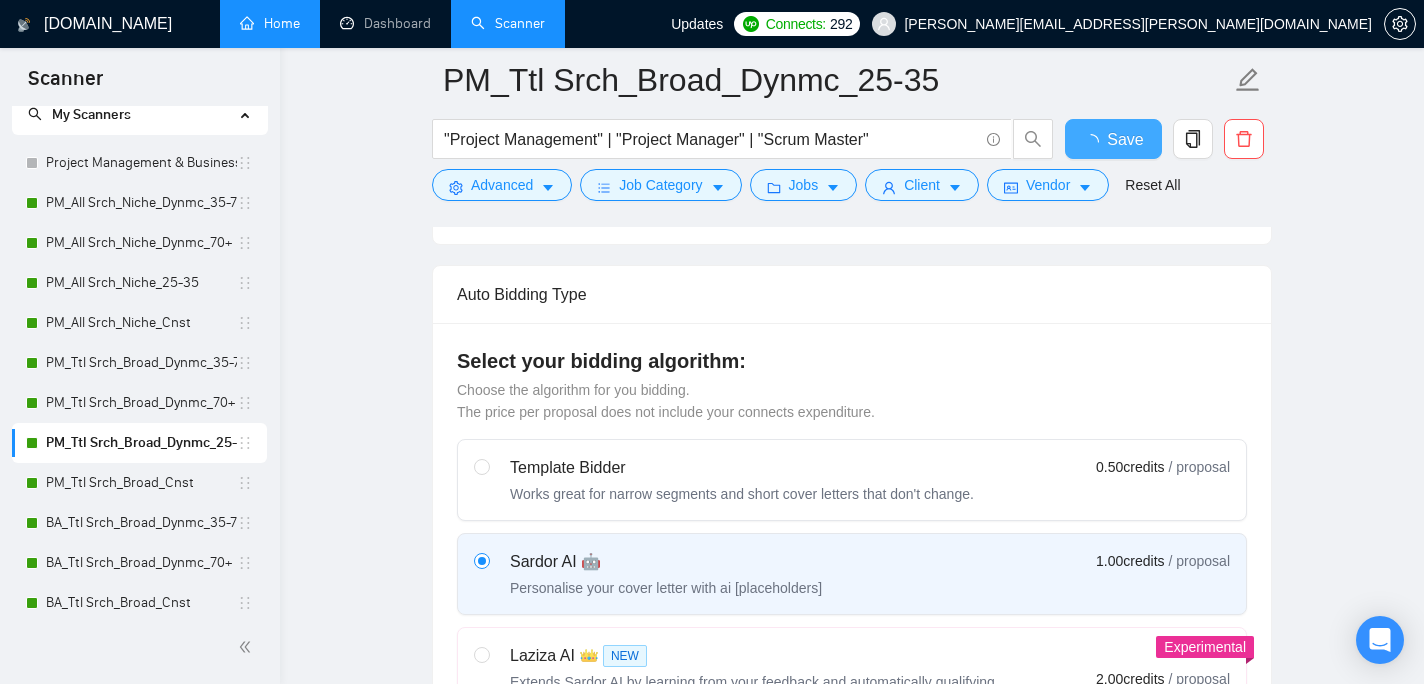 checkbox on "true" 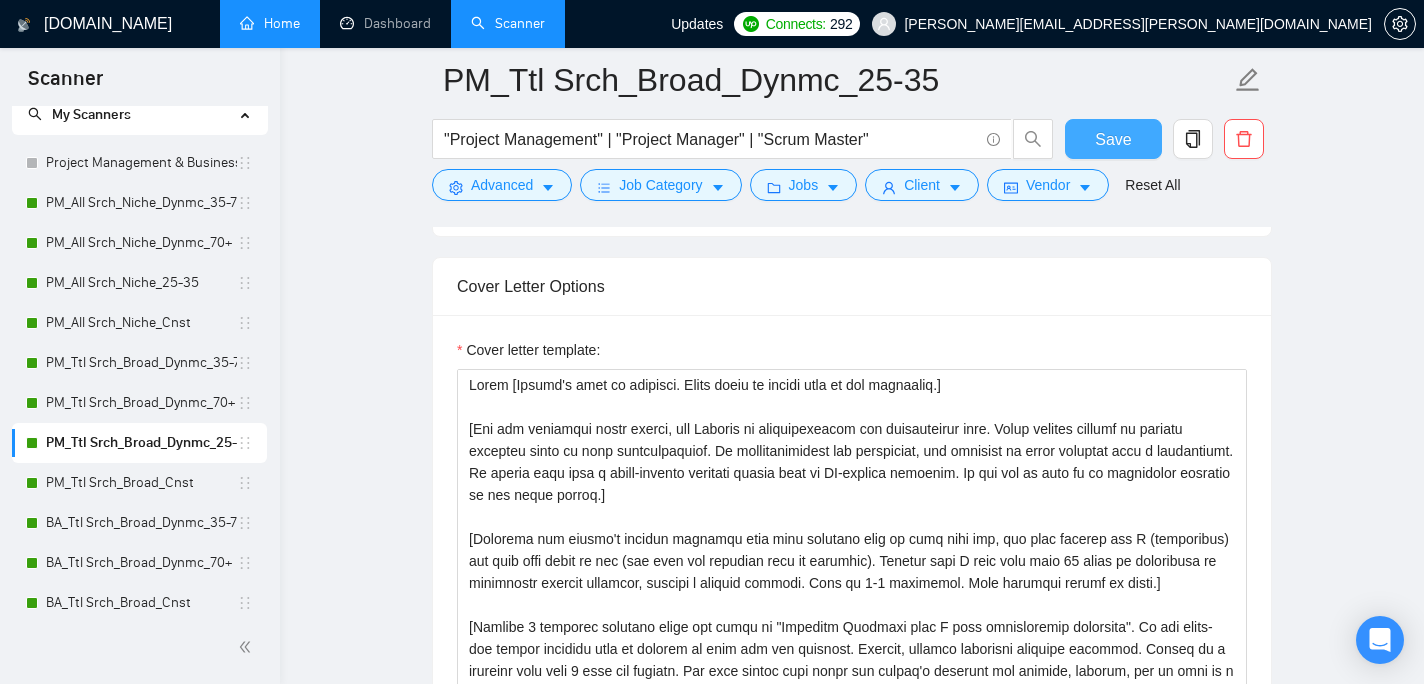 scroll, scrollTop: 1455, scrollLeft: 0, axis: vertical 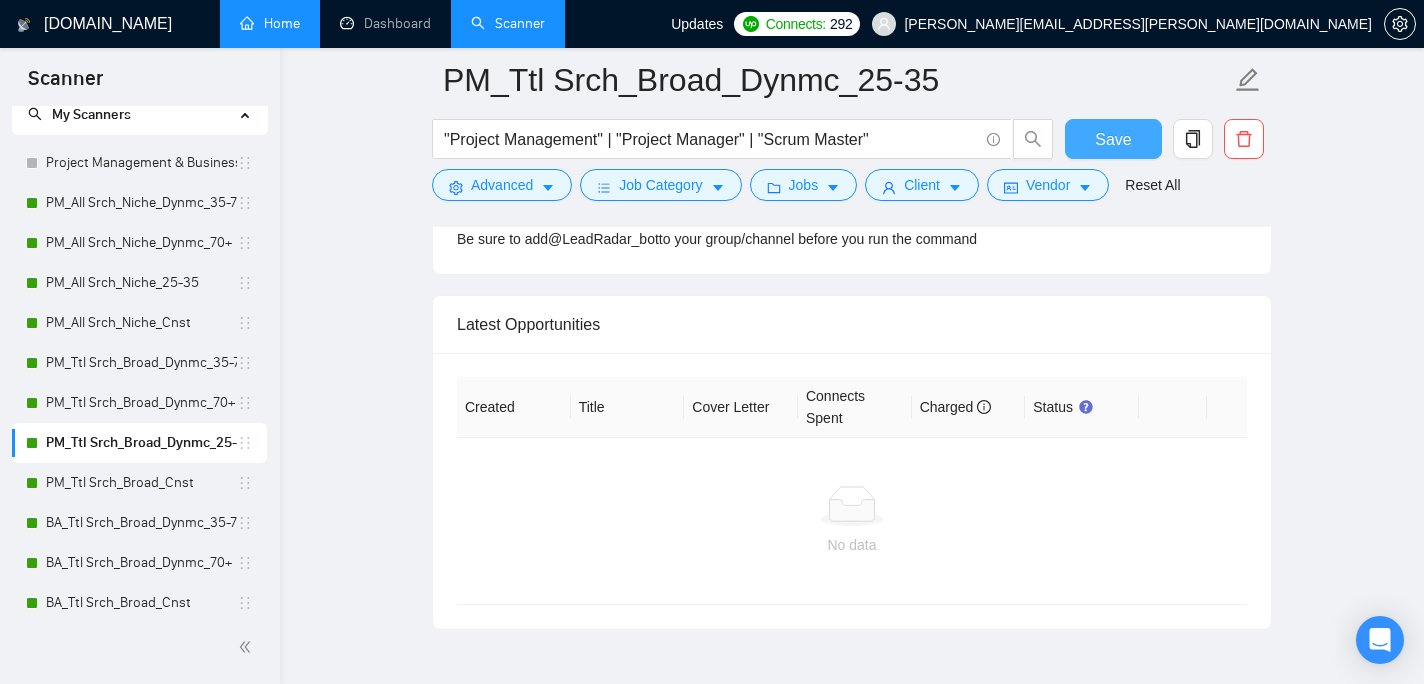click on "Save" at bounding box center [1113, 139] 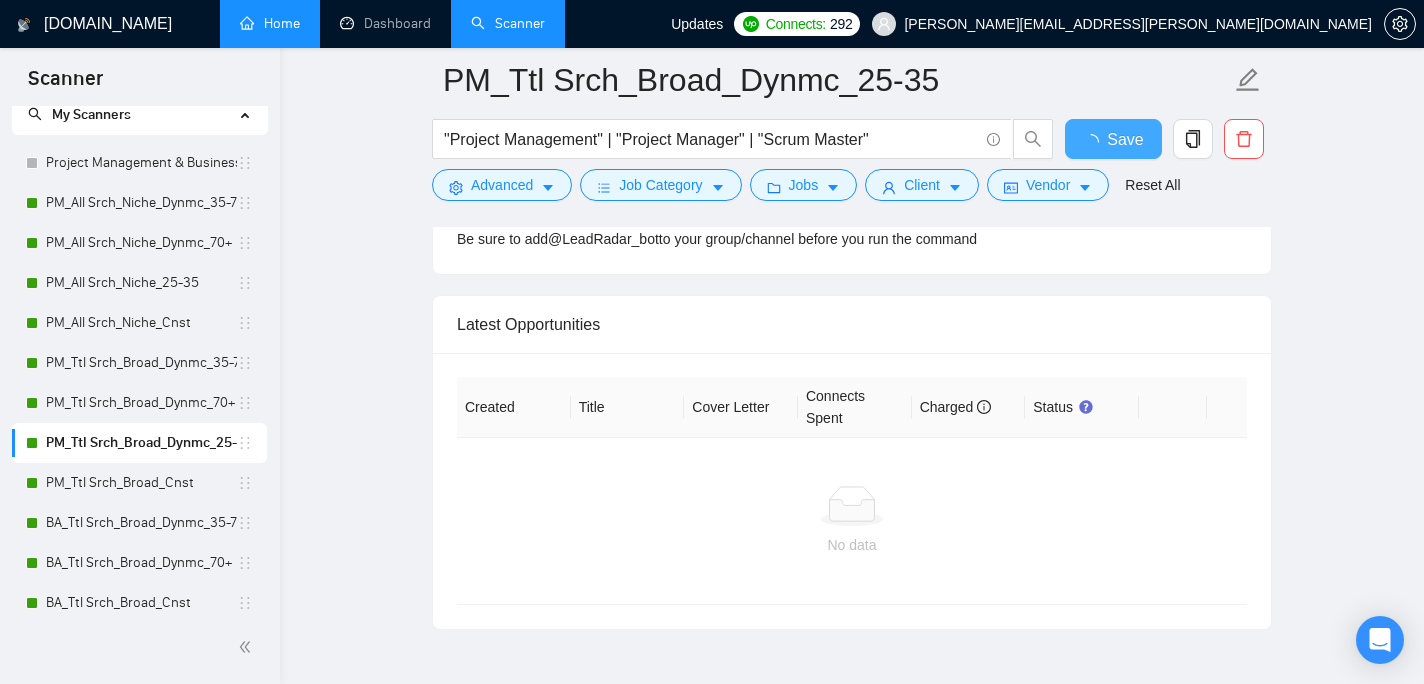 type 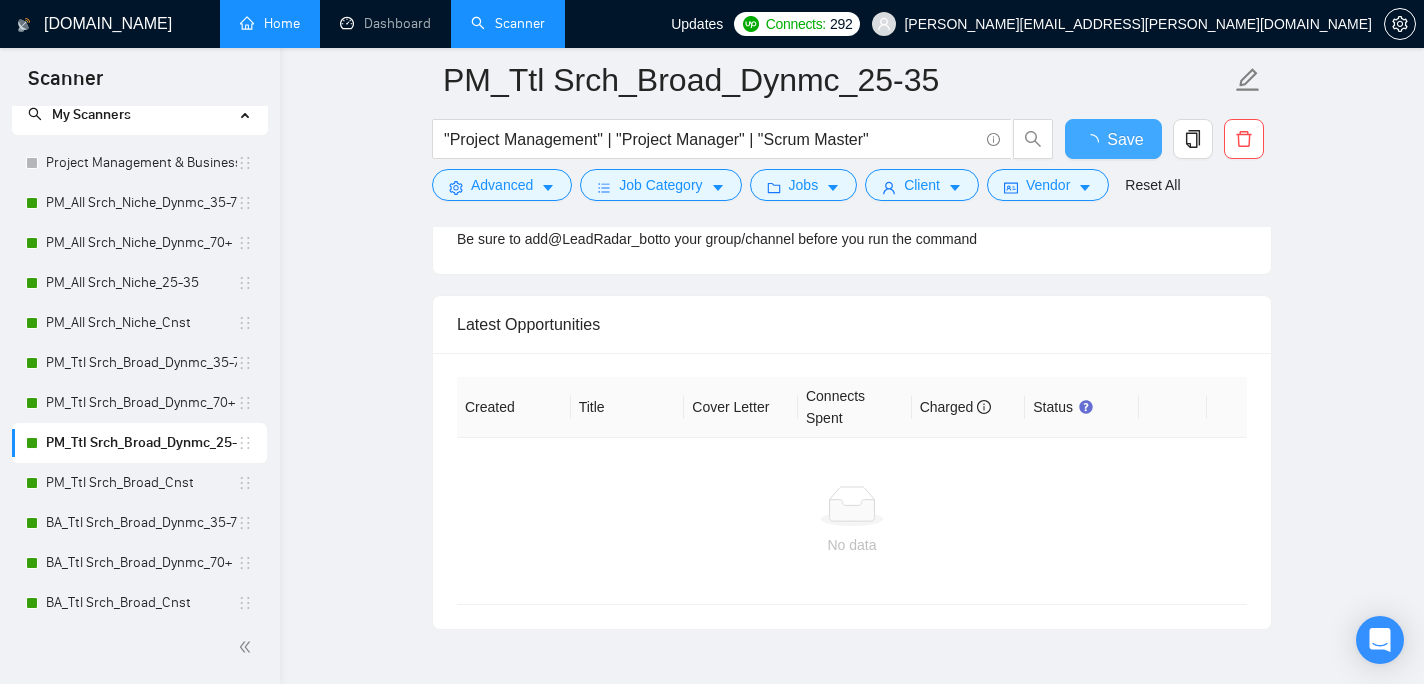 checkbox on "true" 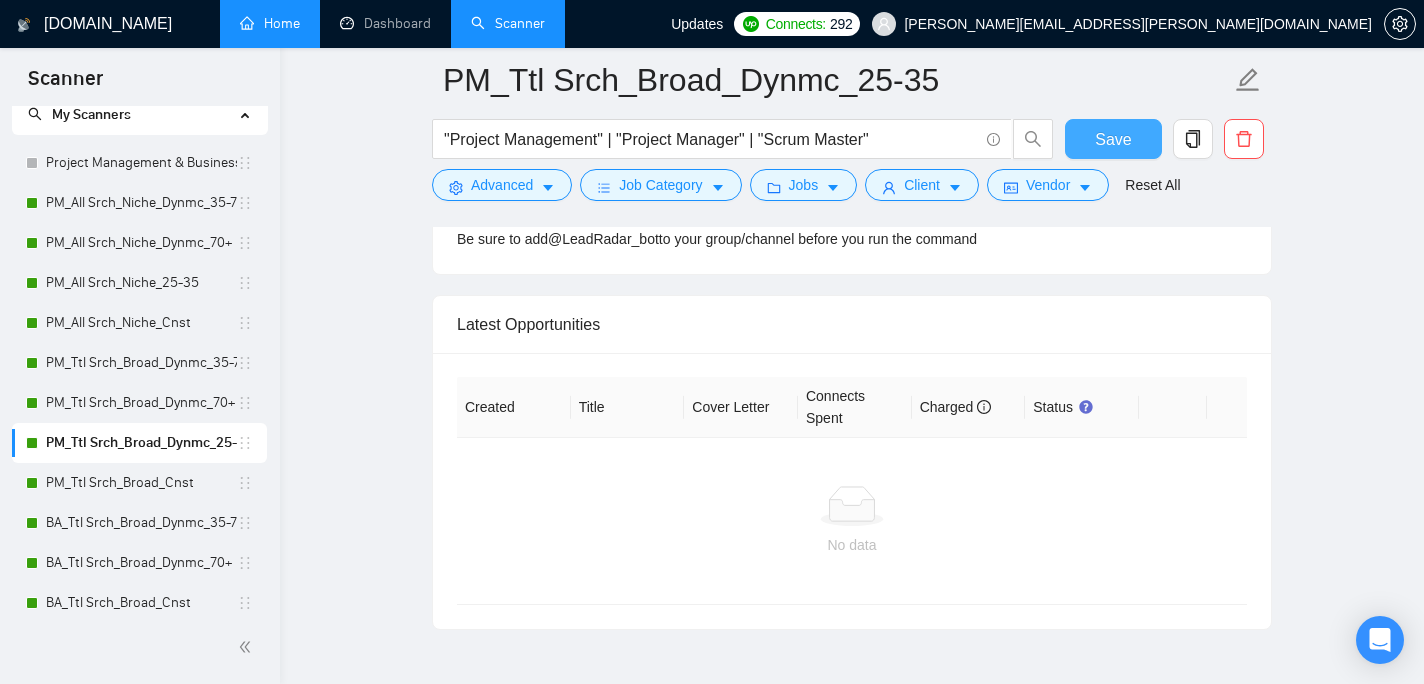 type 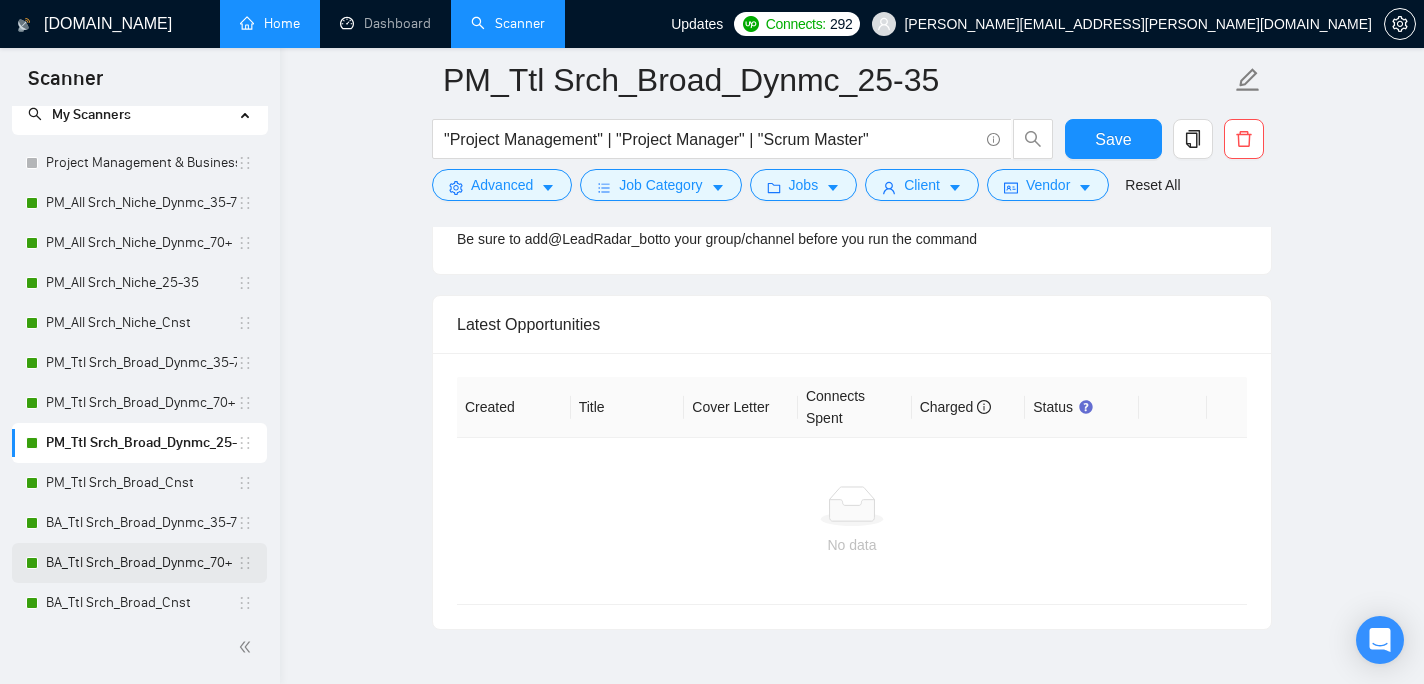 click on "BA_Ttl Srch_Broad_Dynmc_70+" at bounding box center (141, 563) 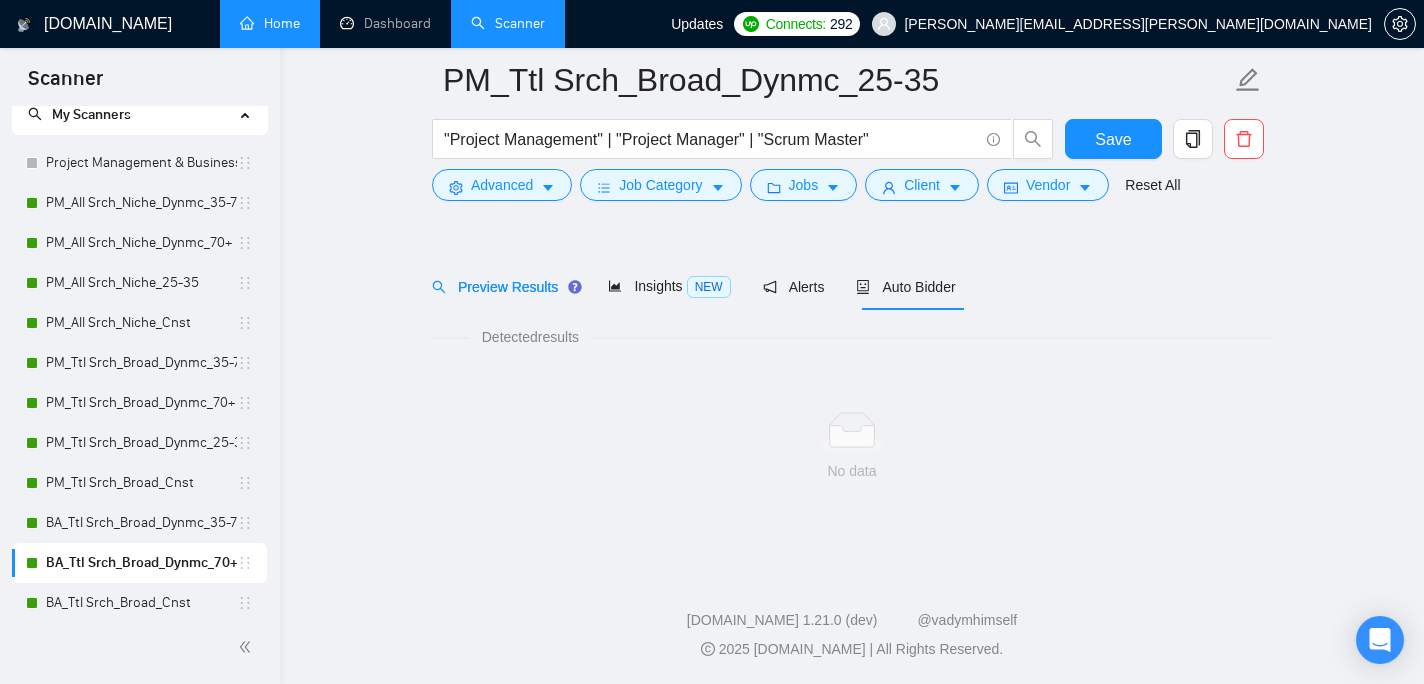 scroll, scrollTop: 46, scrollLeft: 0, axis: vertical 